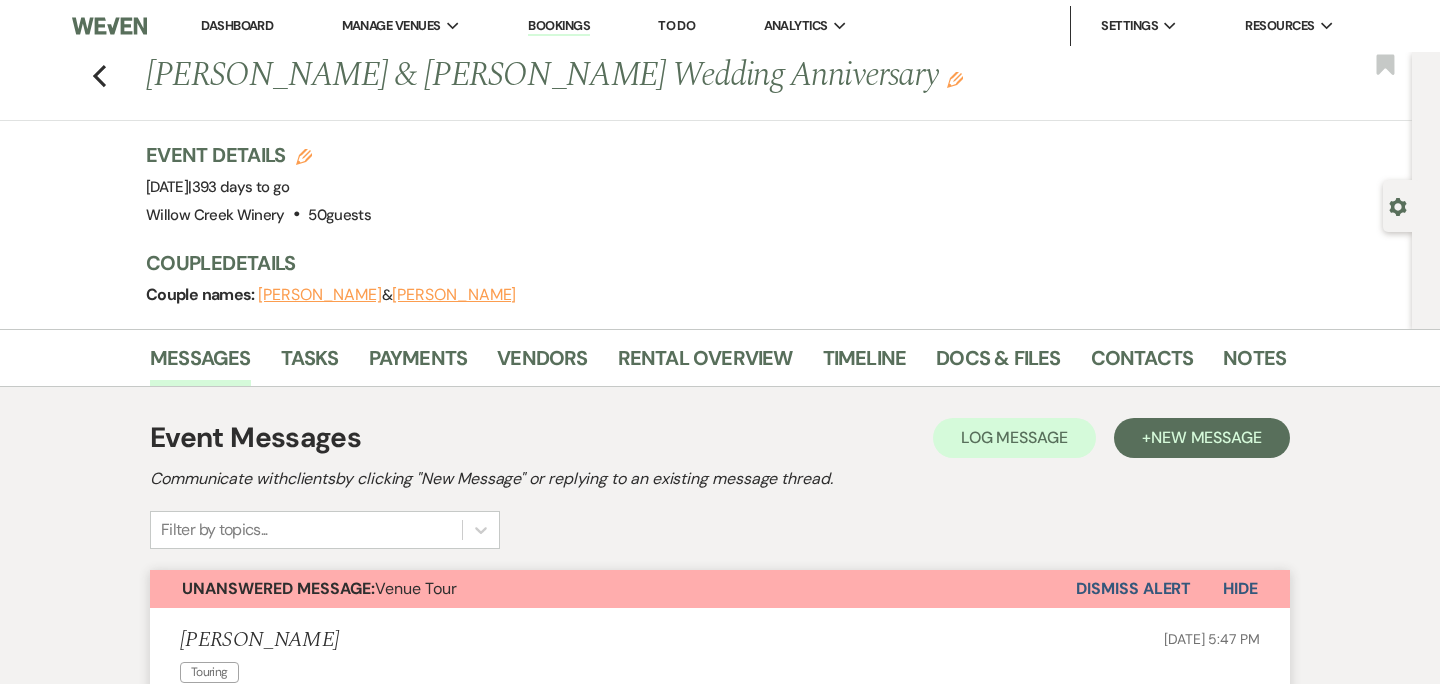 scroll, scrollTop: 1975, scrollLeft: 0, axis: vertical 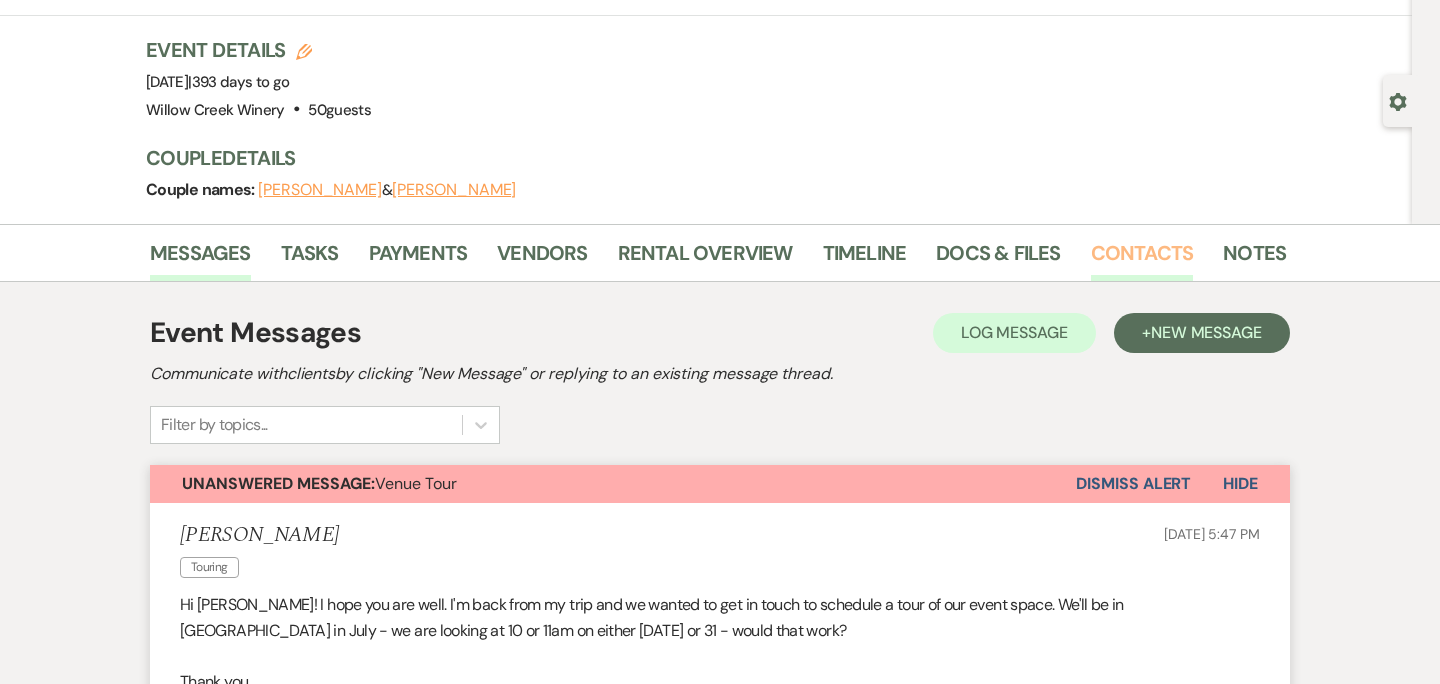click on "Contacts" at bounding box center (1142, 259) 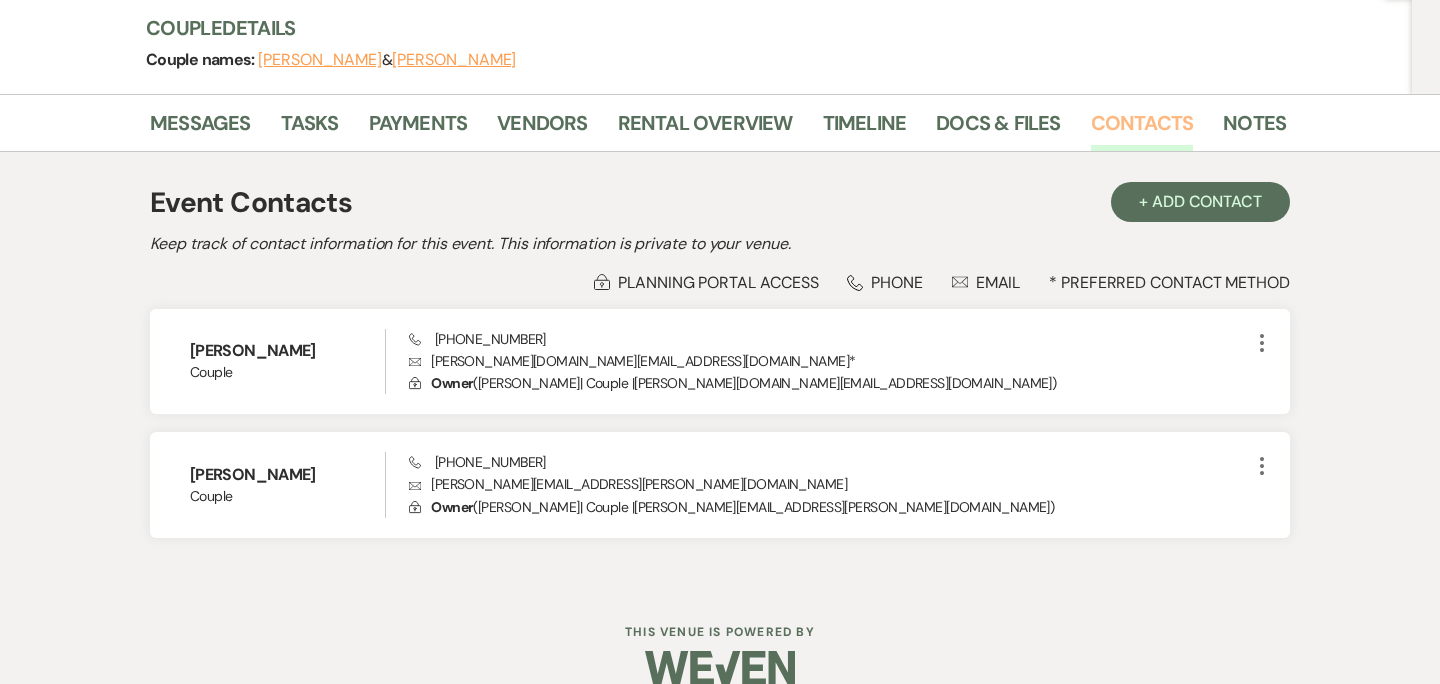 scroll, scrollTop: 238, scrollLeft: 0, axis: vertical 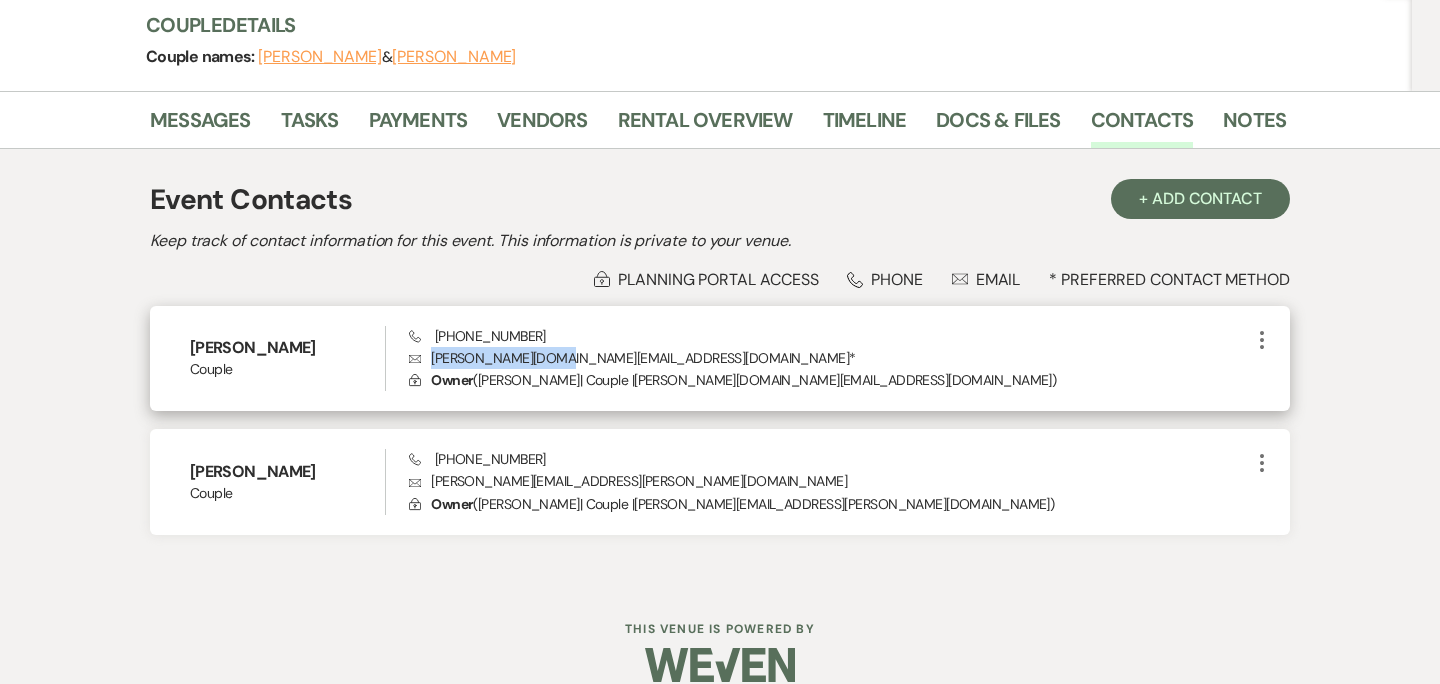 drag, startPoint x: 553, startPoint y: 355, endPoint x: 431, endPoint y: 359, distance: 122.06556 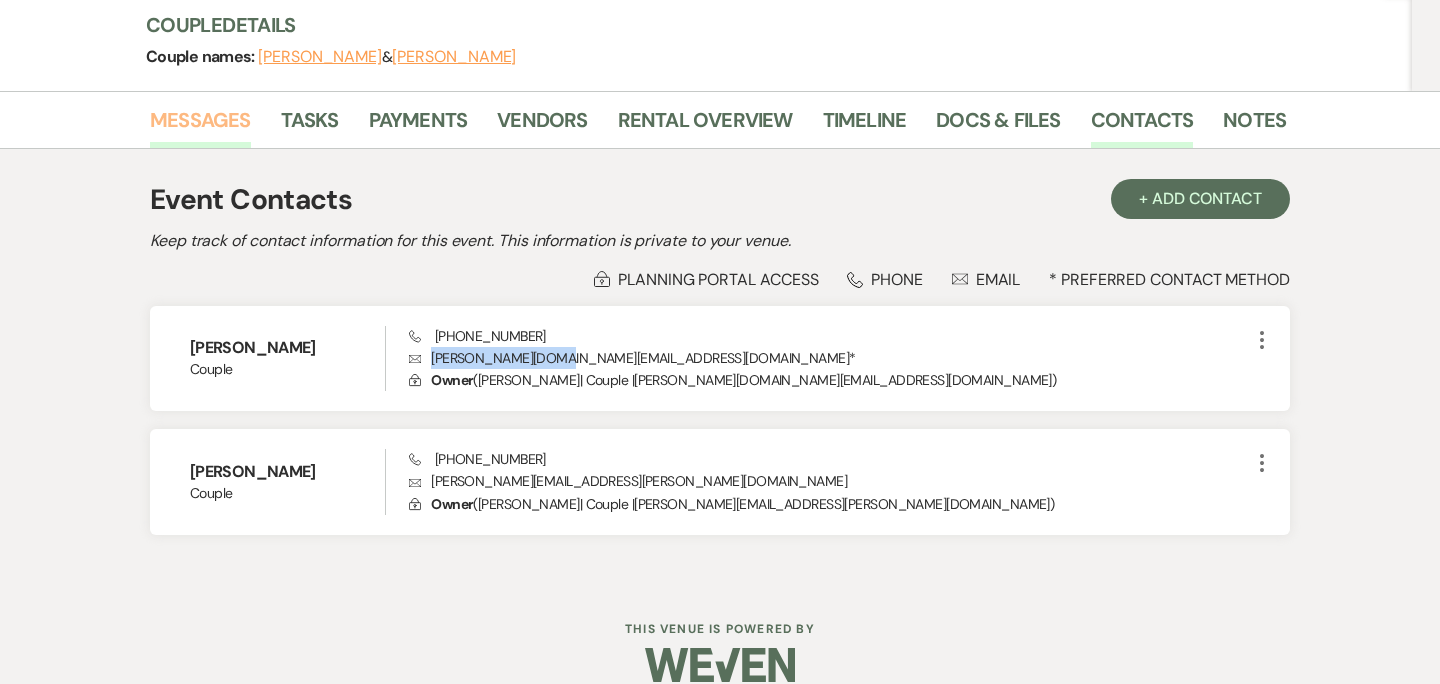 click on "Messages" at bounding box center (200, 126) 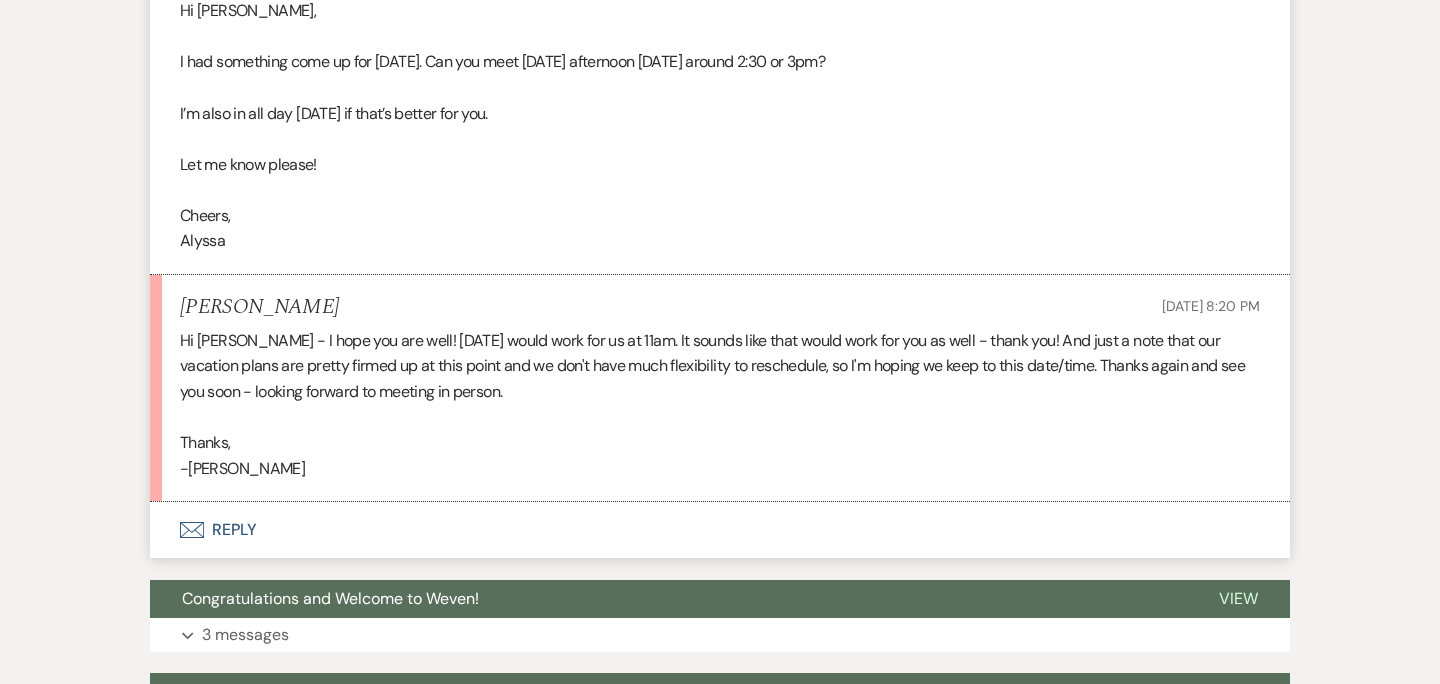 scroll, scrollTop: 1908, scrollLeft: 0, axis: vertical 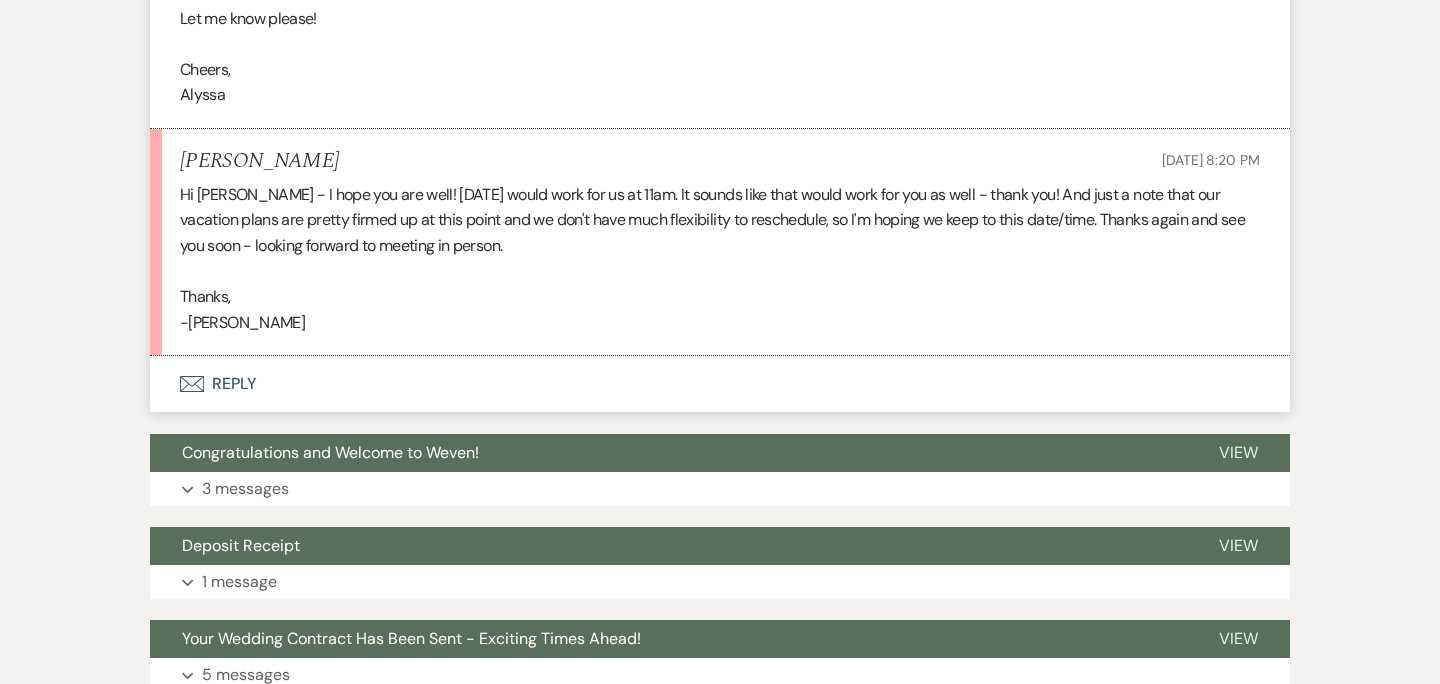 click on "Envelope Reply" at bounding box center (720, 384) 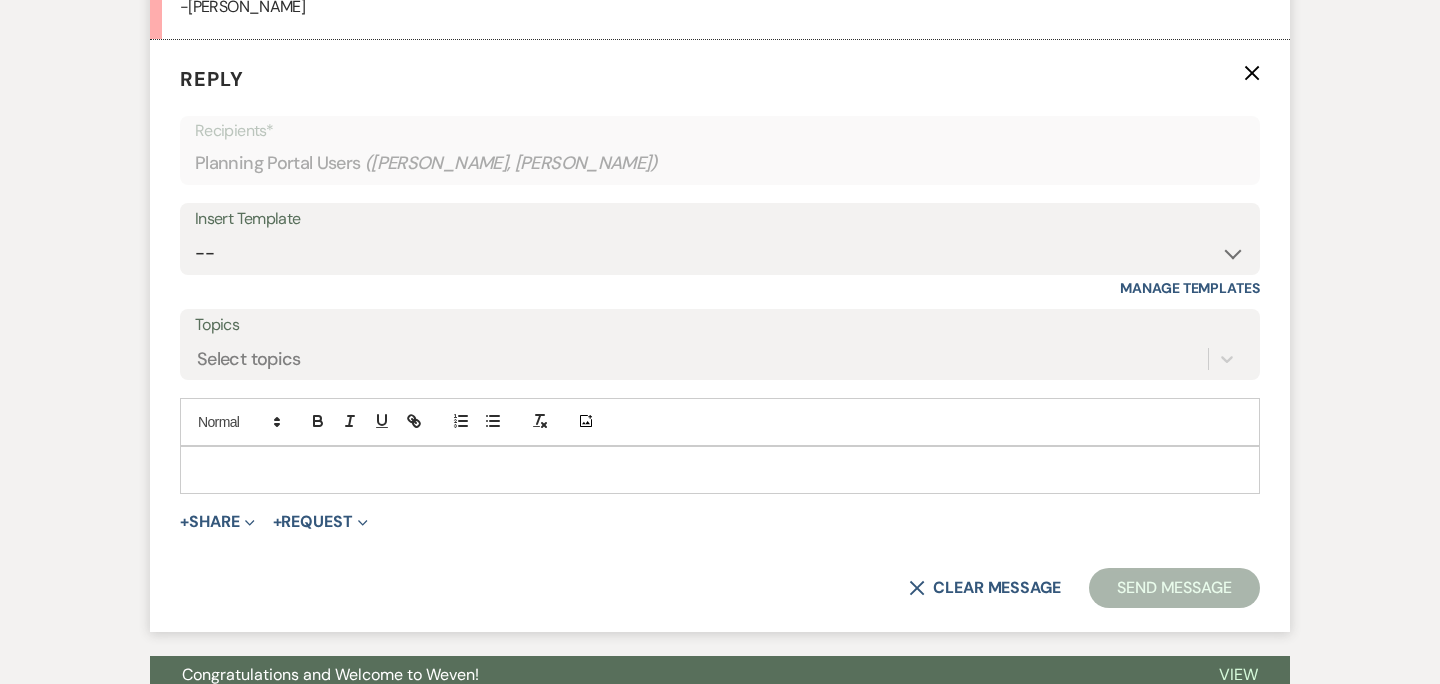 scroll, scrollTop: 2225, scrollLeft: 0, axis: vertical 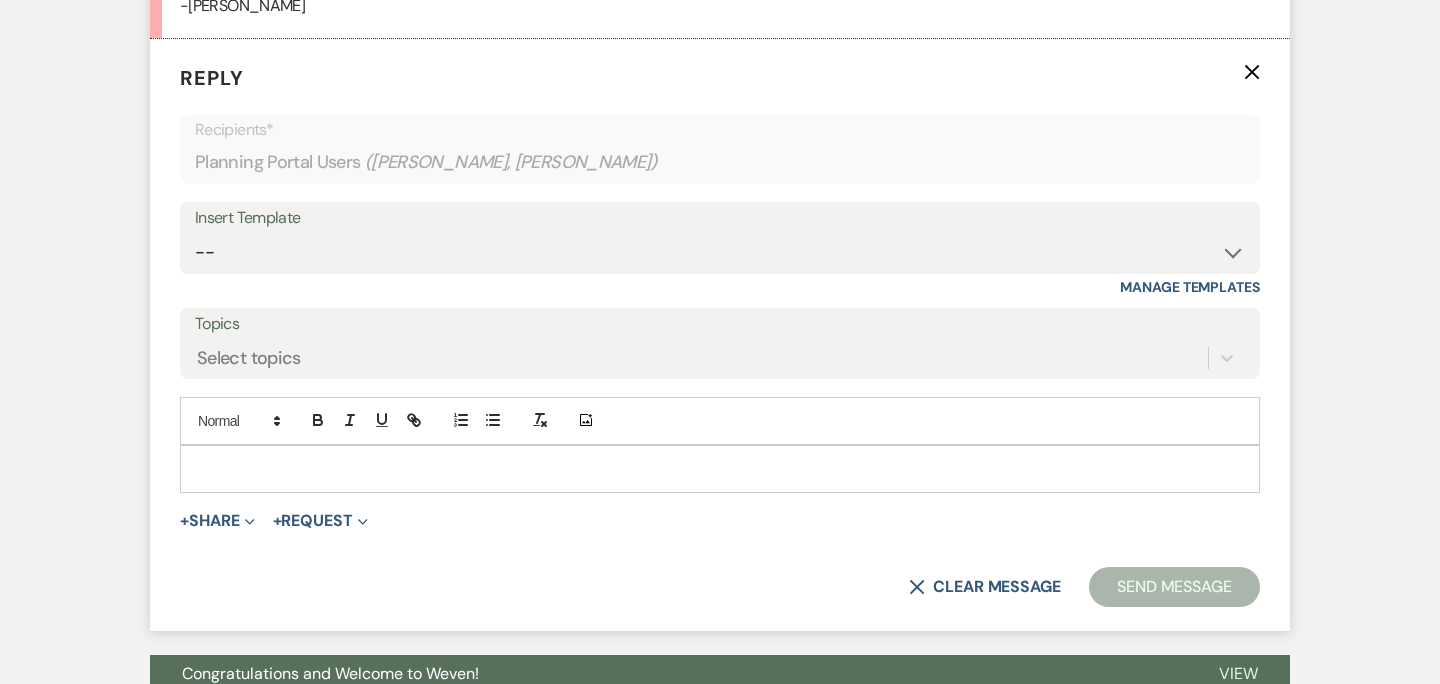 click at bounding box center (720, 469) 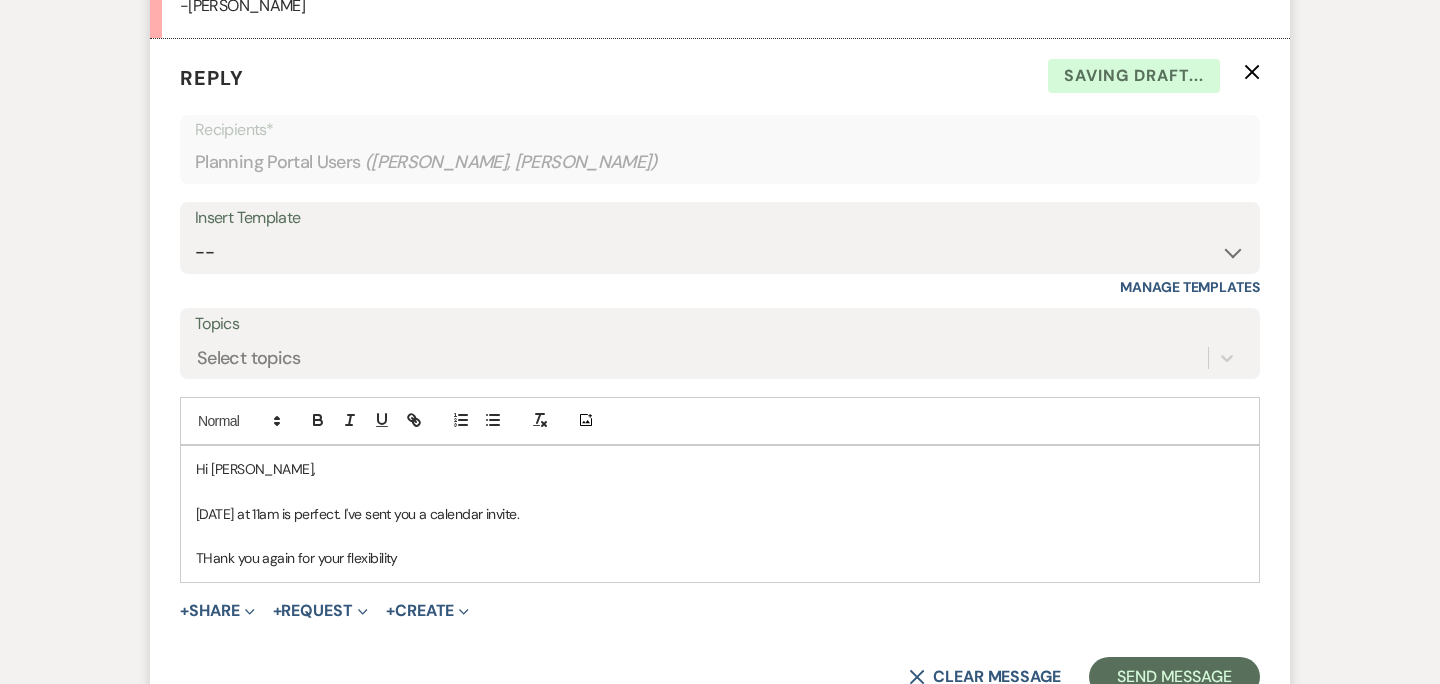 click on "THank you again for your flexibility" at bounding box center [720, 558] 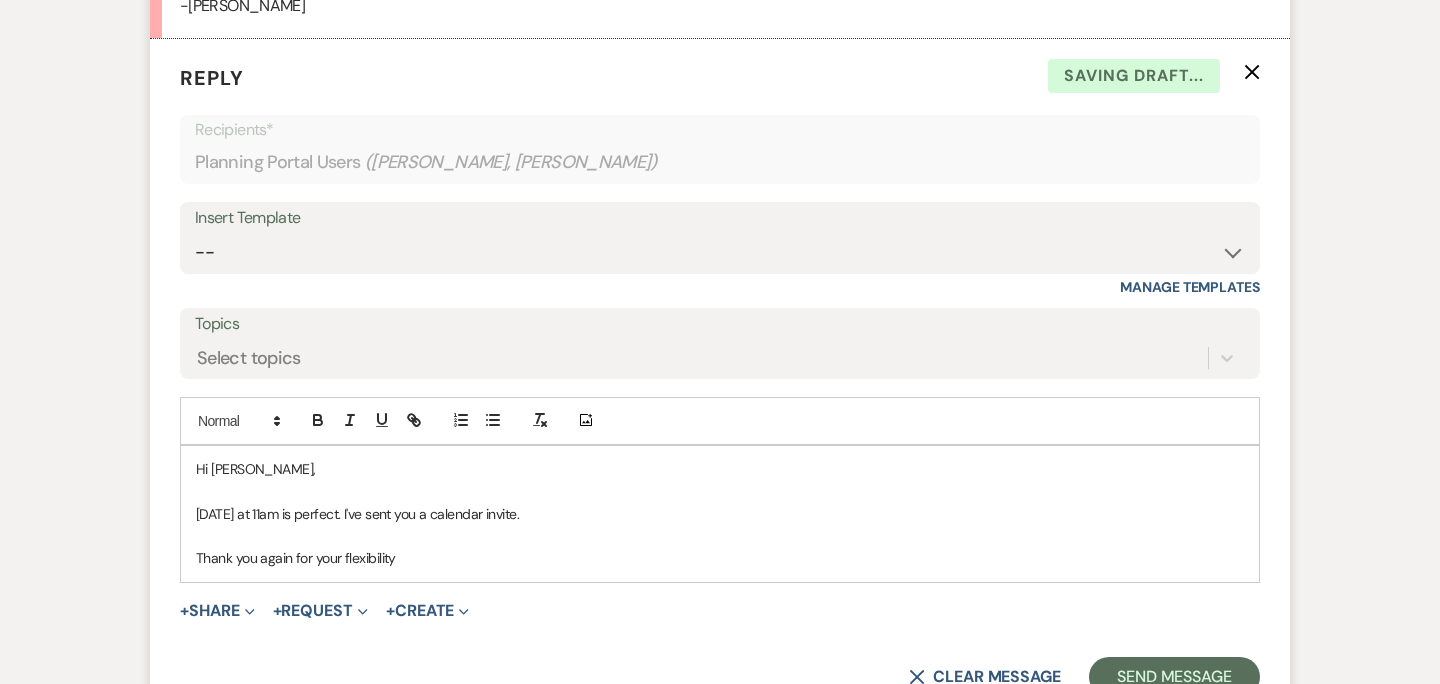 click on "Hi Mavis, Wednesday at 11am is perfect. I've sent you a calendar invite. Thank you again for your flexibility" at bounding box center [720, 514] 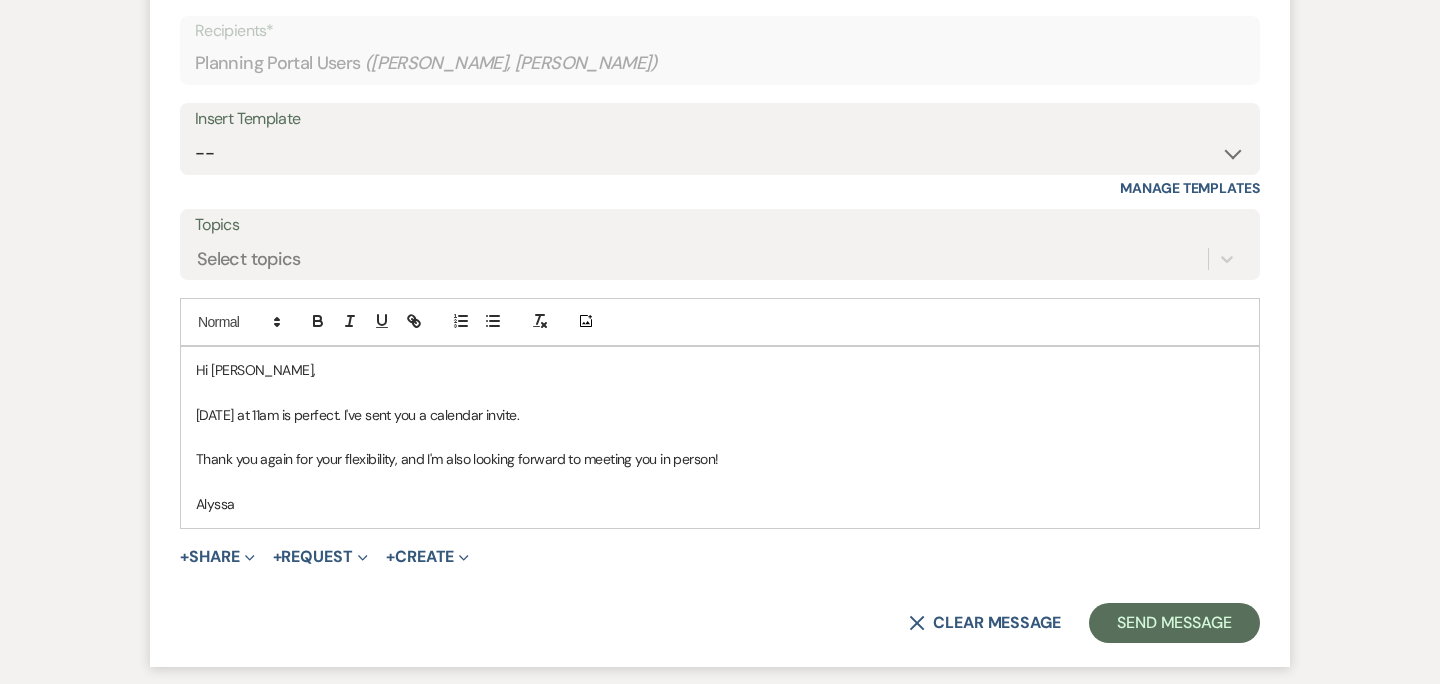 scroll, scrollTop: 2385, scrollLeft: 0, axis: vertical 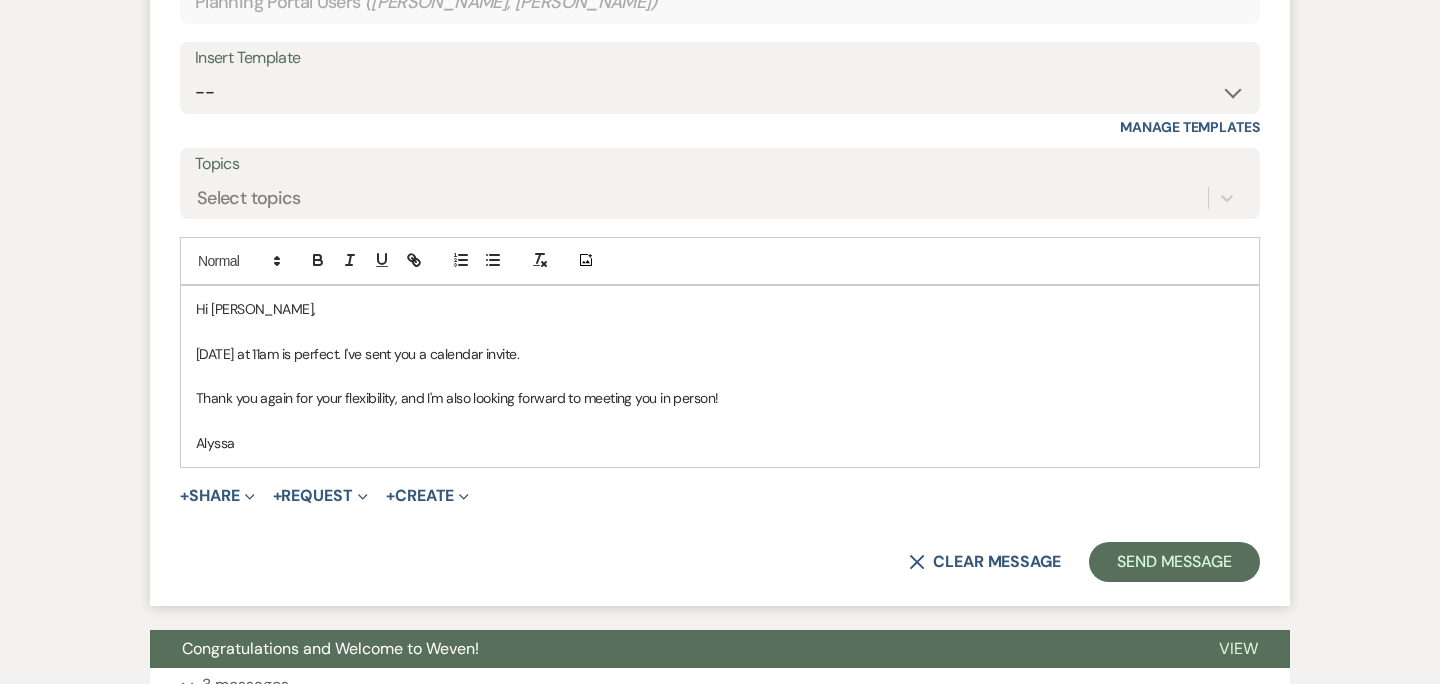 click at bounding box center (720, 421) 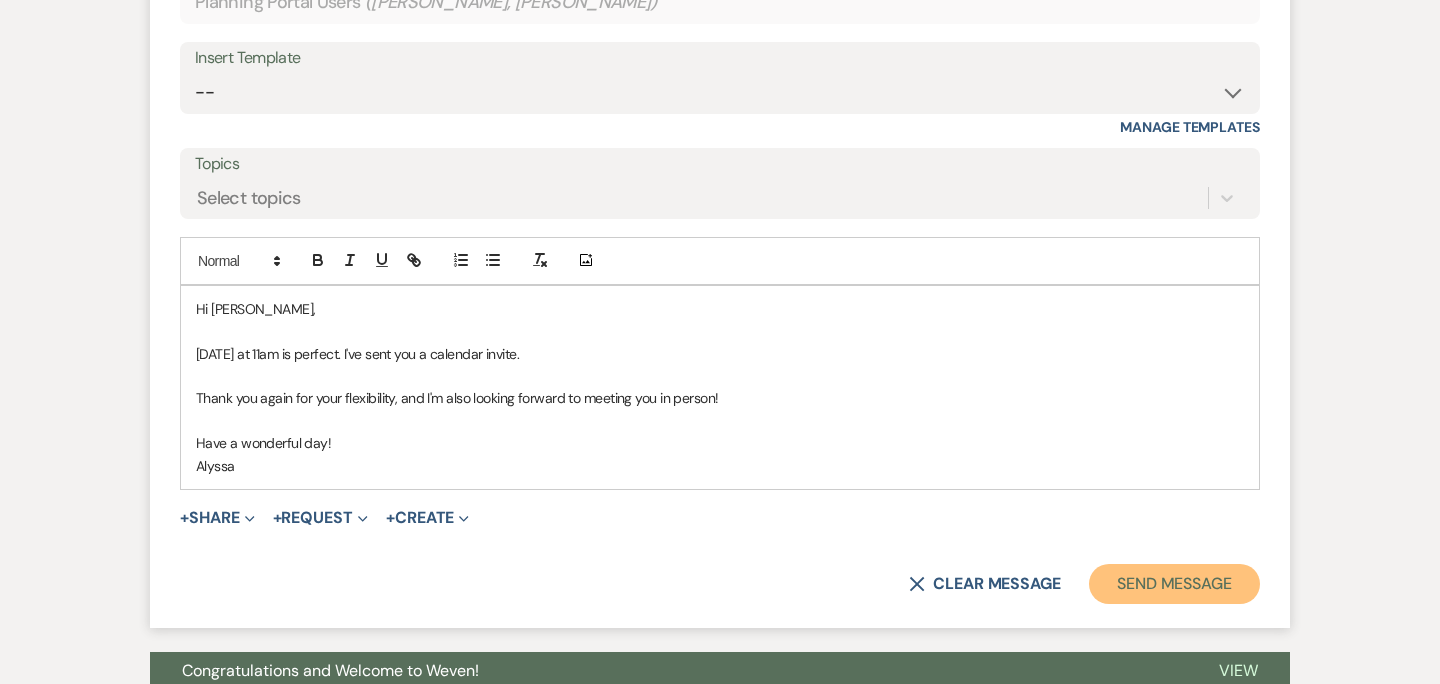 click on "Send Message" at bounding box center [1174, 584] 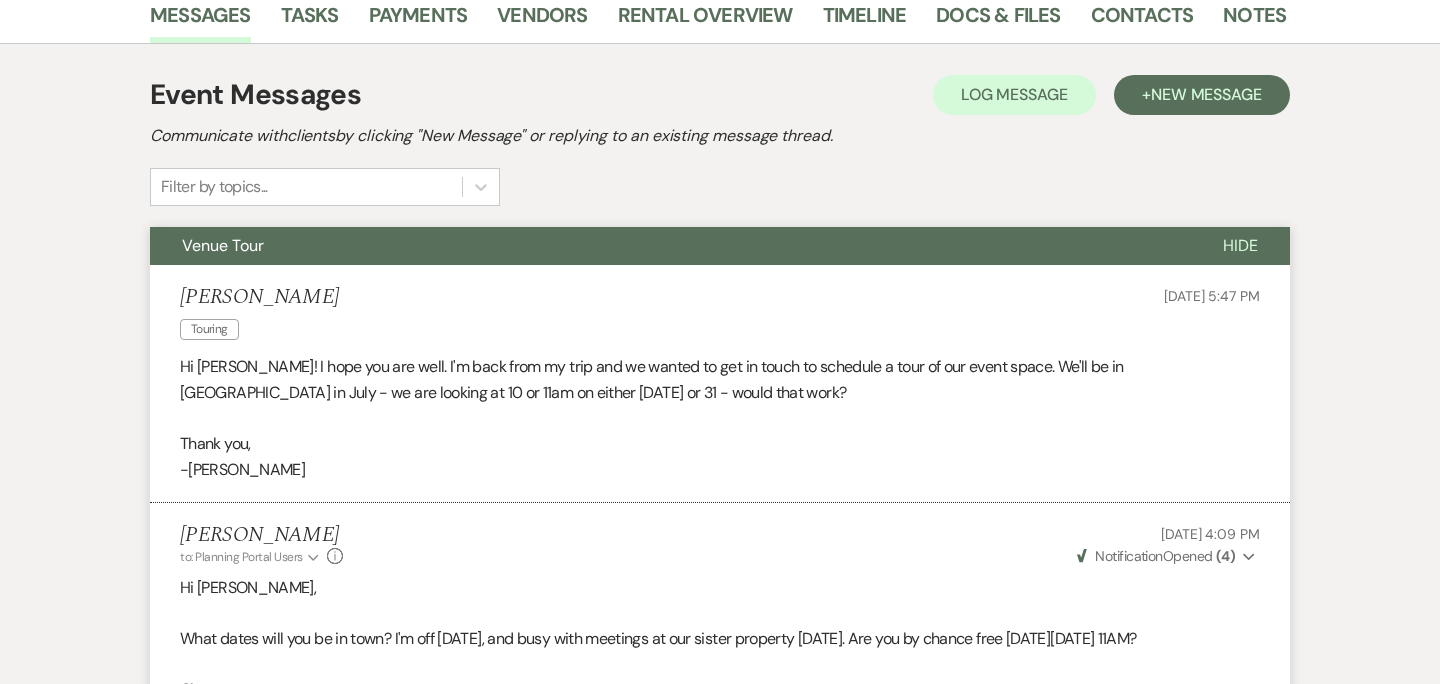 scroll, scrollTop: 0, scrollLeft: 0, axis: both 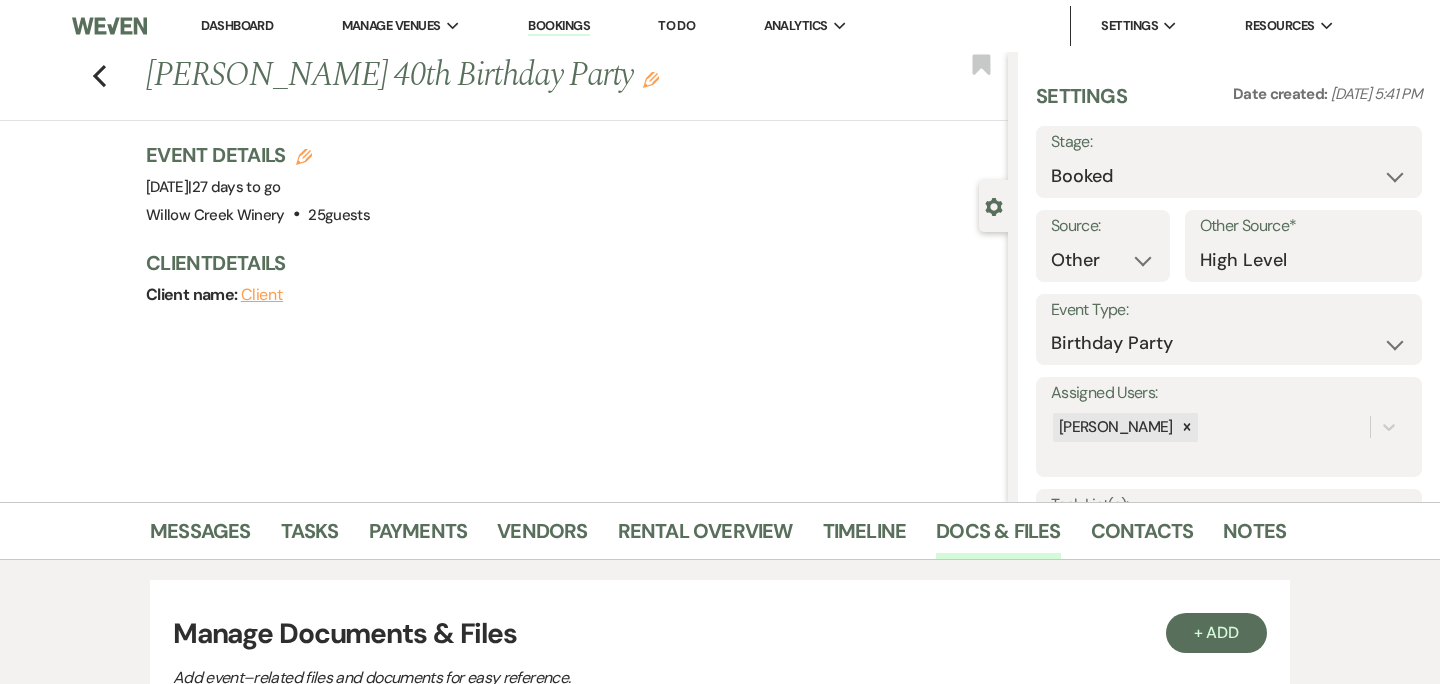 select on "14" 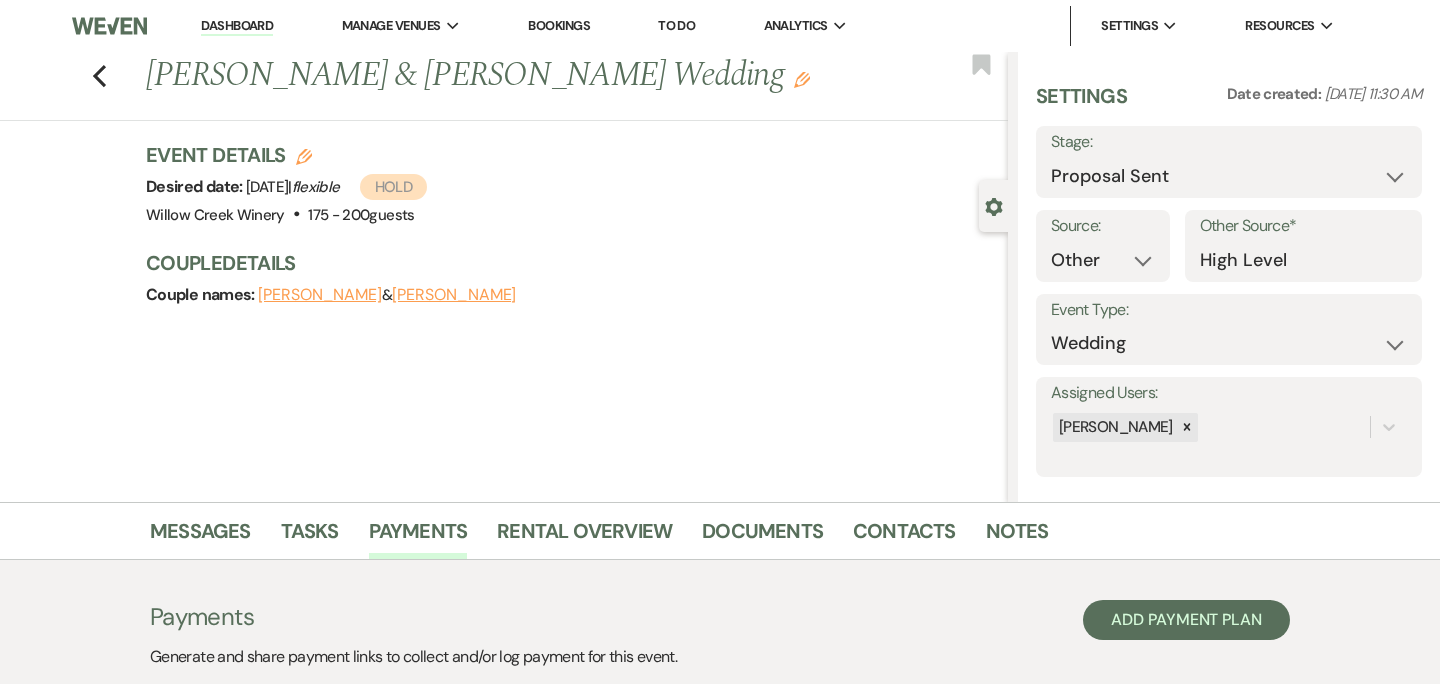 scroll, scrollTop: 614, scrollLeft: 0, axis: vertical 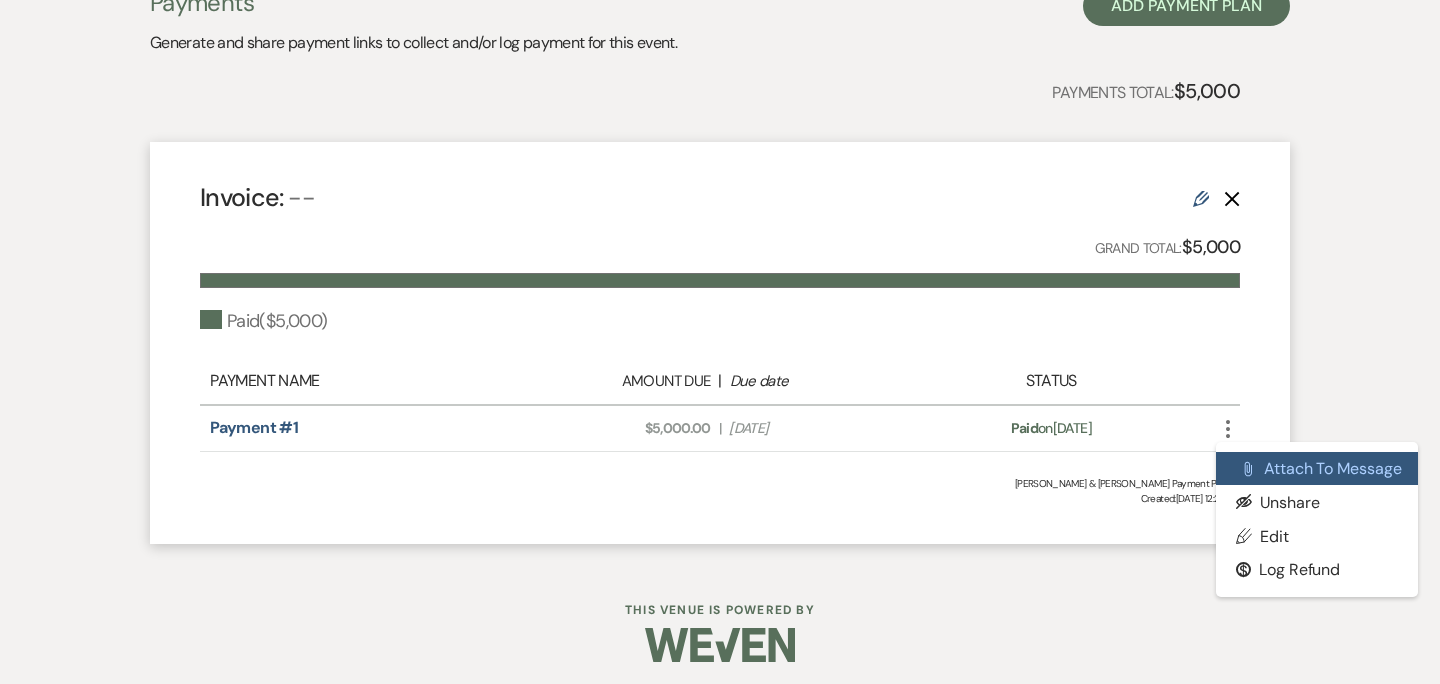 click on "Attach File Attach to Message" at bounding box center [1317, 469] 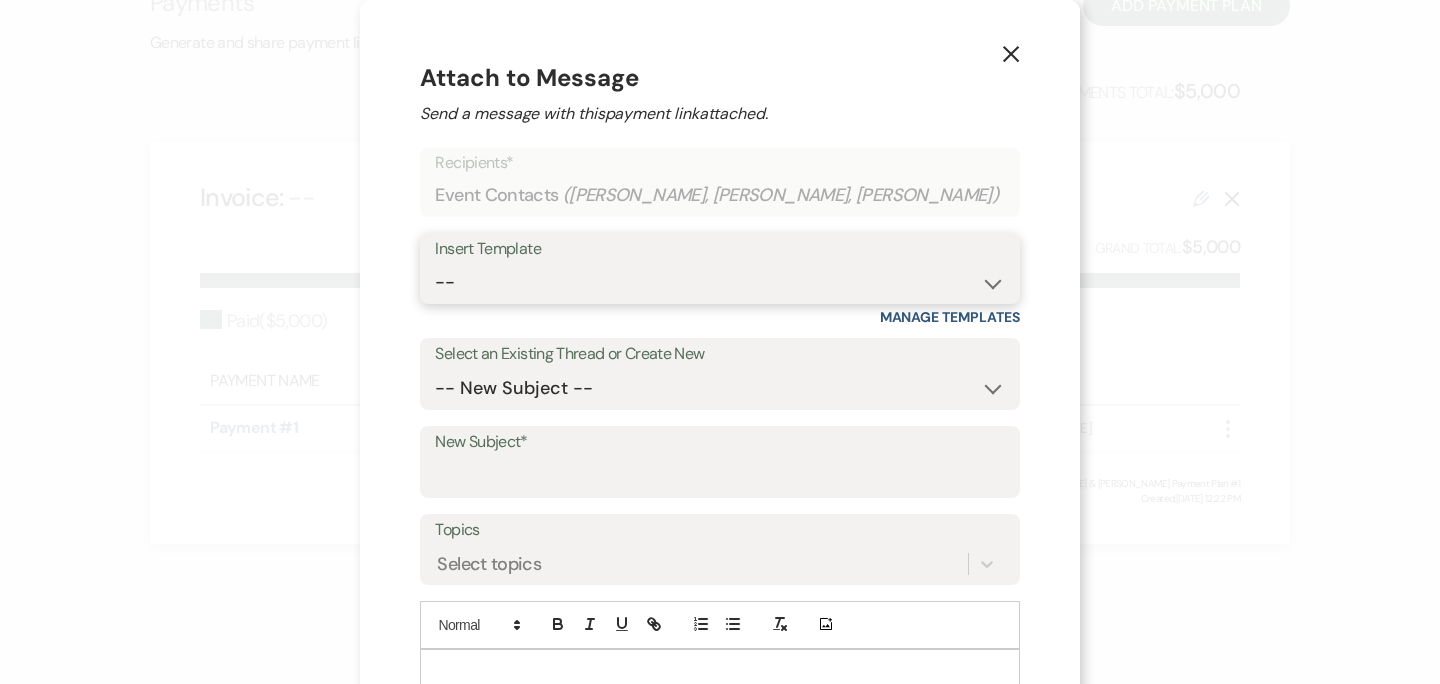 click on "-- Weven Planning Portal Introduction (Booked Events) 6-Month Check-in Review Request Appointment No Show Signature Proposal Package Auto Responder - event weekend Reservation Enhancements Contract Sent Cancelled Appointment OOO 1 - Wedding Inquiry Signature (Alyssa) Tour Follow Up  2025 Available Dates 1 - Groups Under 25 Guests 2 - Wedding Inquiry Followup 3 - Final Follow Up 1 - Social Event Inquiry  2 - Social Event Follow Up Lost Business Marriage Proposal Micro-Wedding 2024 Available Dates Quote - 1 Tour Follow Up with Quote Tour Confirmation Quote Follow-Up Tour Cancellation Followup Photos of Spaces Contract - Wedding 1 - Wedding Inquiry (Parents/Relatives) 2 - Wedding Inquiry Followup (2026) Reservation Enhancements Proposal Package - H 6-Month Check-in Contract - Social 3 - Final Follow Up (2026) Quote - Social Review Request (wedding) Elopement 1 - WCW / SM - Wedding Inquiry Review Request (social) Menu Tasting Details 2 - Wedding Inquiry Followup (both venues) Elopement reach out Welcome Elopement" at bounding box center (719, 282) 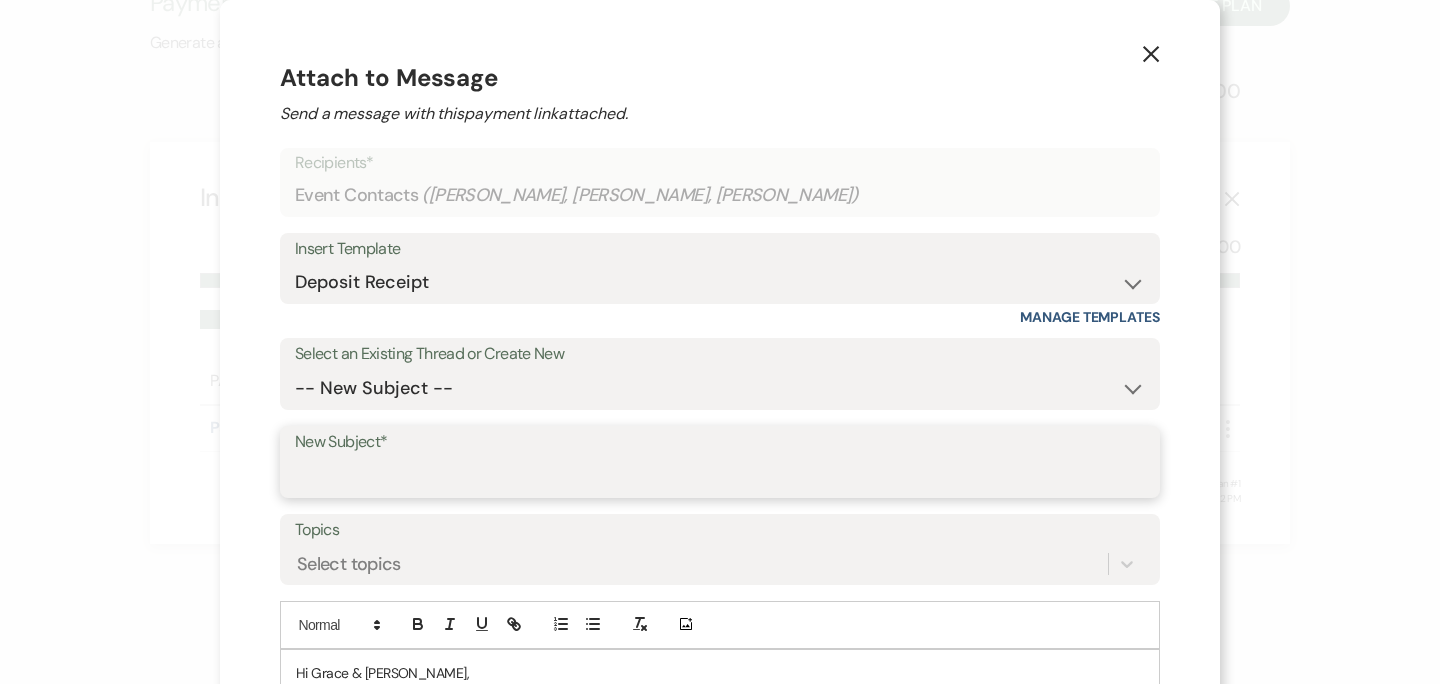 click on "New Subject*" at bounding box center [720, 476] 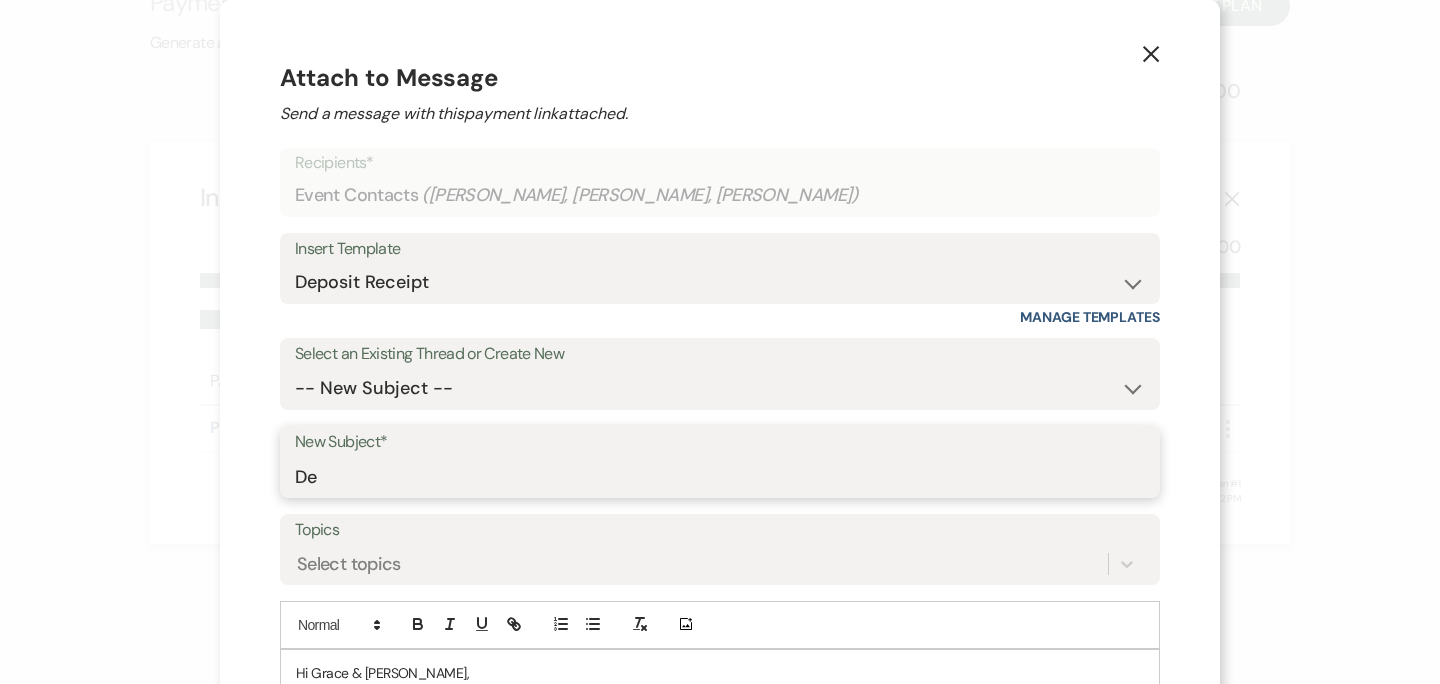 type on "Deposit Receipt" 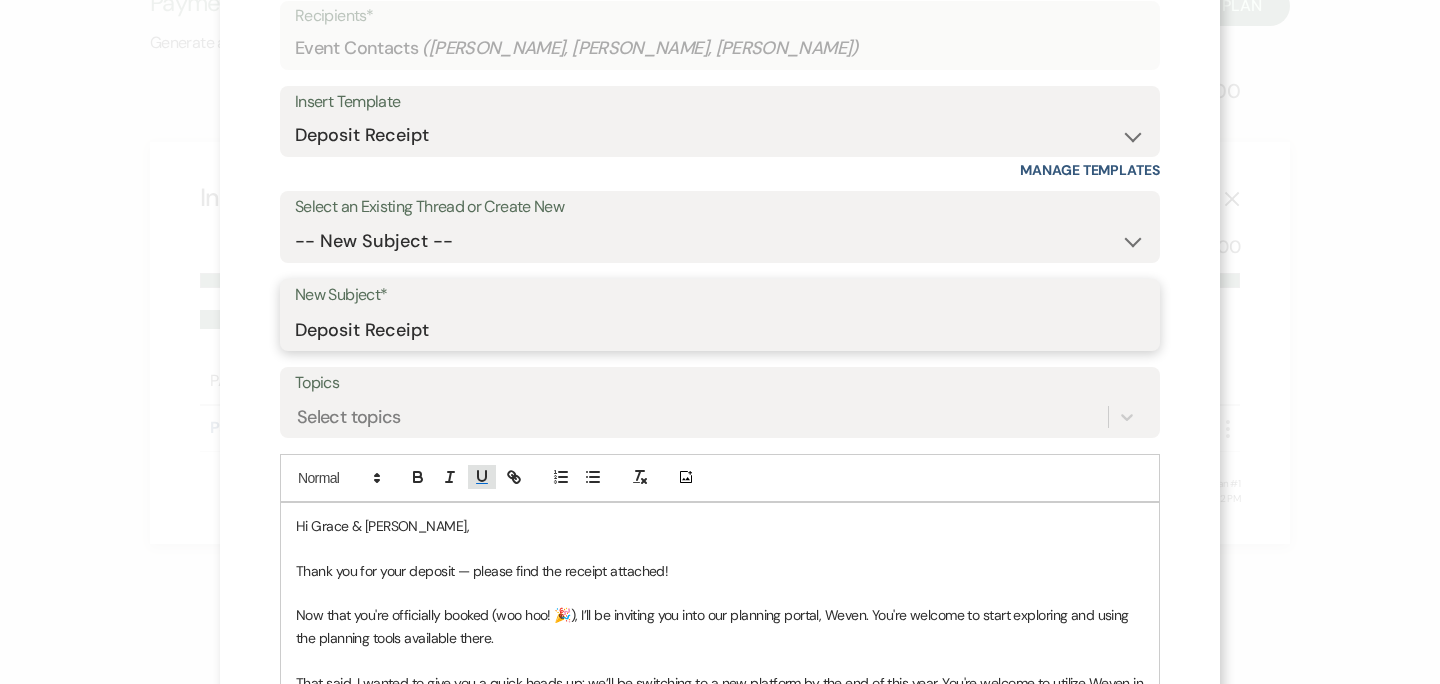 scroll, scrollTop: 242, scrollLeft: 0, axis: vertical 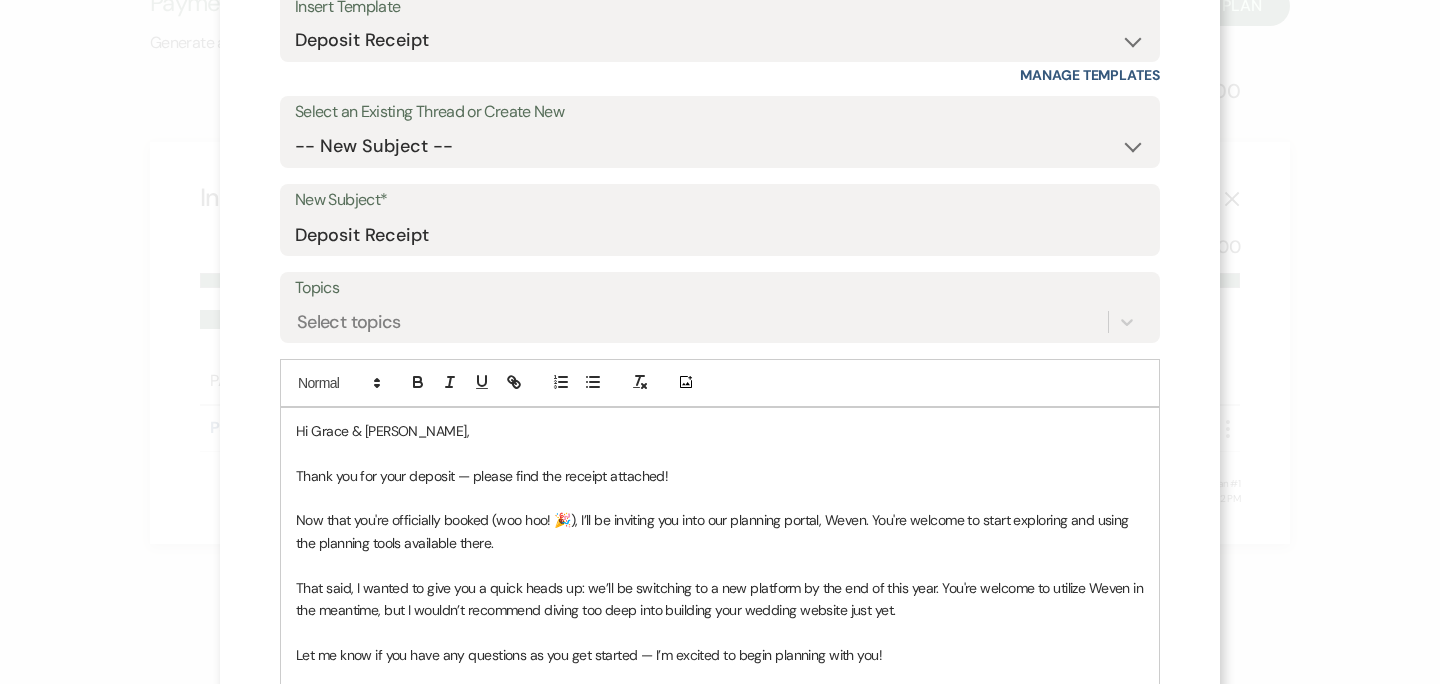click on "Hi Grace & Maxwell," at bounding box center [382, 431] 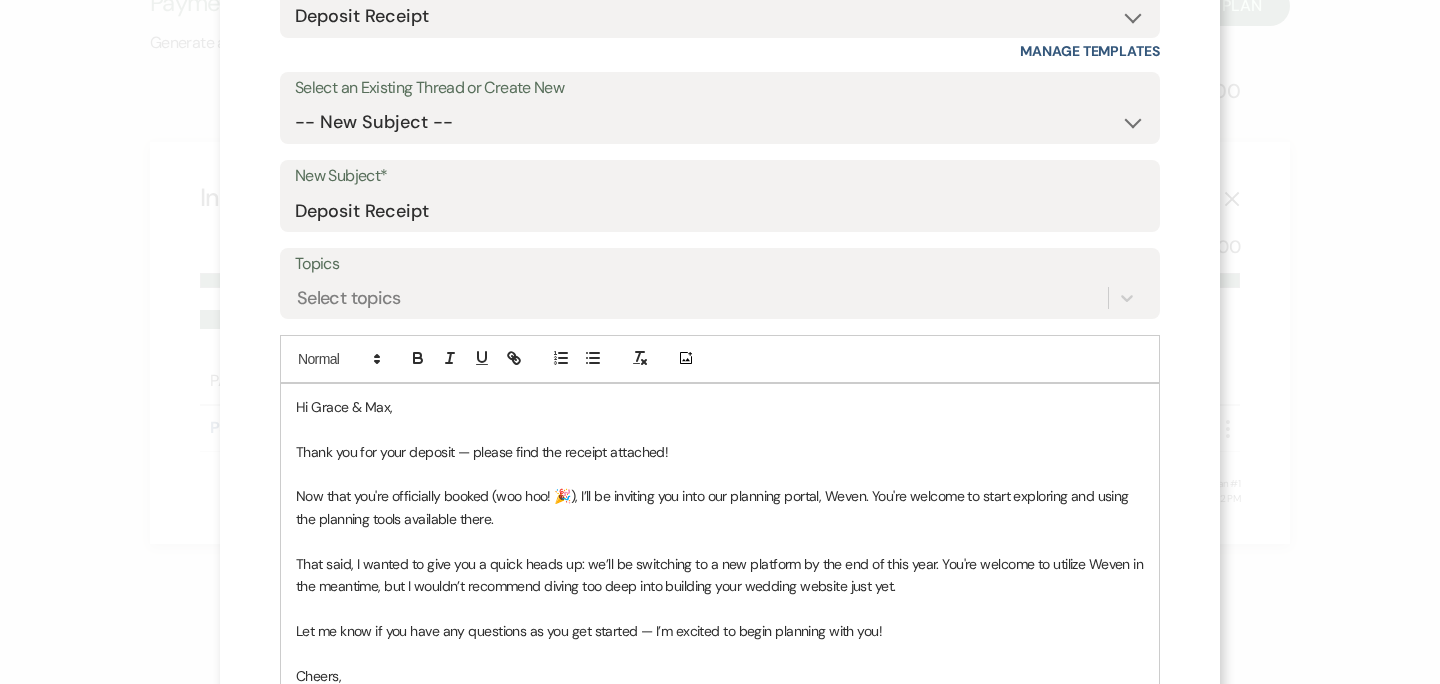 scroll, scrollTop: 332, scrollLeft: 0, axis: vertical 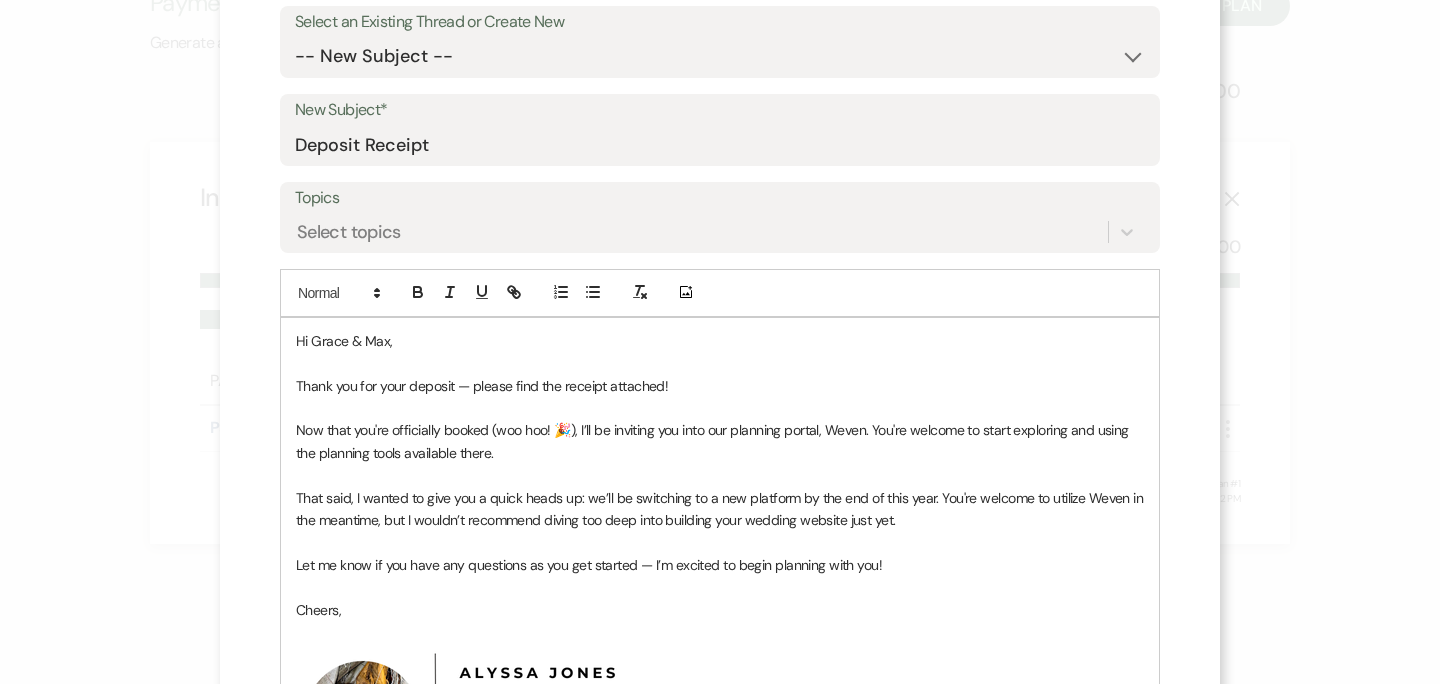 click on "Hi Grace & Max," at bounding box center [720, 341] 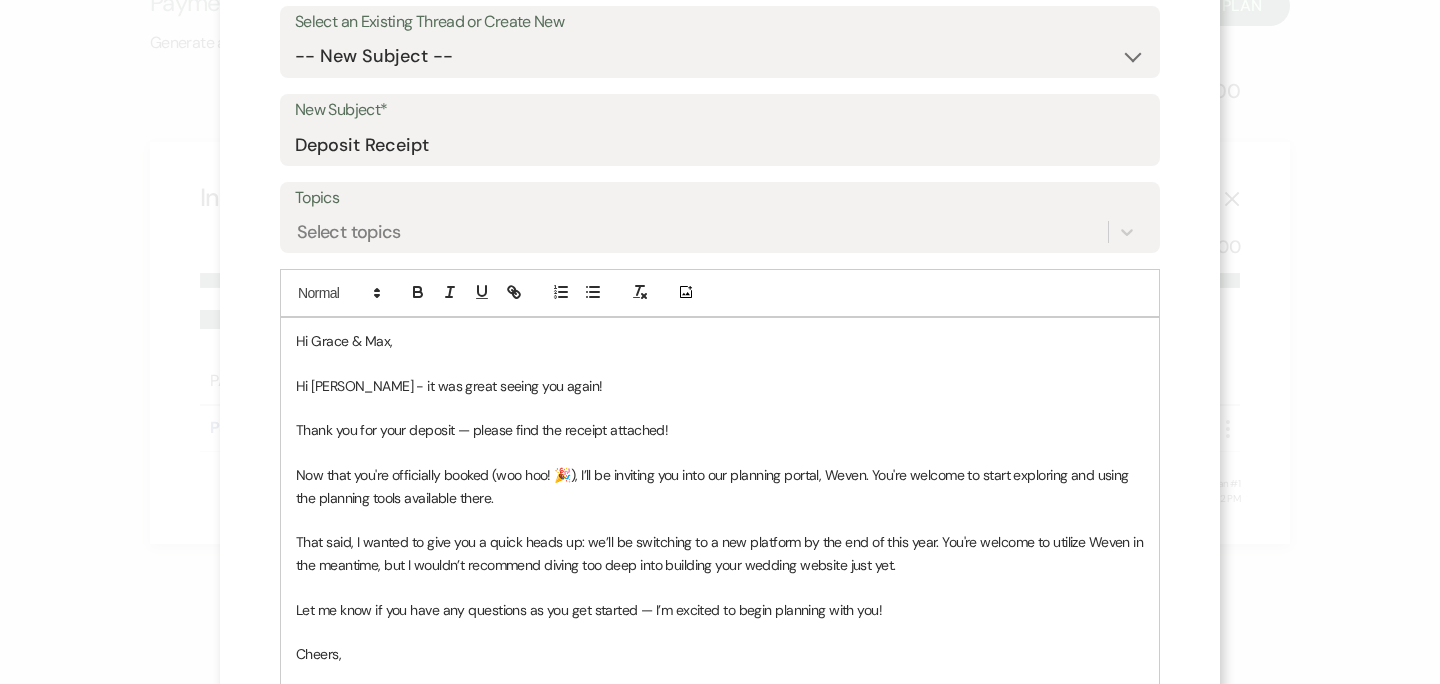 click on "Hi Grace & Max,  Hi Denise - it was great seeing you again! Thank you for your deposit — please find the receipt attached! Now that you're officially booked (woo hoo! 🎉), I’ll be inviting you into our planning portal, Weven. You're welcome to start exploring and using the planning tools available there. That said, I wanted to give you a quick heads up: we’ll be switching to a new platform by the end of this year. You're welcome to utilize Weven in the meantime, but I wouldn’t recommend diving too deep into building your wedding website just yet. Let me know if you have any questions as you get started — I’m excited to begin planning with you! Cheers, ﻿ ﻿ Willow Creek Winery | The Southern Mansion" at bounding box center [720, 609] 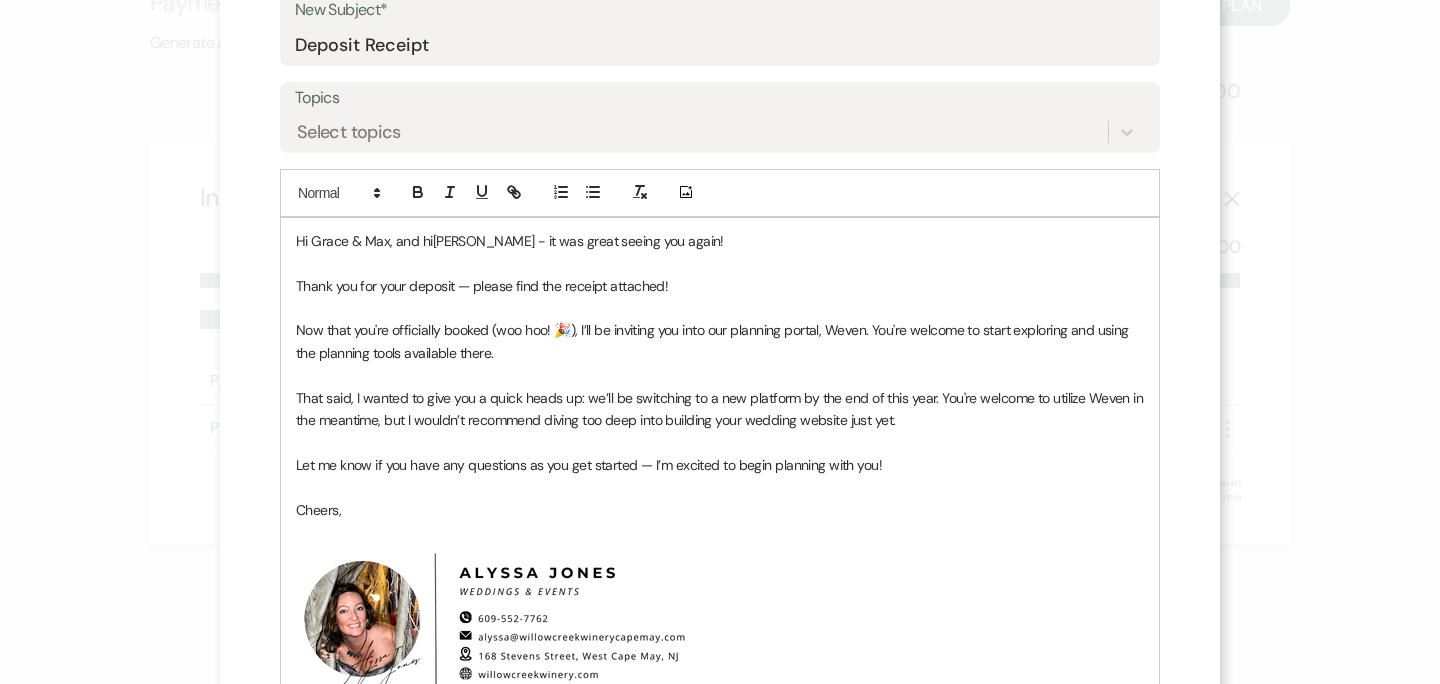 scroll, scrollTop: 438, scrollLeft: 0, axis: vertical 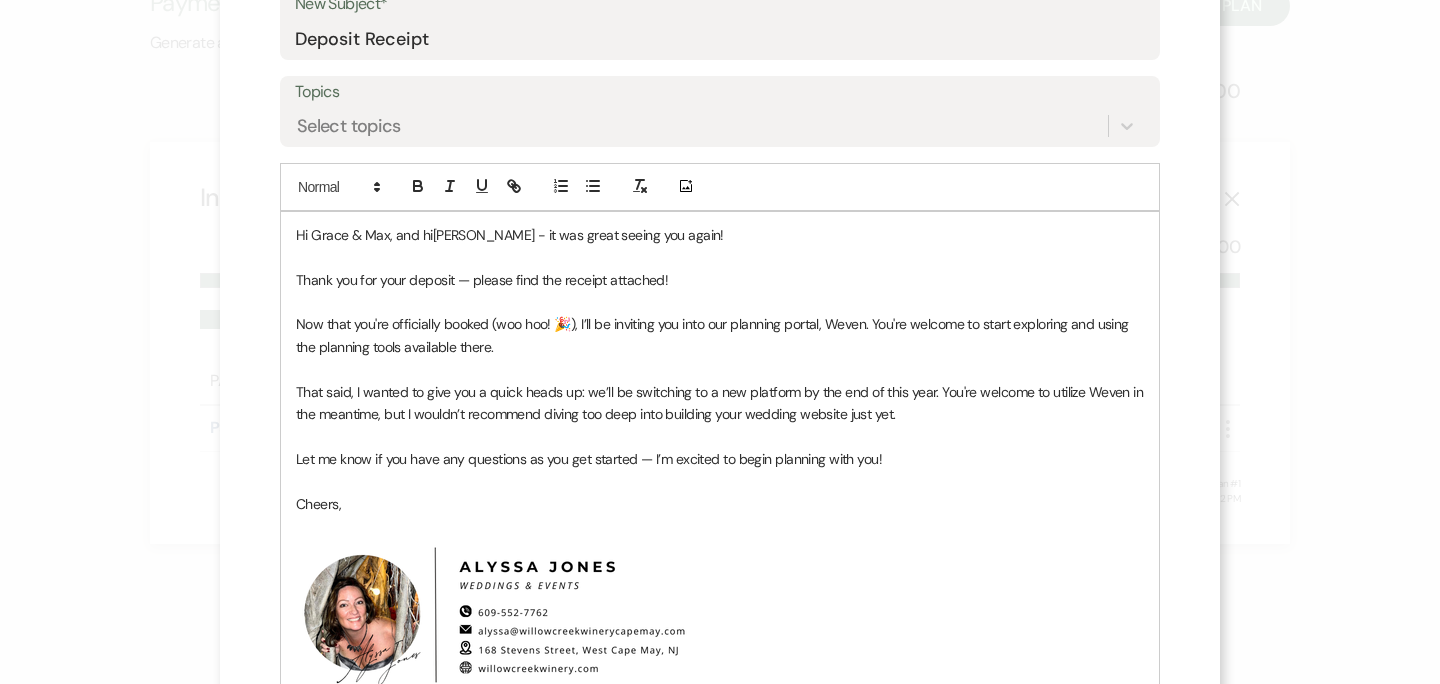 click on "That said, I wanted to give you a quick heads up: we’ll be switching to a new platform by the end of this year. You're welcome to utilize Weven in the meantime, but I wouldn’t recommend diving too deep into building your wedding website just yet." at bounding box center [721, 403] 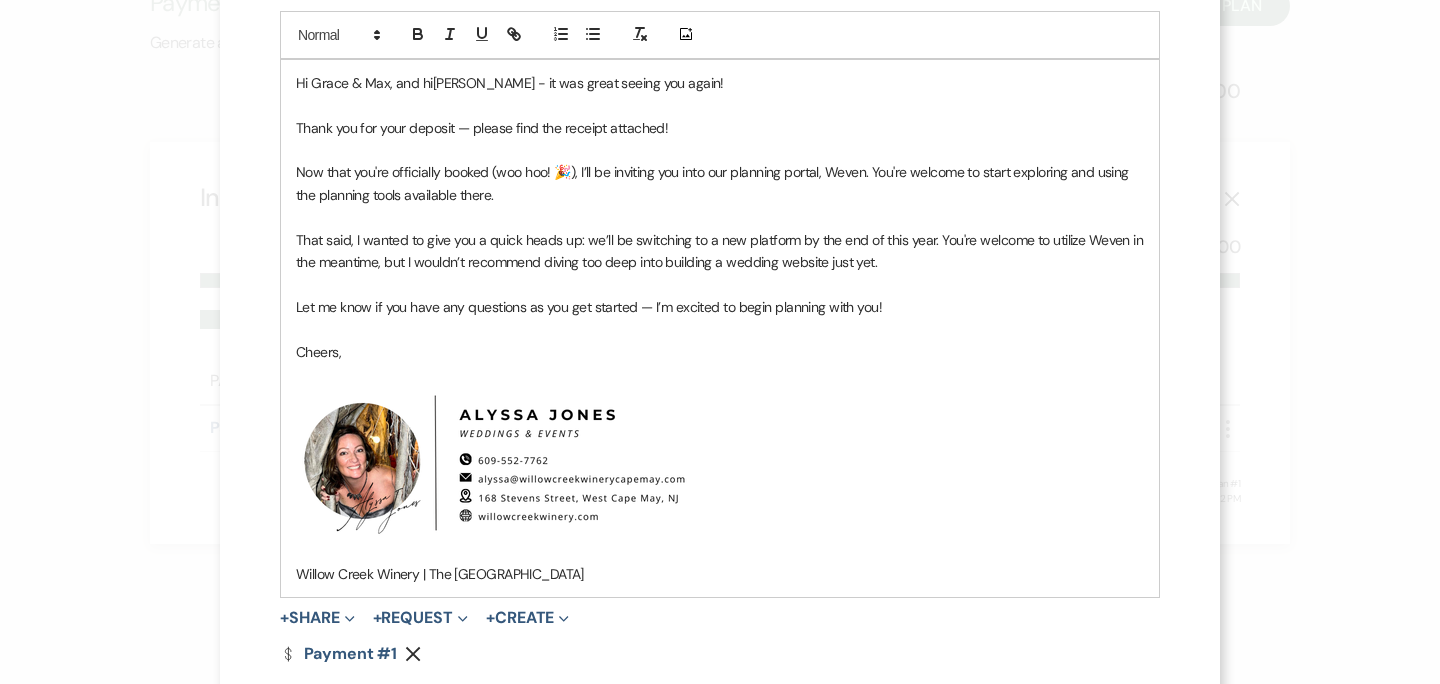 scroll, scrollTop: 596, scrollLeft: 0, axis: vertical 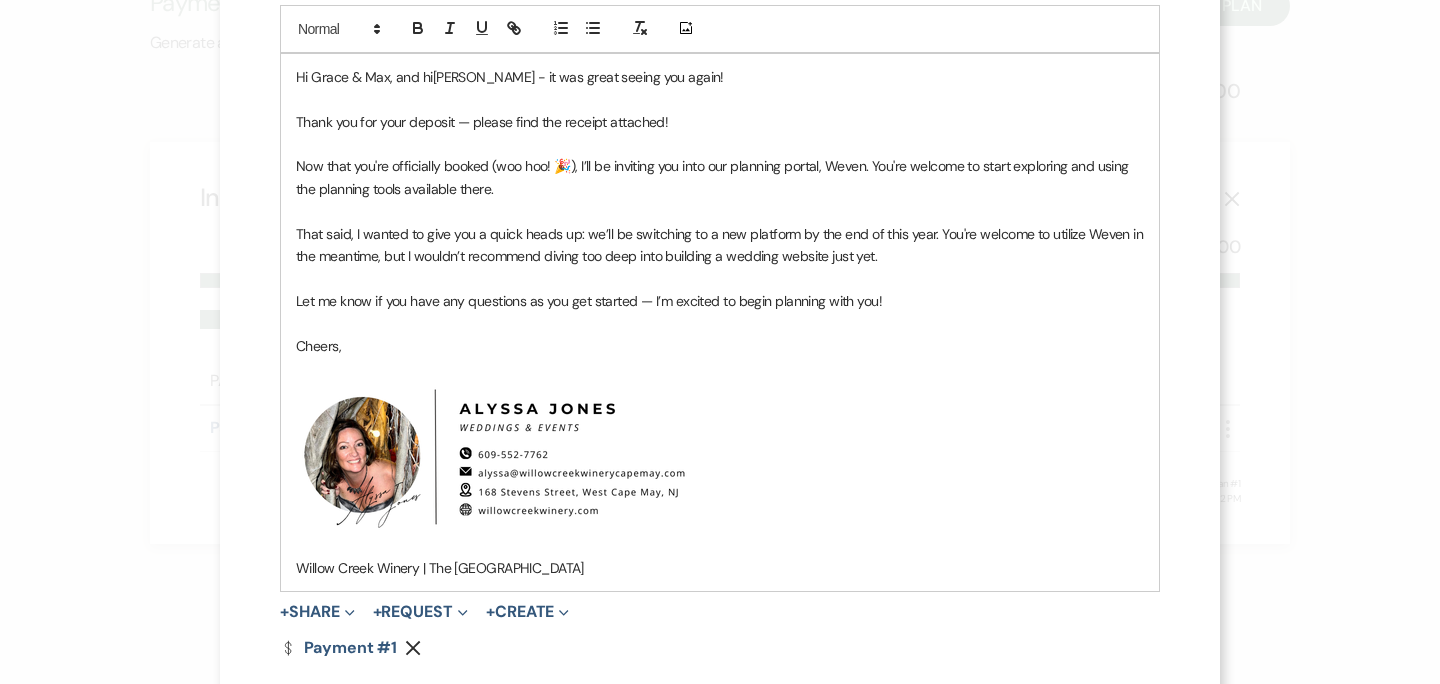 click on "Let me know if you have any questions as you get started — I’m excited to begin planning with you!" at bounding box center (589, 301) 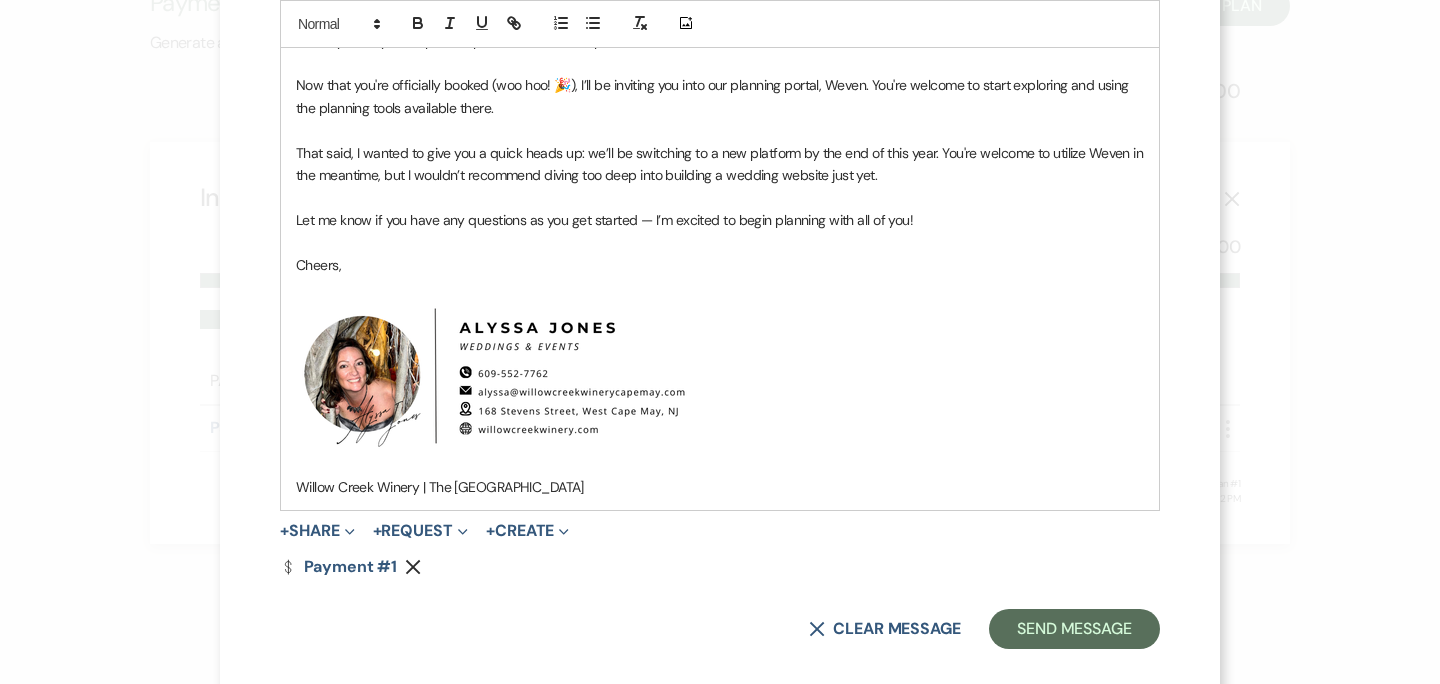 scroll, scrollTop: 702, scrollLeft: 0, axis: vertical 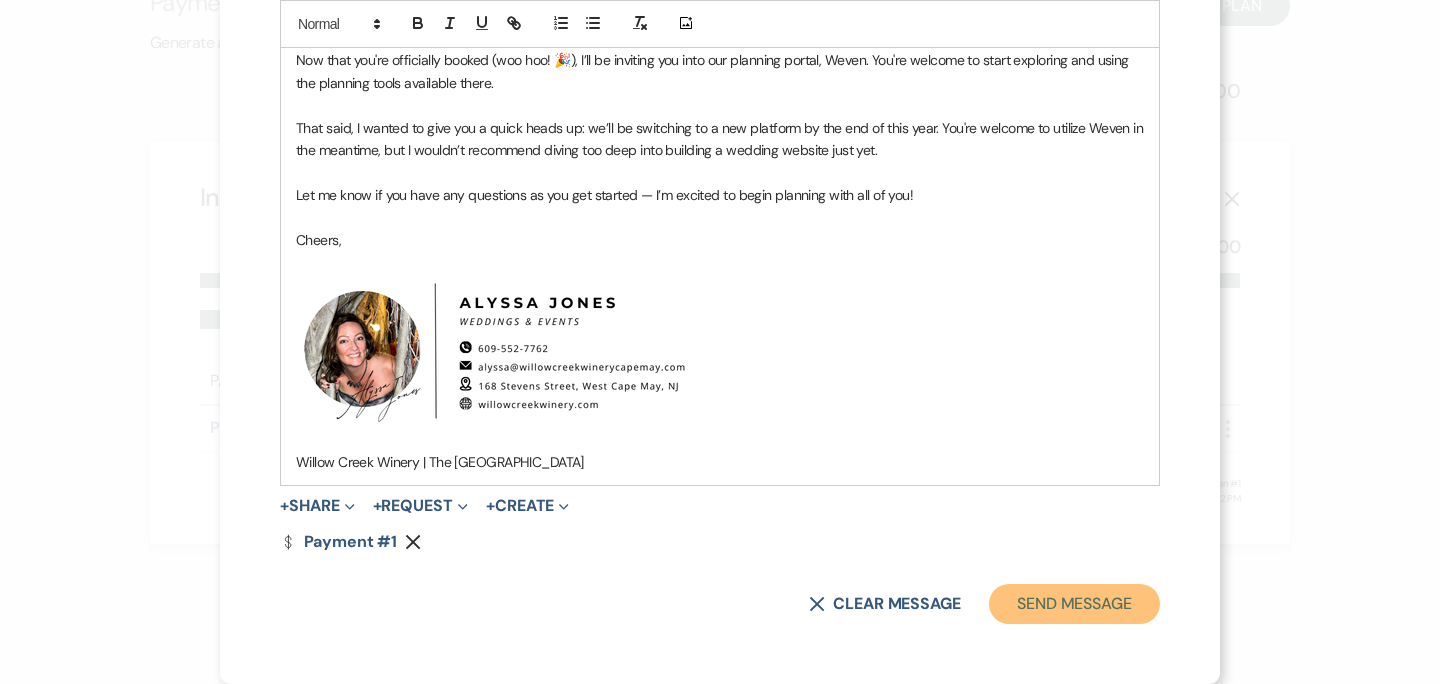click on "Send Message" at bounding box center [1074, 604] 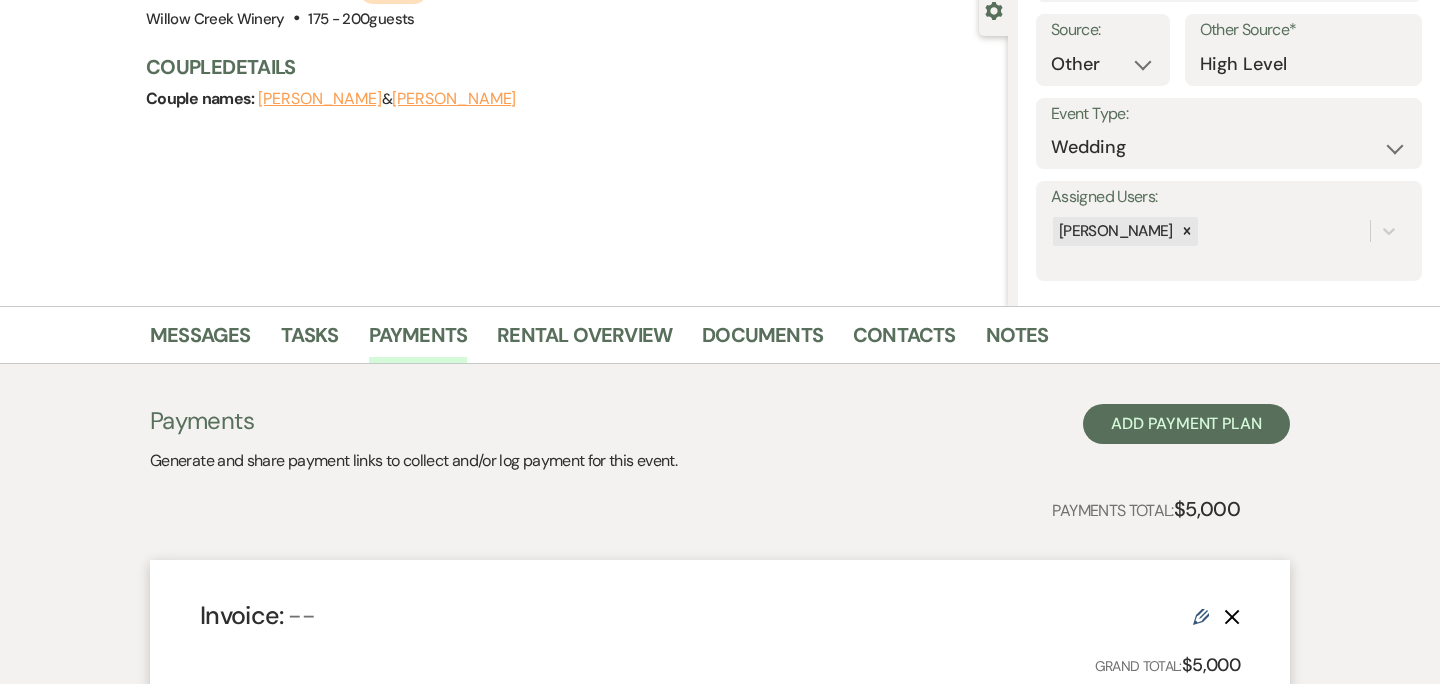 scroll, scrollTop: 0, scrollLeft: 0, axis: both 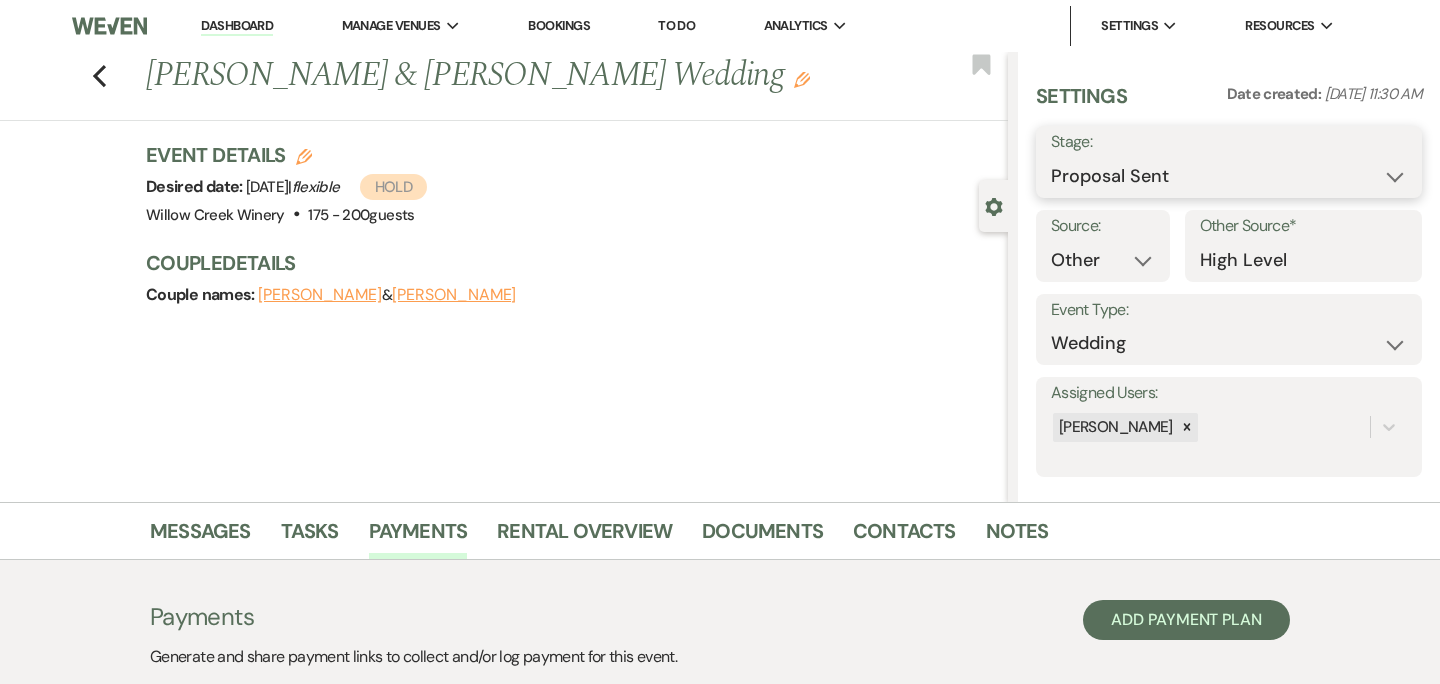 click on "Inquiry Follow Up Tour Requested Tour Confirmed Toured Proposal Sent Booked Lost" at bounding box center [1229, 176] 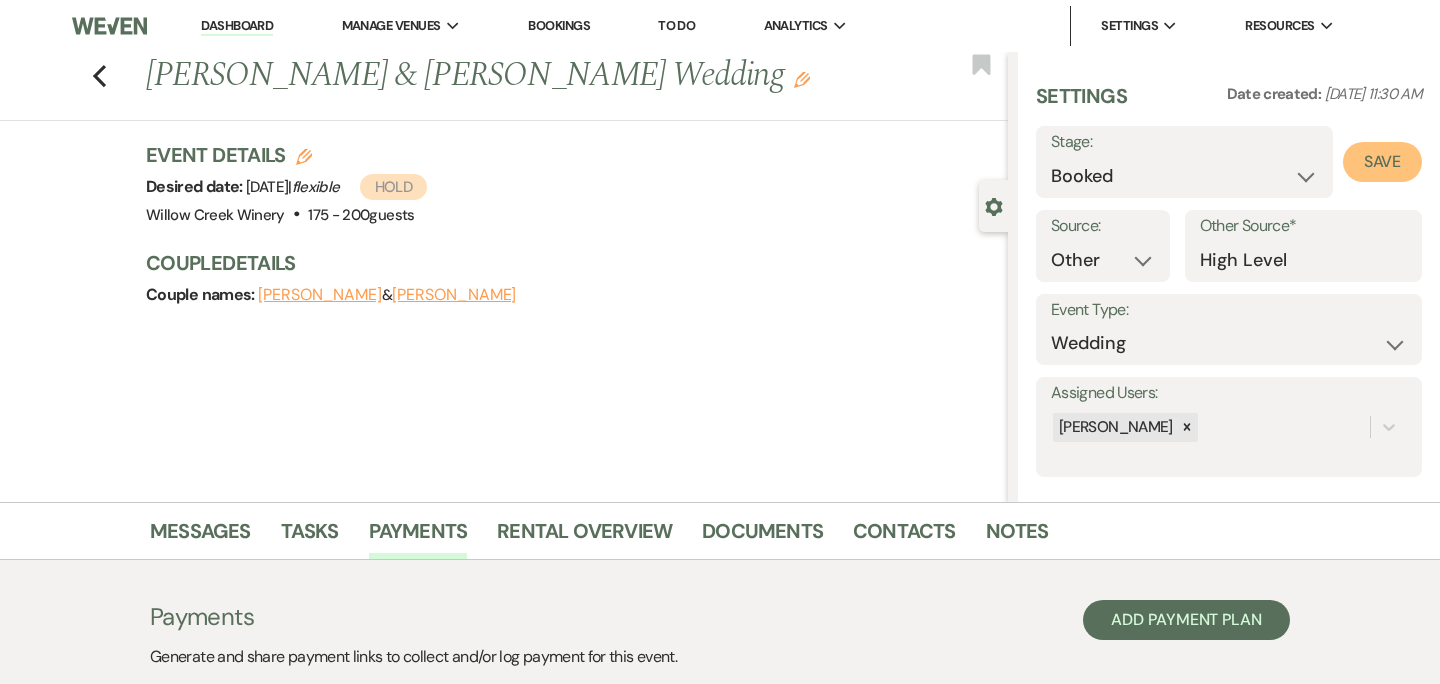 click on "Save" at bounding box center [1382, 162] 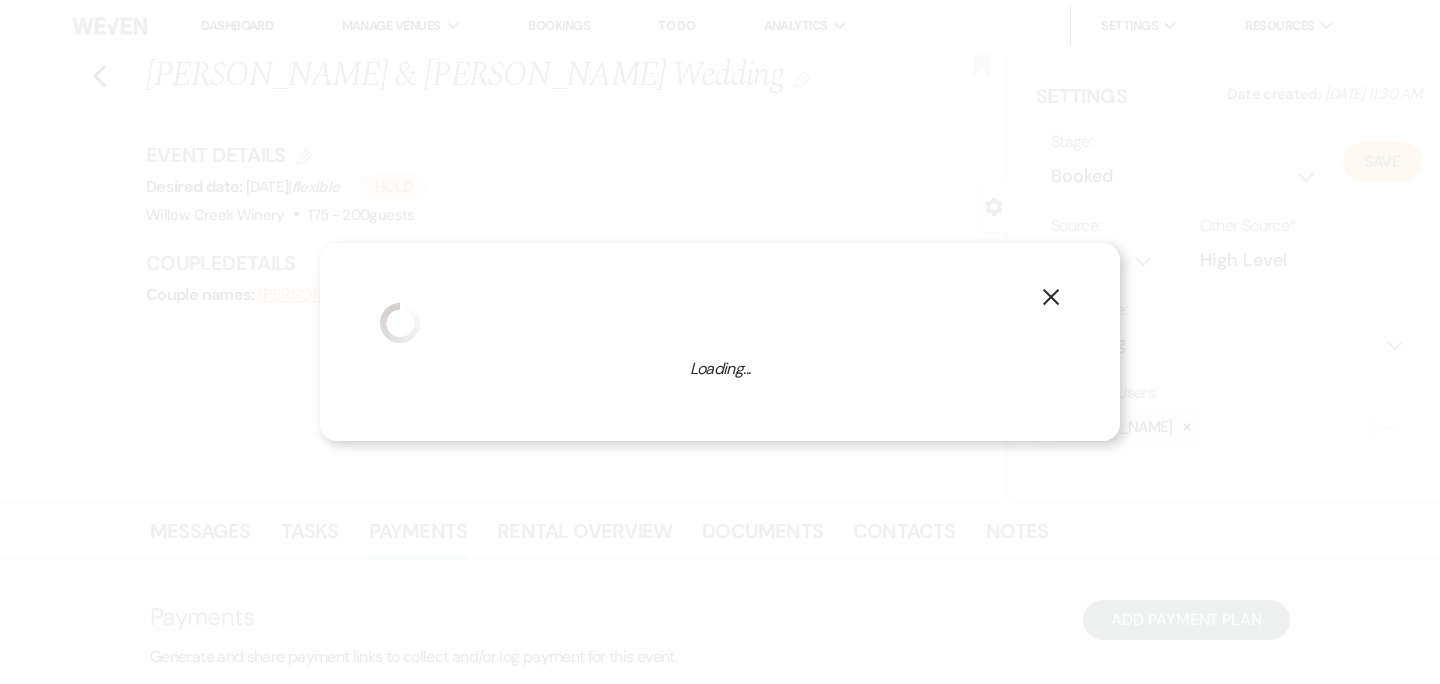 select on "1" 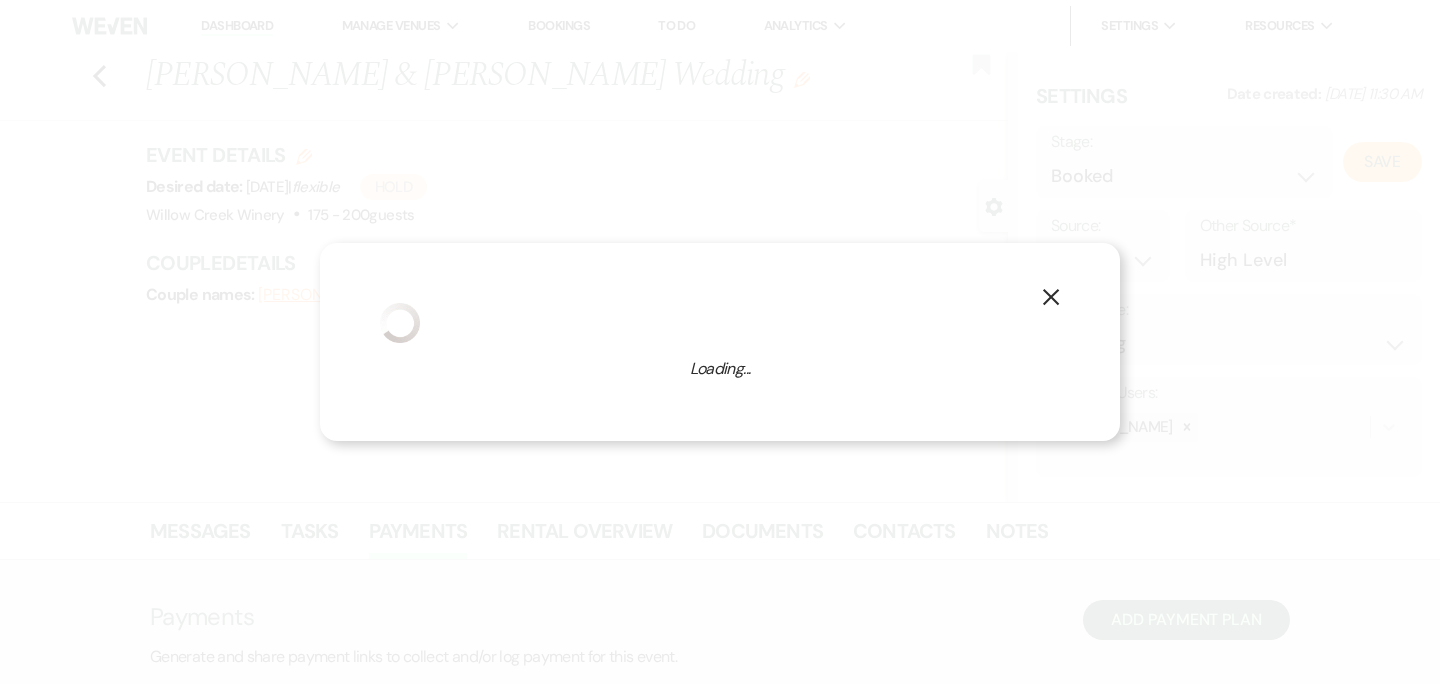 select on "531" 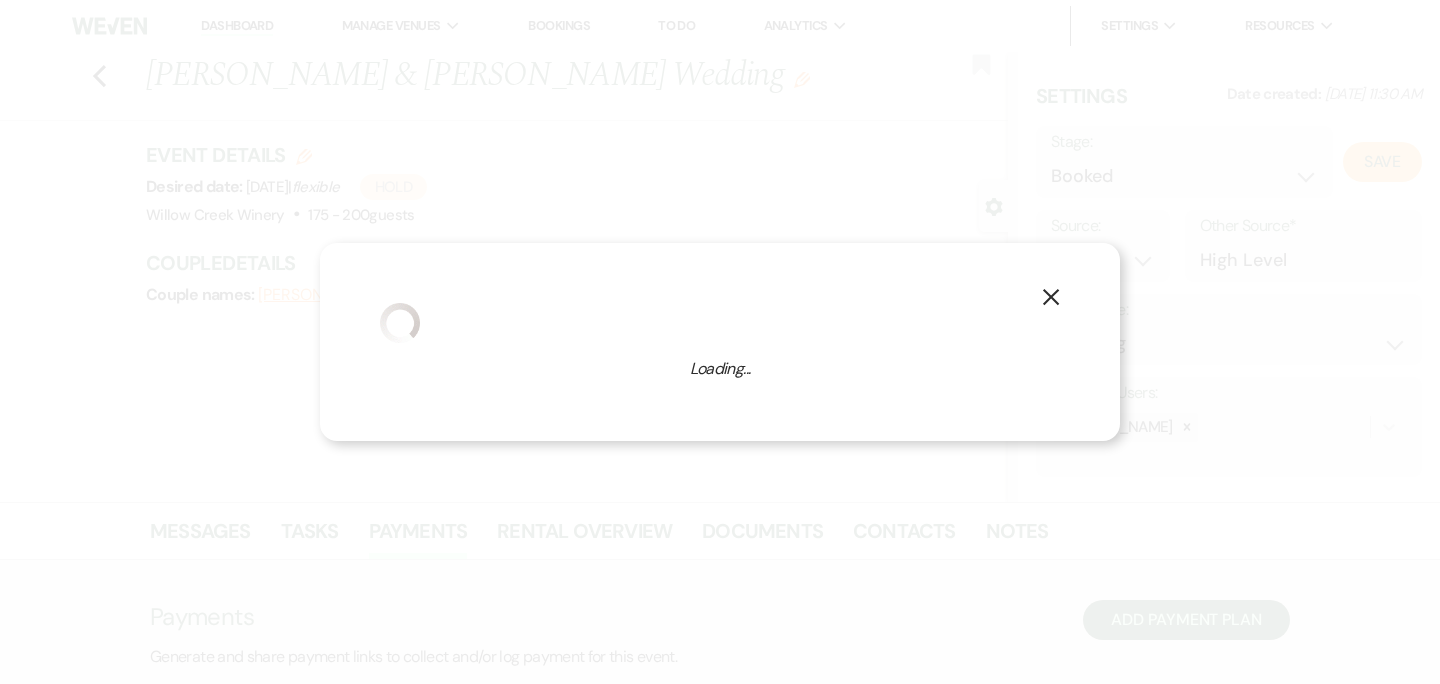 select on "false" 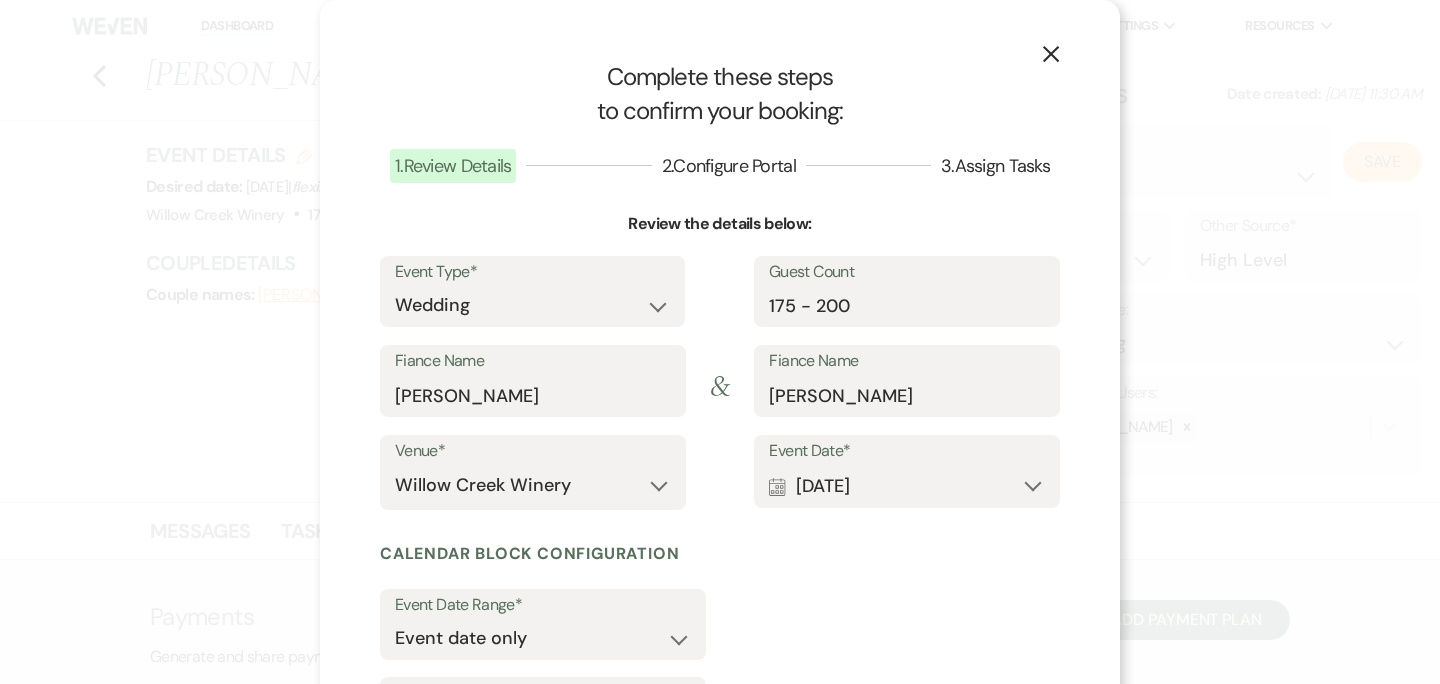 scroll, scrollTop: 198, scrollLeft: 0, axis: vertical 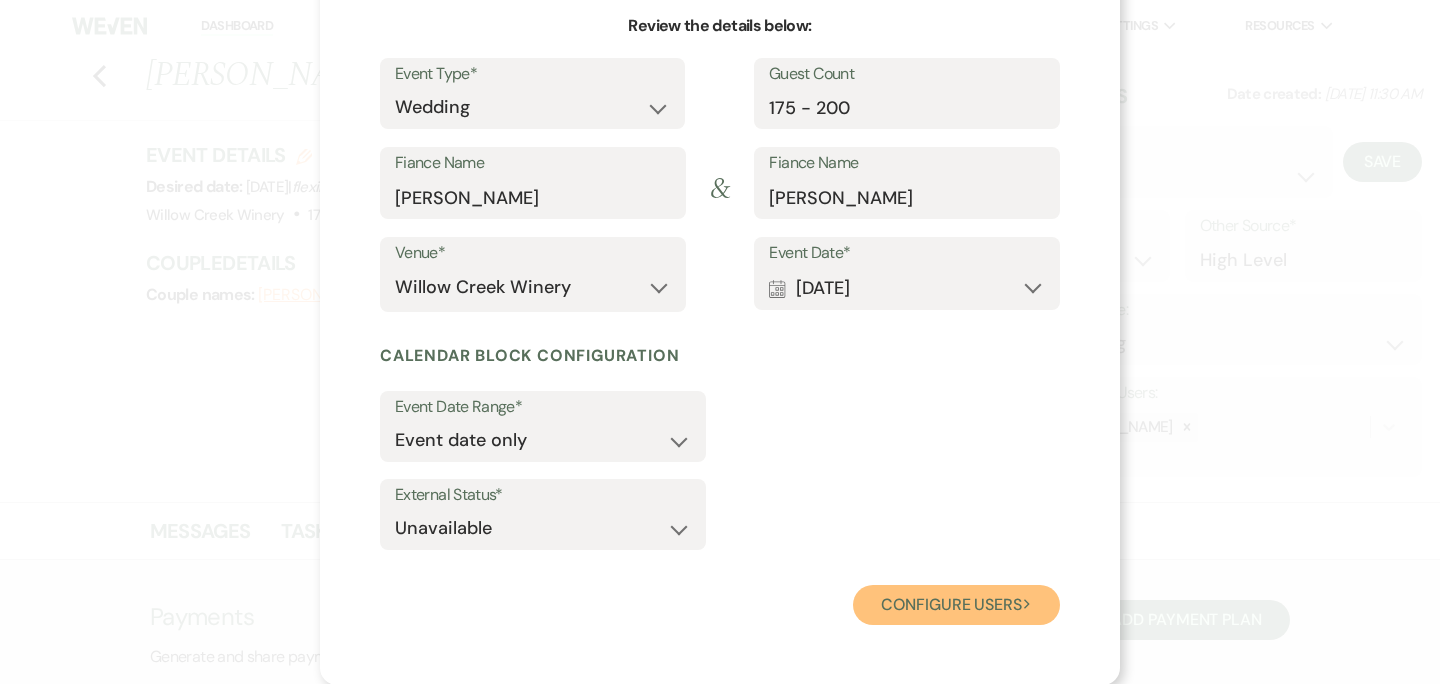 click on "Configure users  Next" at bounding box center (956, 605) 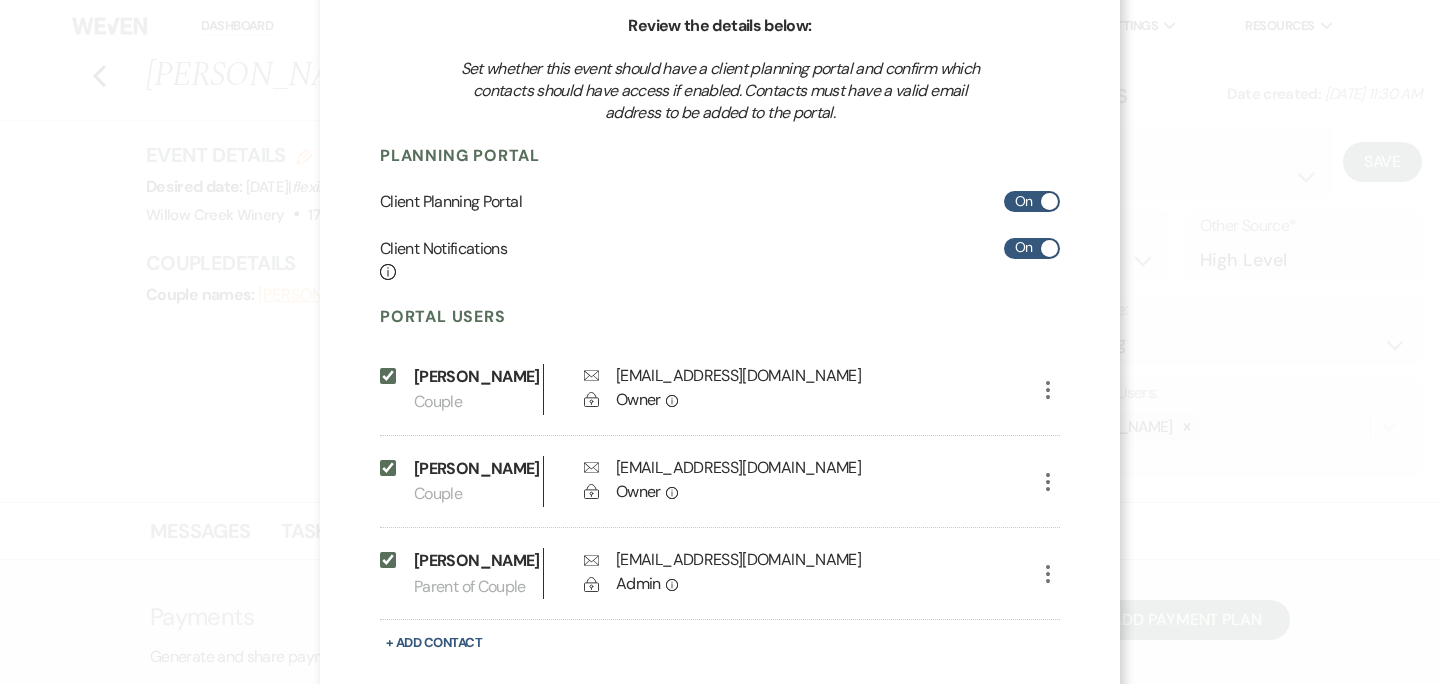 scroll, scrollTop: 306, scrollLeft: 0, axis: vertical 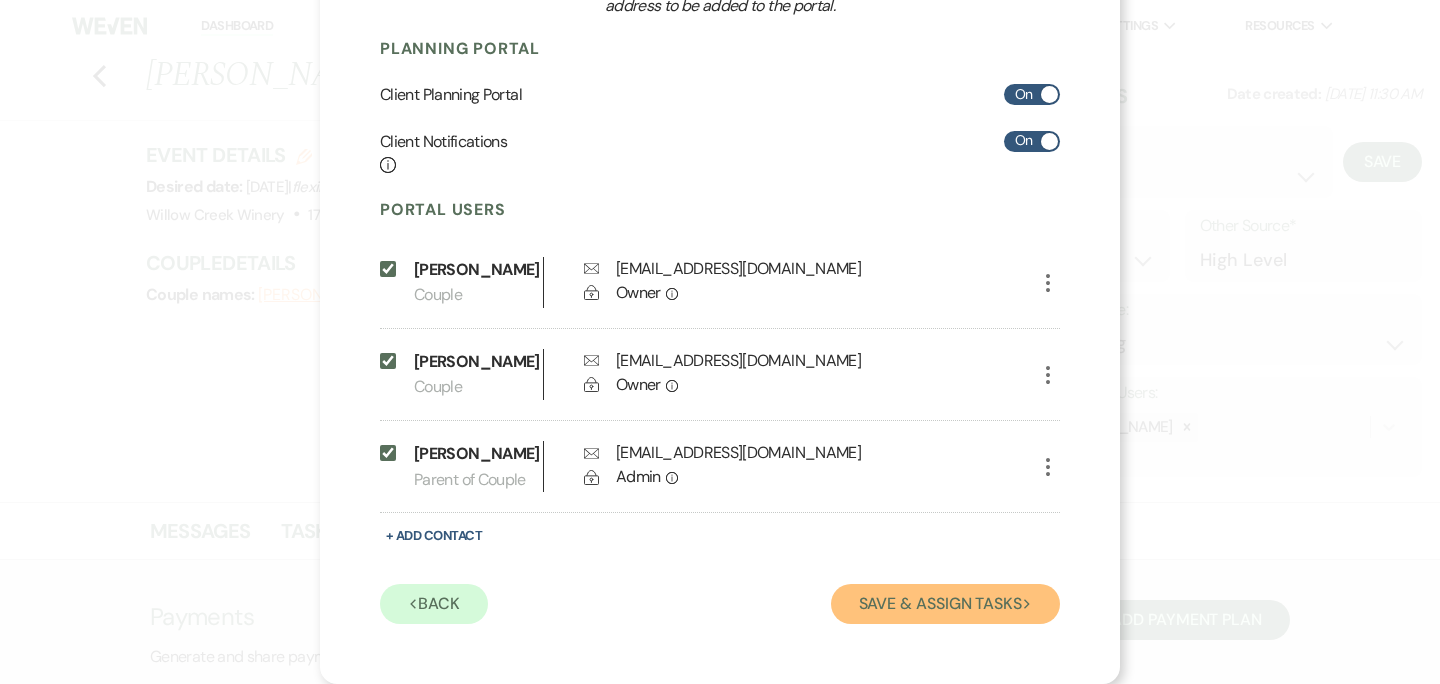 click on "Save & Assign Tasks  Next" at bounding box center [945, 604] 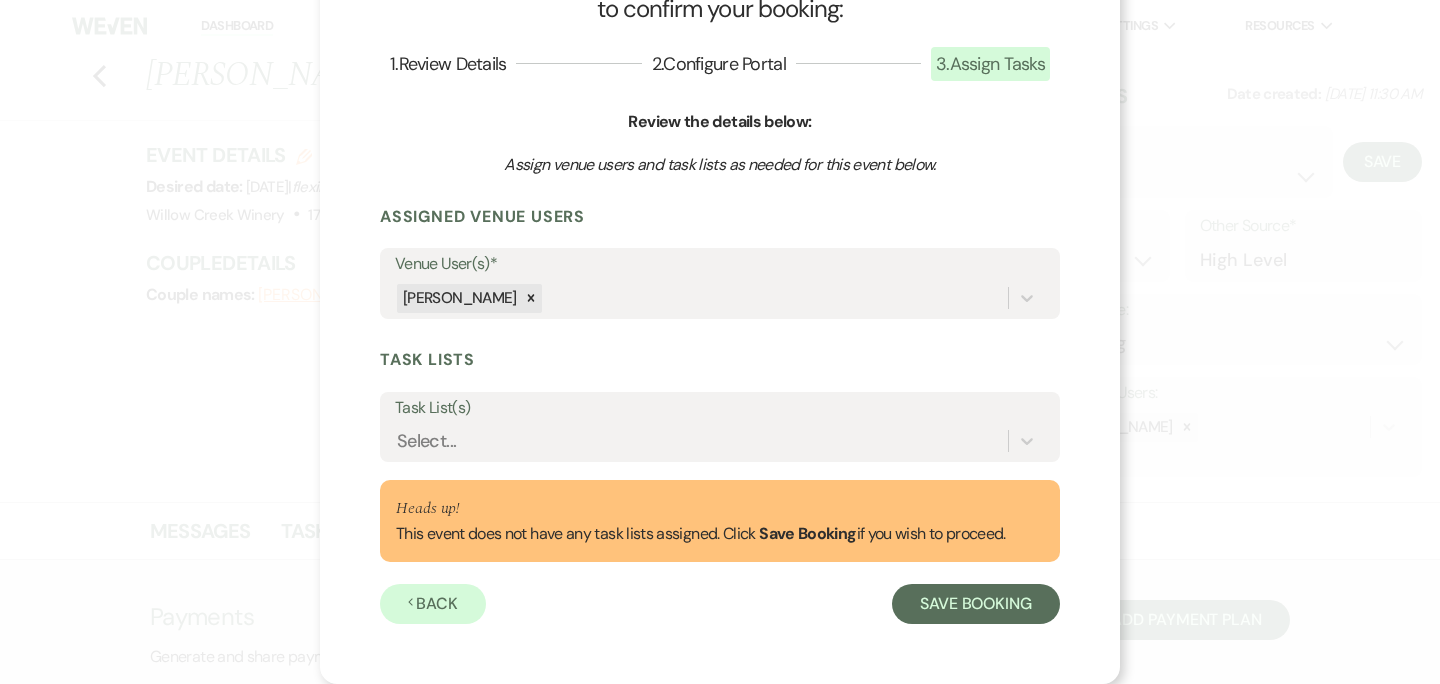 scroll, scrollTop: 102, scrollLeft: 0, axis: vertical 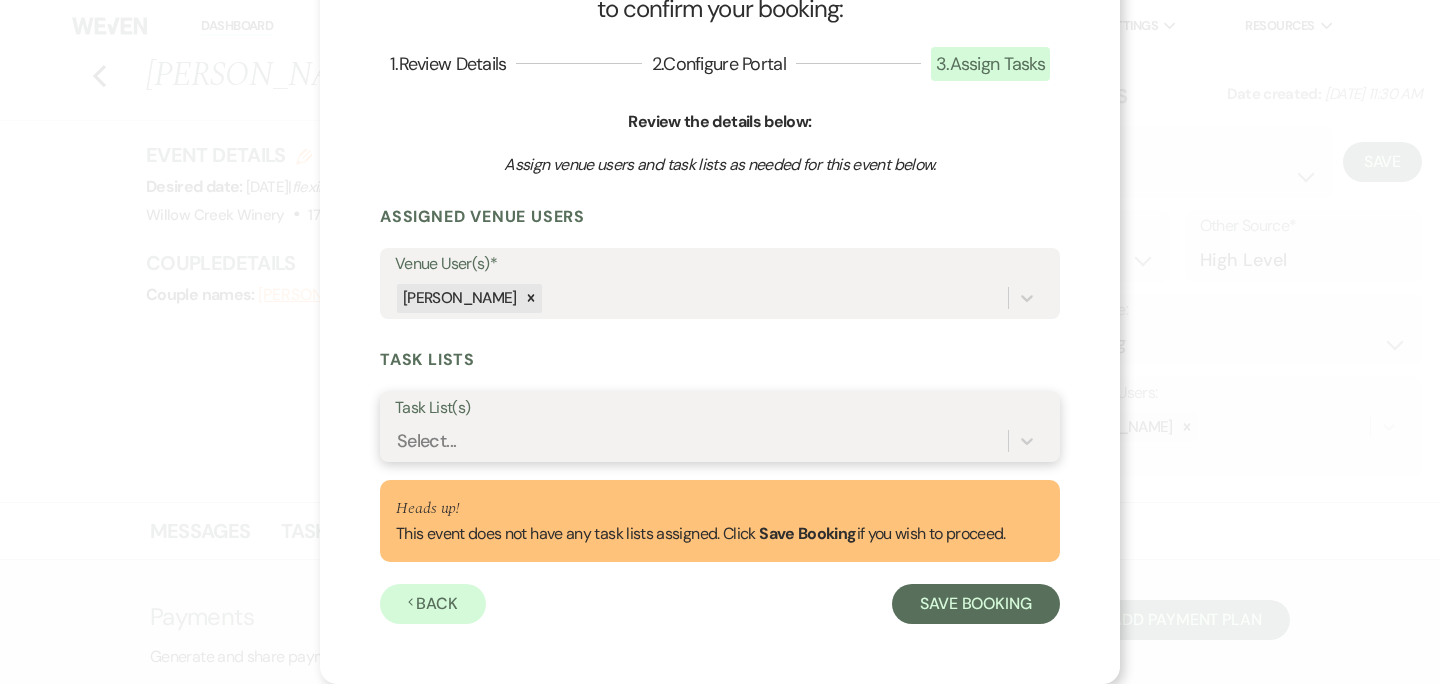click on "Select..." at bounding box center [701, 441] 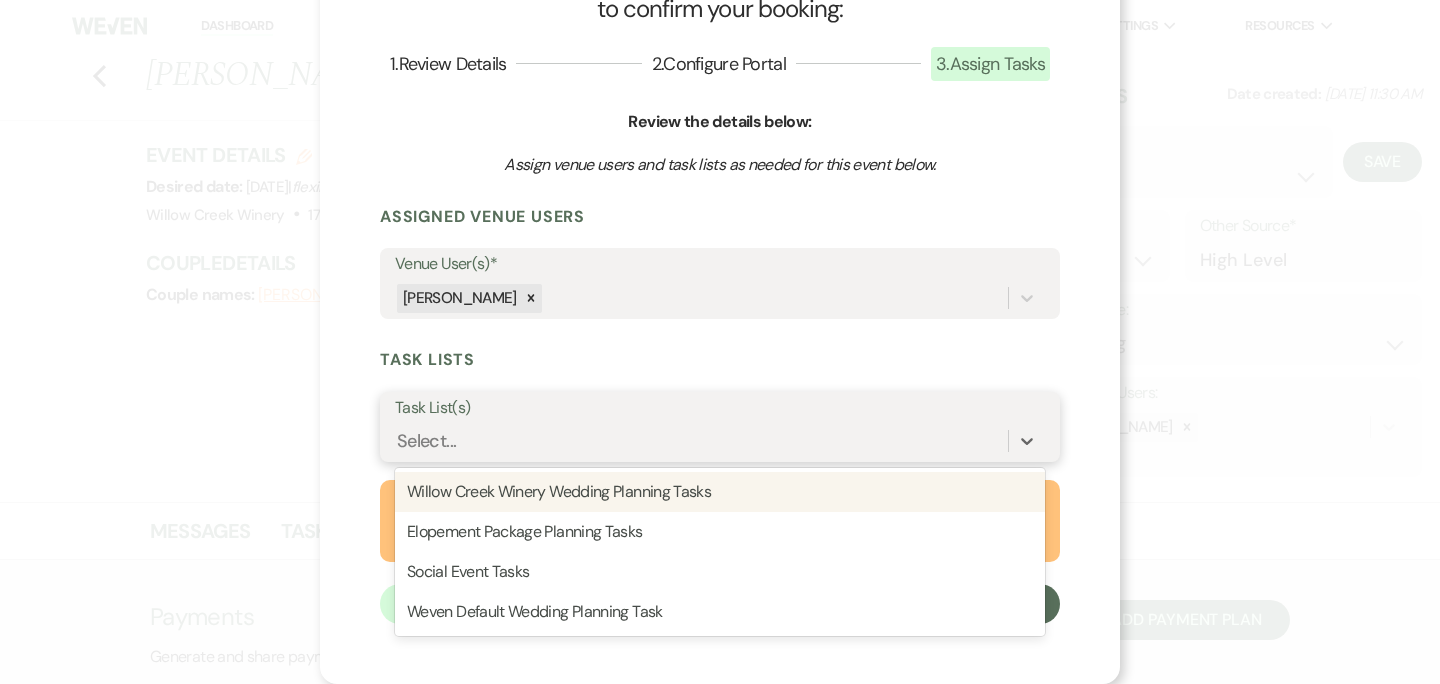 click on "Willow Creek Winery Wedding Planning Tasks" at bounding box center (720, 492) 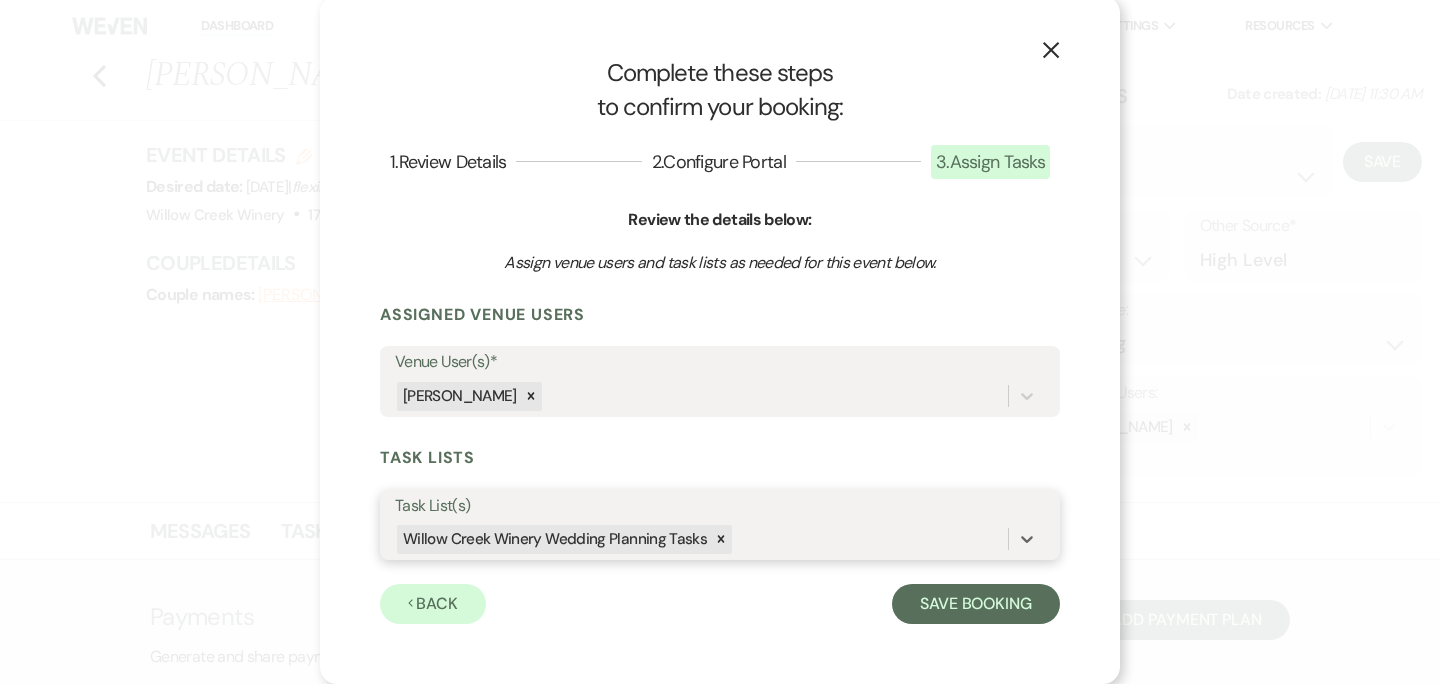 click on "Willow Creek Winery Wedding Planning Tasks" at bounding box center [701, 539] 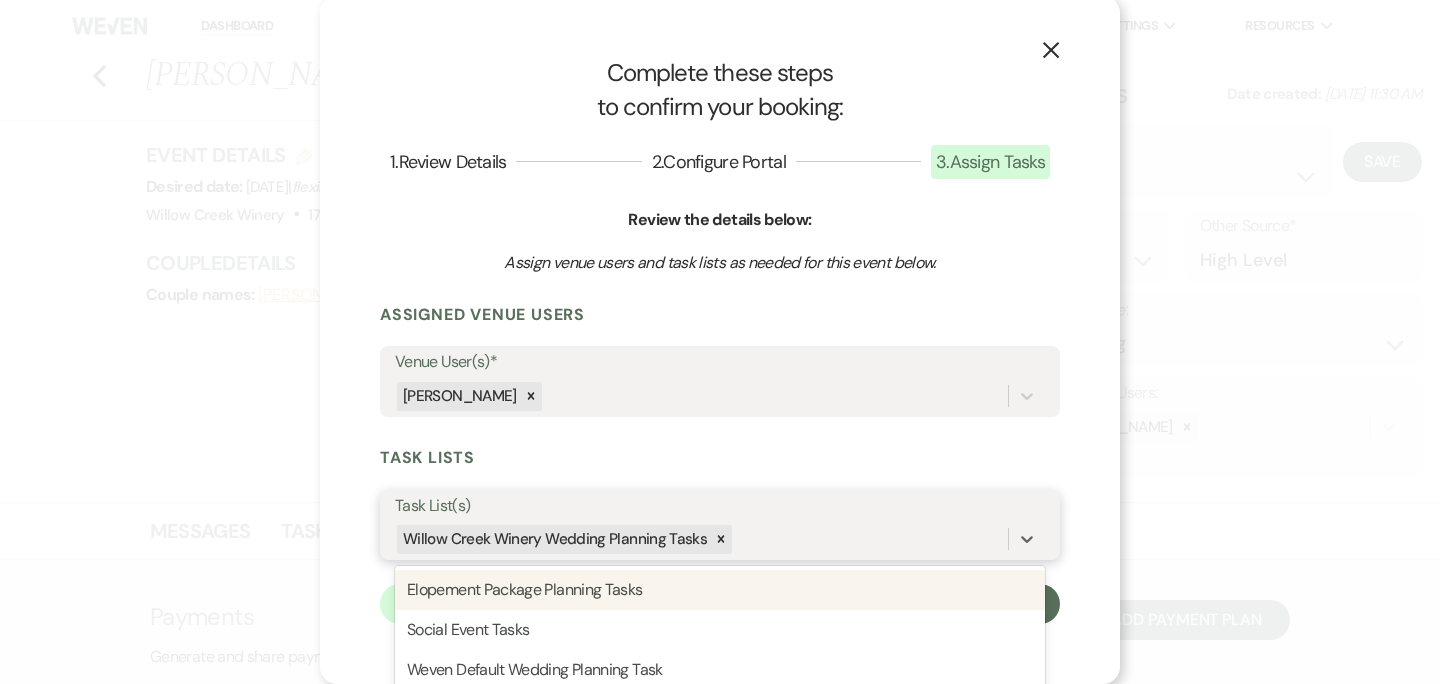 scroll, scrollTop: 14, scrollLeft: 0, axis: vertical 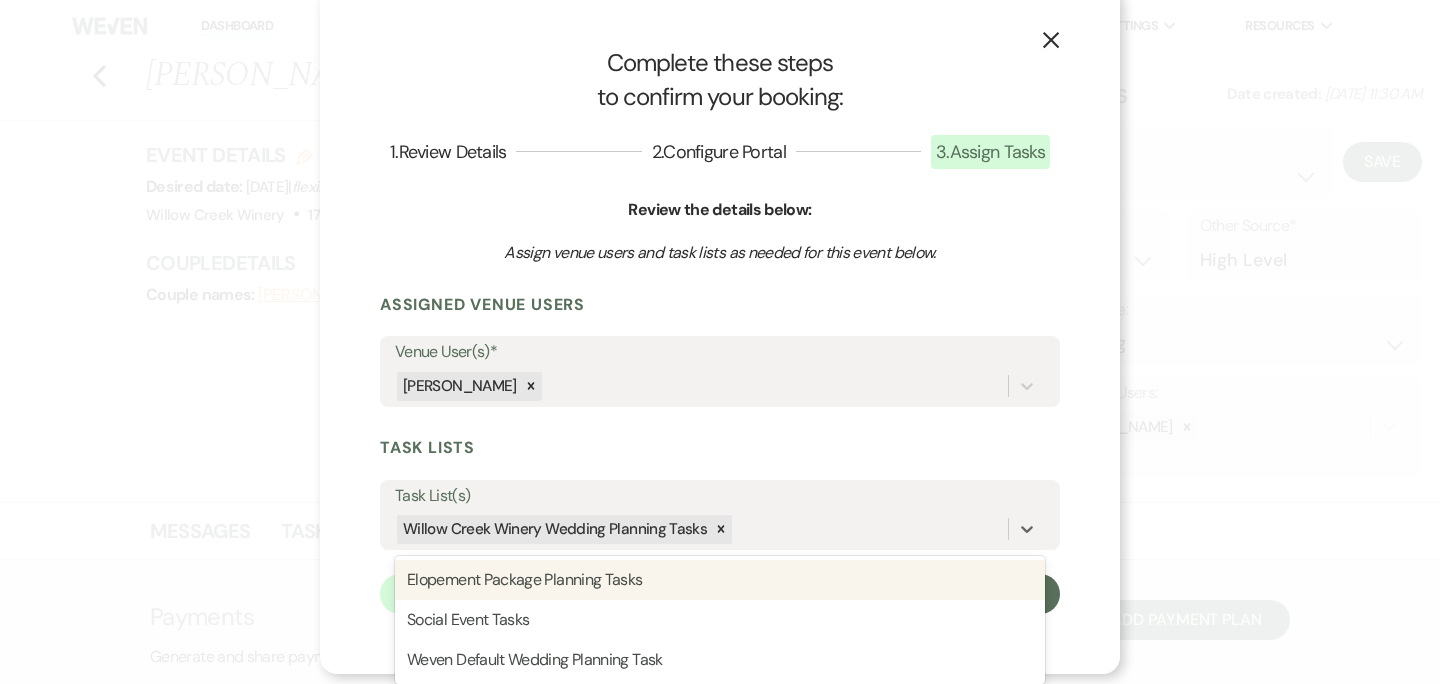 click on "X Complete these steps  to confirm your booking: 1 .  Review Details 2 .  Configure Portal 3 .  Assign Tasks Review the details below: Event Type* Wedding Anniversary Party Baby Shower Bachelorette / Bachelor Party Birthday Party Bridal Shower Brunch Community Event Concert Corporate Event Elopement End of Life Celebration Engagement Party Fundraiser Graduation Party Micro Wedding Prom Quinceañera Rehearsal Dinner Religious Event Retreat Other Guest Count 175 - 200 Fiance Name Grace Quinn & Fiance Name Maxwell Frantz Venue* Willow Creek Winery The Southern Mansion Event Date* Calendar Oct 24, 2026 Expand Done Calendar   Select date ↓ Sat, Oct 24, 2026 July 2025 S M T W T F S     1   2   3   4   5   6   7   8   9   10   11   12   13   14   15   16   17   18   19   20   21   22   23   24   25   26   27   28   29   30   31                     Next August 2025 S M T W T F S           1   2   3   4   5   6   7   8   9   10   11   12   13   14   15   16   17   18   19   20   21   22   23   24" at bounding box center (720, 330) 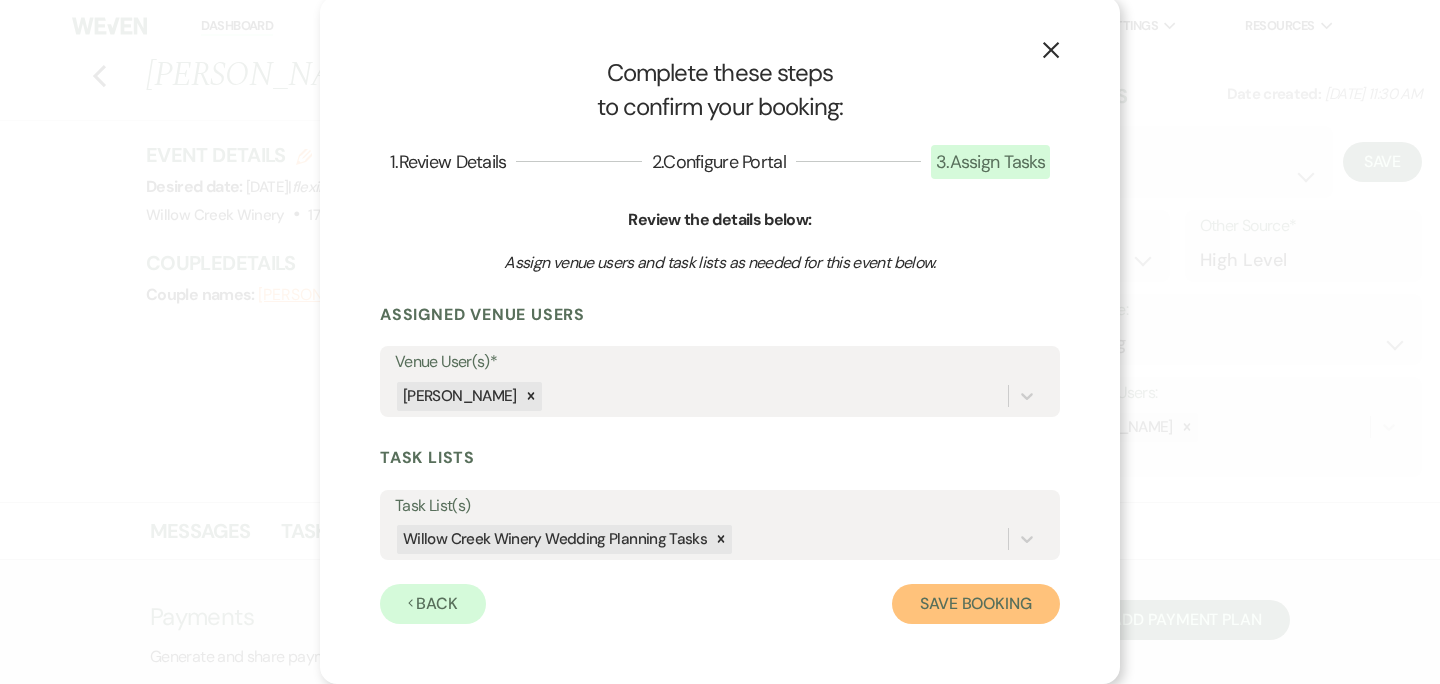 click on "Save Booking" at bounding box center [976, 604] 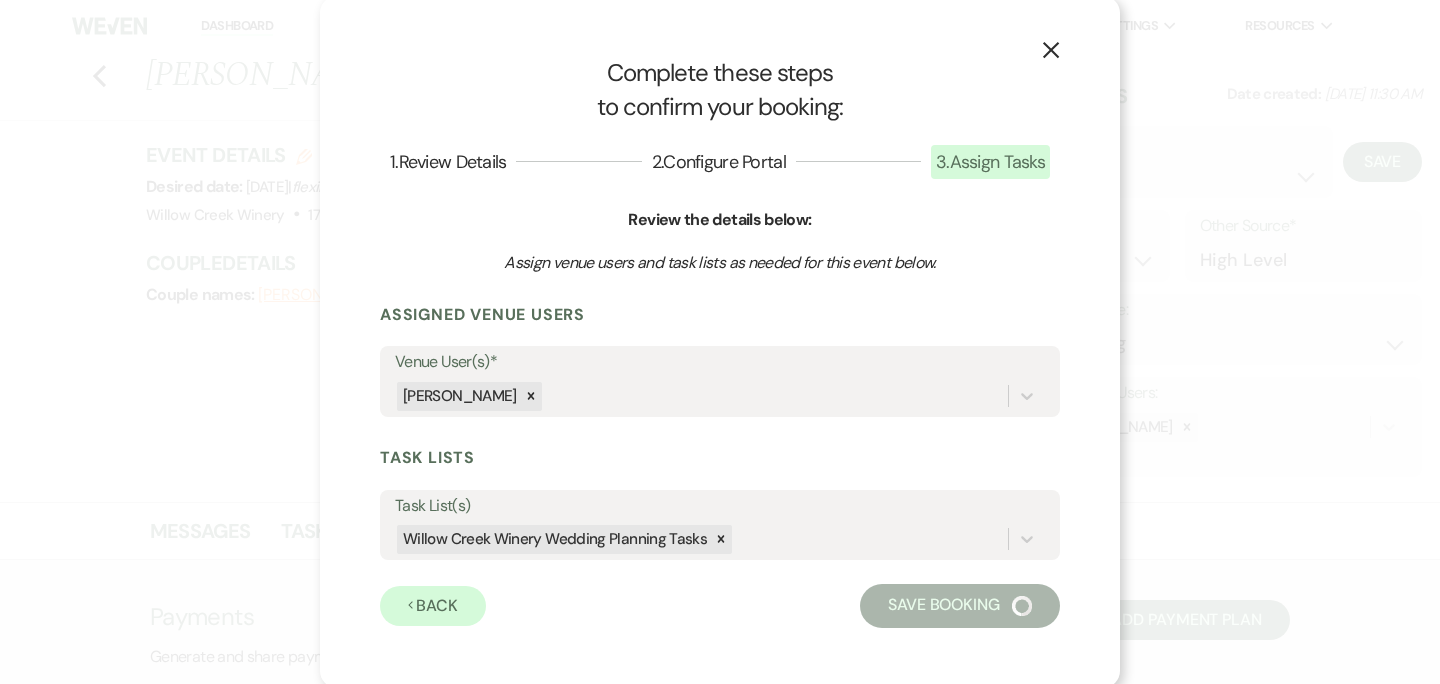 select on "14" 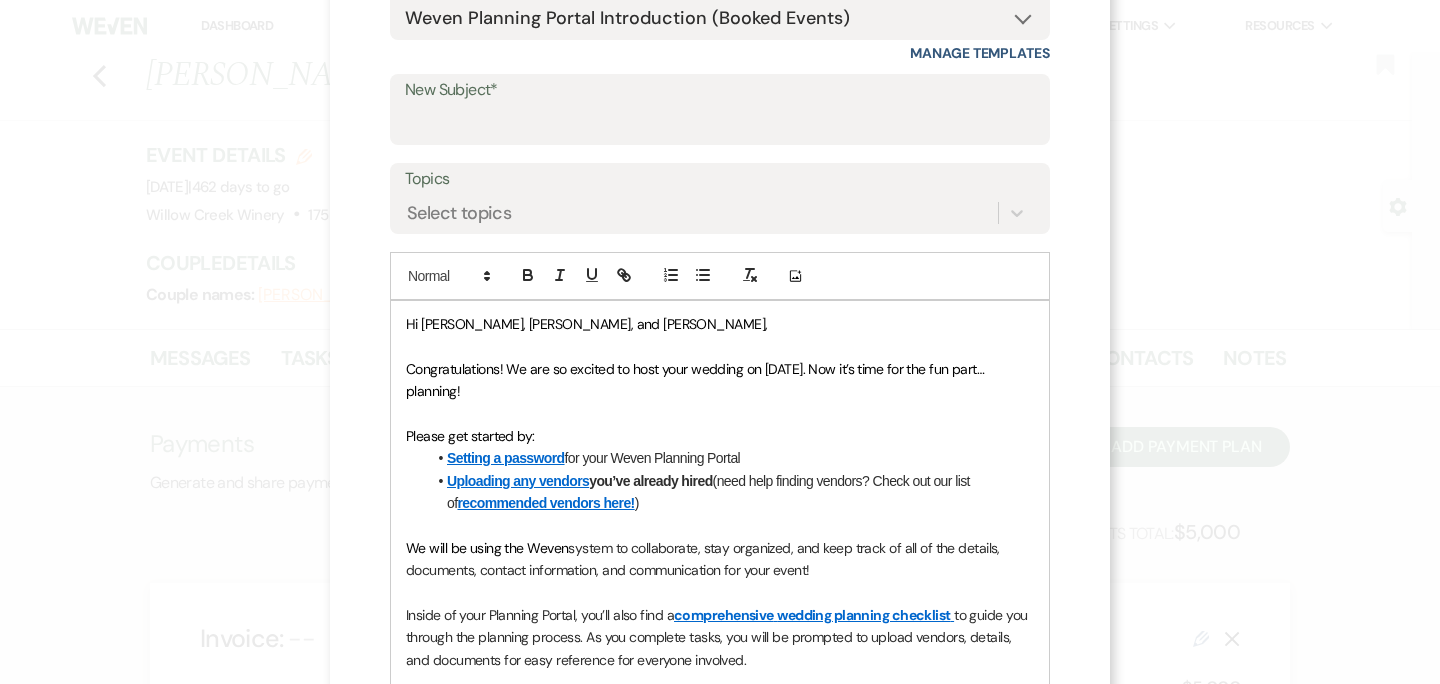 scroll, scrollTop: 45, scrollLeft: 0, axis: vertical 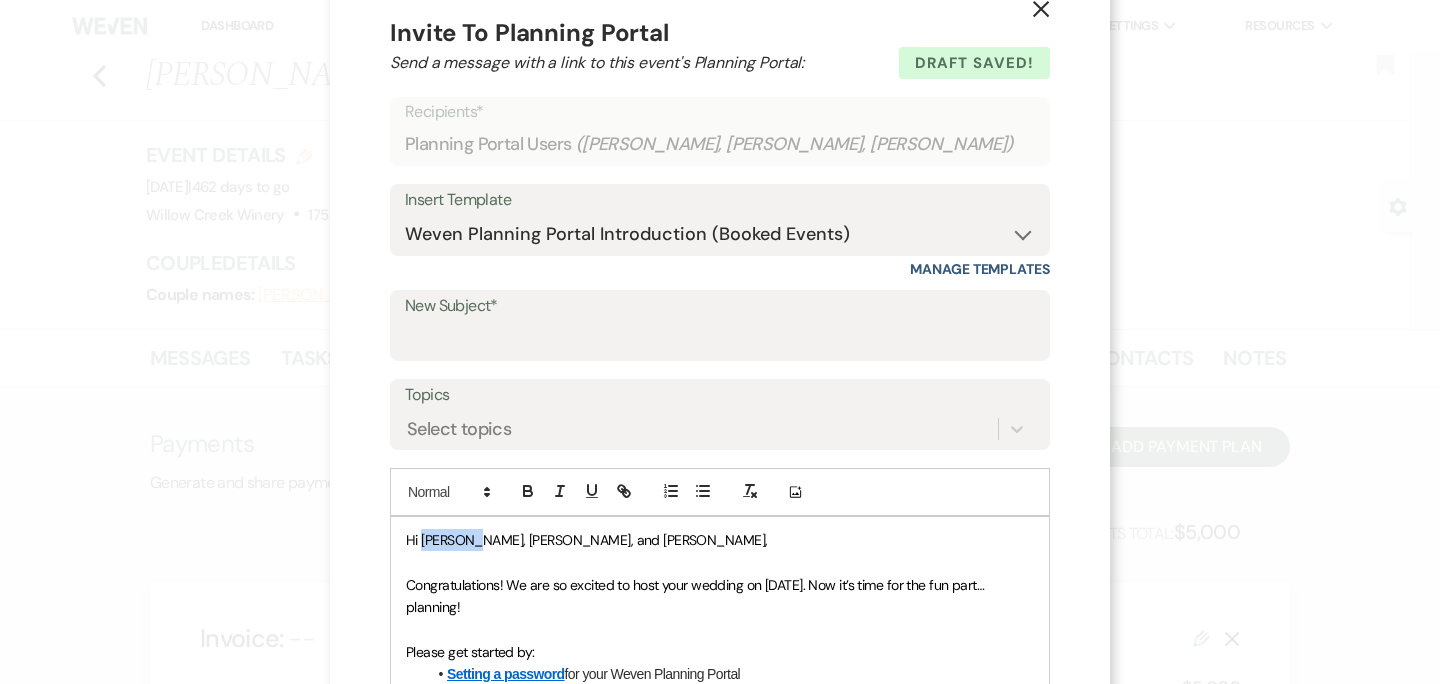 drag, startPoint x: 468, startPoint y: 539, endPoint x: 424, endPoint y: 535, distance: 44.181442 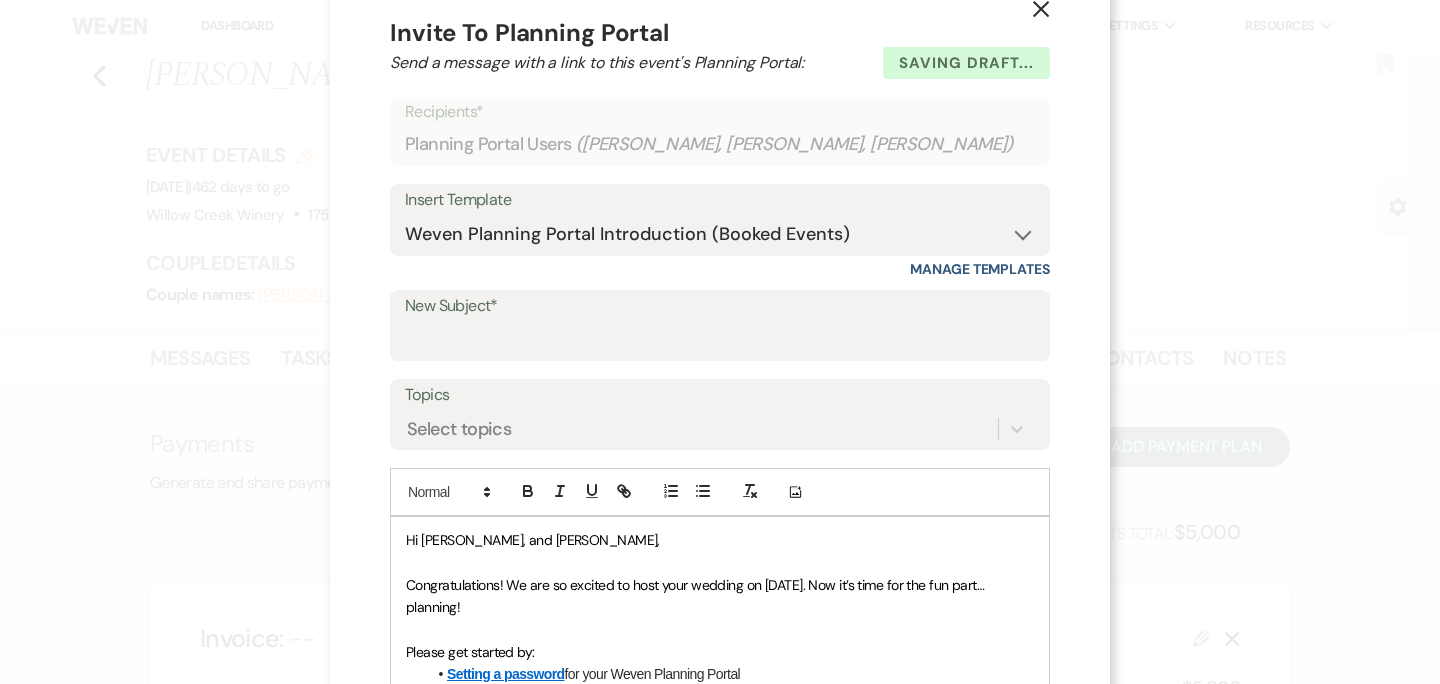 click on "Hi Grace, and Maxwell," at bounding box center [533, 540] 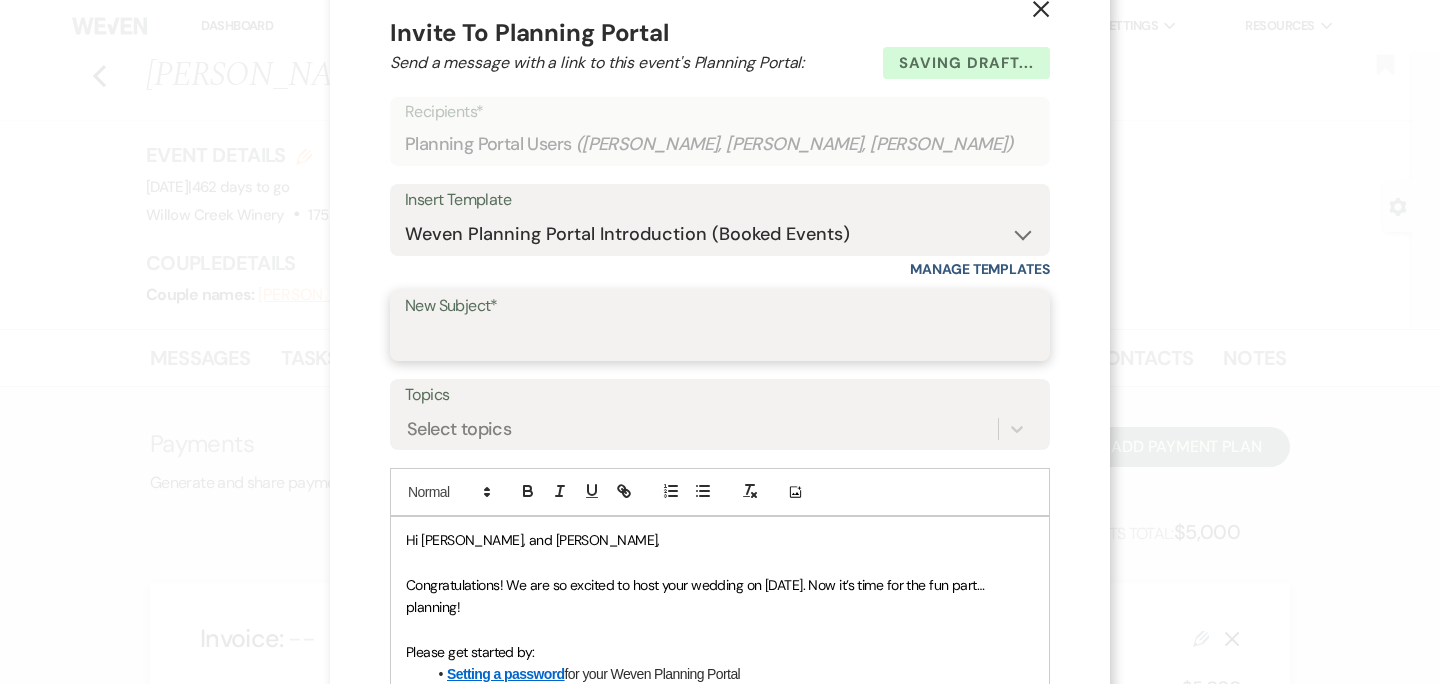 click on "New Subject*" at bounding box center (720, 339) 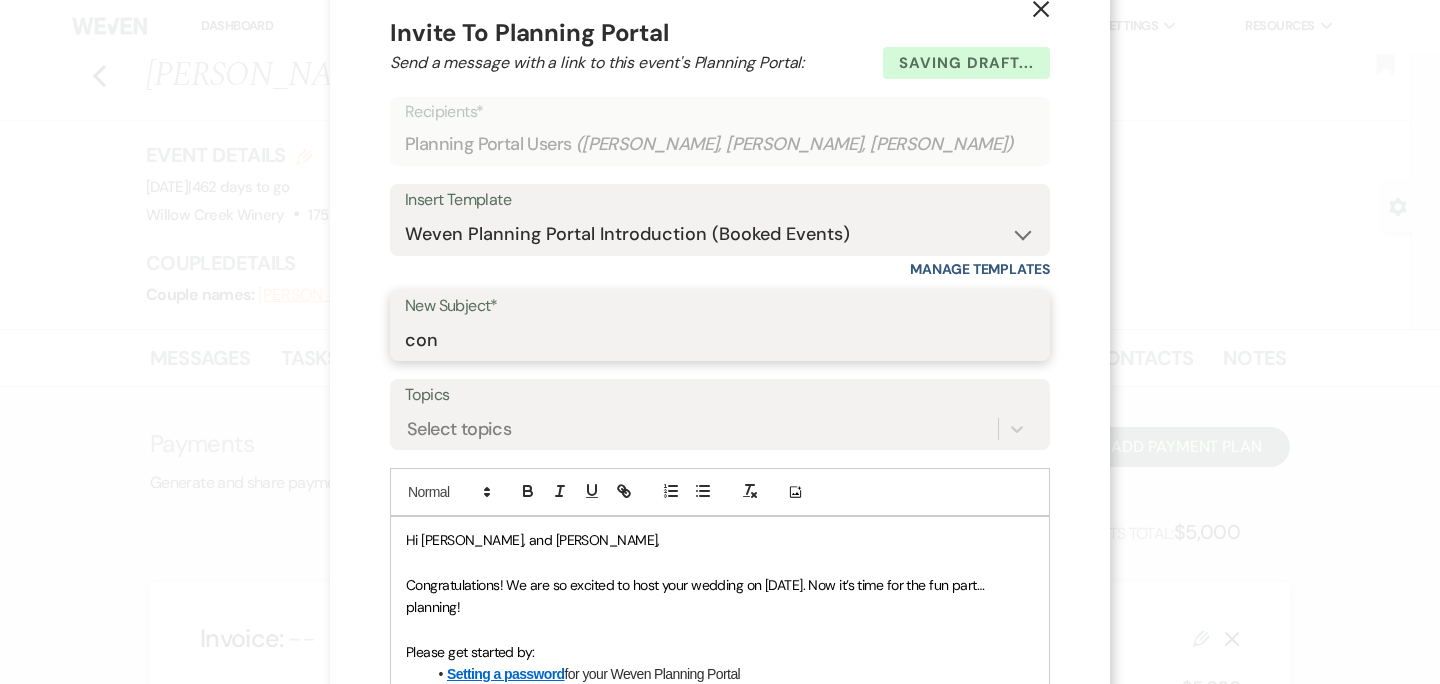 type on "Congratulations and Welcome to Weven!" 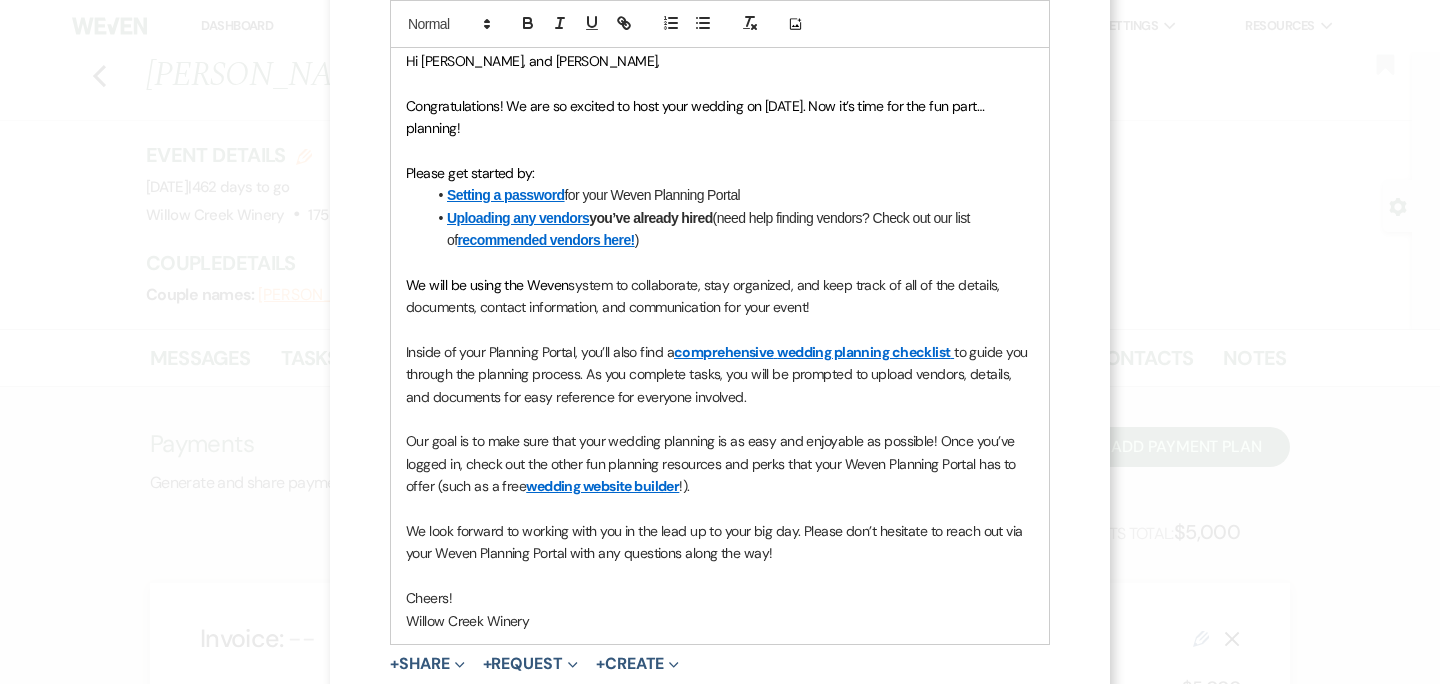 scroll, scrollTop: 713, scrollLeft: 0, axis: vertical 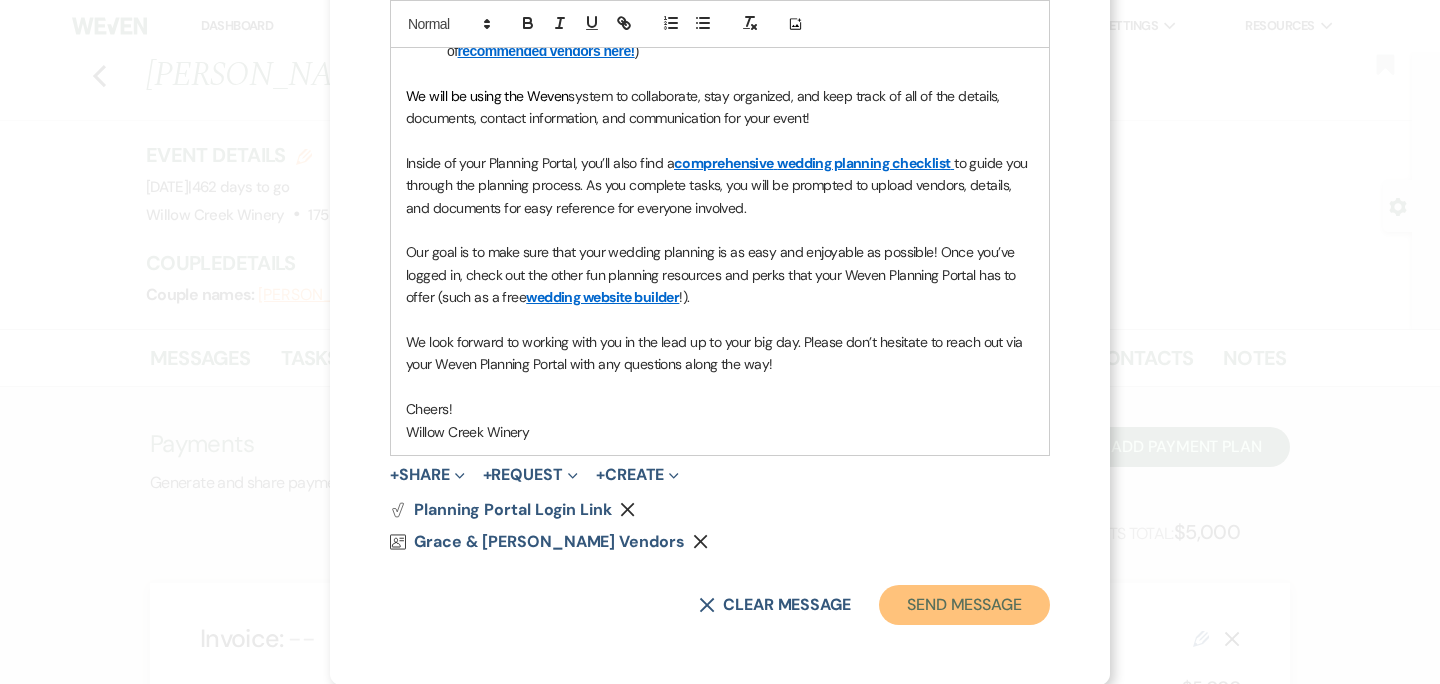 click on "Send Message" at bounding box center [964, 605] 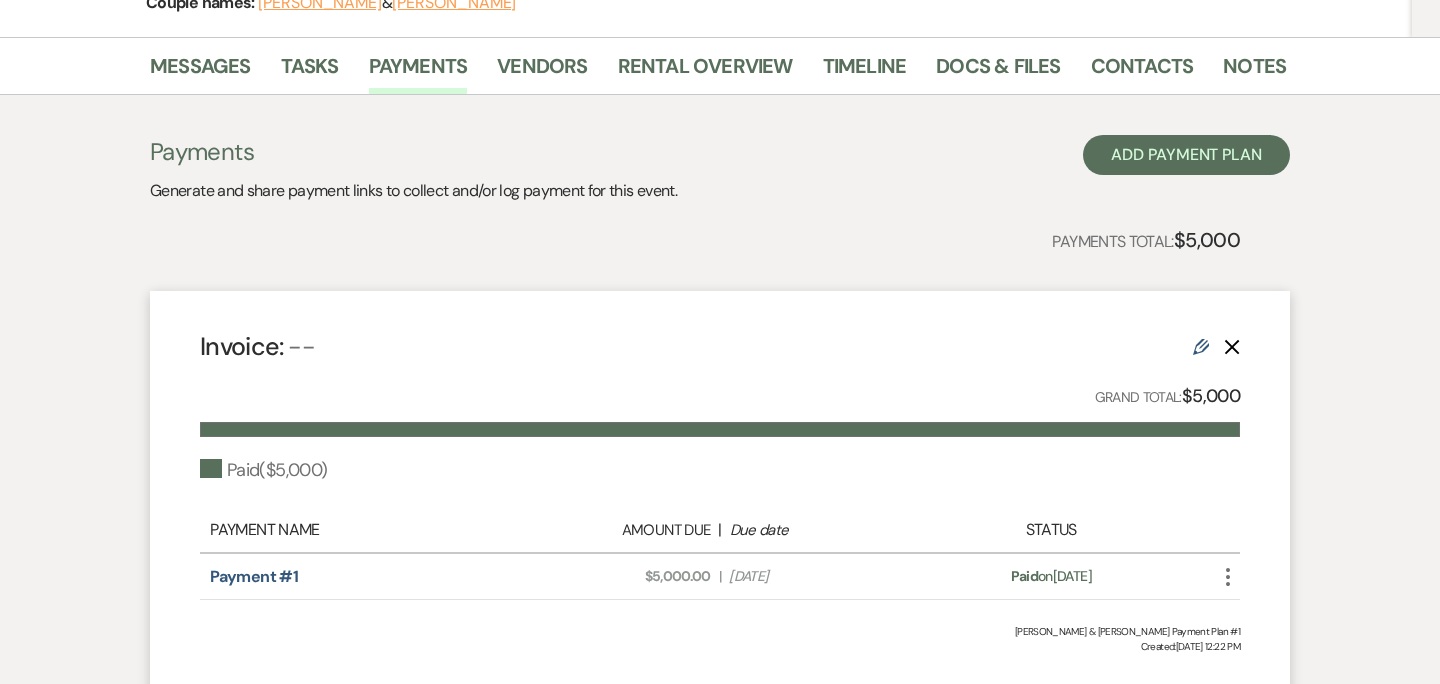 scroll, scrollTop: 0, scrollLeft: 0, axis: both 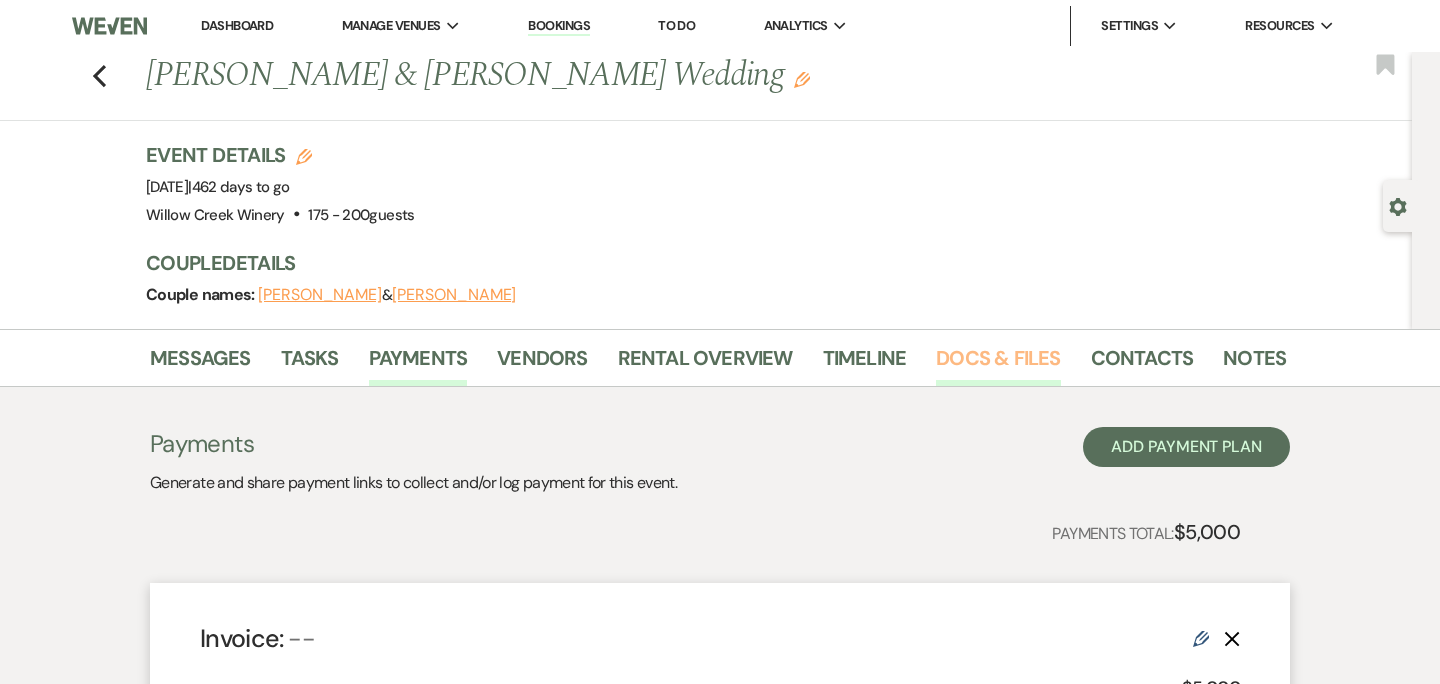 click on "Docs & Files" at bounding box center [998, 364] 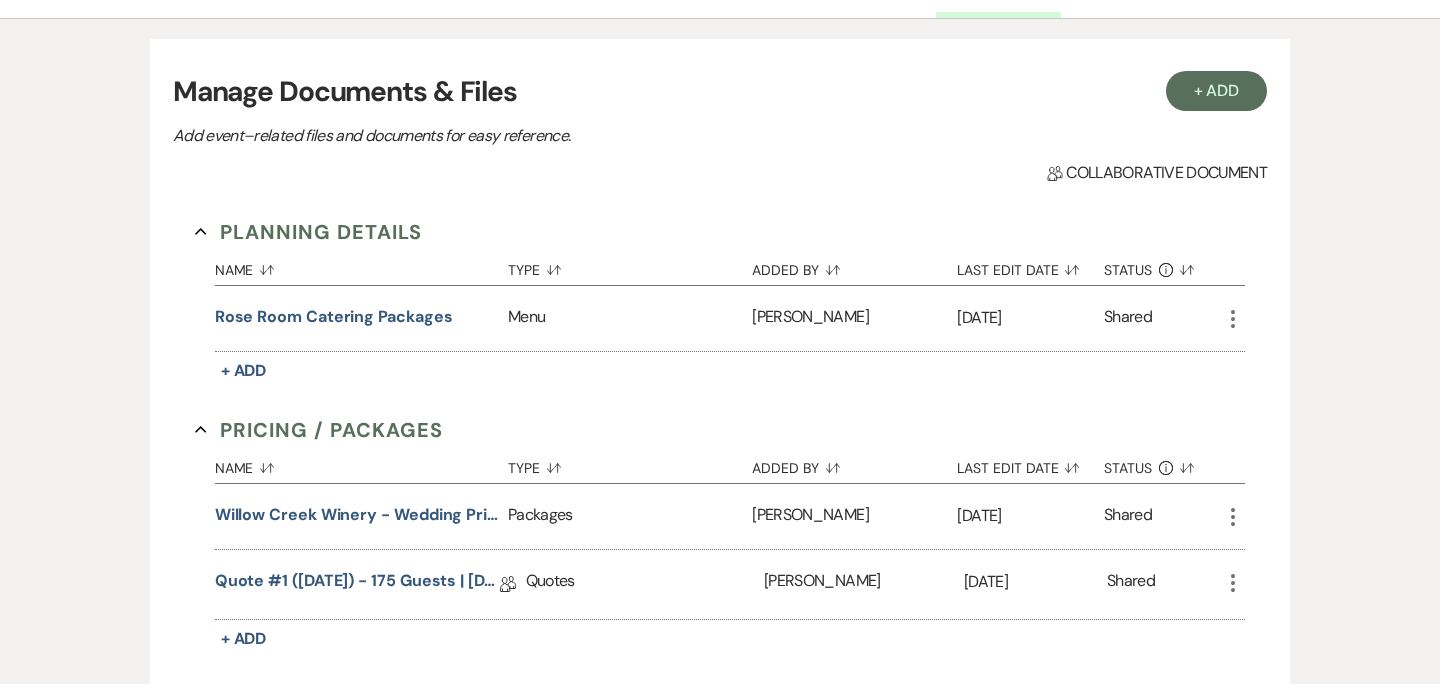 scroll, scrollTop: 352, scrollLeft: 0, axis: vertical 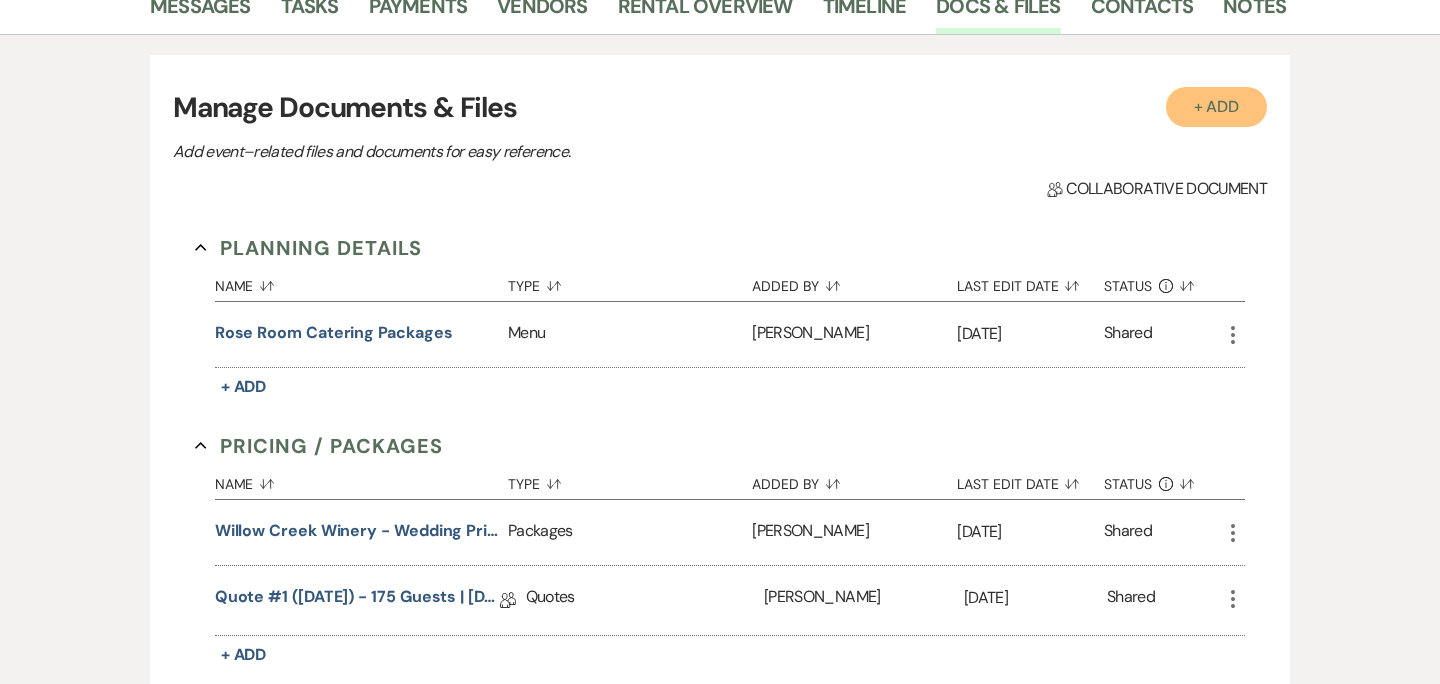 click on "+ Add" at bounding box center (1217, 107) 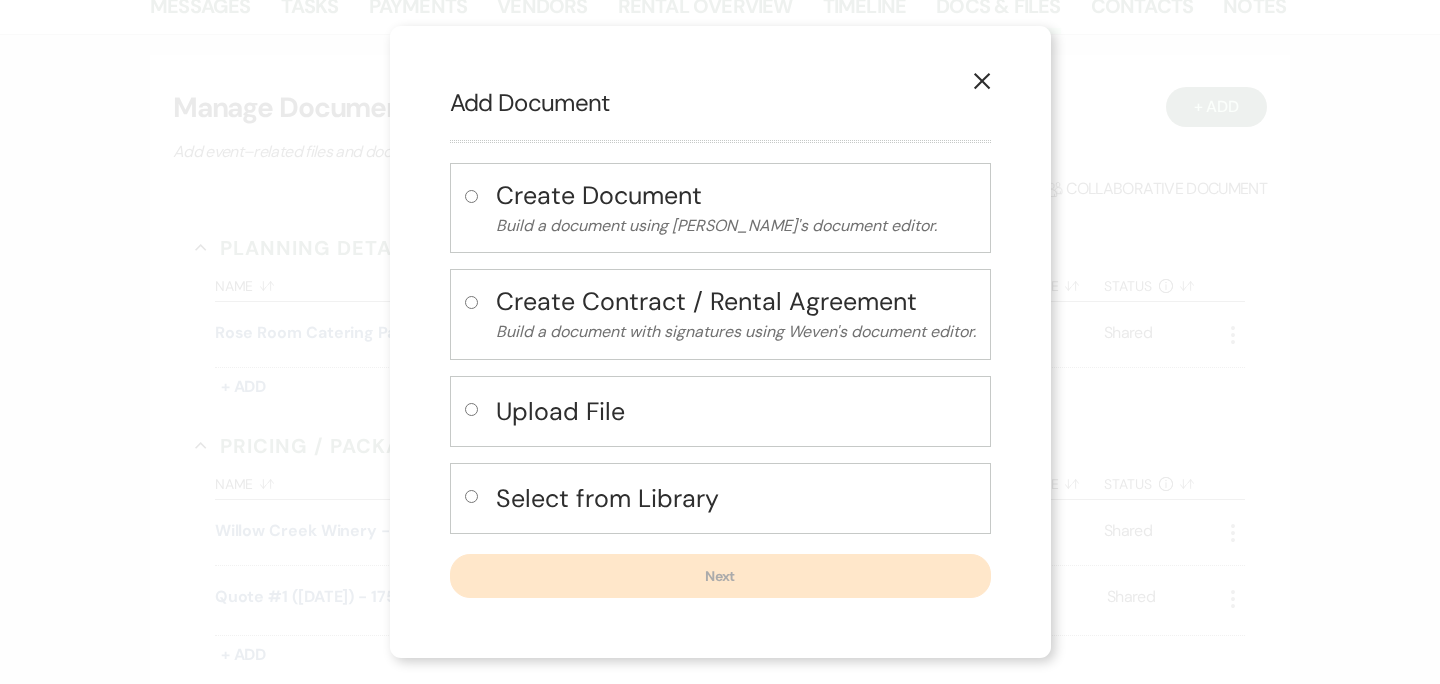 click on "Upload File" at bounding box center (736, 411) 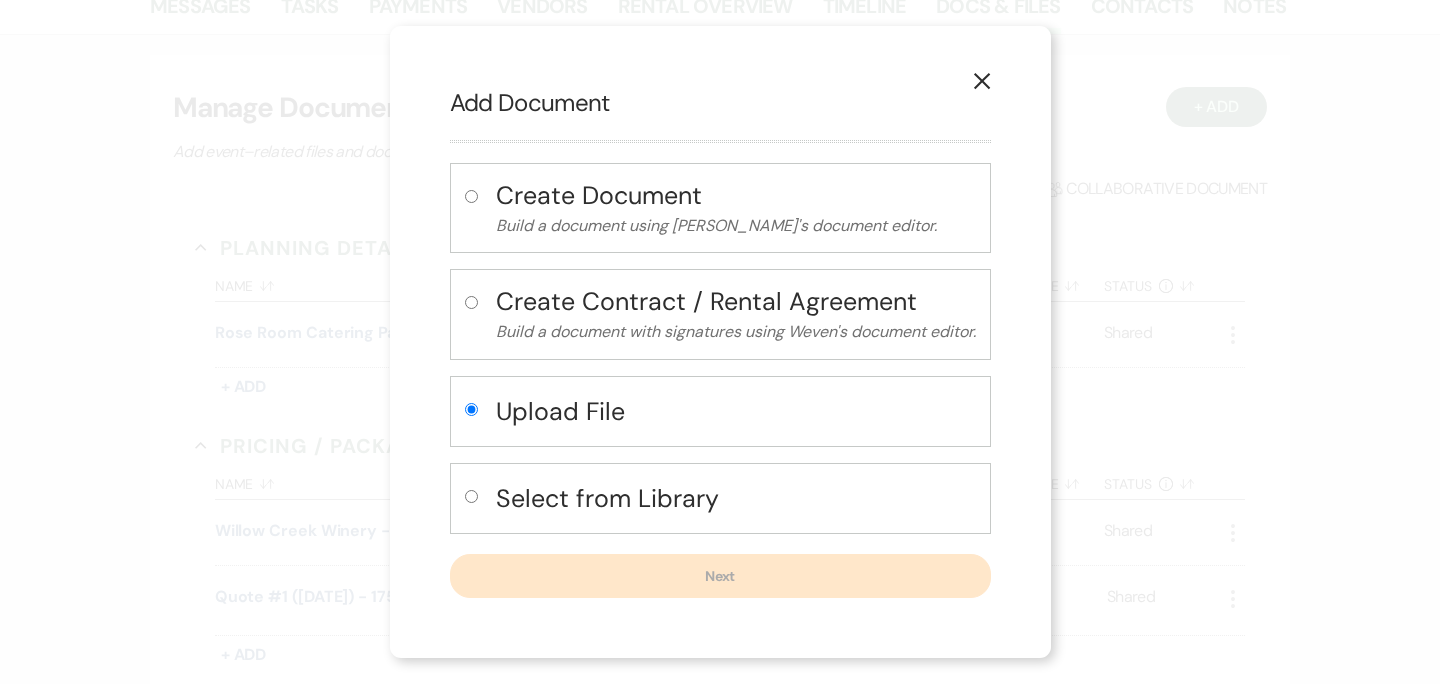radio on "true" 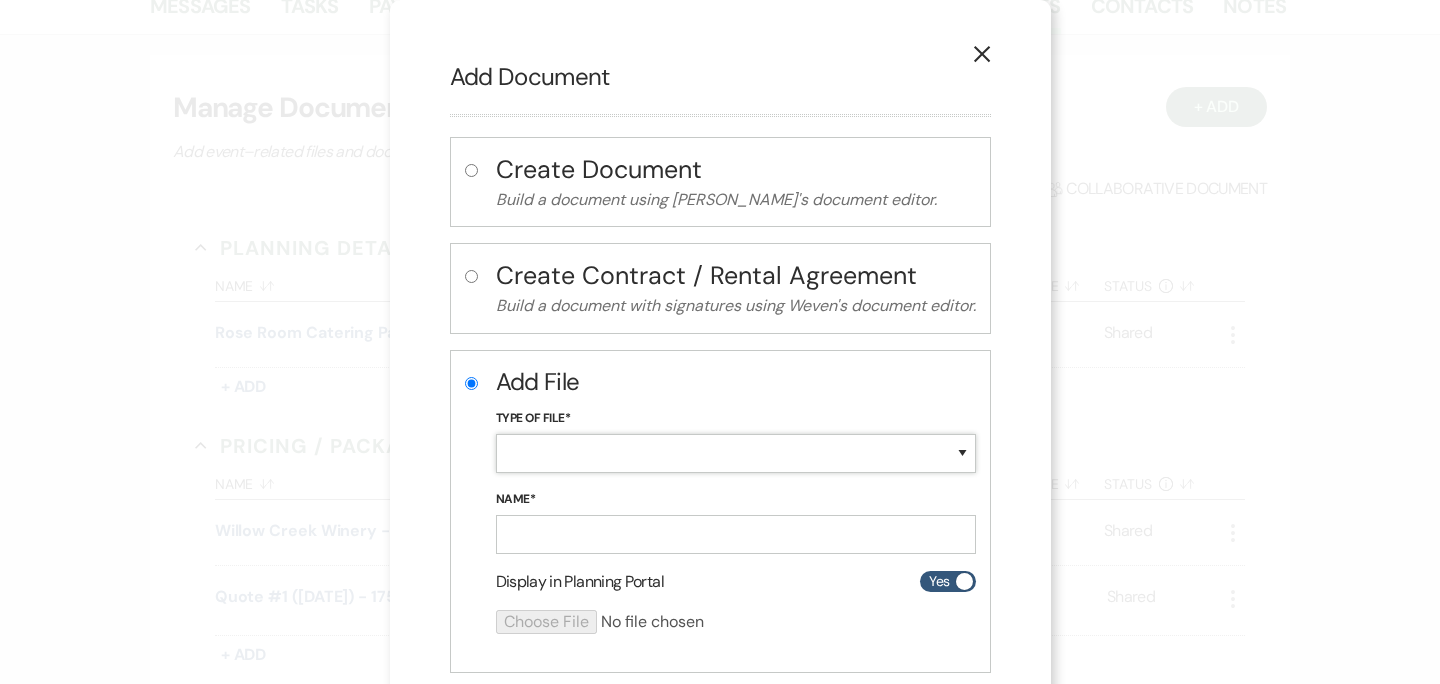 click on "Special Event Insurance Vendor Certificate of Insurance Contracts / Rental Agreements Invoices Receipts Event Maps Floor Plans Rain Plan Seating Charts Venue Layout Catering / Alcohol Permit Event Permit Fire Permit Fuel Permit Generator Permit Tent Permit Venue Permit Other Permit Inventory  Promotional Sample Venue Beverage Ceremony Event Finalize + Share Guests Lodging Menu Vendors Venue Beverage Brochure Menu Packages Product Specifications Quotes Beverage Event and Ceremony Details Finalize & Share Guests Lodging Menu Vendors Venue Event Timeline Family / Wedding Party Timeline Food and Beverage Timeline MC / DJ / Band Timeline Master Timeline Photography Timeline Set-Up / Clean-Up Vendor Timeline Bartender Safe Serve / TiPS Certification Vendor Certification Vendor License Other" at bounding box center (736, 453) 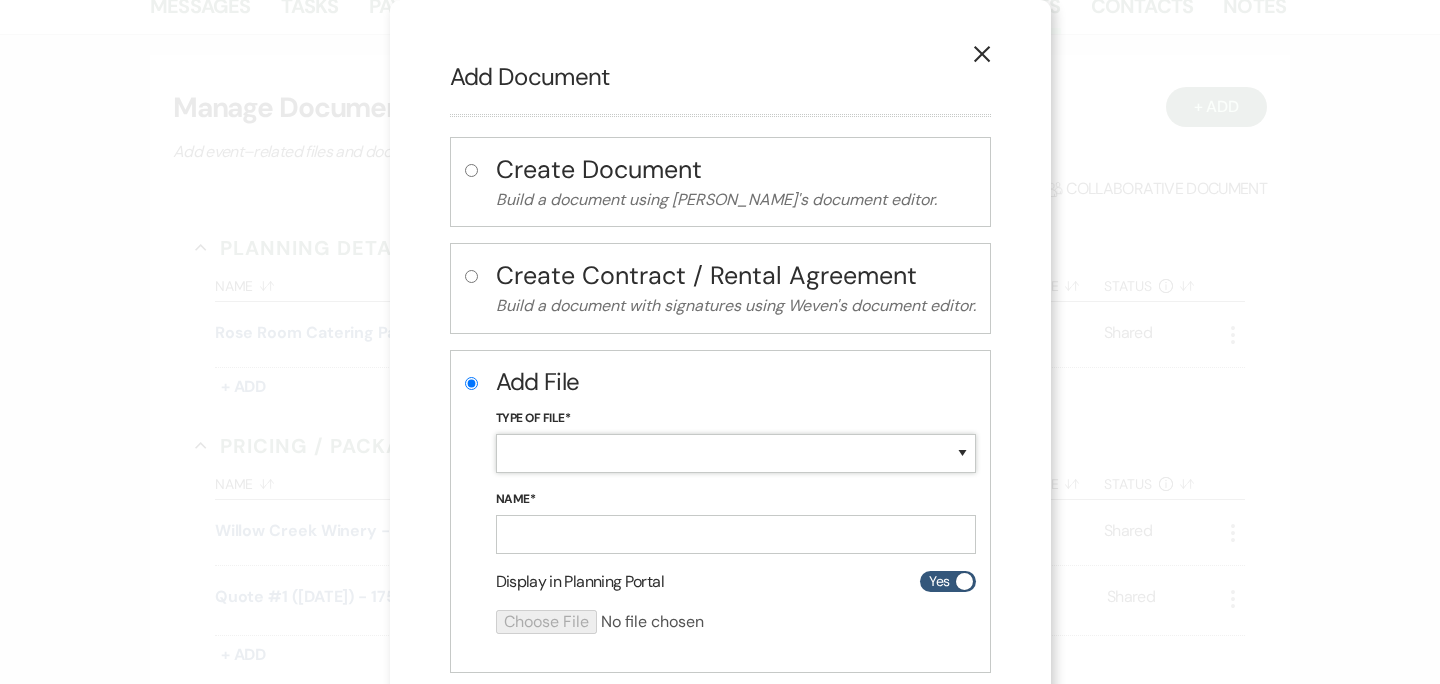 select on "10" 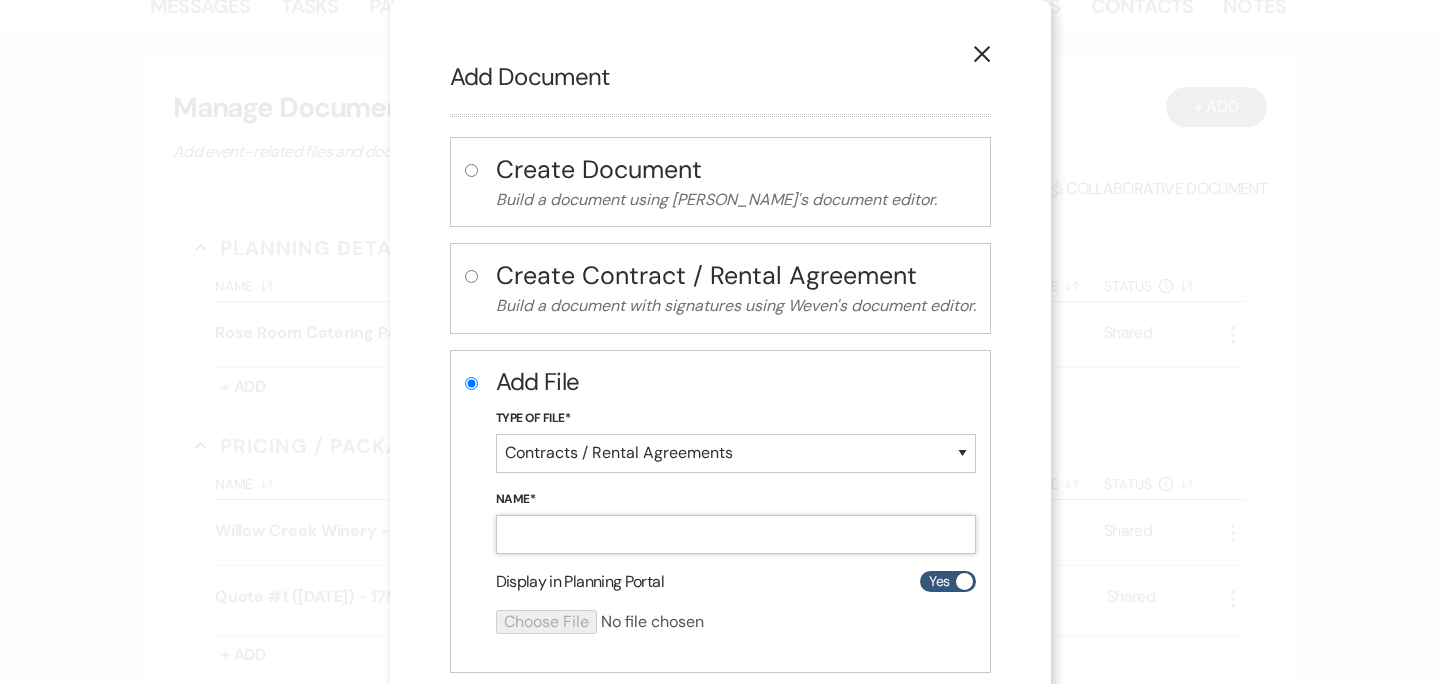 click on "Name*" at bounding box center (736, 534) 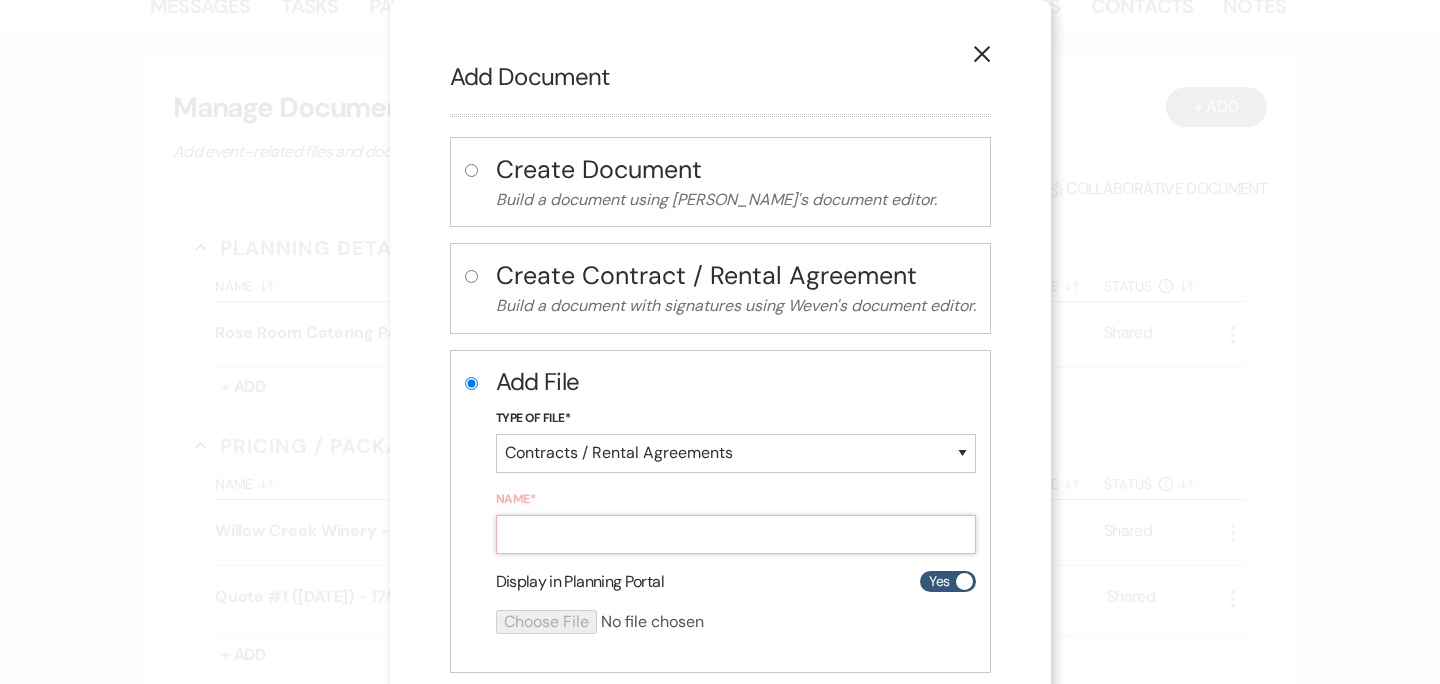 paste on "10.24.26 Quinn-Frantz Wedding Contract" 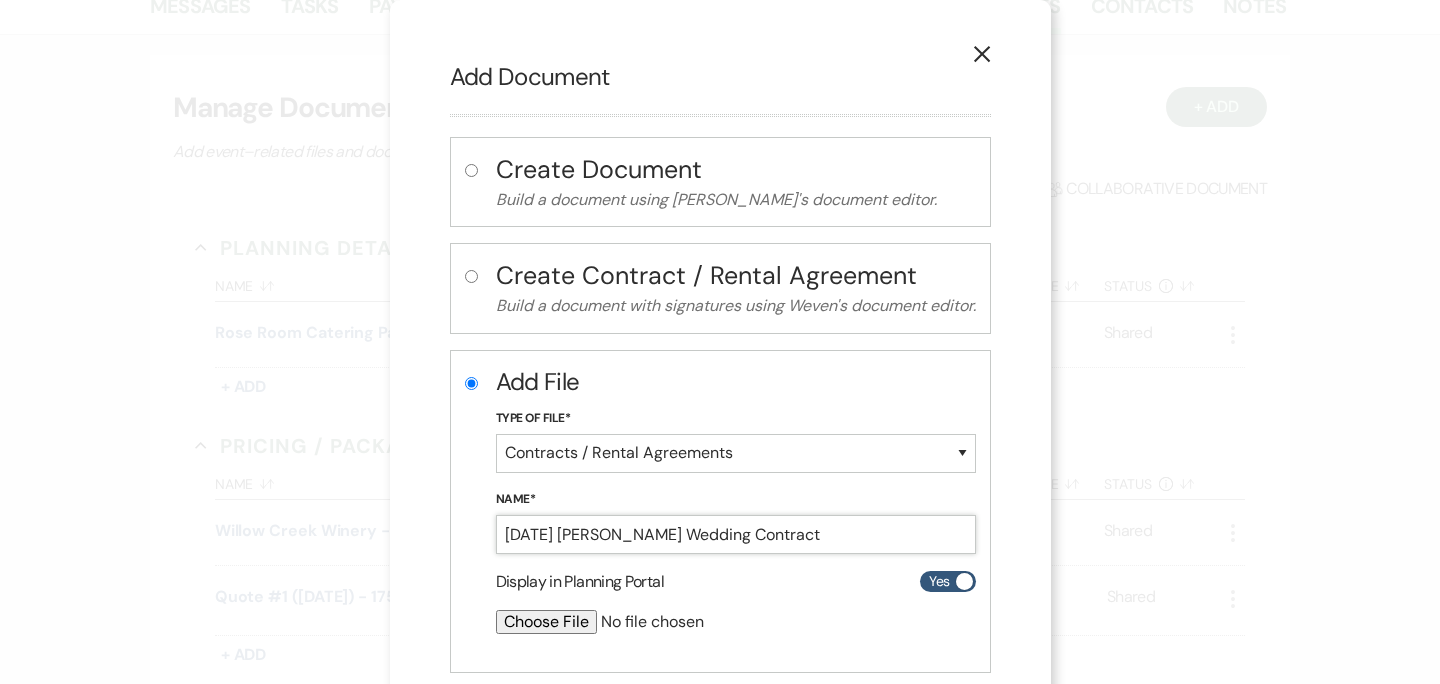 type on "10.24.26 Quinn-Frantz Wedding Contract" 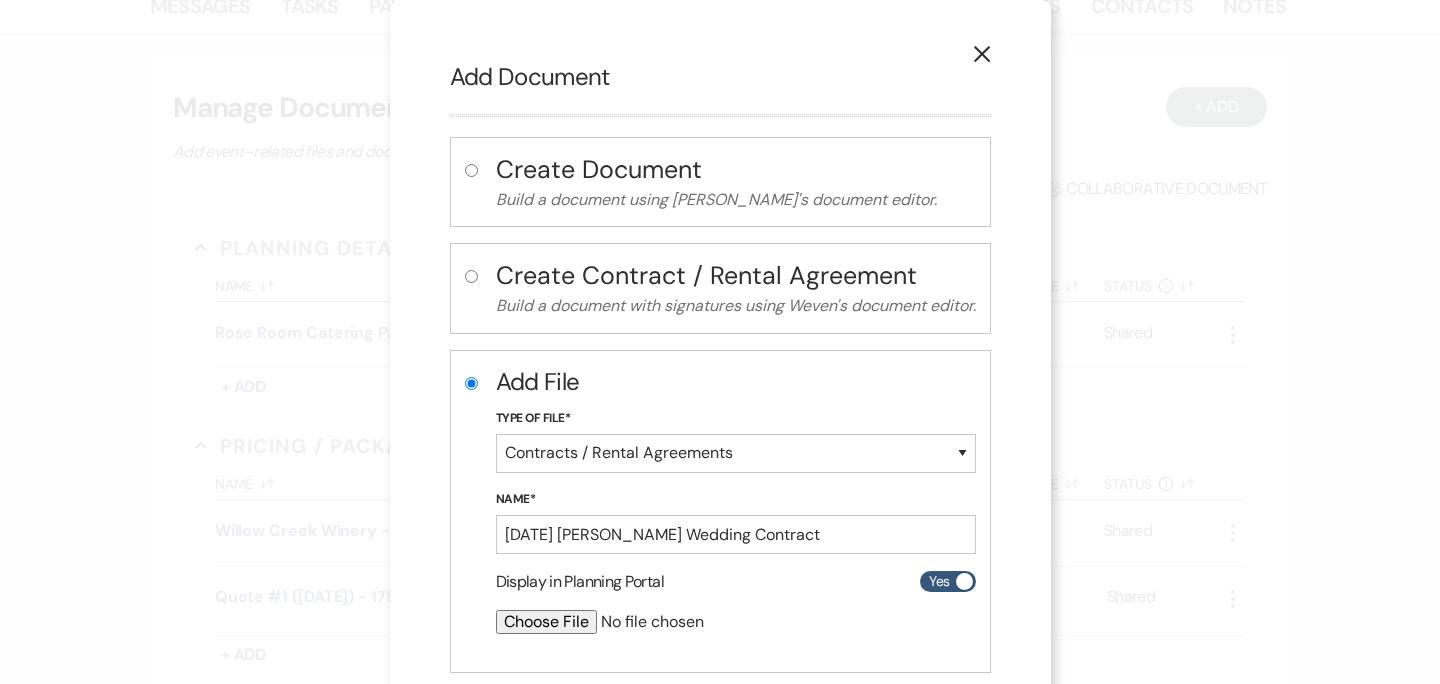 click at bounding box center [683, 622] 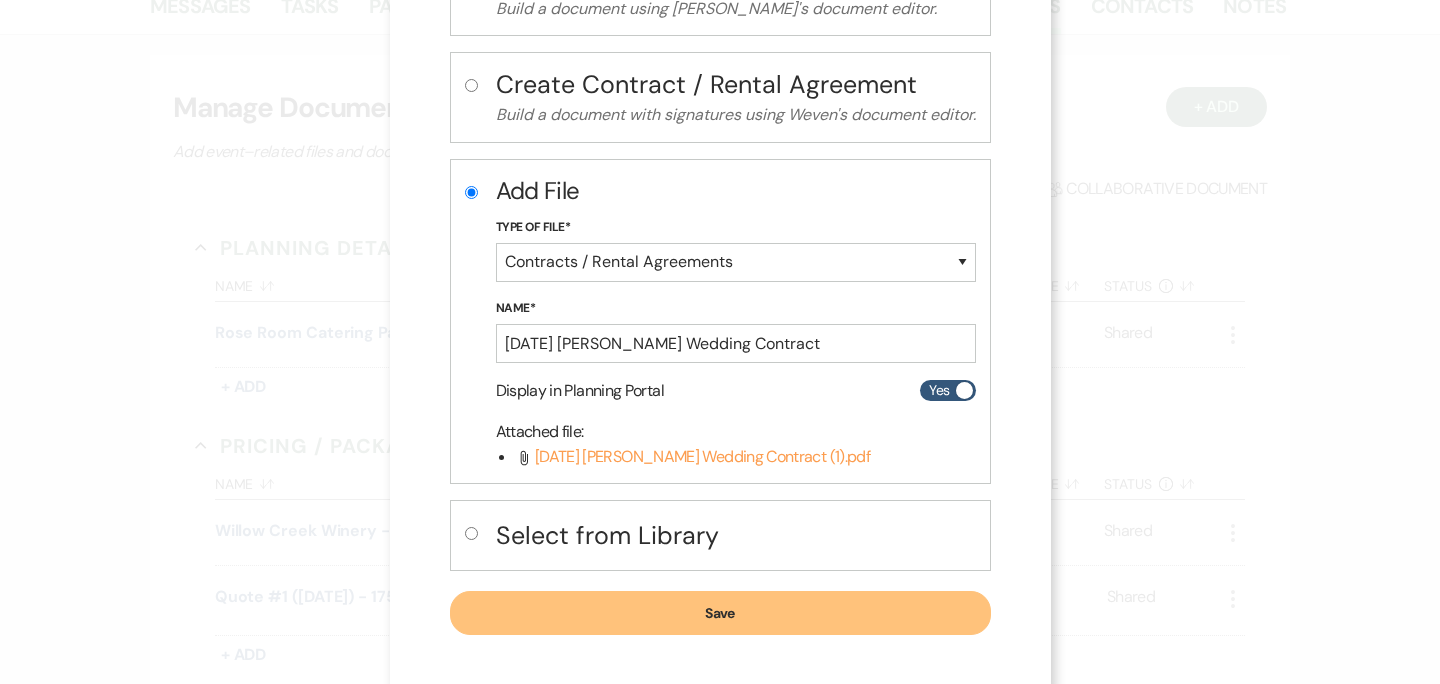 scroll, scrollTop: 201, scrollLeft: 0, axis: vertical 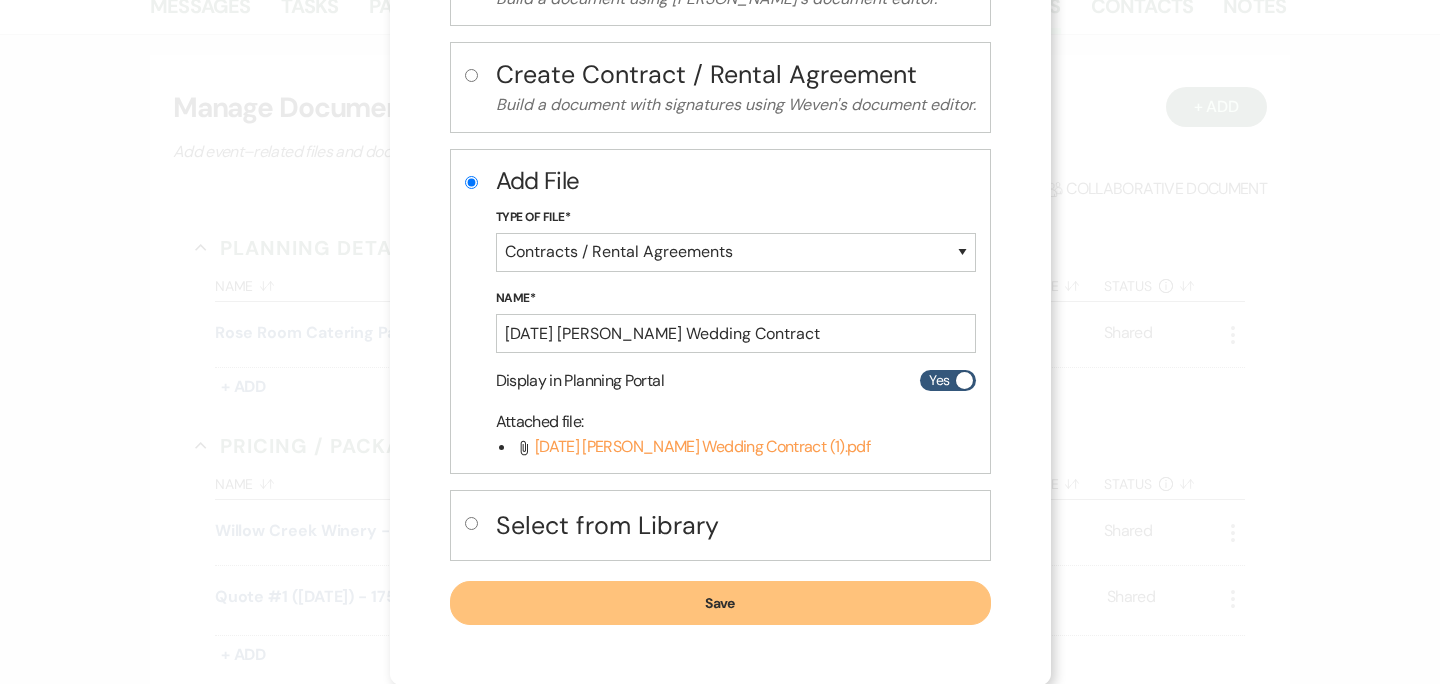 click on "Save" at bounding box center (720, 603) 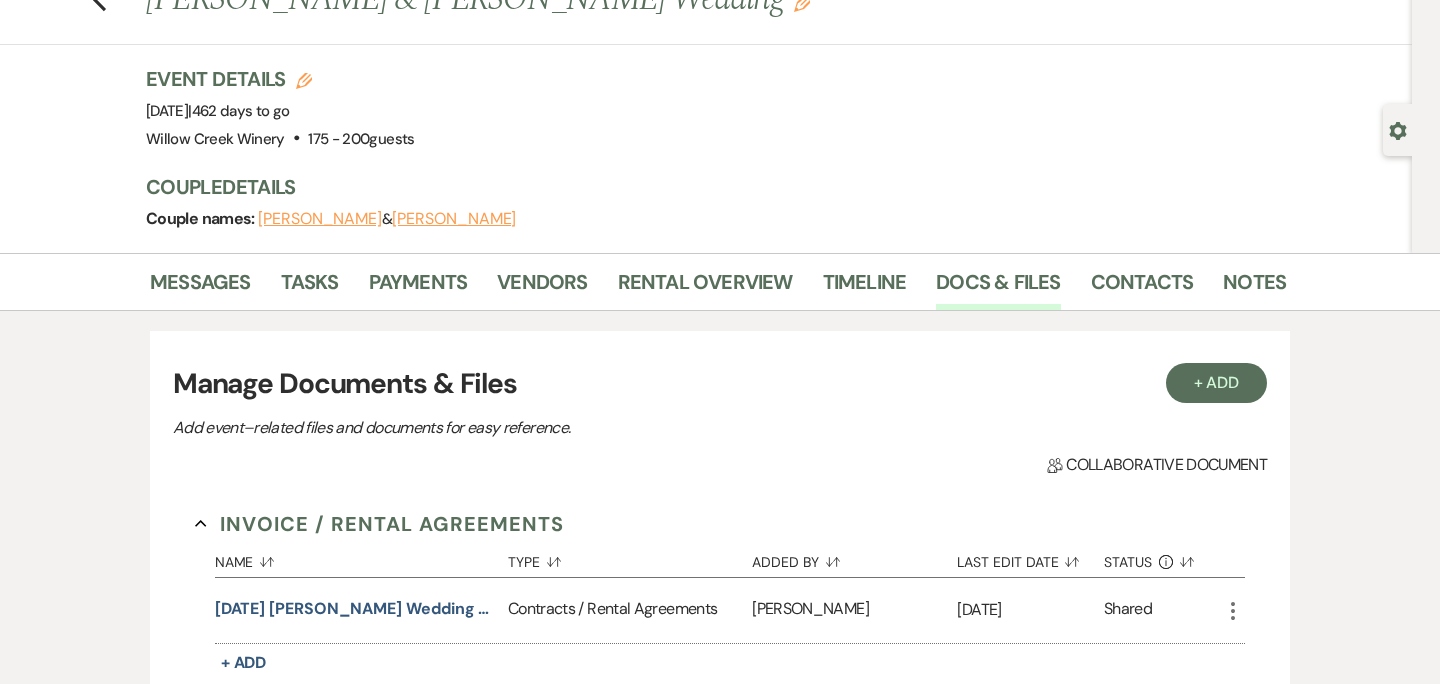 scroll, scrollTop: 0, scrollLeft: 0, axis: both 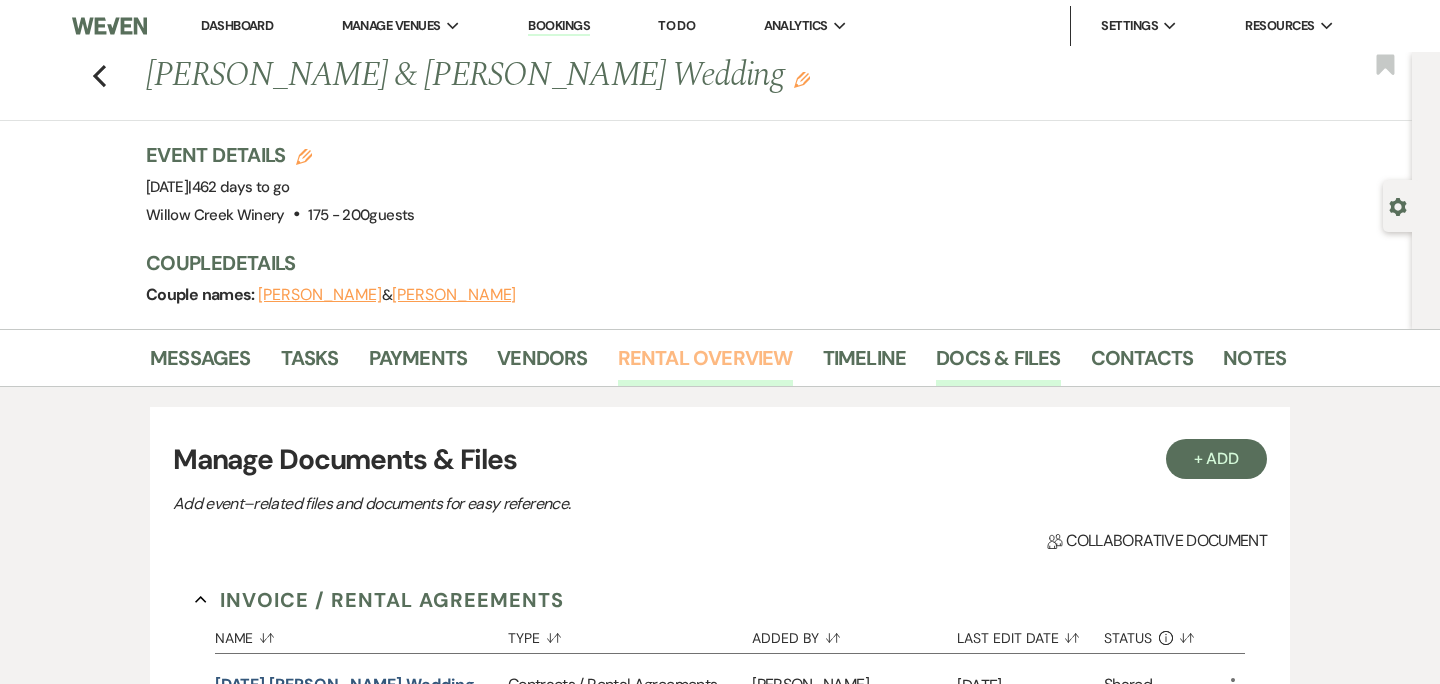 click on "Rental Overview" at bounding box center (705, 364) 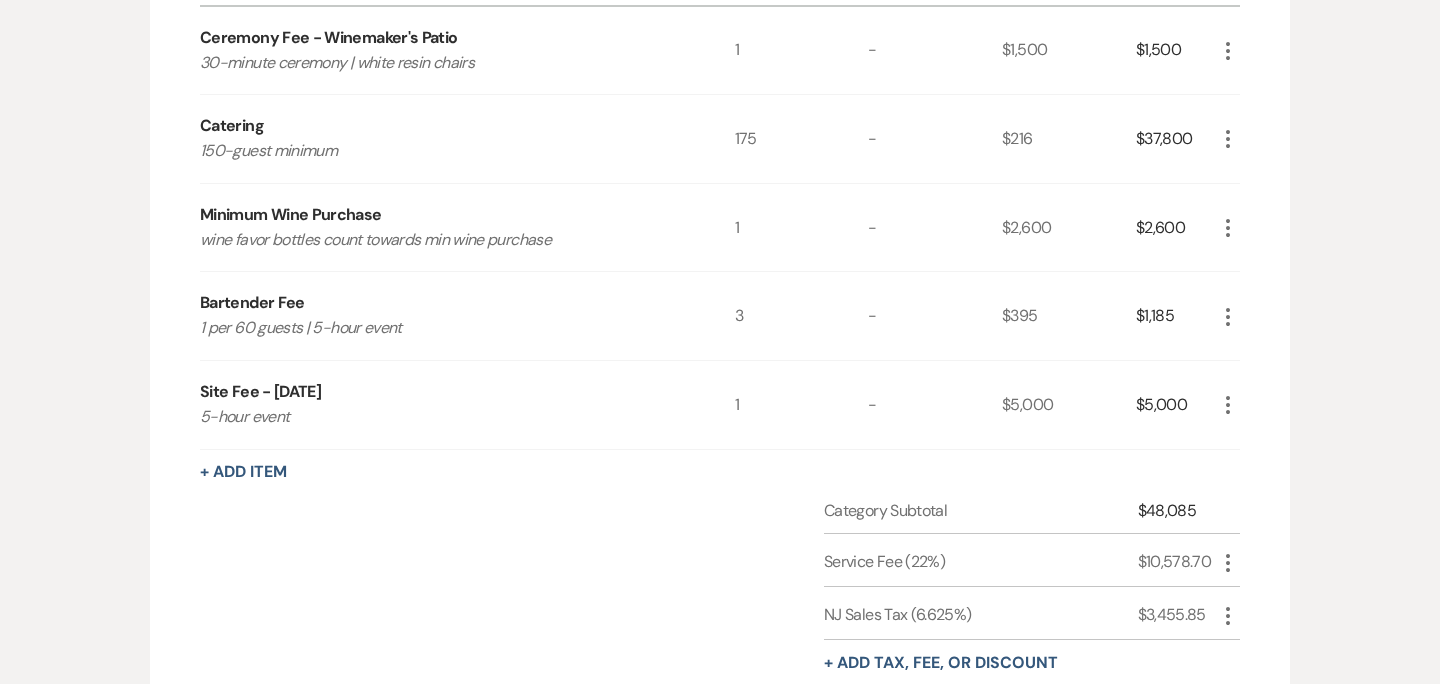 scroll, scrollTop: 585, scrollLeft: 0, axis: vertical 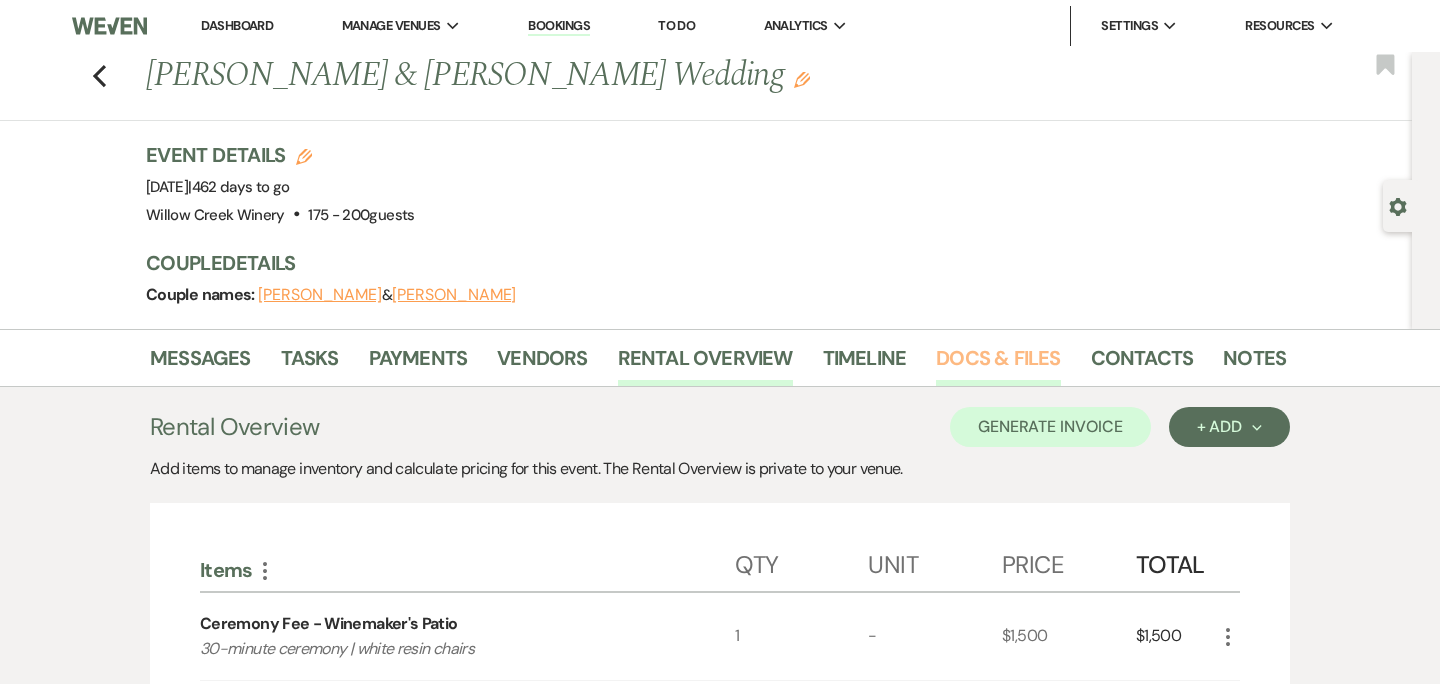 click on "Docs & Files" at bounding box center [998, 364] 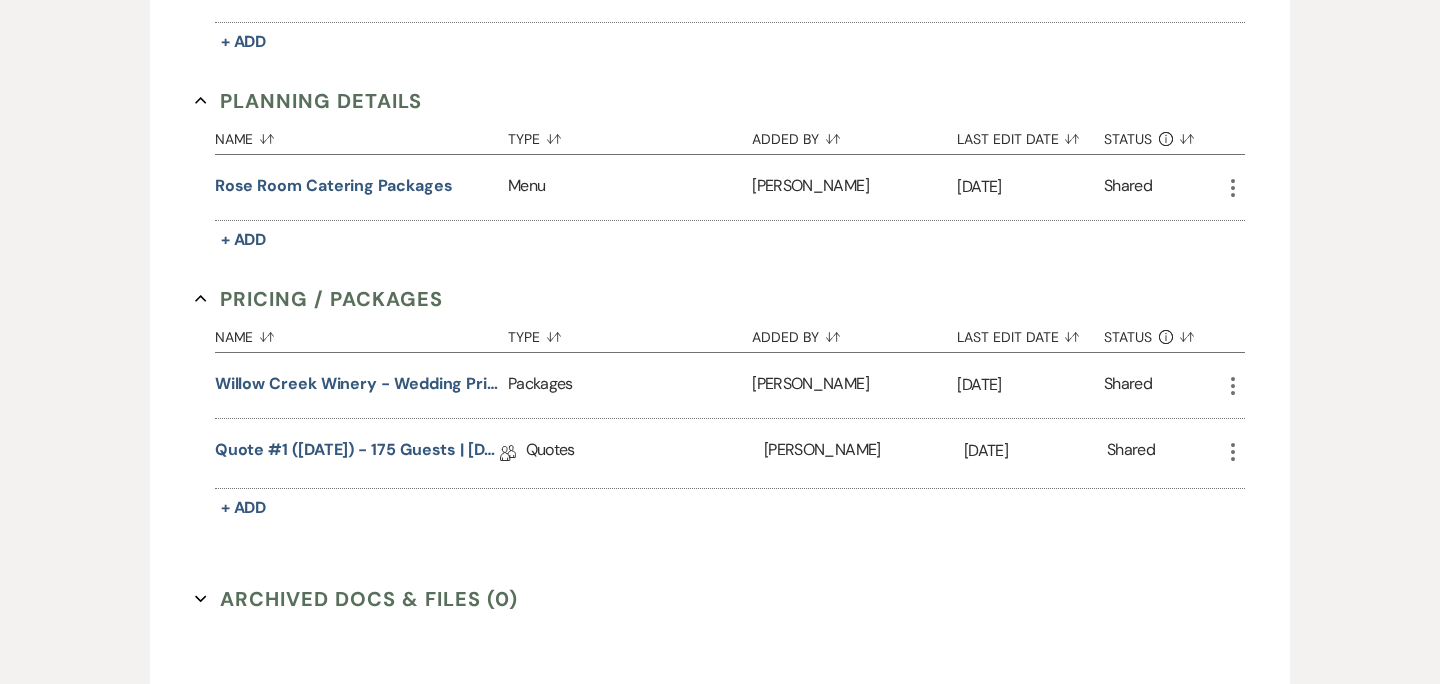scroll, scrollTop: 627, scrollLeft: 0, axis: vertical 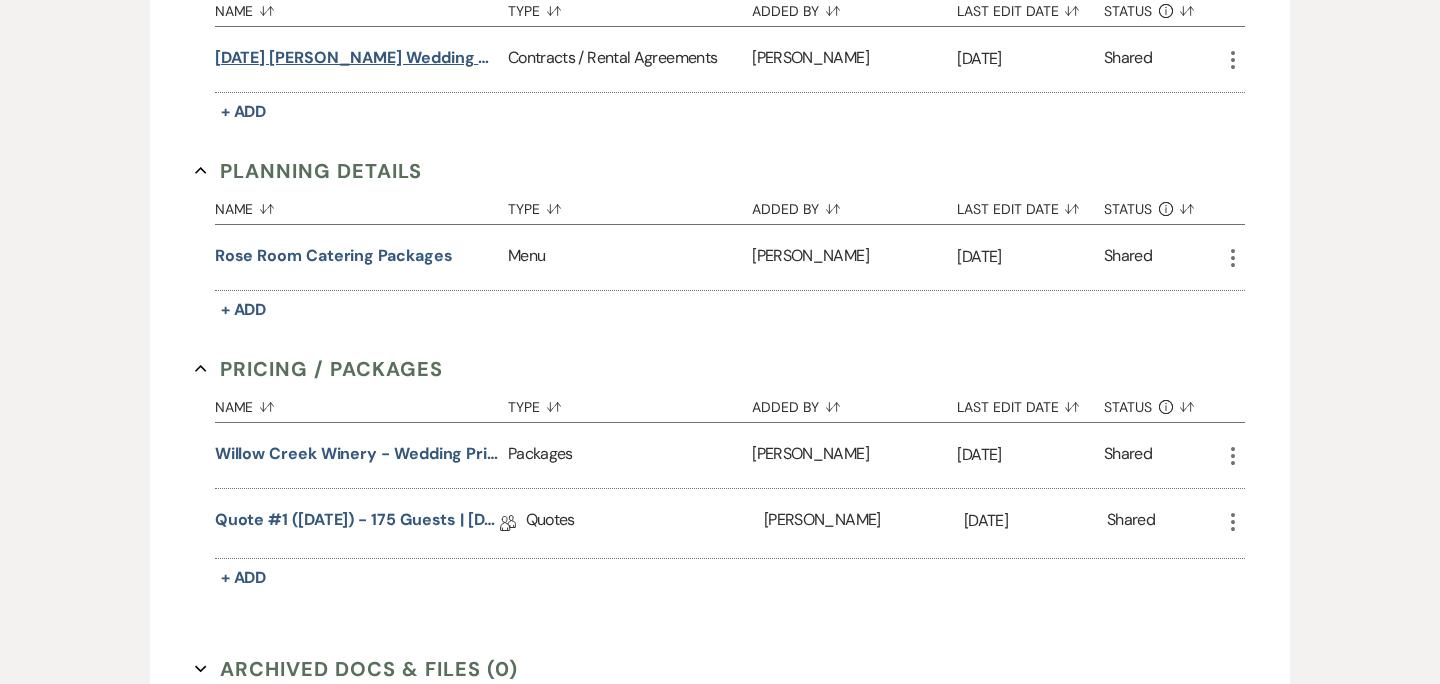 click on "10.24.26 Quinn-Frantz Wedding Contract" at bounding box center [357, 58] 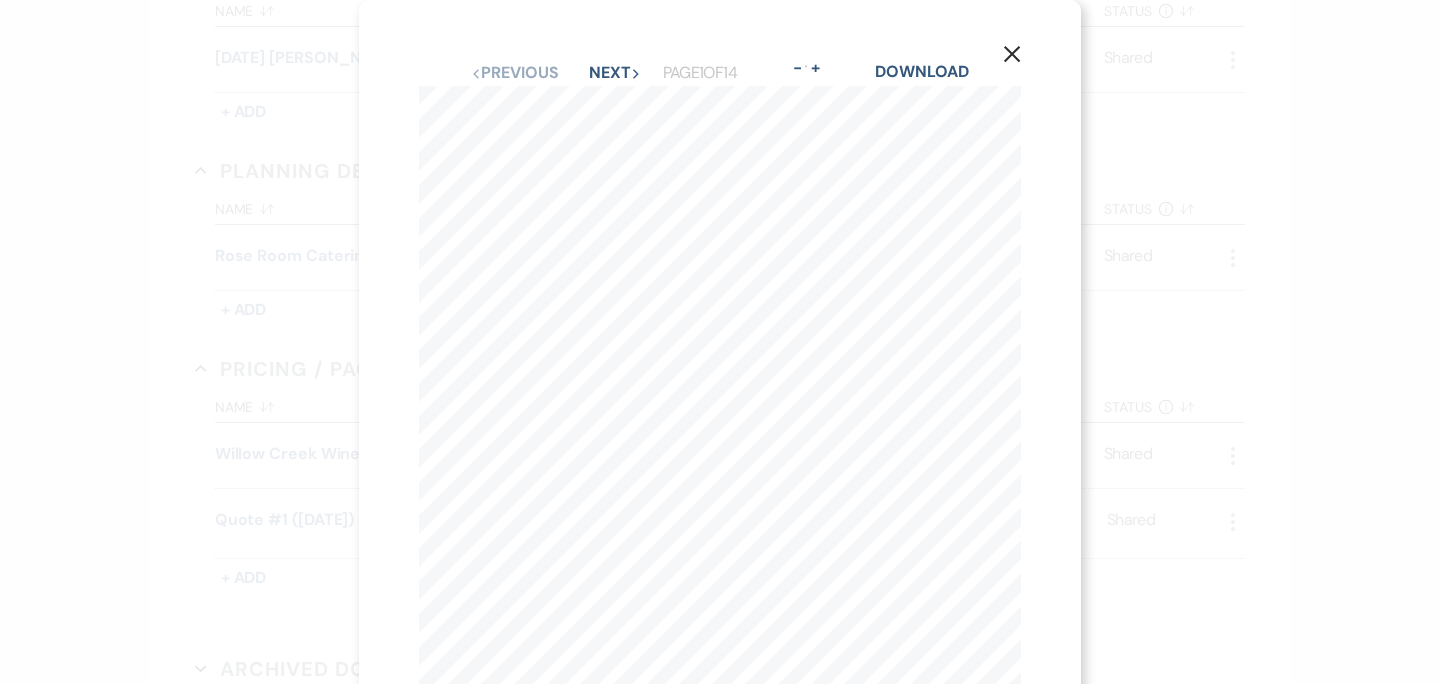 click 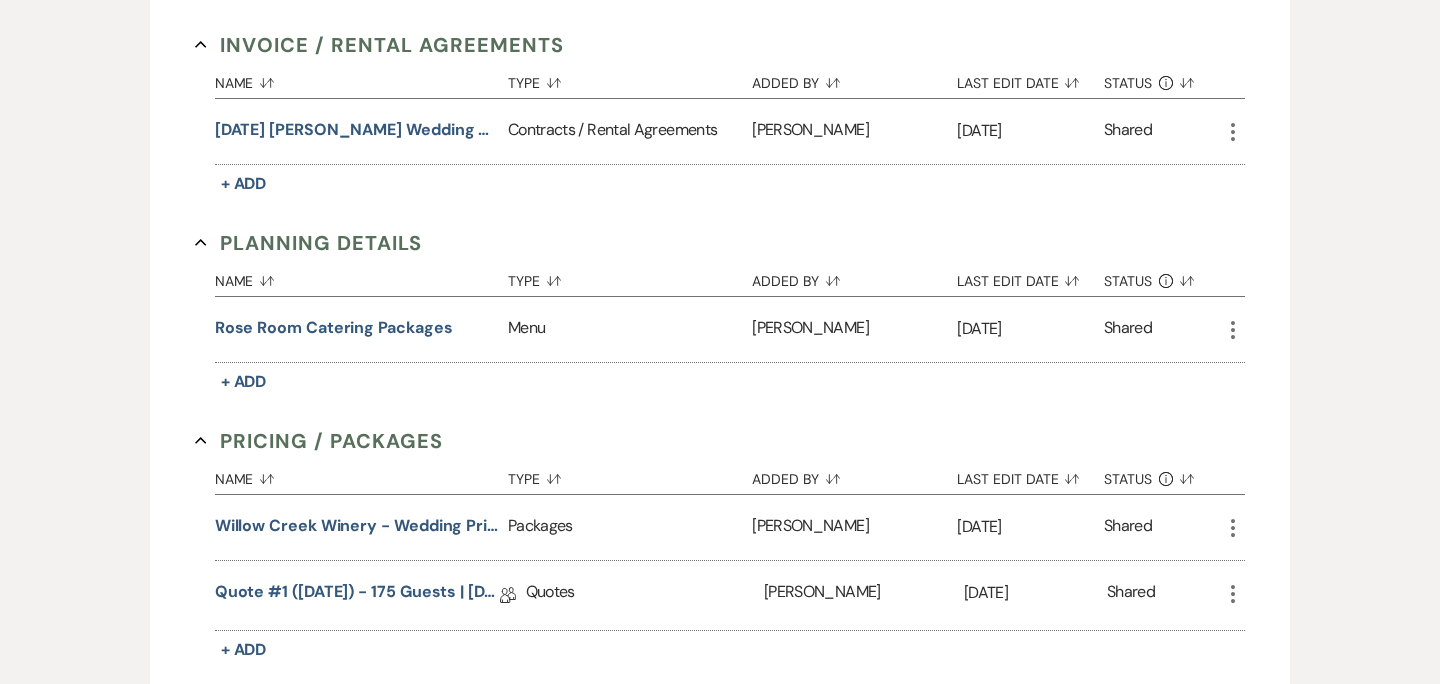 scroll, scrollTop: 287, scrollLeft: 0, axis: vertical 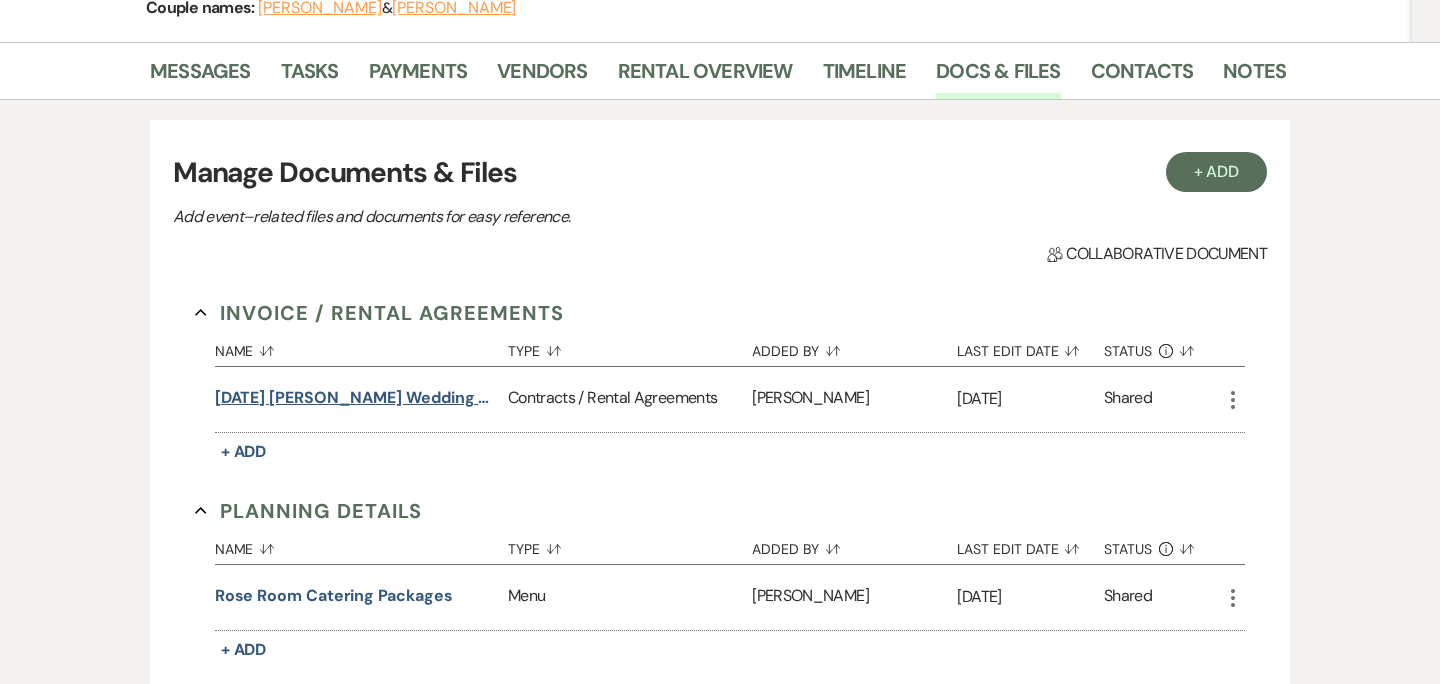 click on "10.24.26 Quinn-Frantz Wedding Contract" at bounding box center [357, 398] 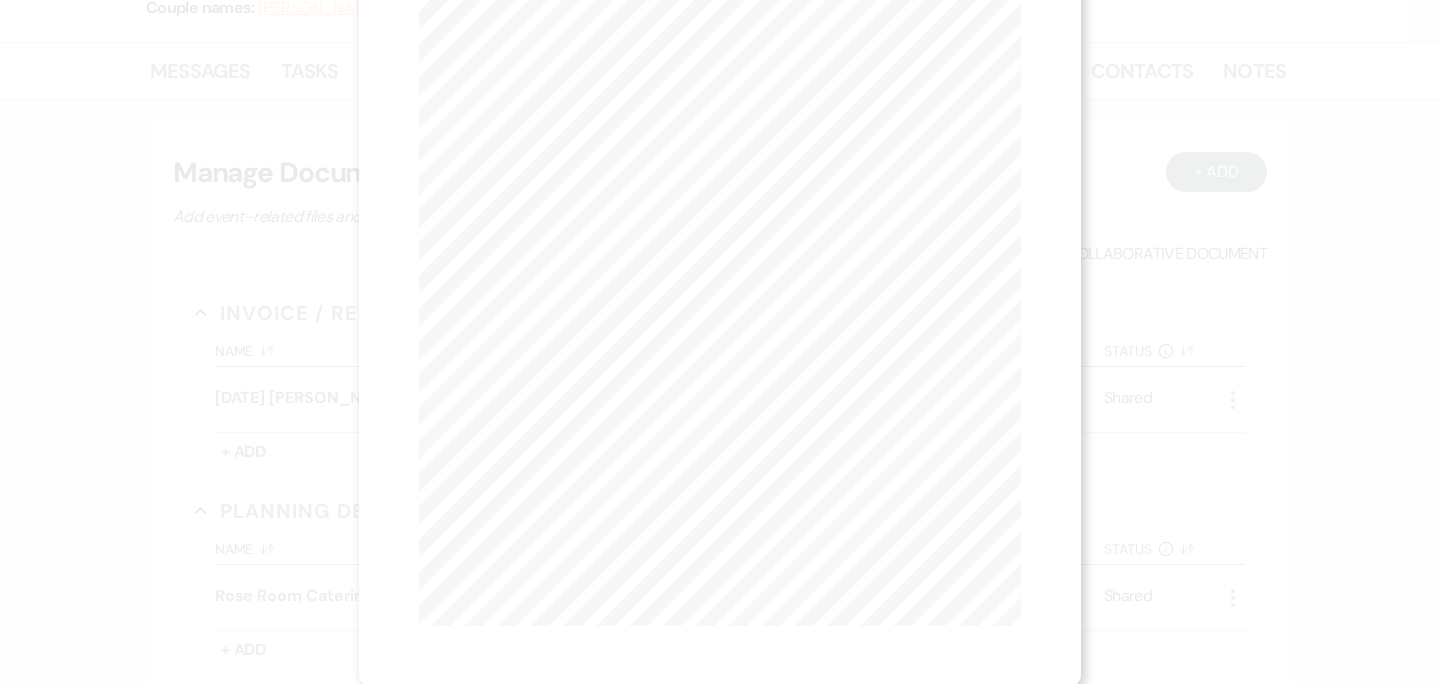 scroll, scrollTop: 0, scrollLeft: 0, axis: both 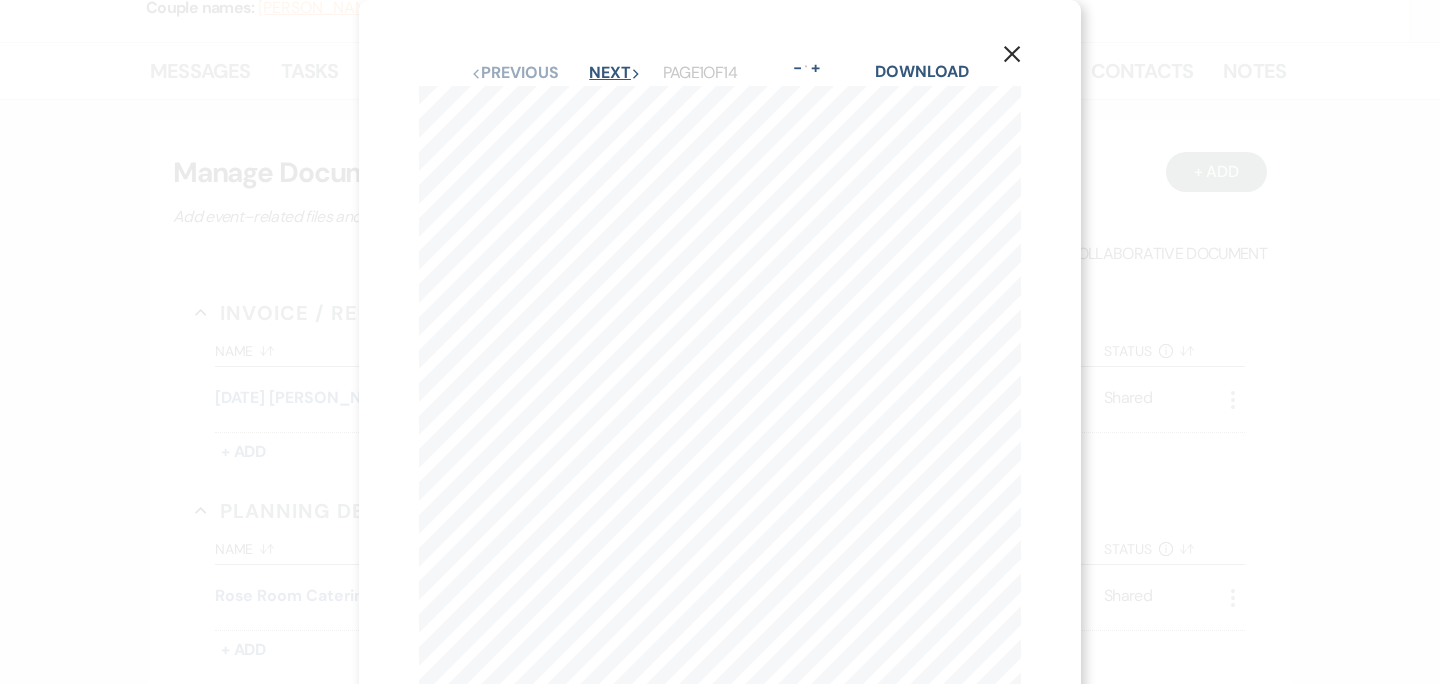 click on "Next  Next" at bounding box center (615, 73) 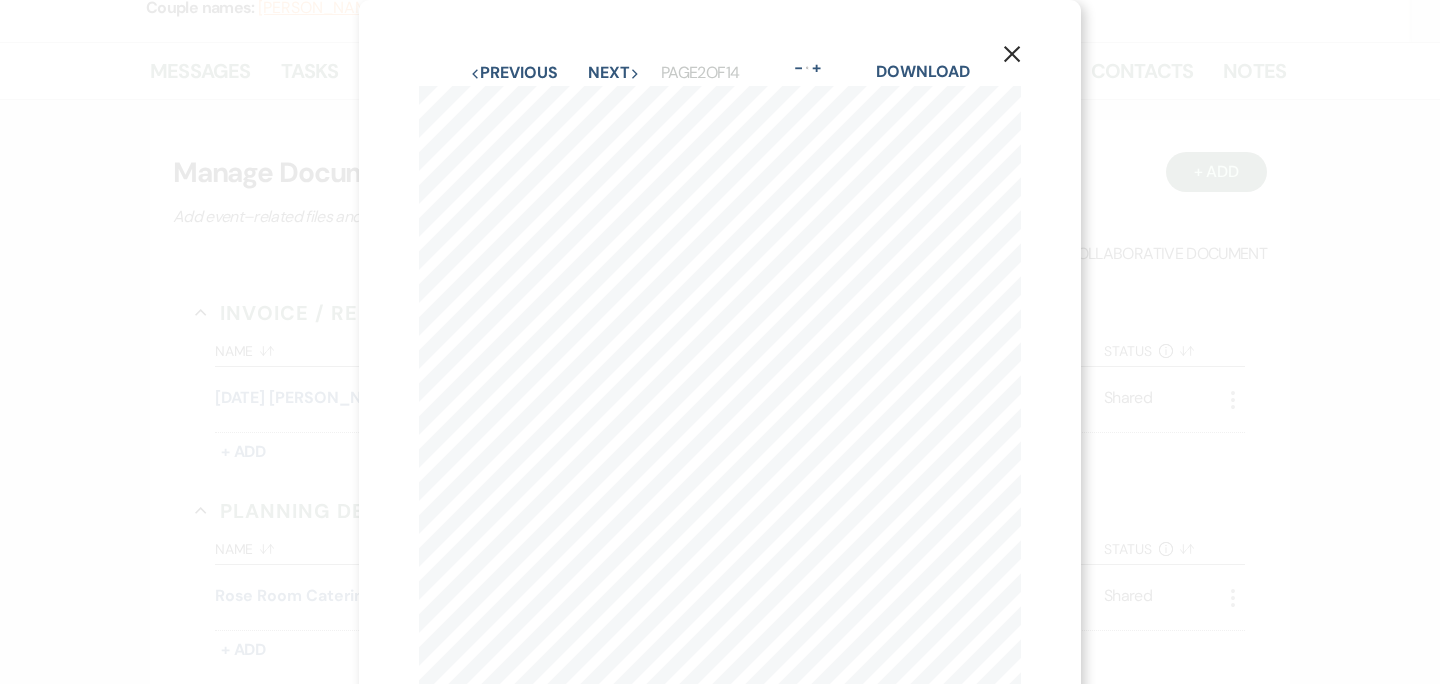 click 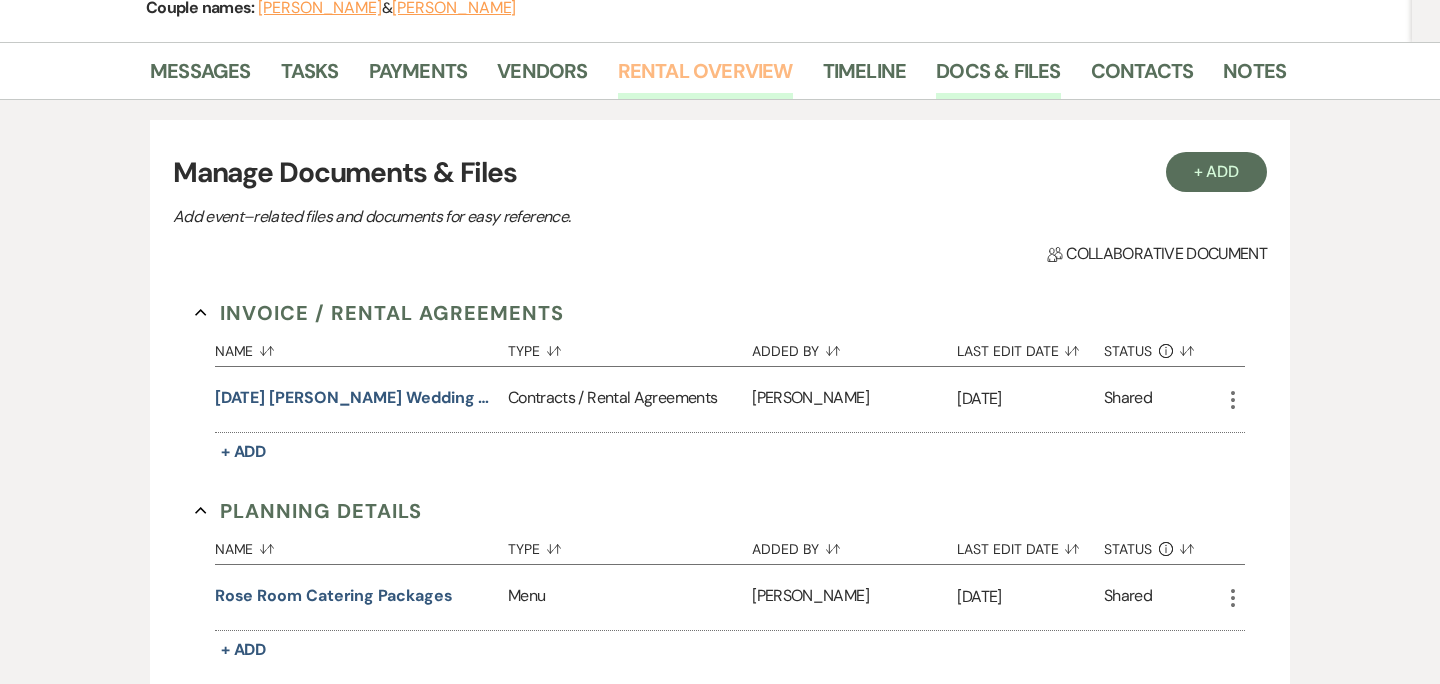click on "Rental Overview" at bounding box center (705, 77) 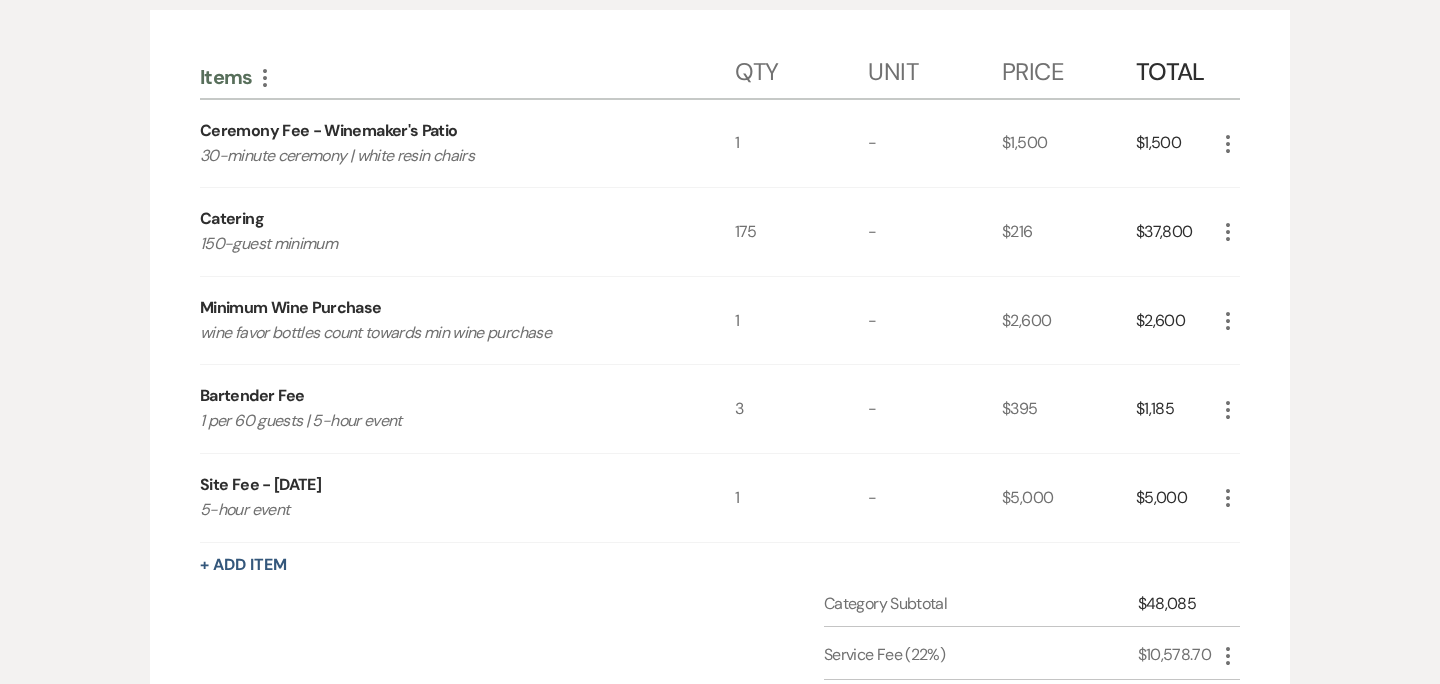 scroll, scrollTop: 538, scrollLeft: 0, axis: vertical 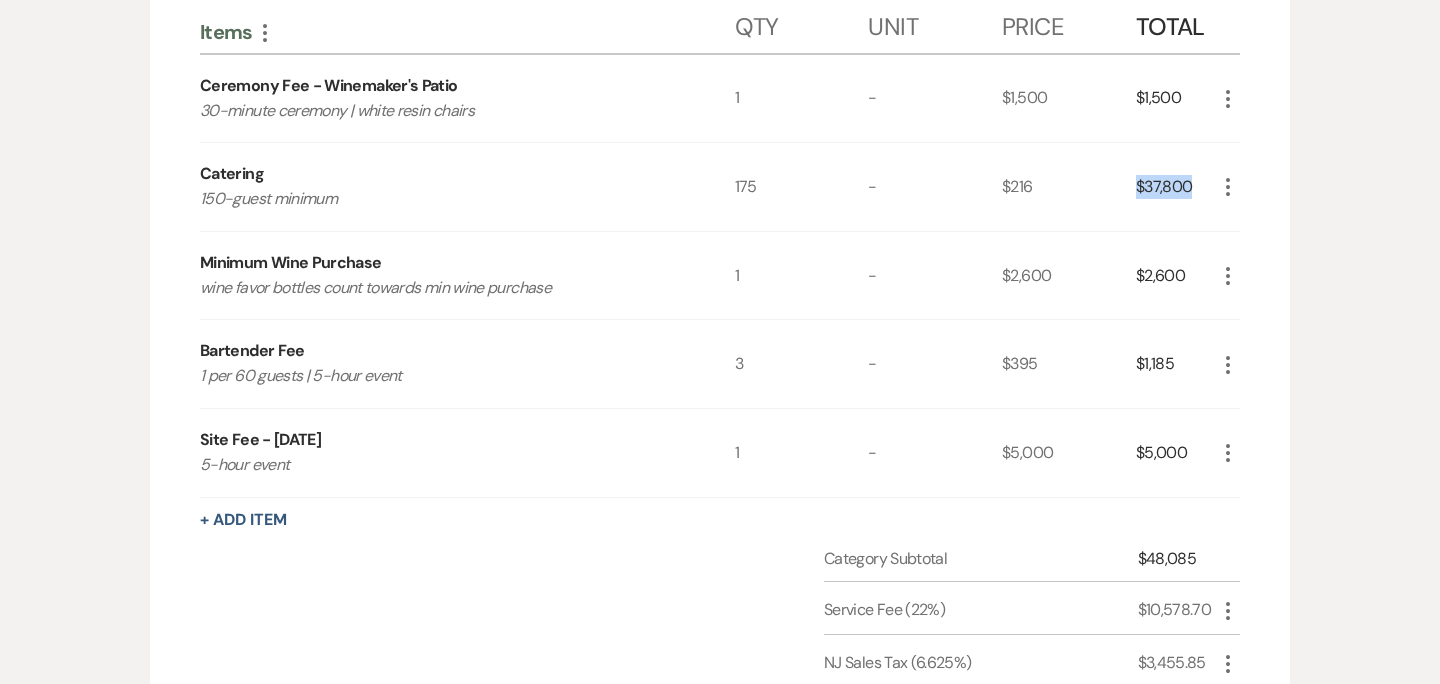 drag, startPoint x: 1192, startPoint y: 187, endPoint x: 1137, endPoint y: 186, distance: 55.00909 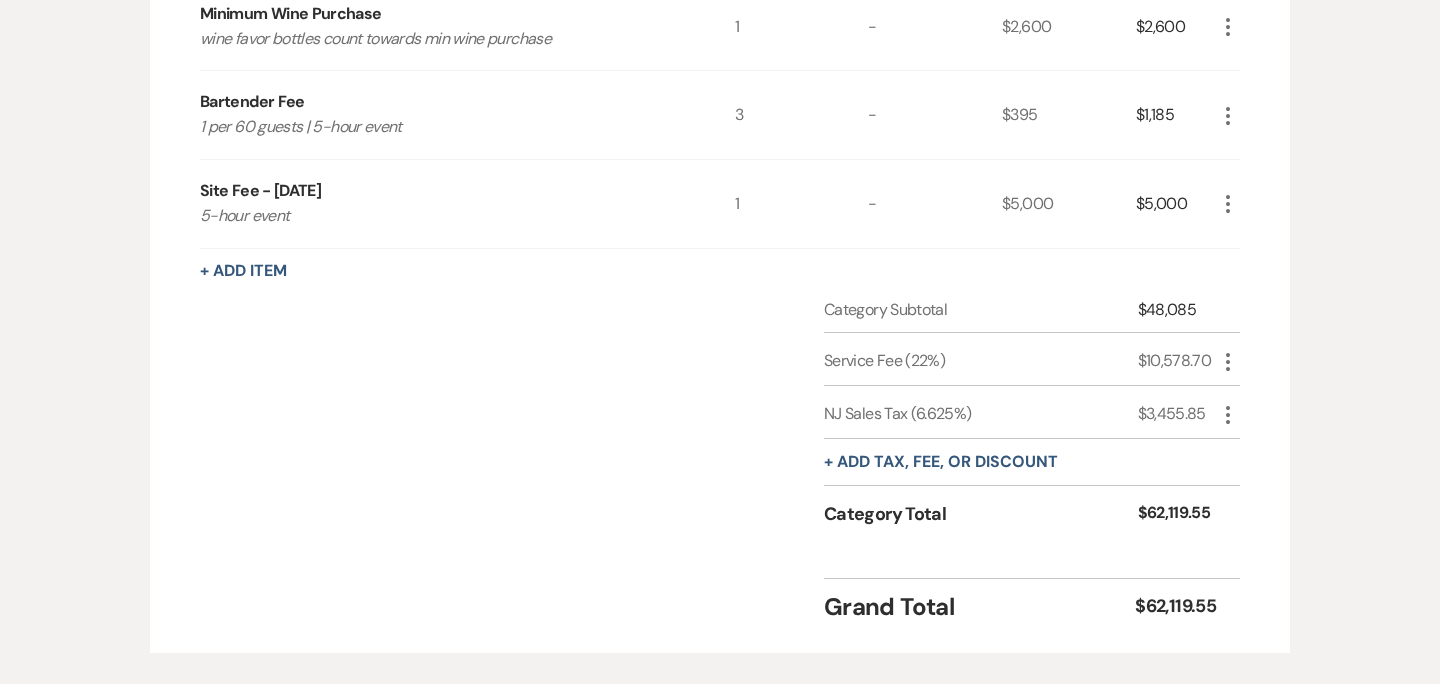scroll, scrollTop: 847, scrollLeft: 0, axis: vertical 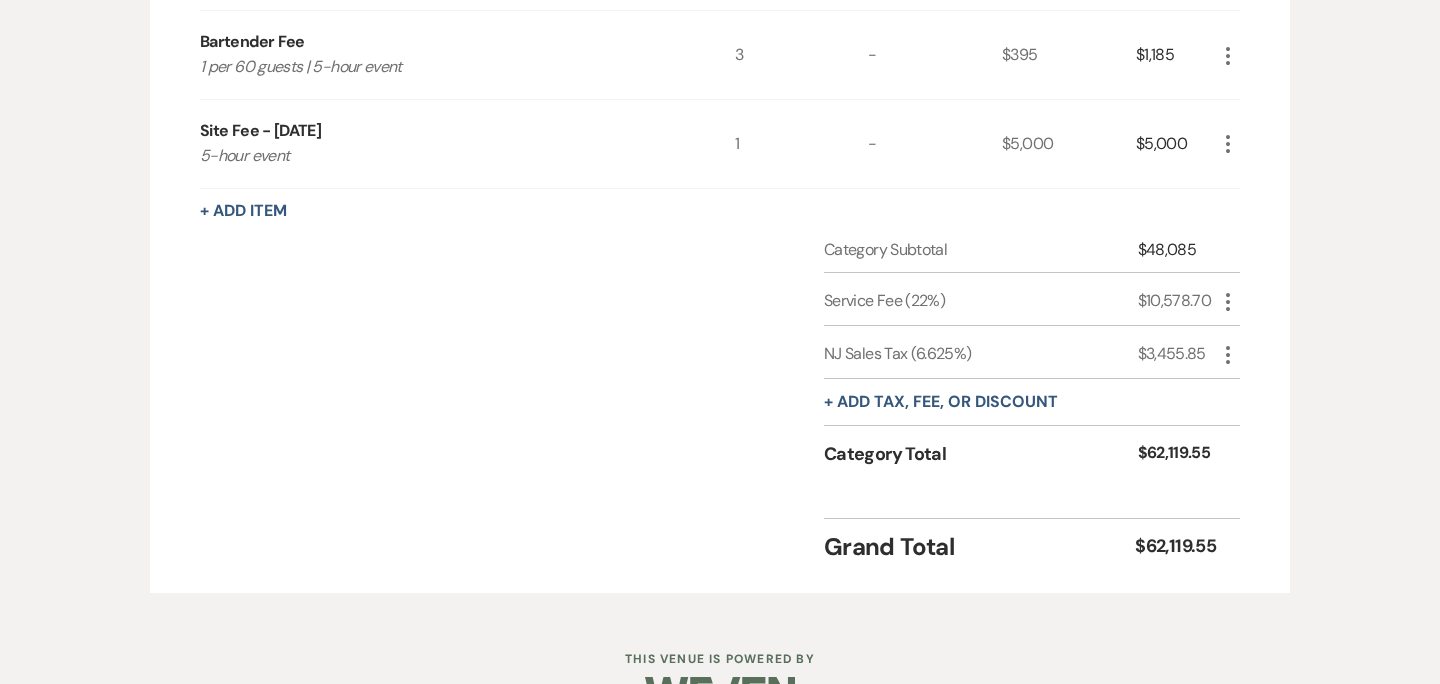 click on "$48,085" at bounding box center (1177, 250) 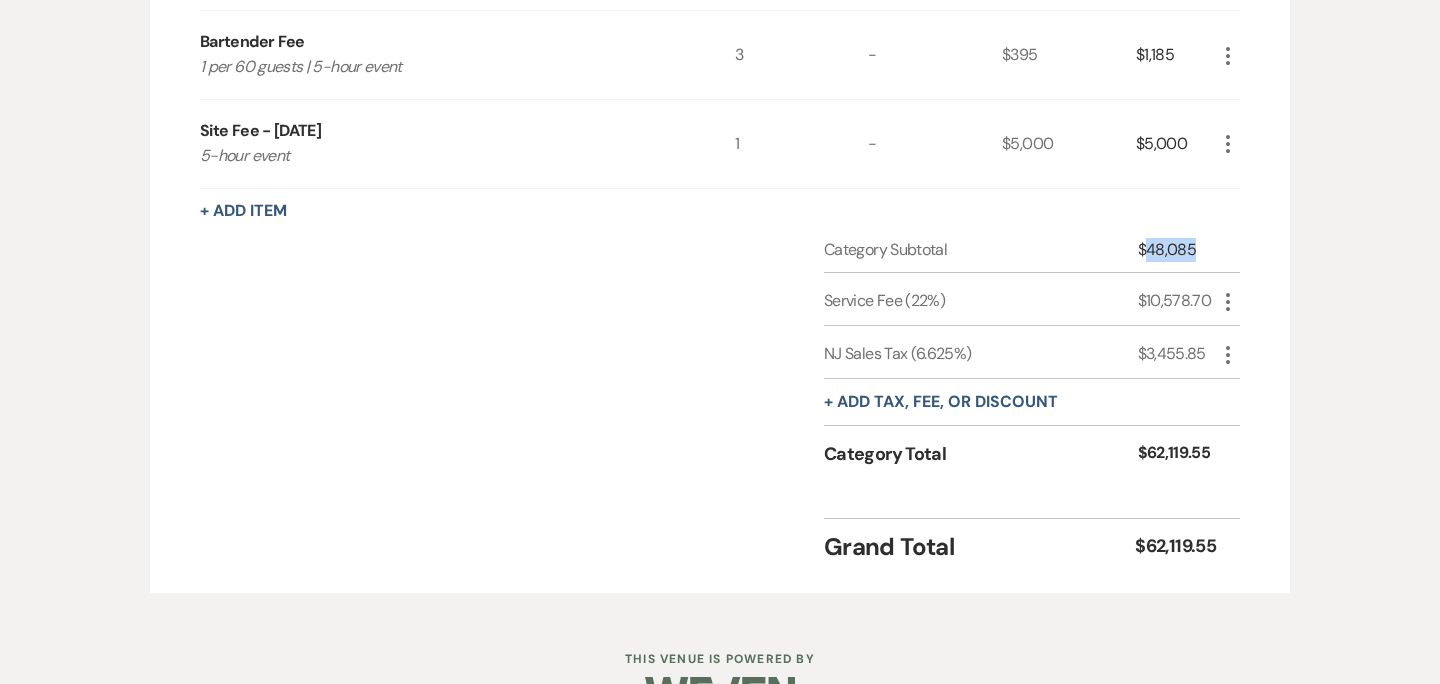 click on "$48,085" at bounding box center (1177, 250) 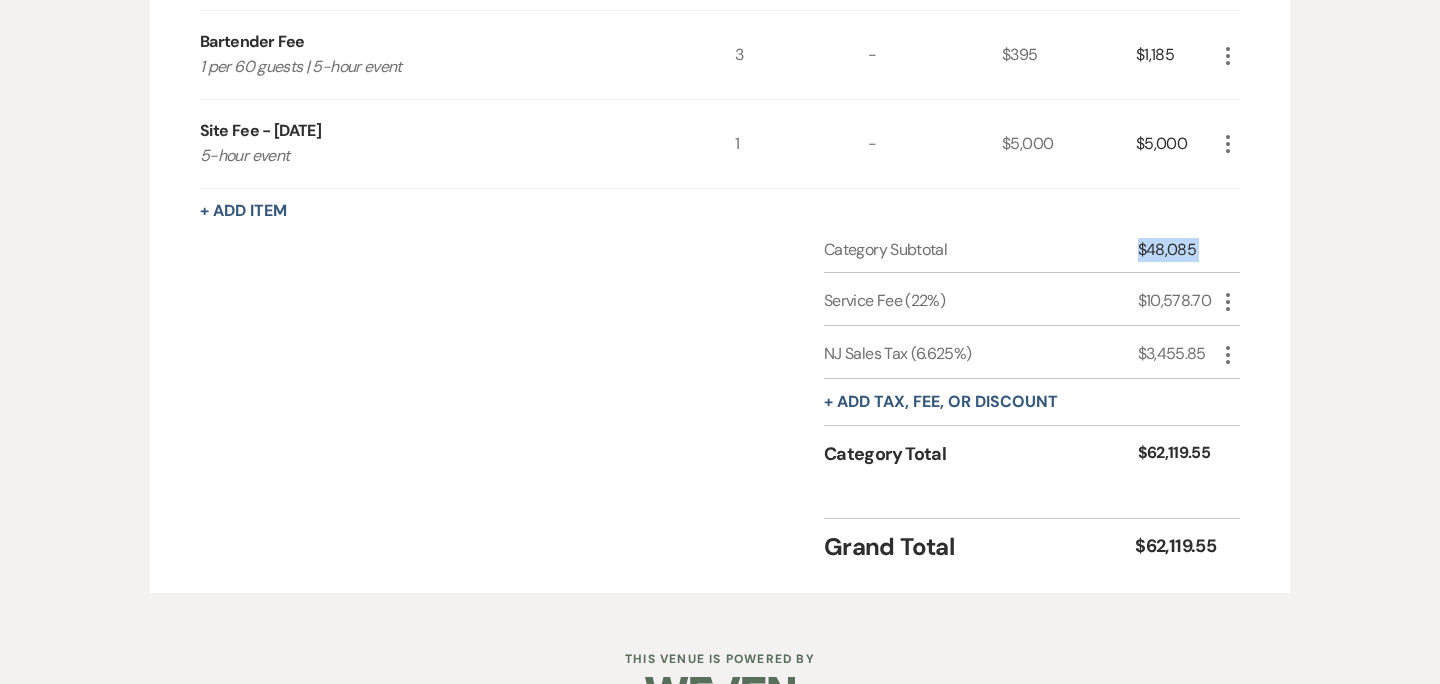 click on "$48,085" at bounding box center (1177, 250) 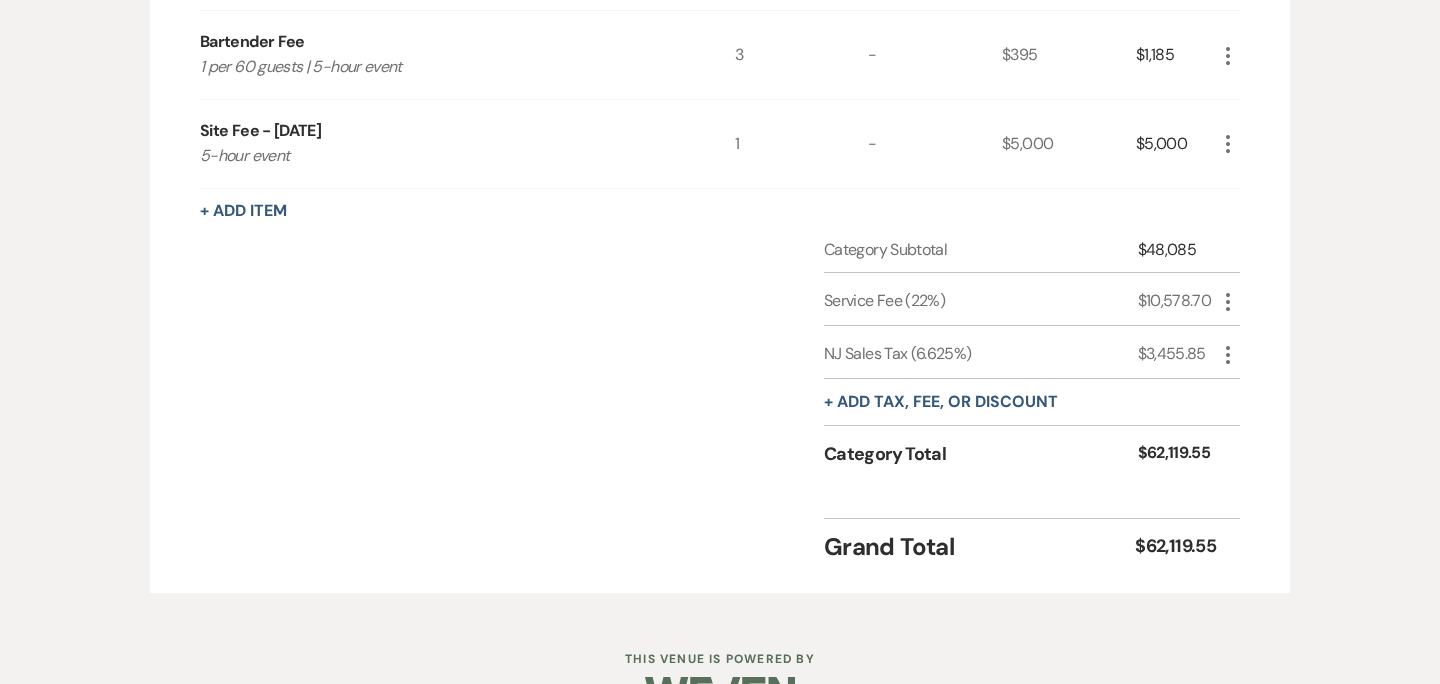click on "$62,119.55" at bounding box center [1177, 454] 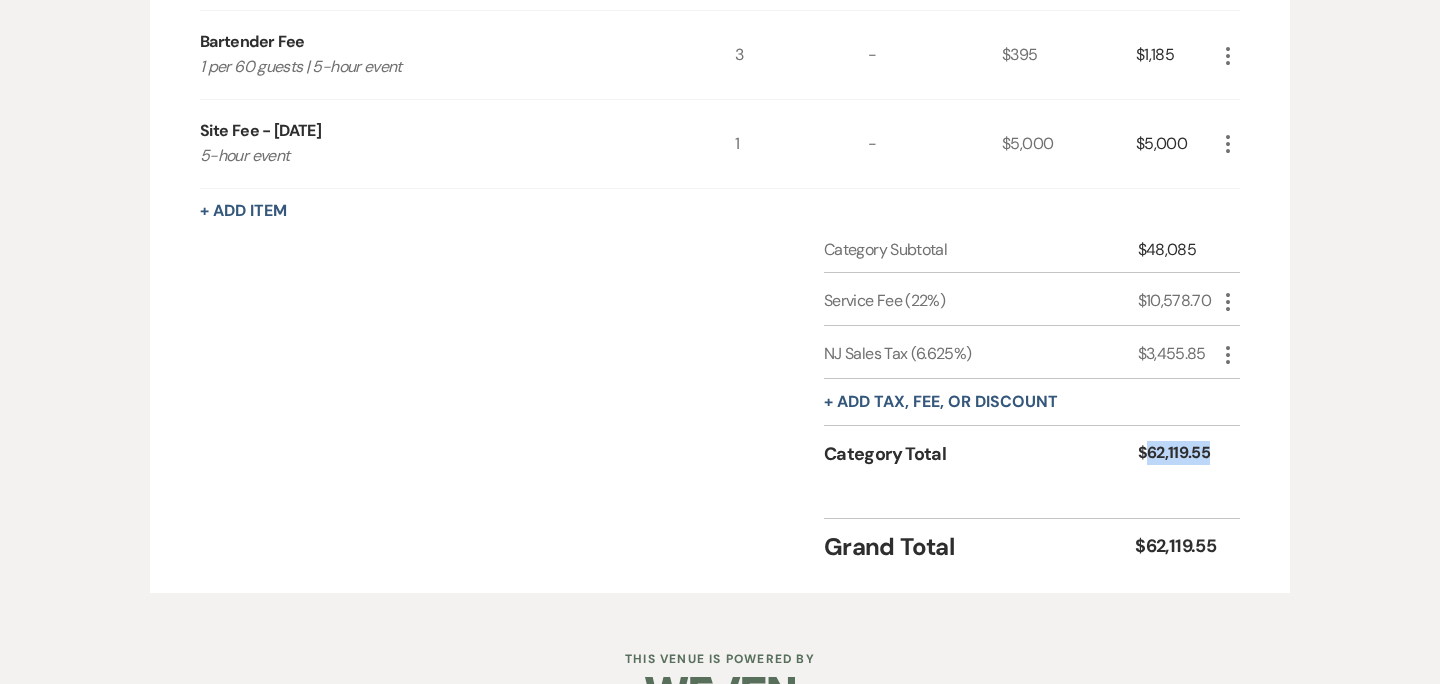 click on "$62,119.55" at bounding box center [1177, 454] 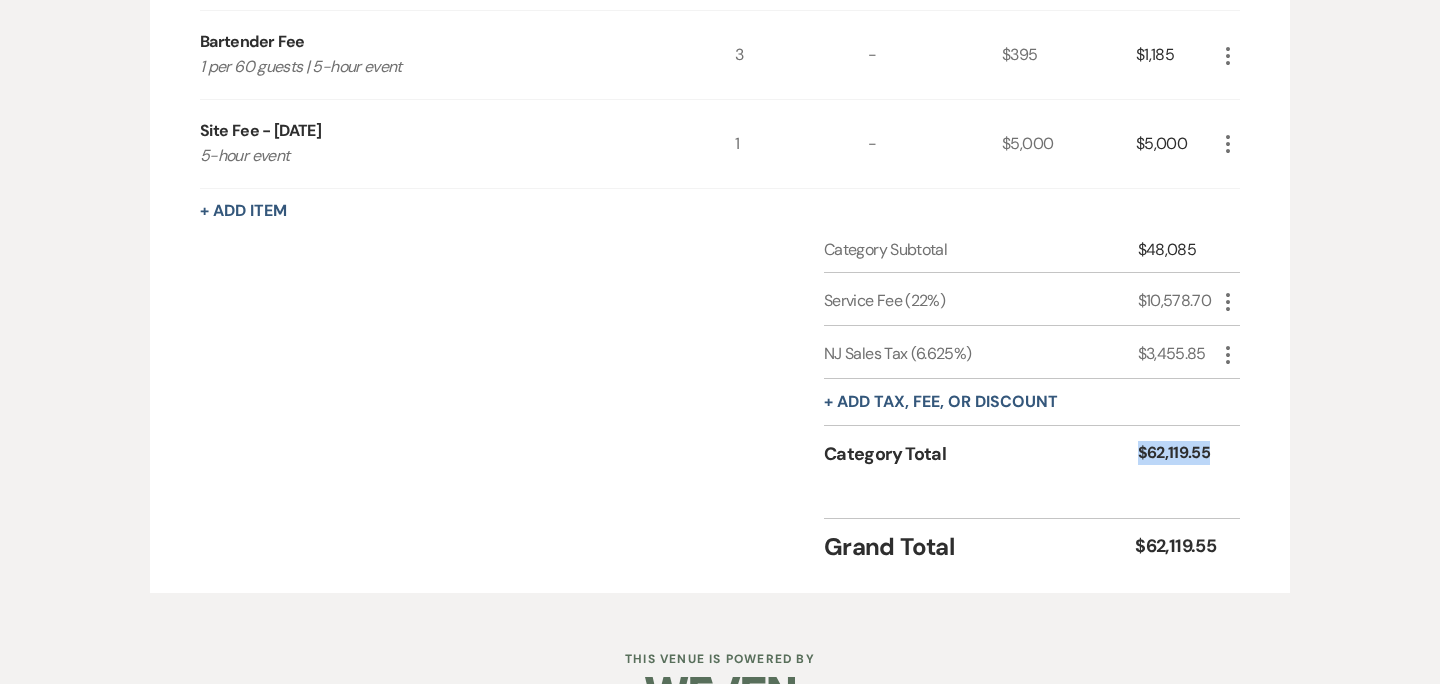 click on "$62,119.55" at bounding box center (1177, 454) 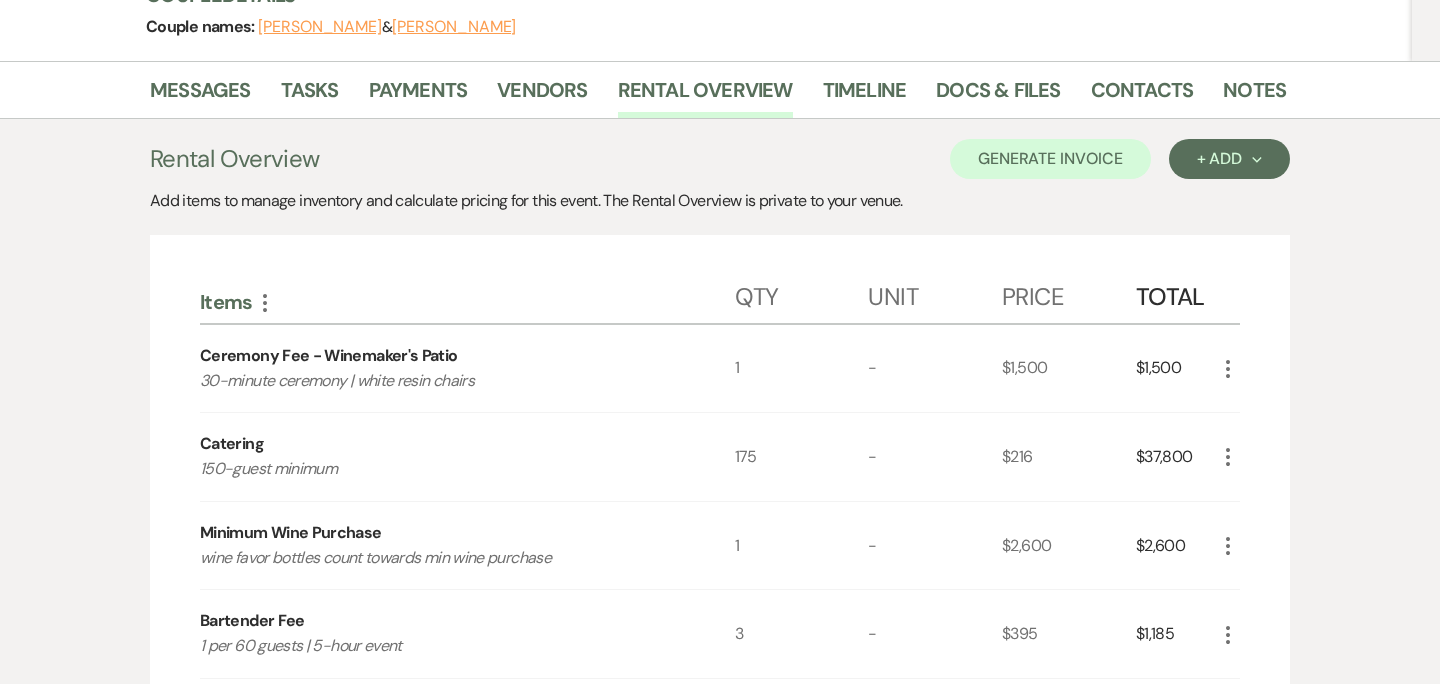 scroll, scrollTop: 0, scrollLeft: 0, axis: both 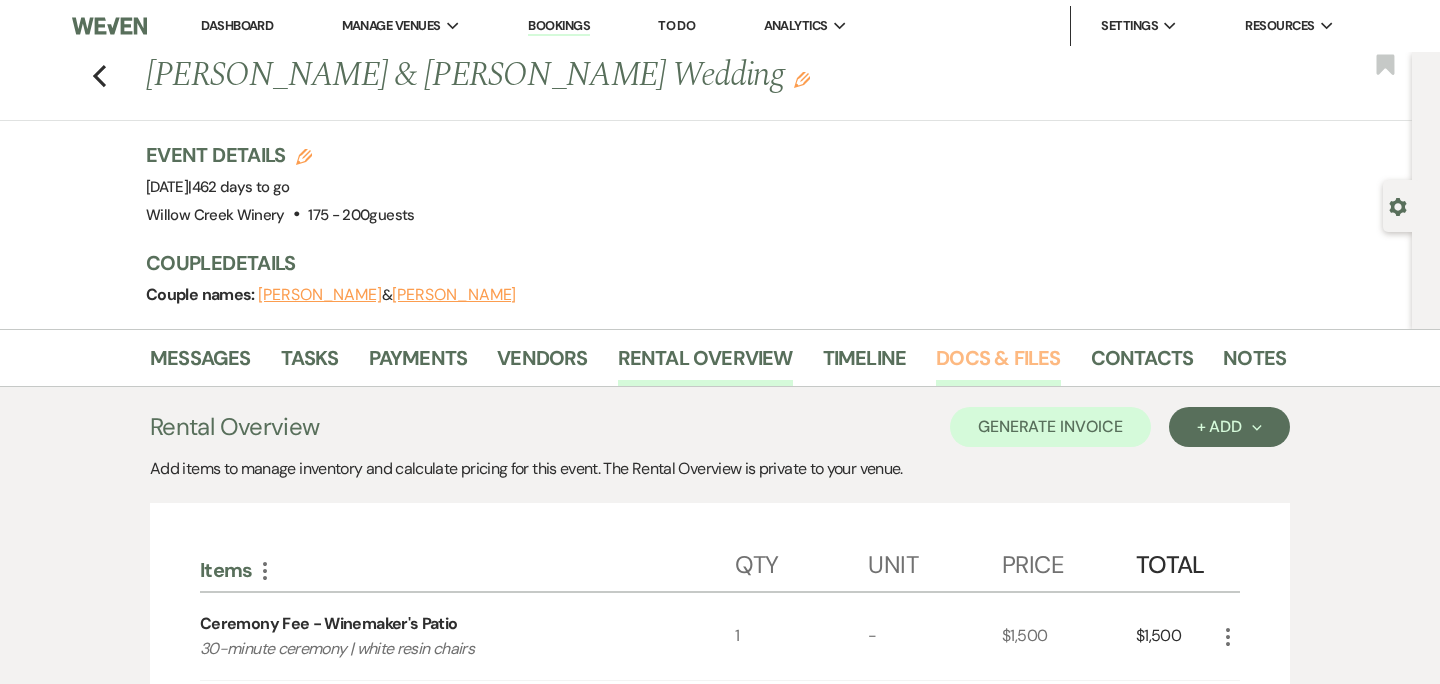 click on "Docs & Files" at bounding box center (998, 364) 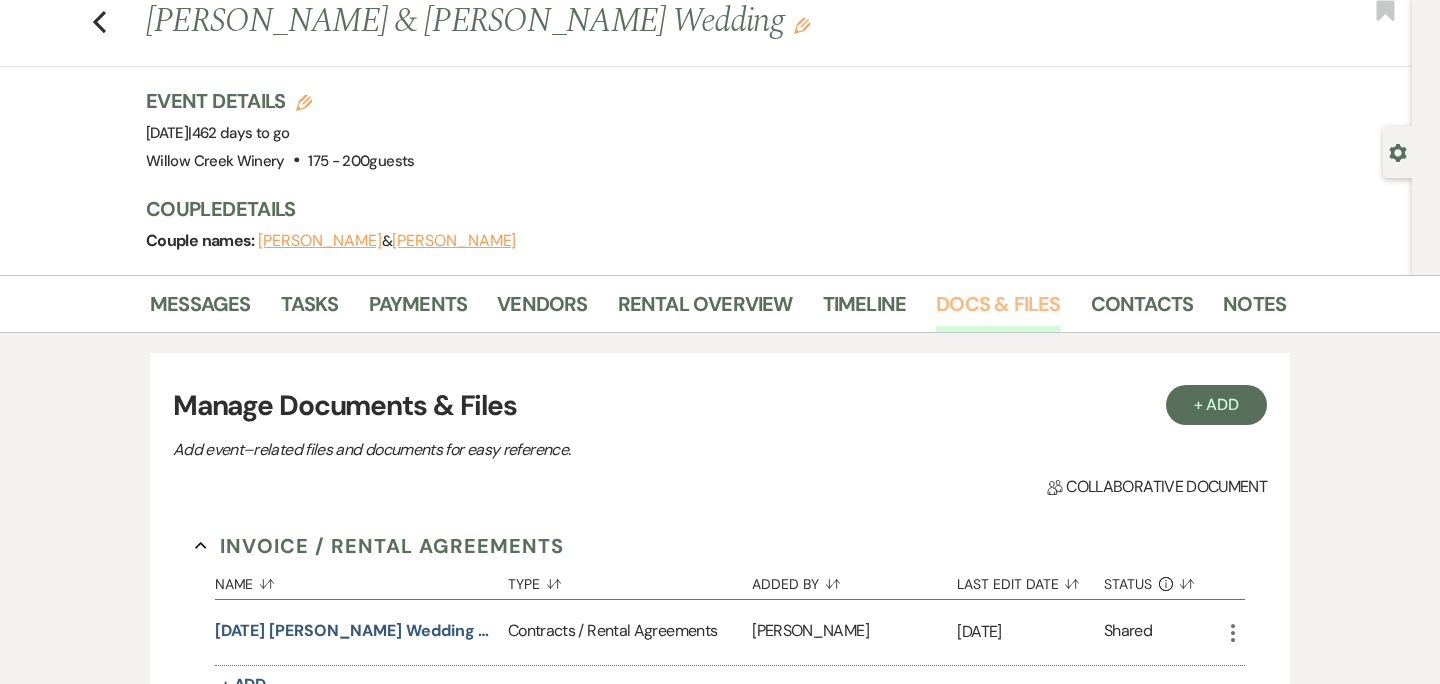 scroll, scrollTop: 0, scrollLeft: 0, axis: both 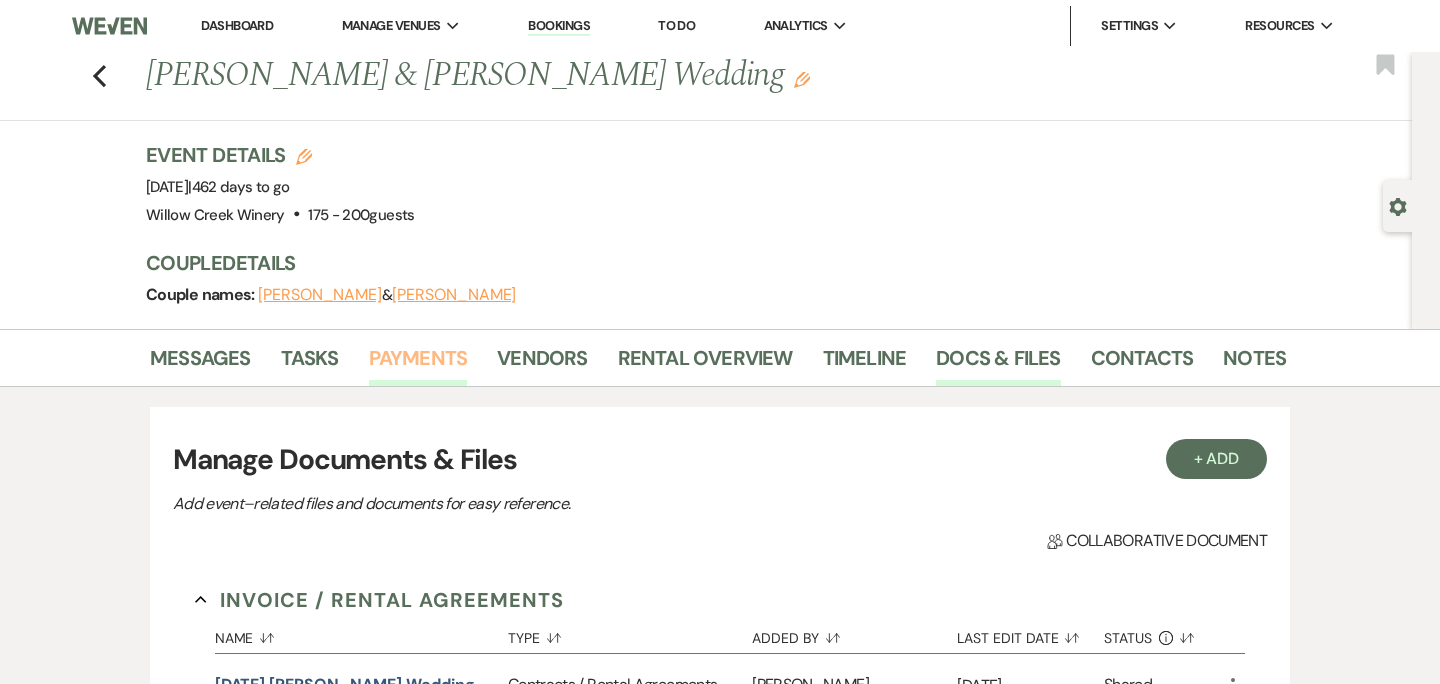 click on "Payments" at bounding box center (418, 364) 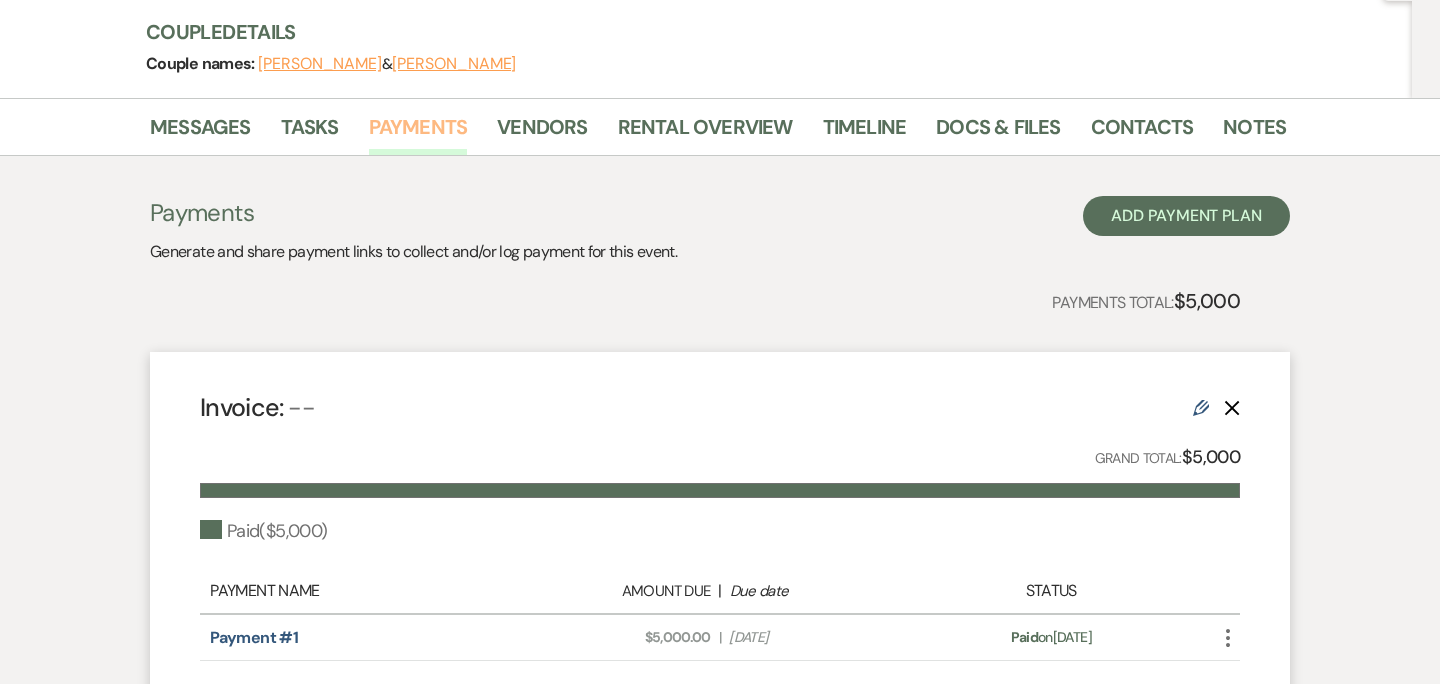 scroll, scrollTop: 0, scrollLeft: 0, axis: both 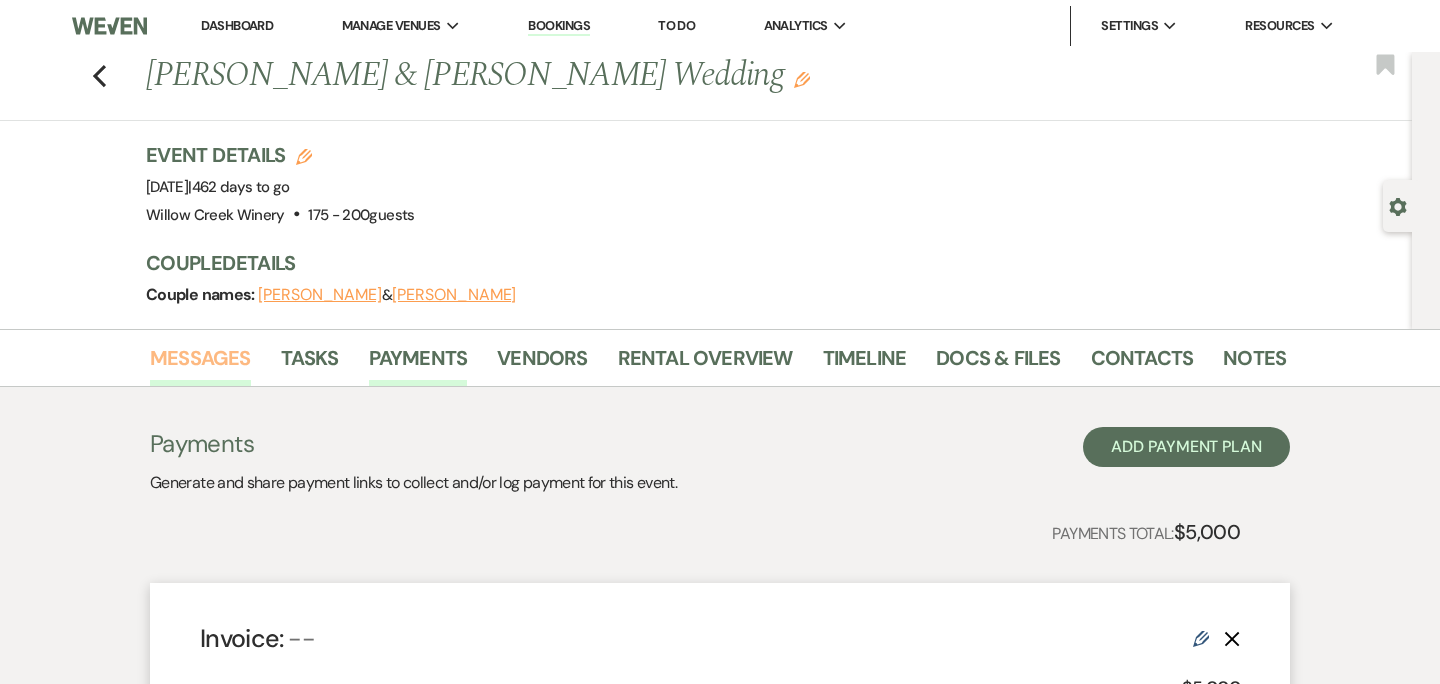 click on "Messages" at bounding box center (200, 364) 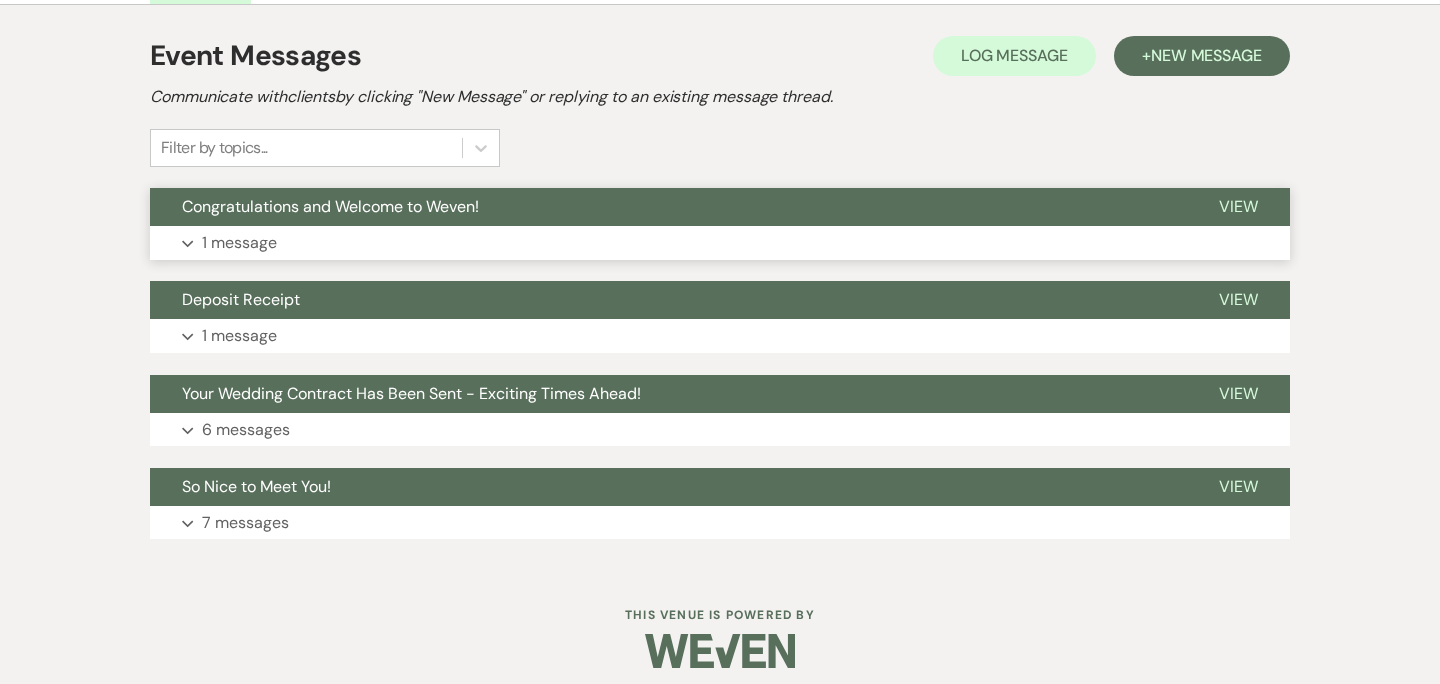 scroll, scrollTop: 396, scrollLeft: 0, axis: vertical 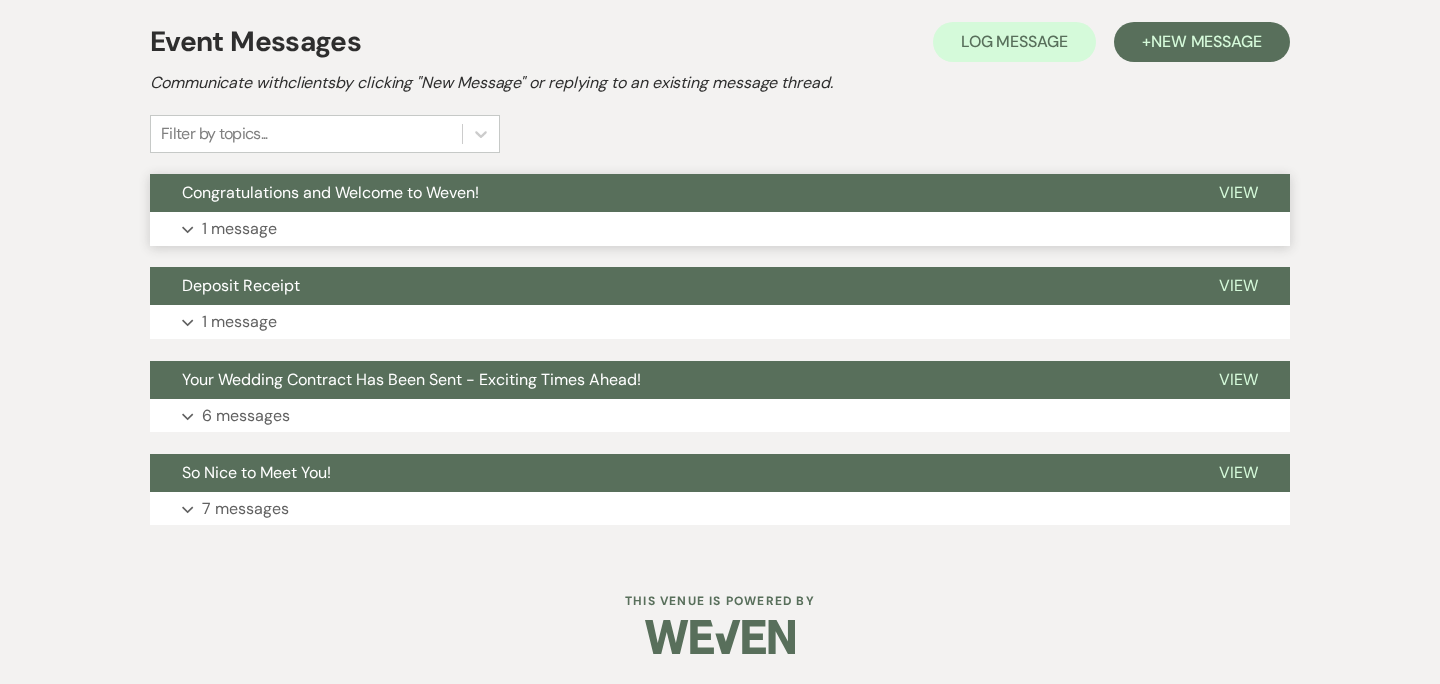 click on "Expand 1 message" at bounding box center (720, 229) 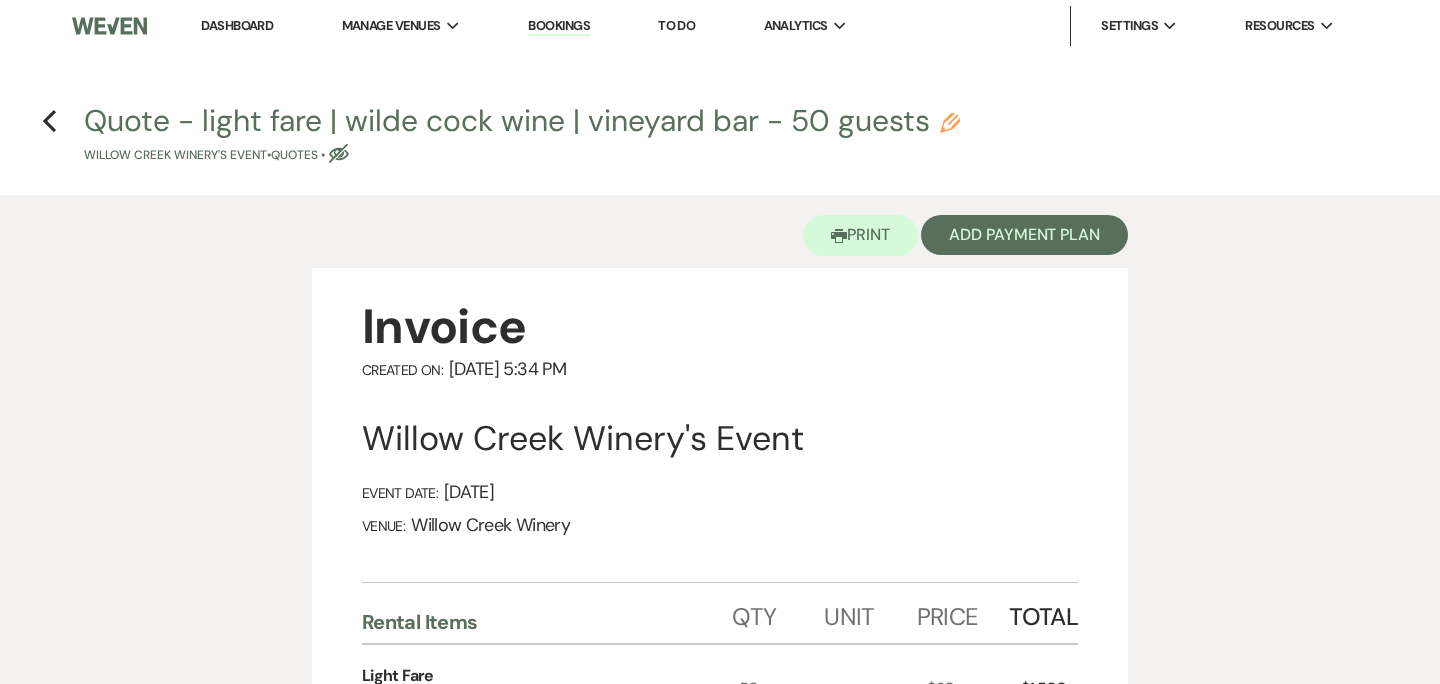scroll, scrollTop: 0, scrollLeft: 0, axis: both 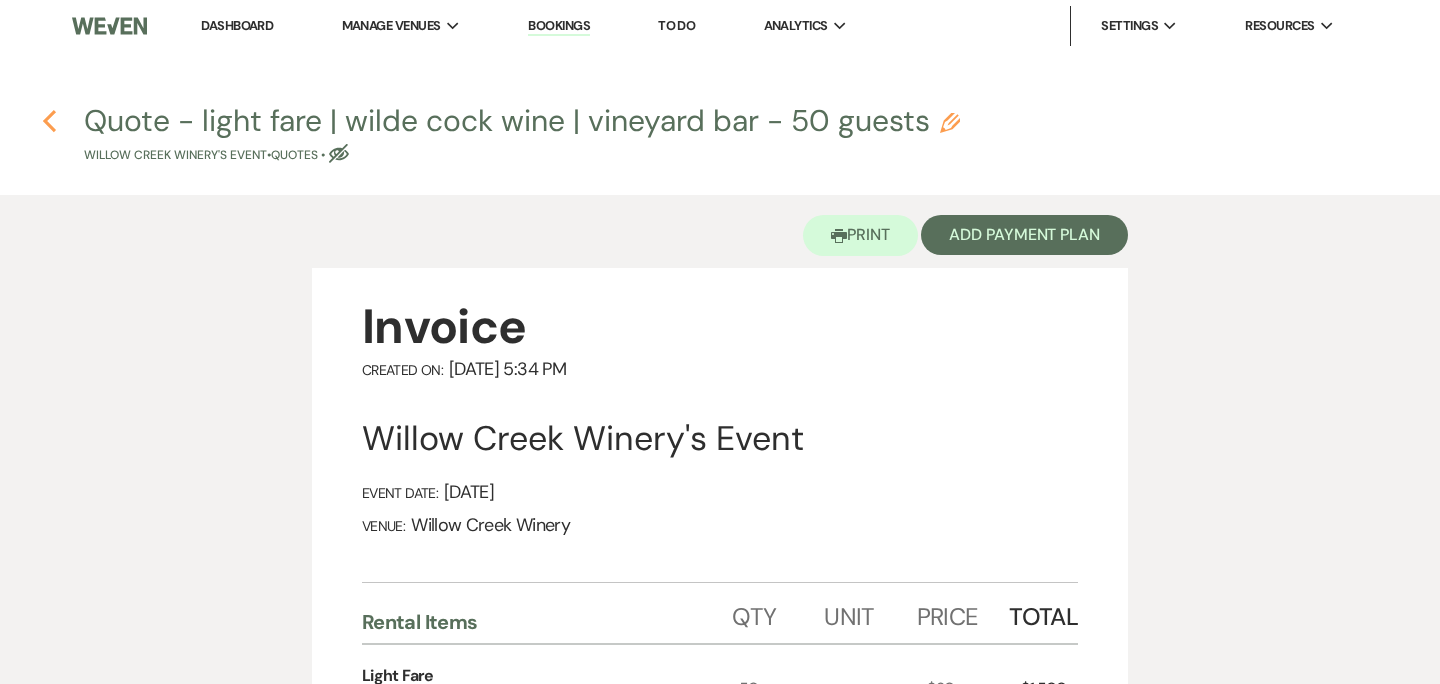 click on "Previous" 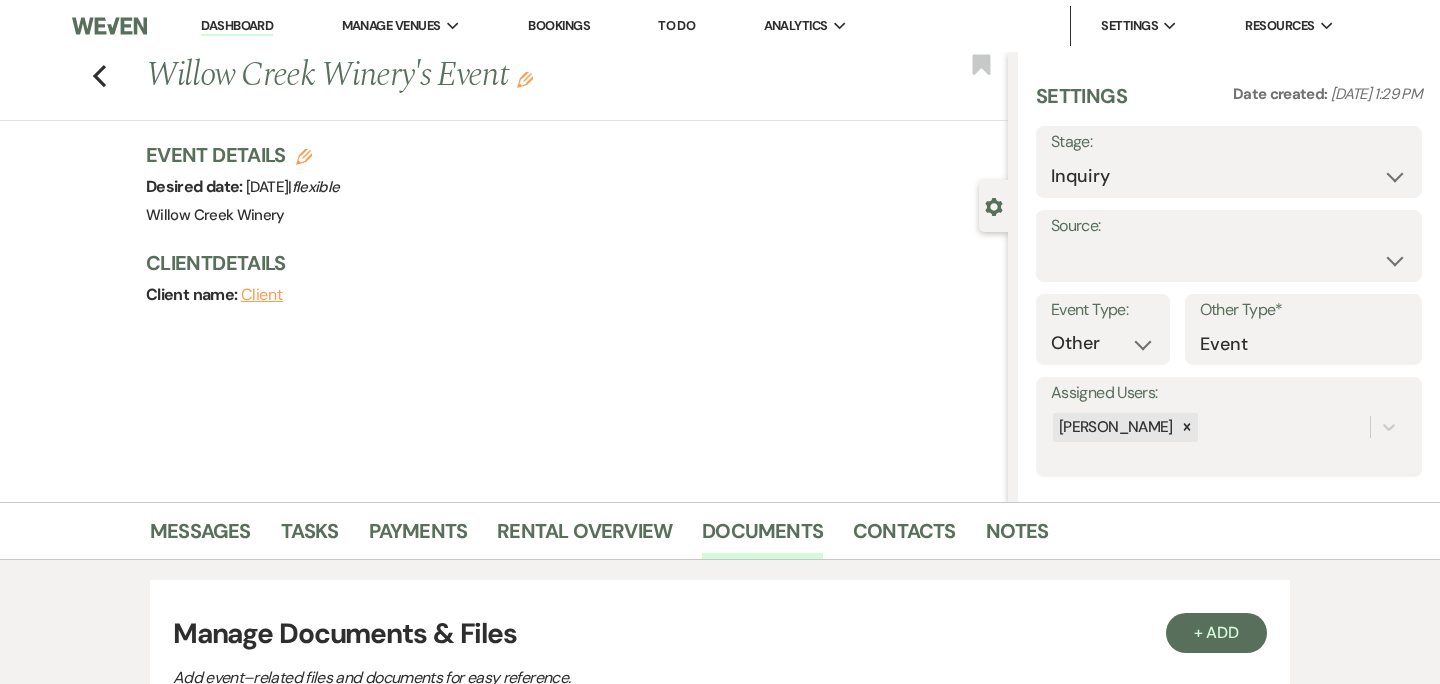 scroll, scrollTop: 1193, scrollLeft: 0, axis: vertical 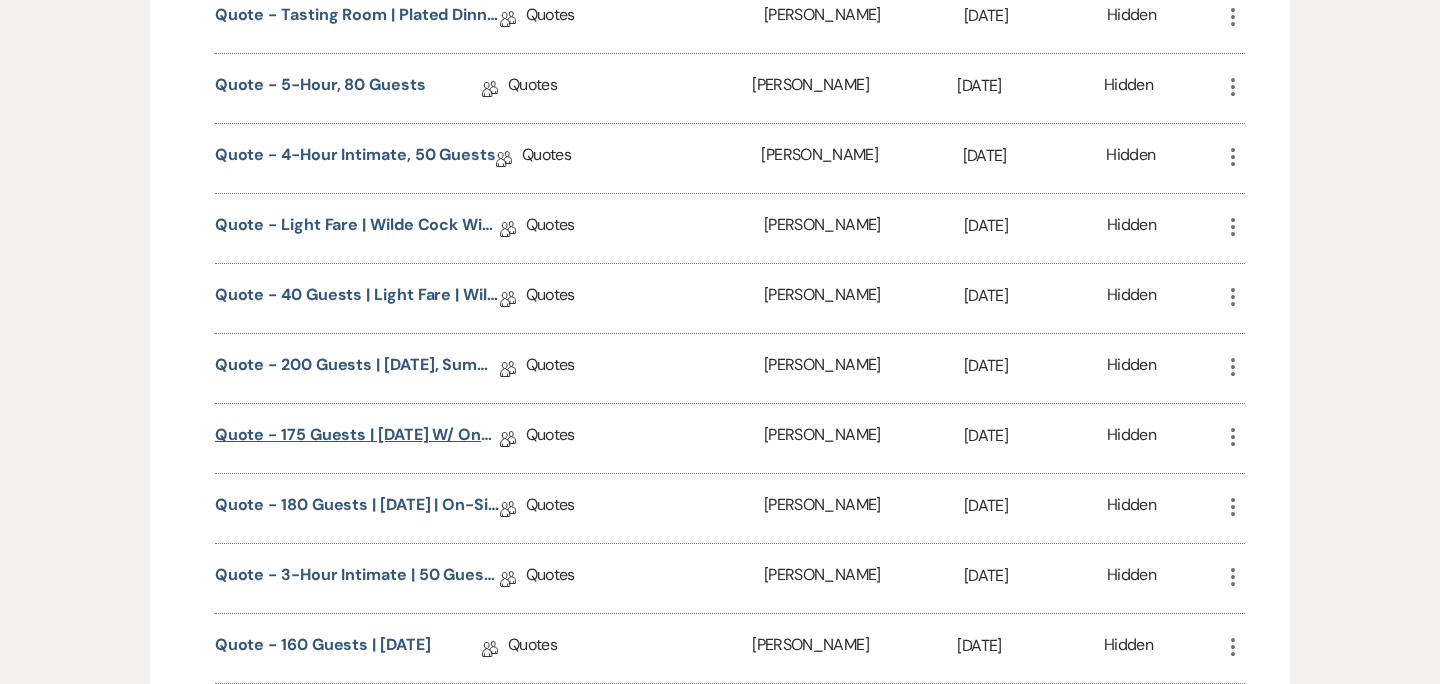 click on "Quote - 175 guests | Saturday w/ on-site ceremony" at bounding box center [357, 438] 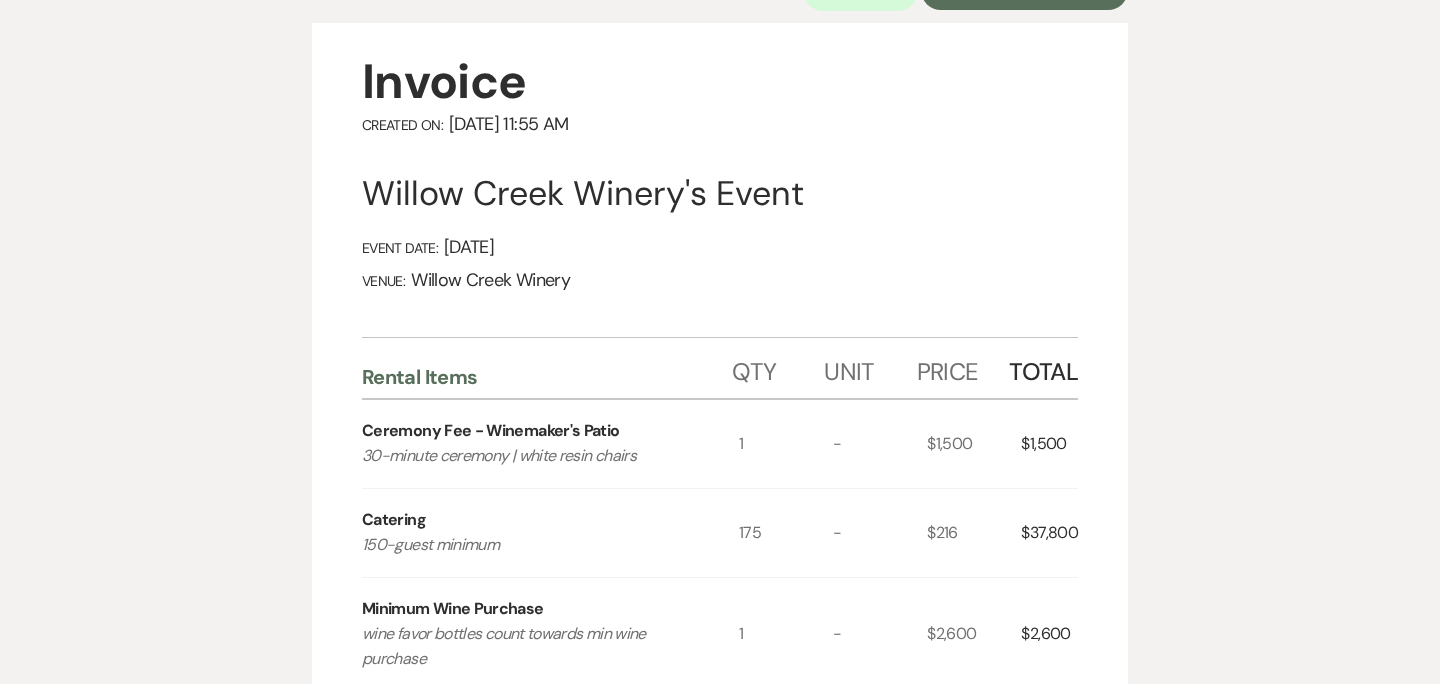 scroll, scrollTop: 0, scrollLeft: 0, axis: both 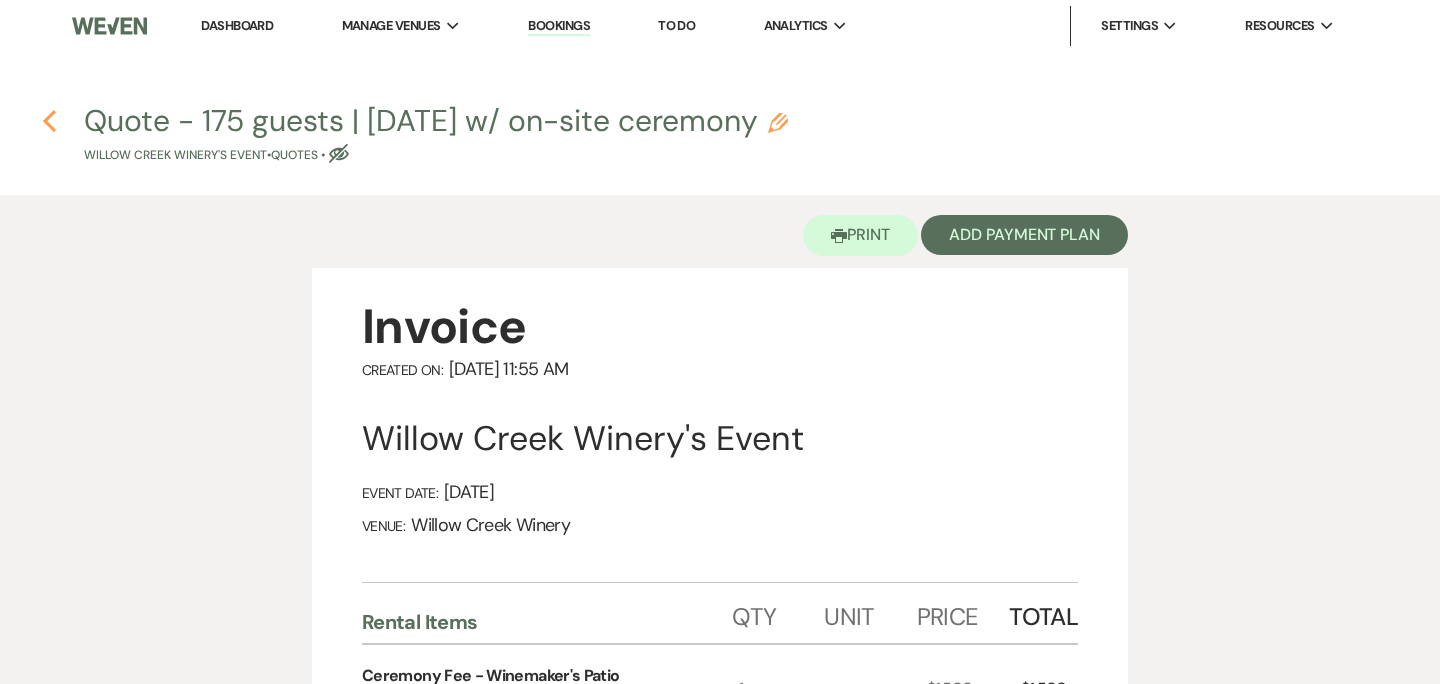 click on "Previous" 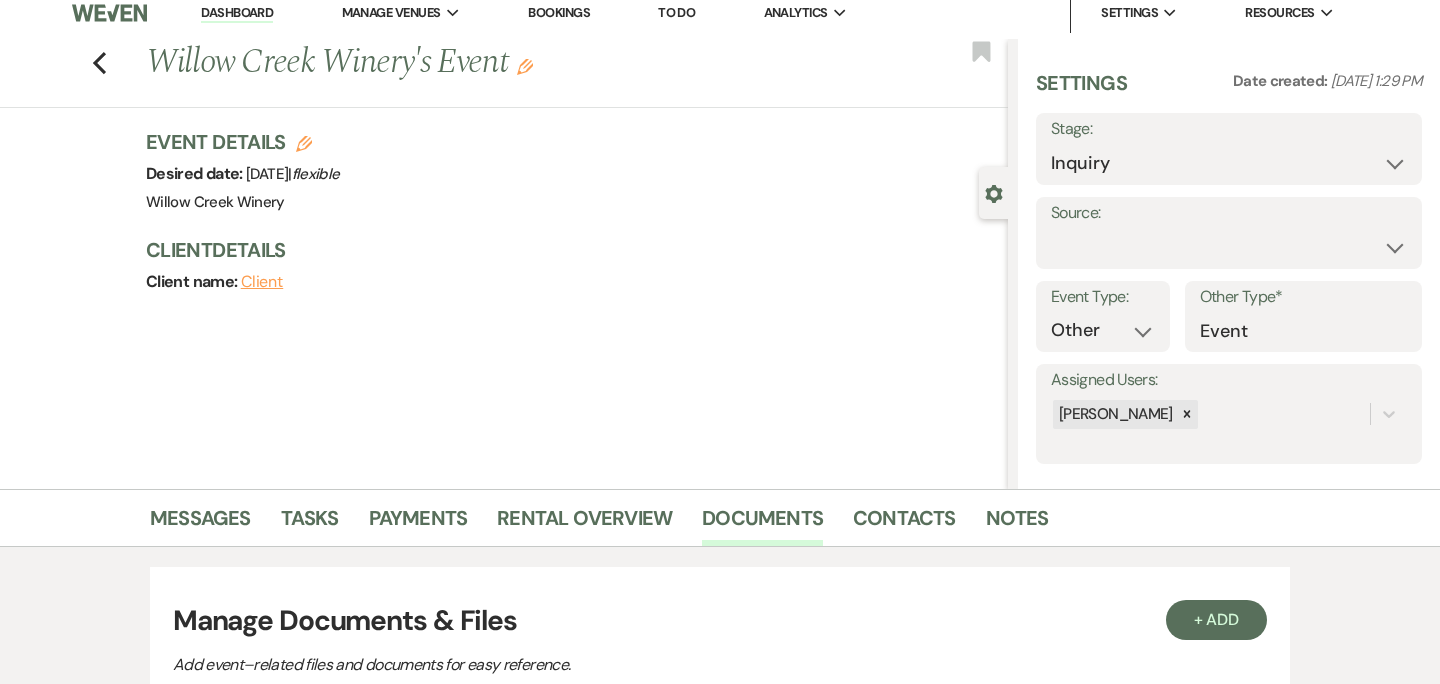 scroll, scrollTop: 0, scrollLeft: 0, axis: both 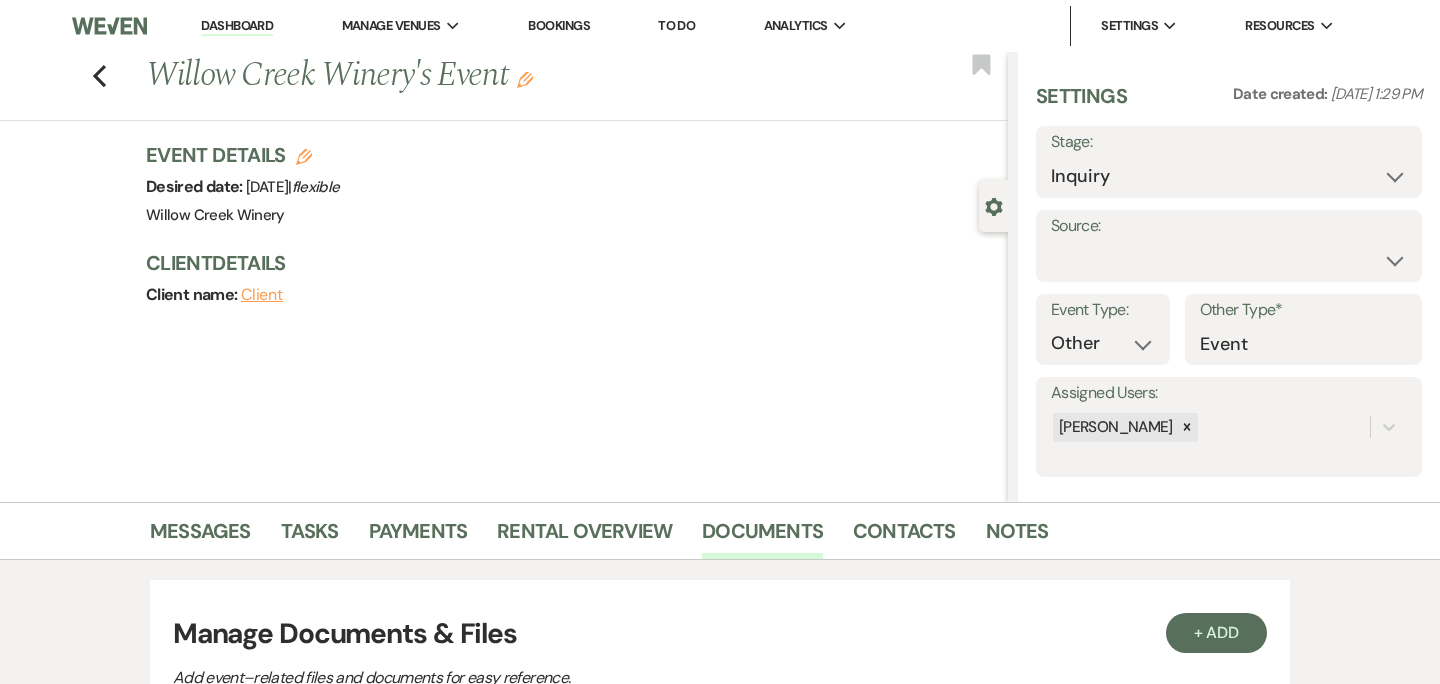 click on "Edit" 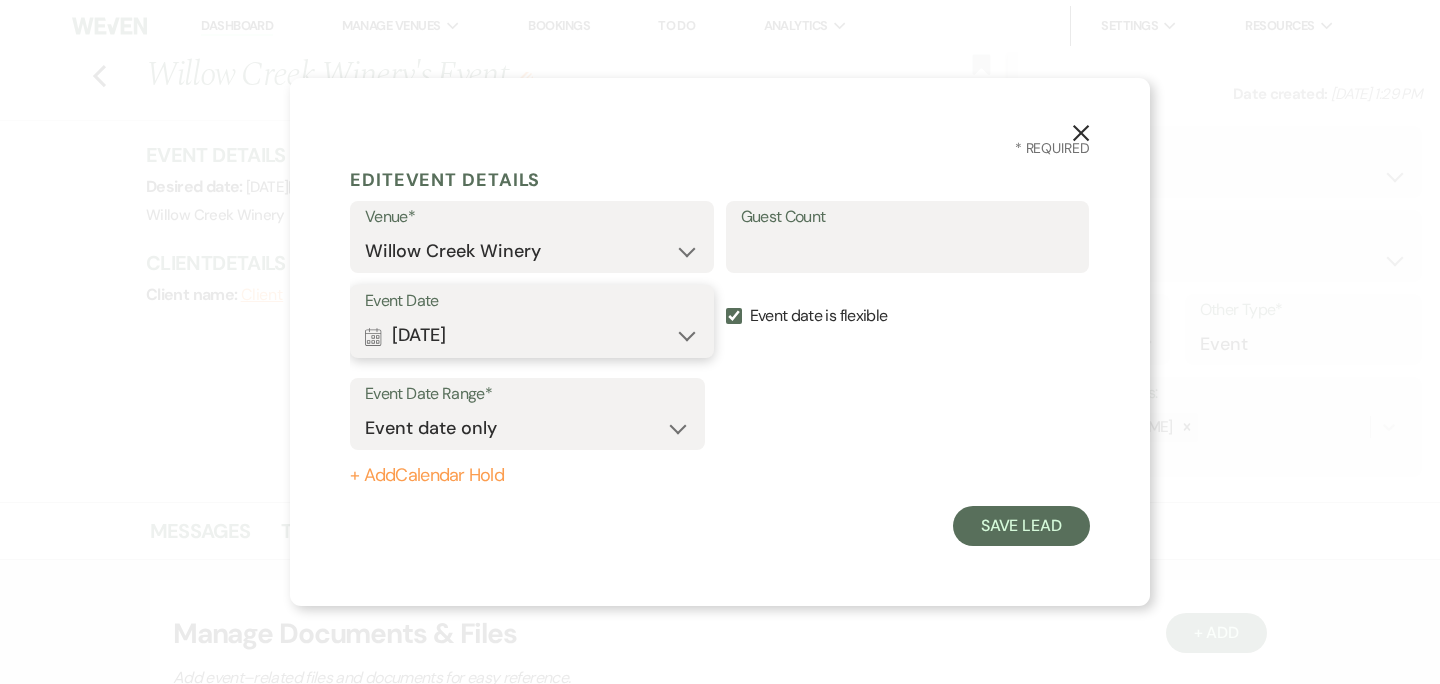 click on "Calendar Aug 09, 2025 Expand" at bounding box center (532, 336) 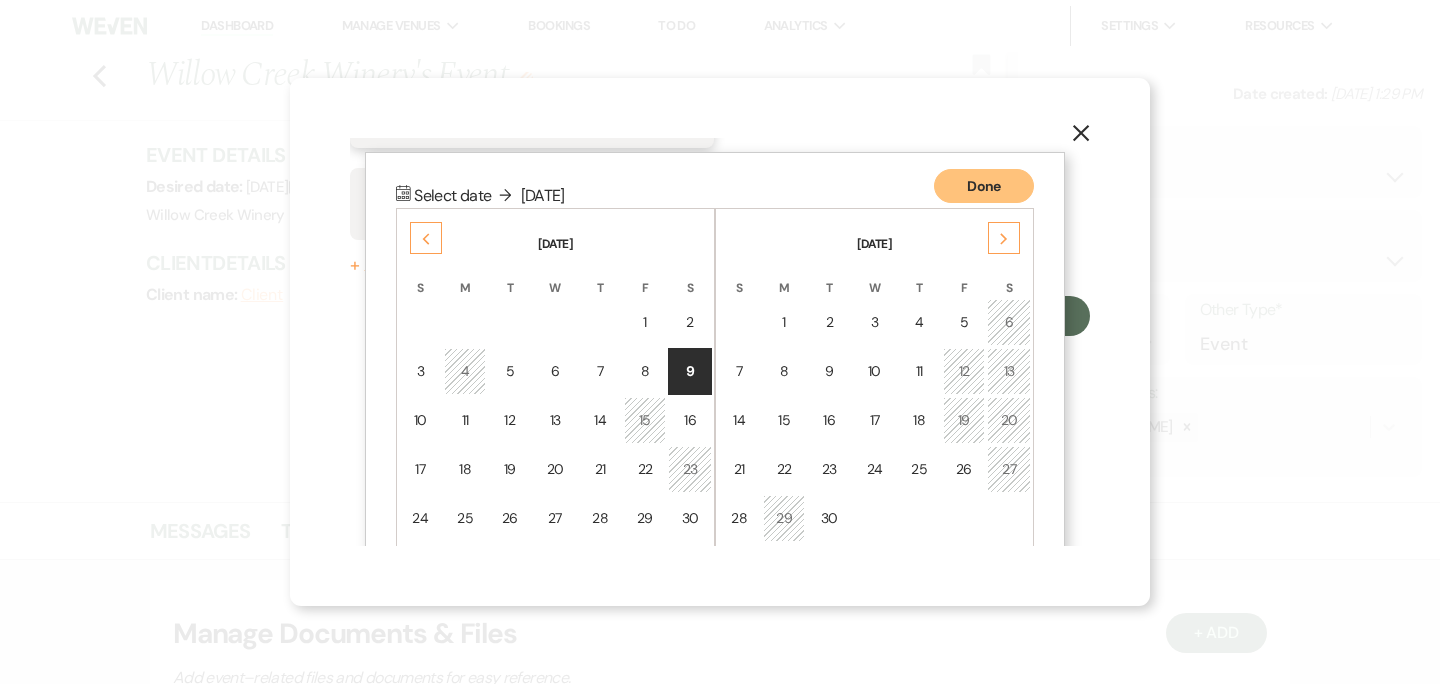 scroll, scrollTop: 256, scrollLeft: 0, axis: vertical 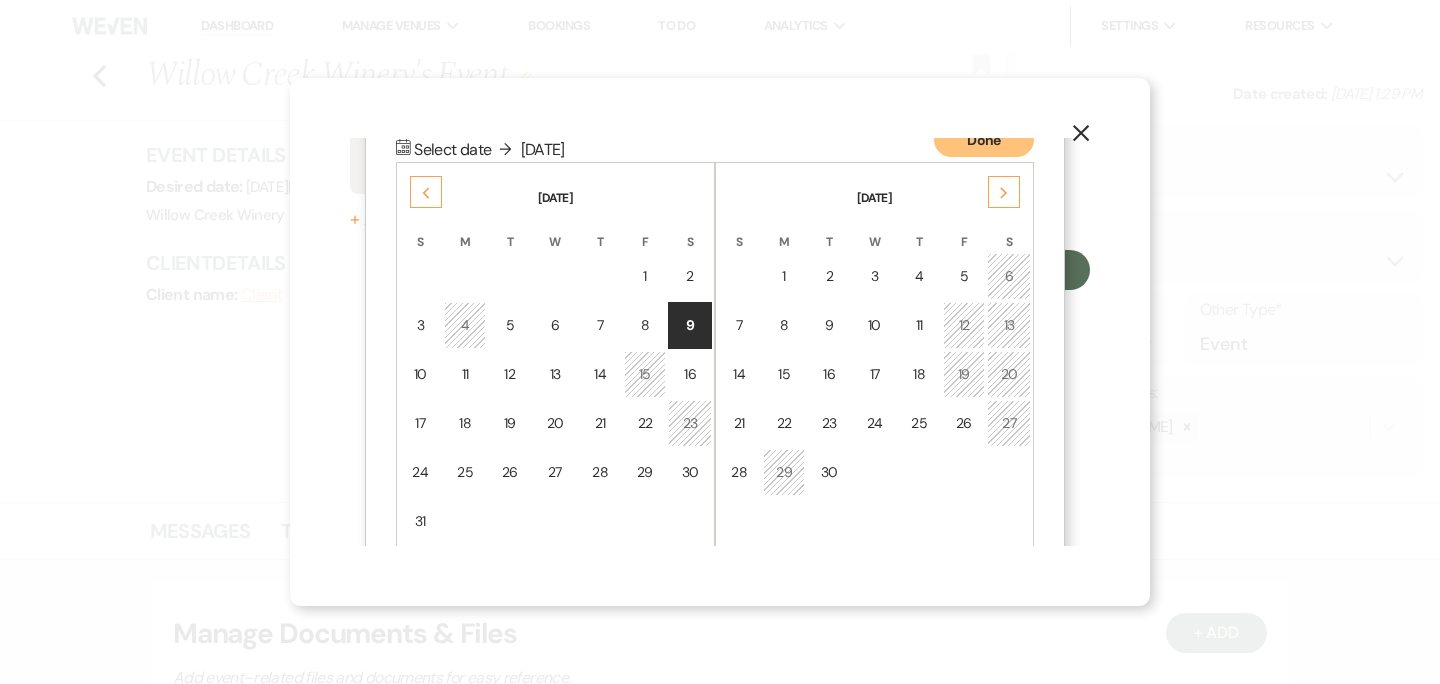 click on "Next" 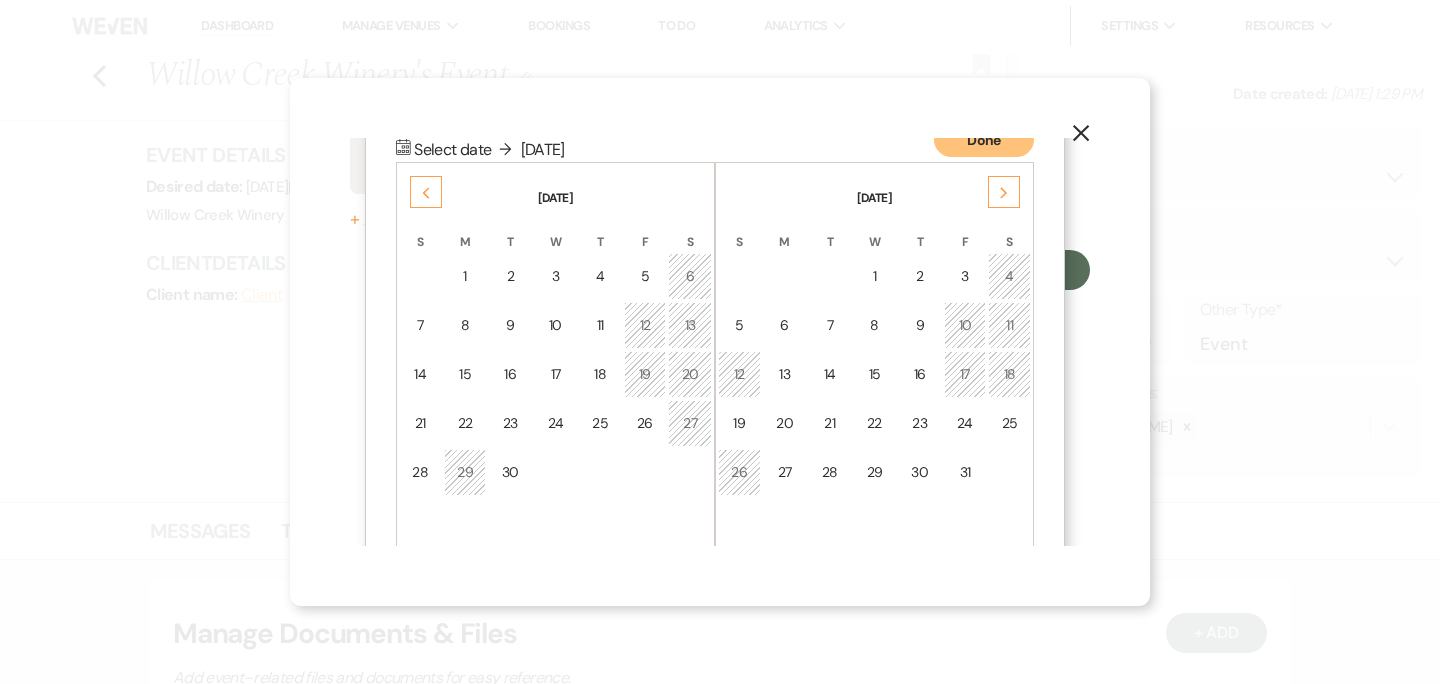 click on "Next" 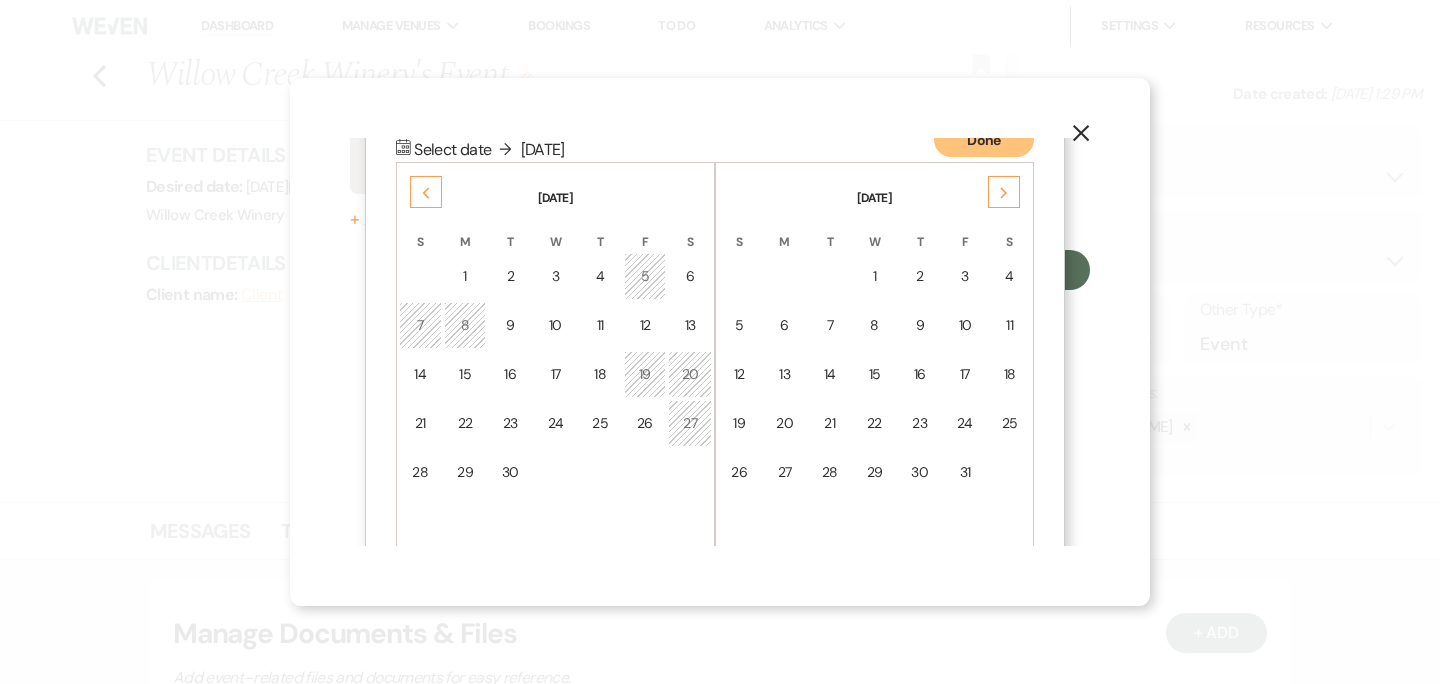 click on "Next" 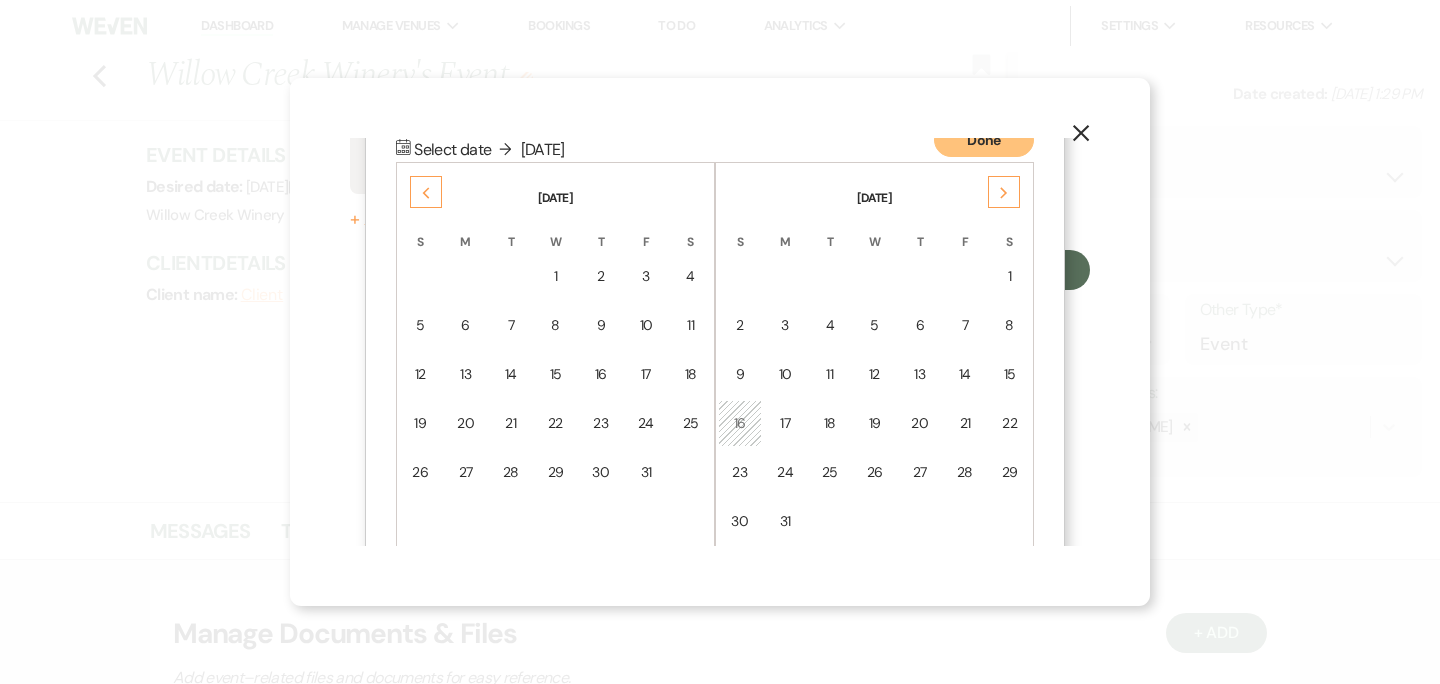 click on "Next" 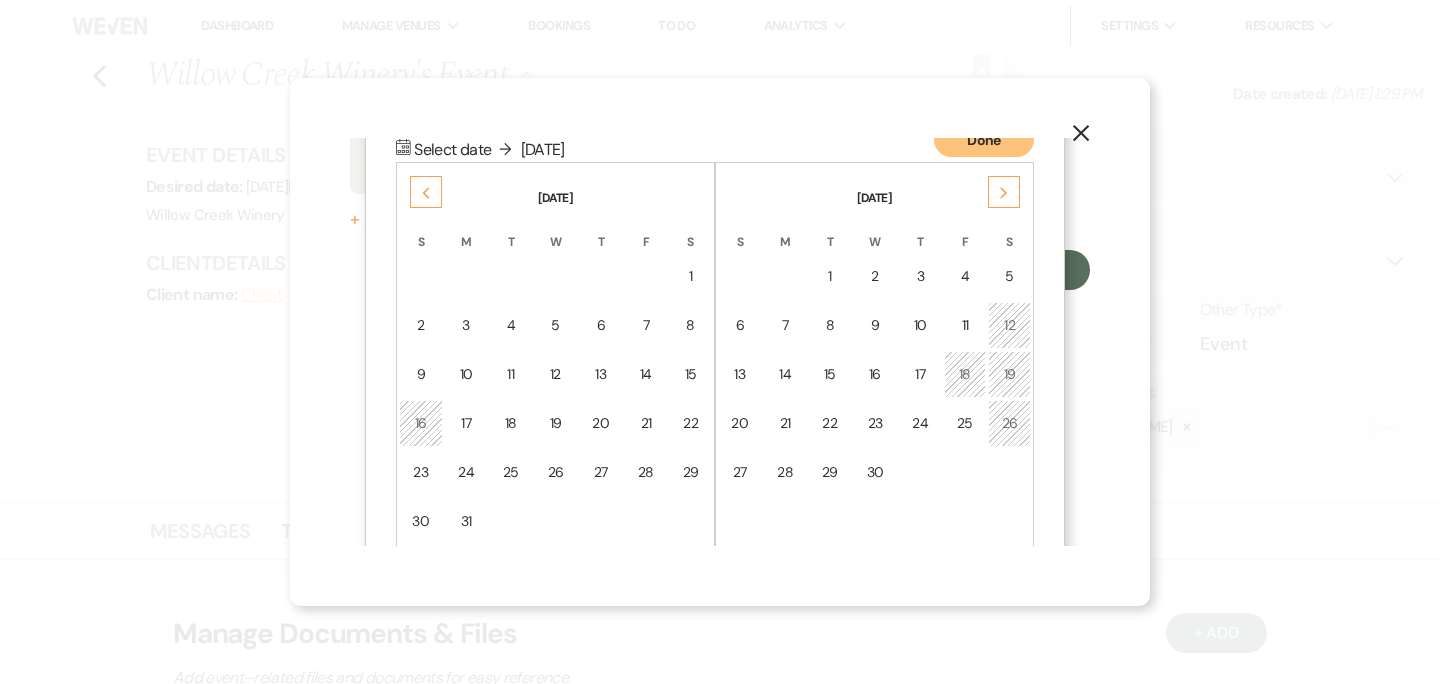 click on "Next" 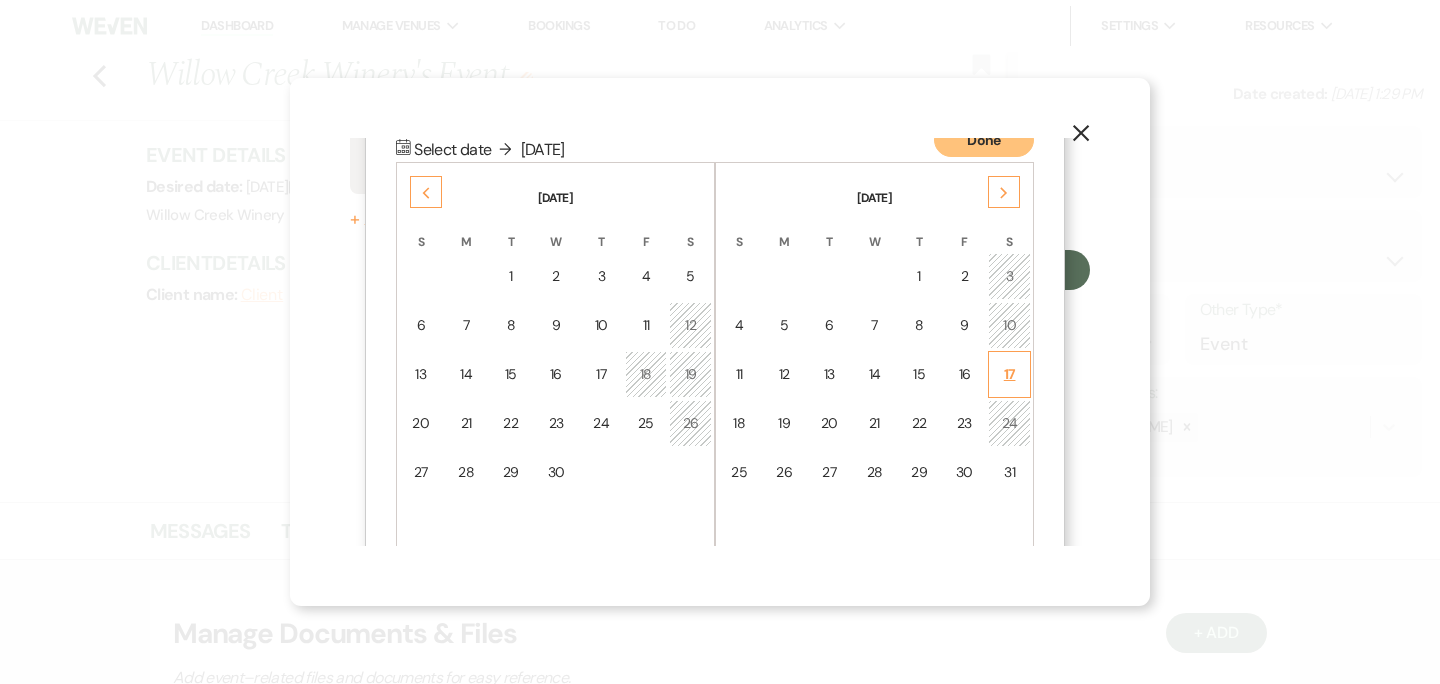 click on "17" at bounding box center (1009, 374) 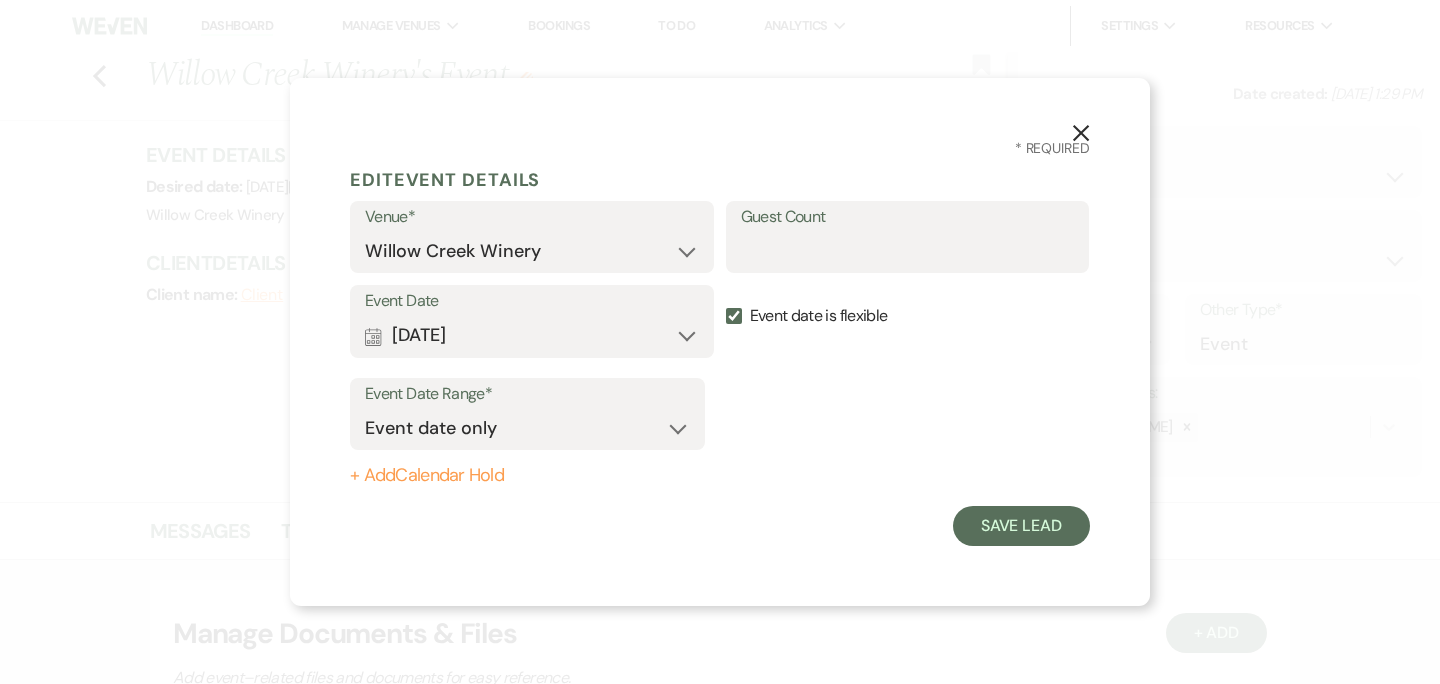 scroll, scrollTop: 0, scrollLeft: 0, axis: both 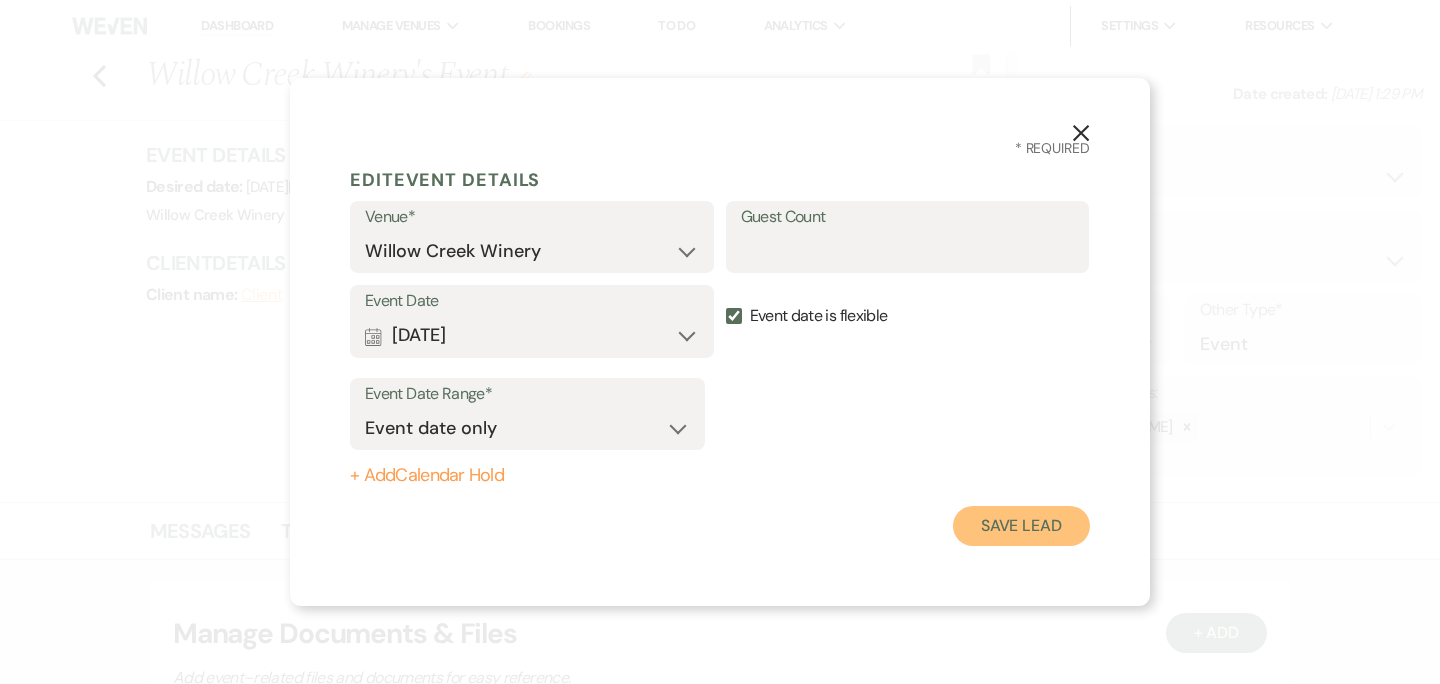 click on "Save Lead" at bounding box center [1021, 526] 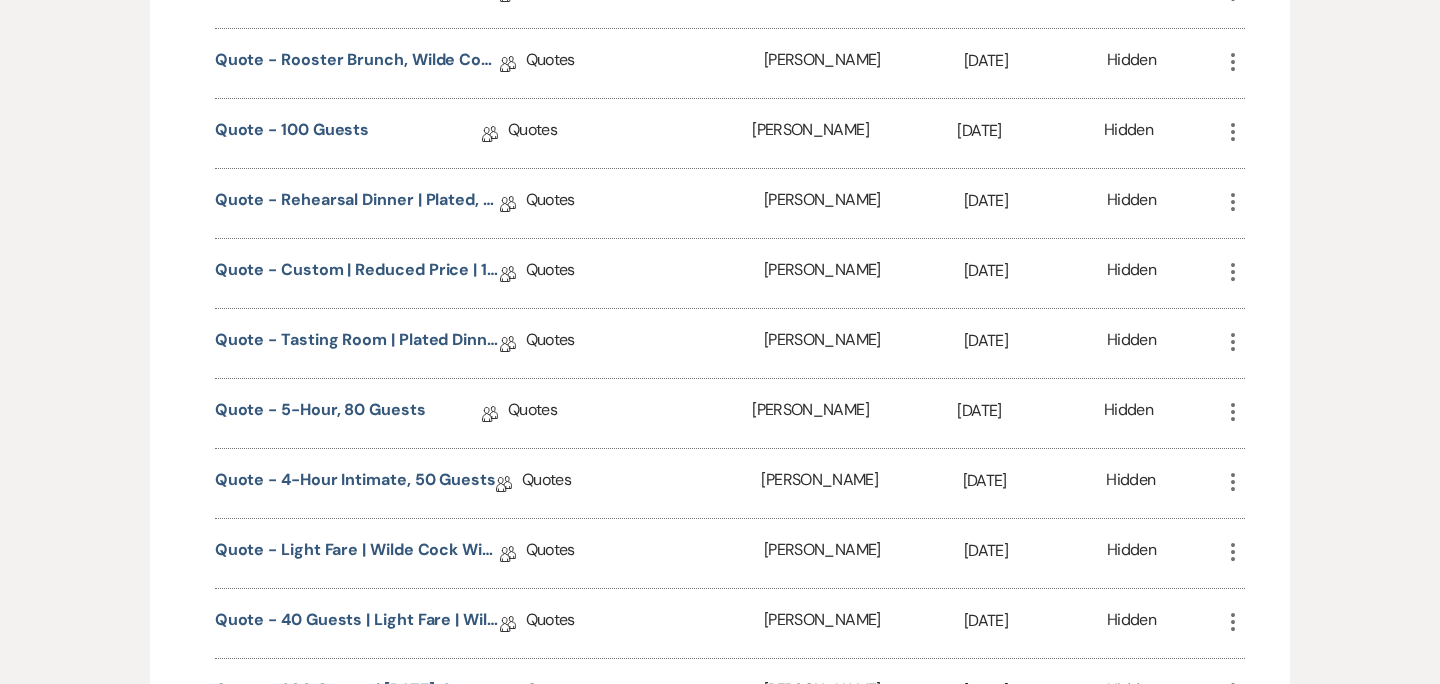 scroll, scrollTop: 1027, scrollLeft: 0, axis: vertical 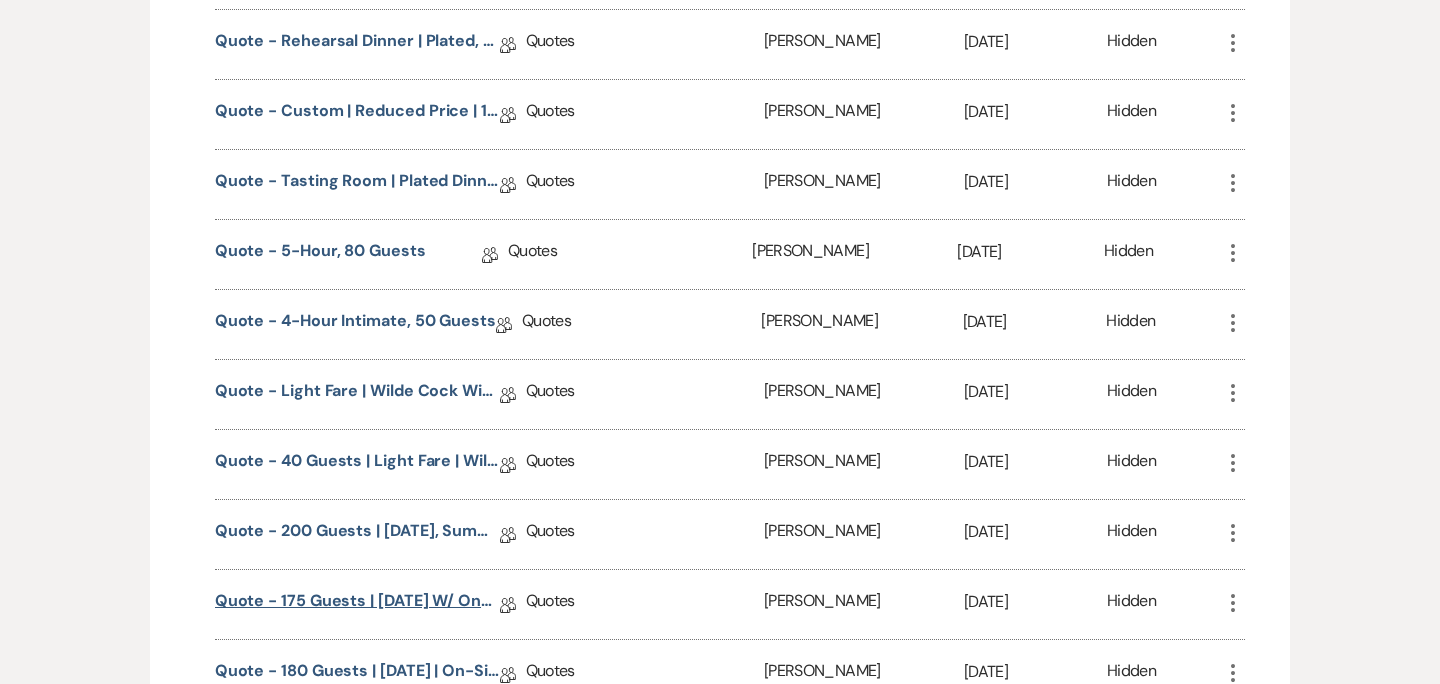 click on "Quote - 175 guests | Saturday w/ on-site ceremony" at bounding box center (357, 604) 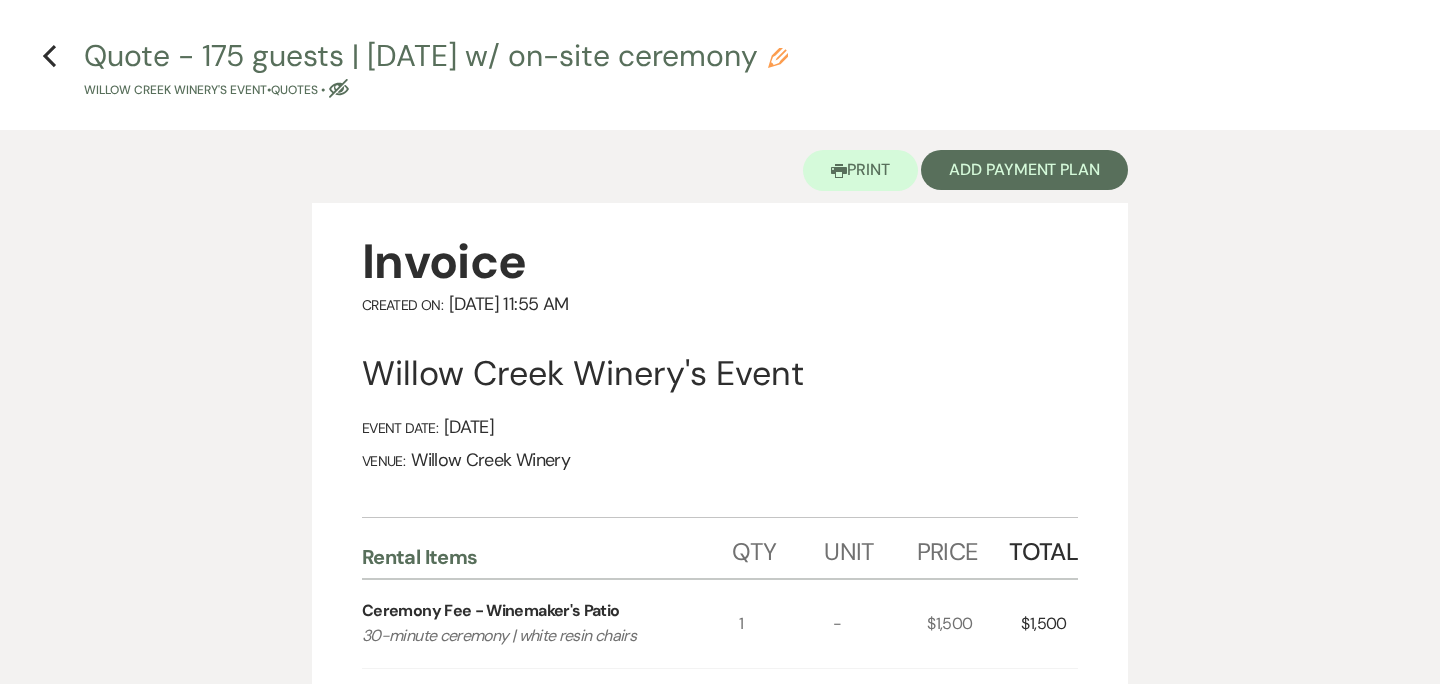 scroll, scrollTop: 0, scrollLeft: 0, axis: both 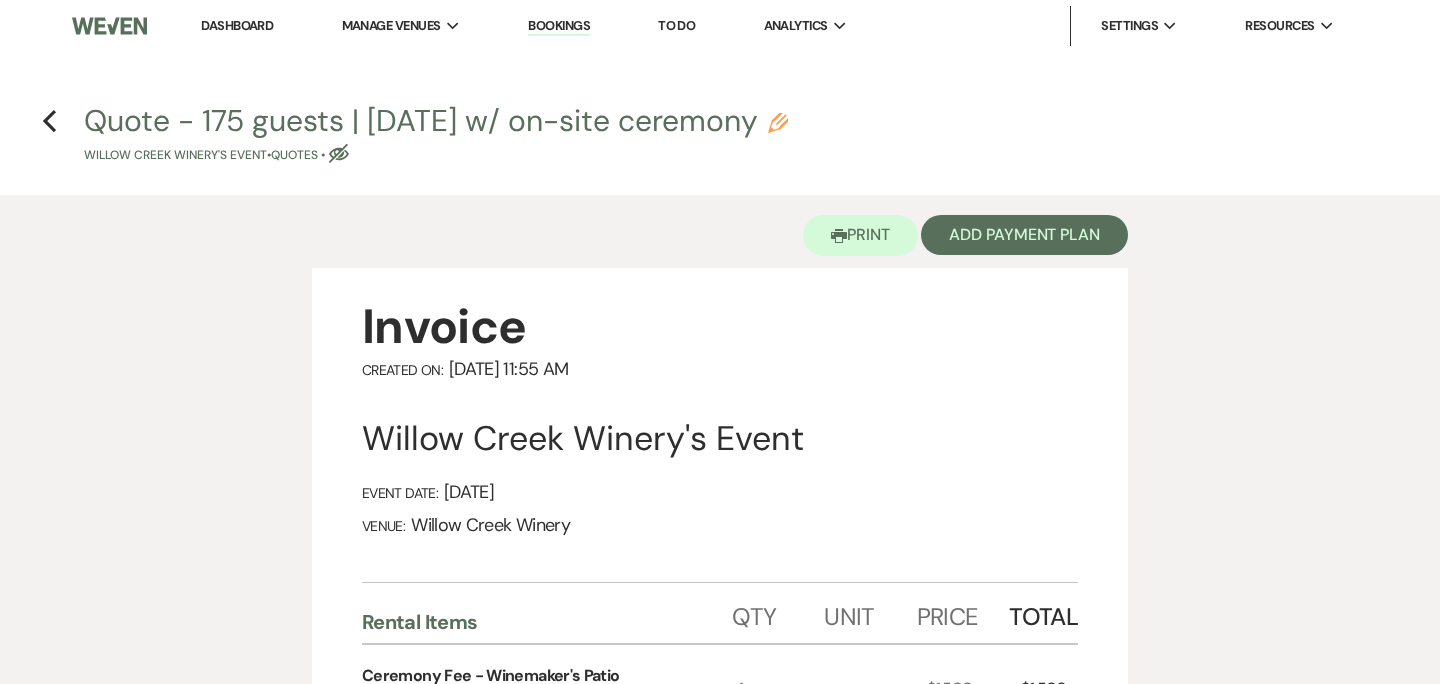 click 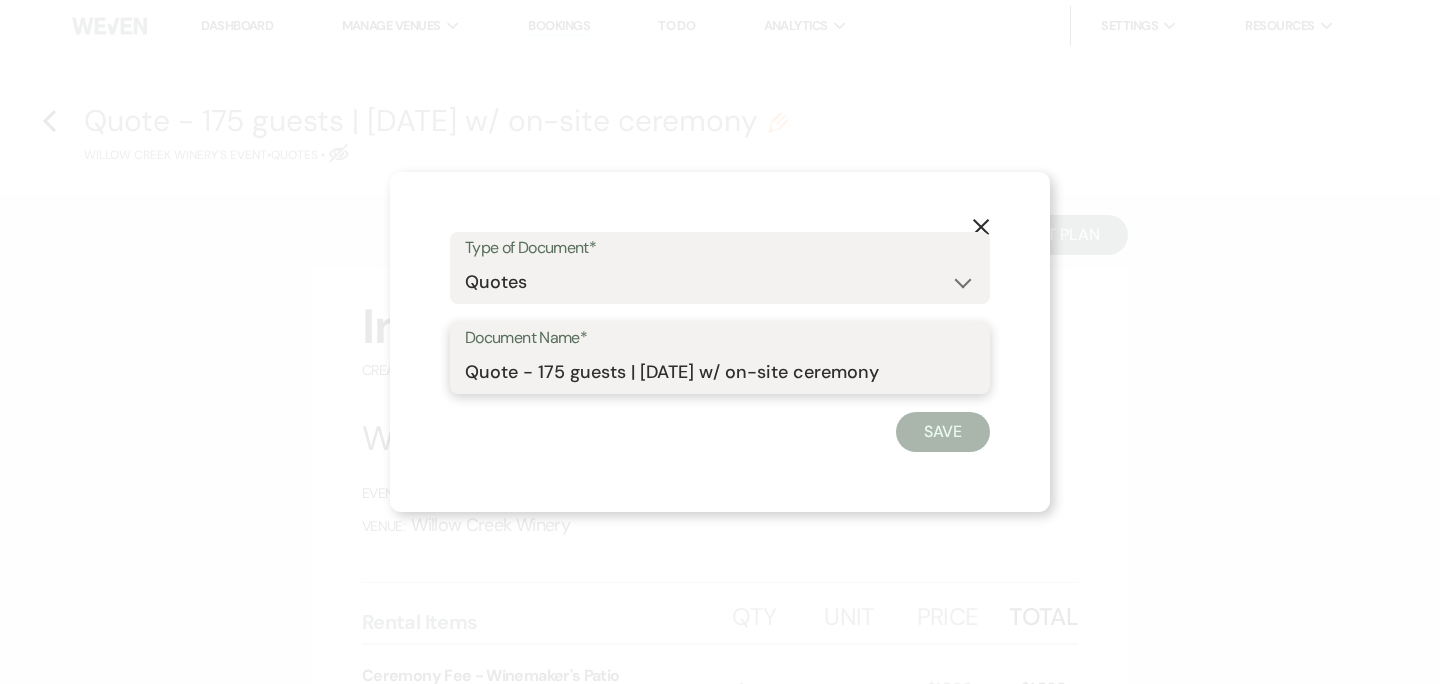 click on "Quote - 175 guests | Saturday w/ on-site ceremony" at bounding box center [720, 372] 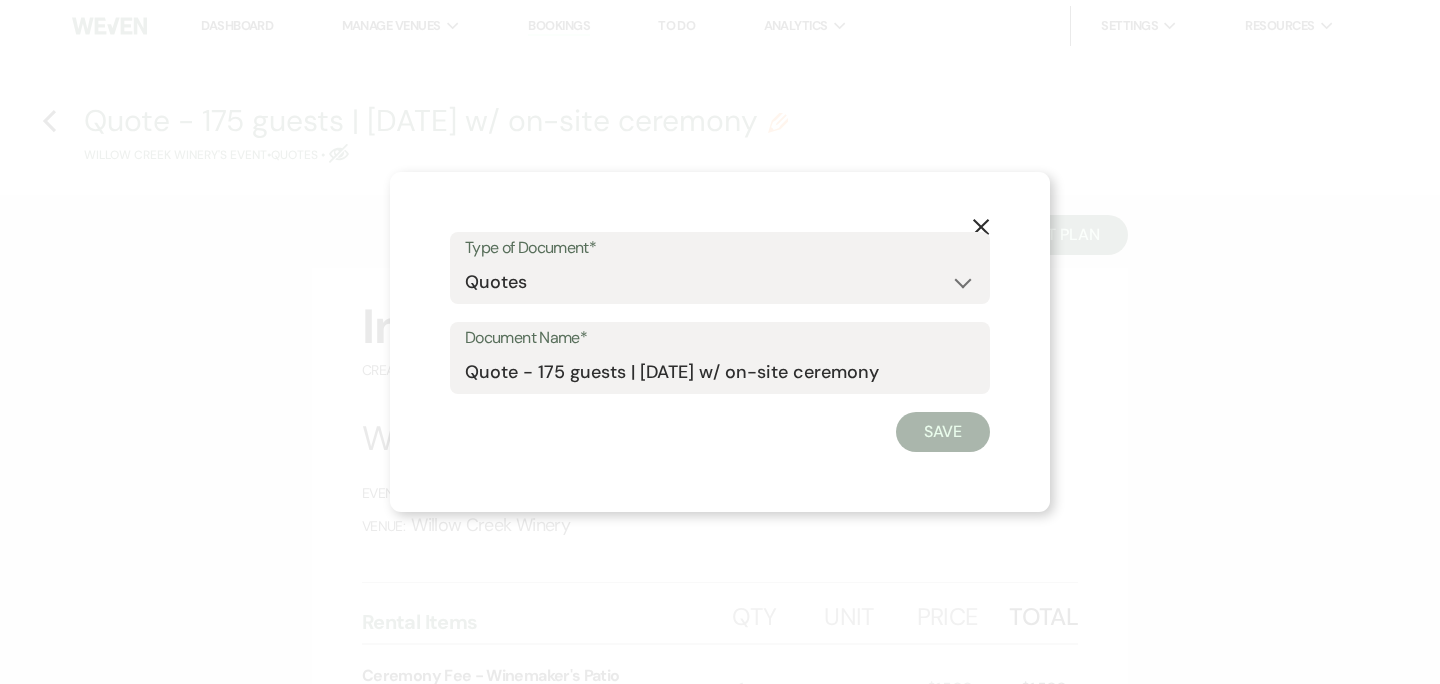 click on "X" at bounding box center [981, 225] 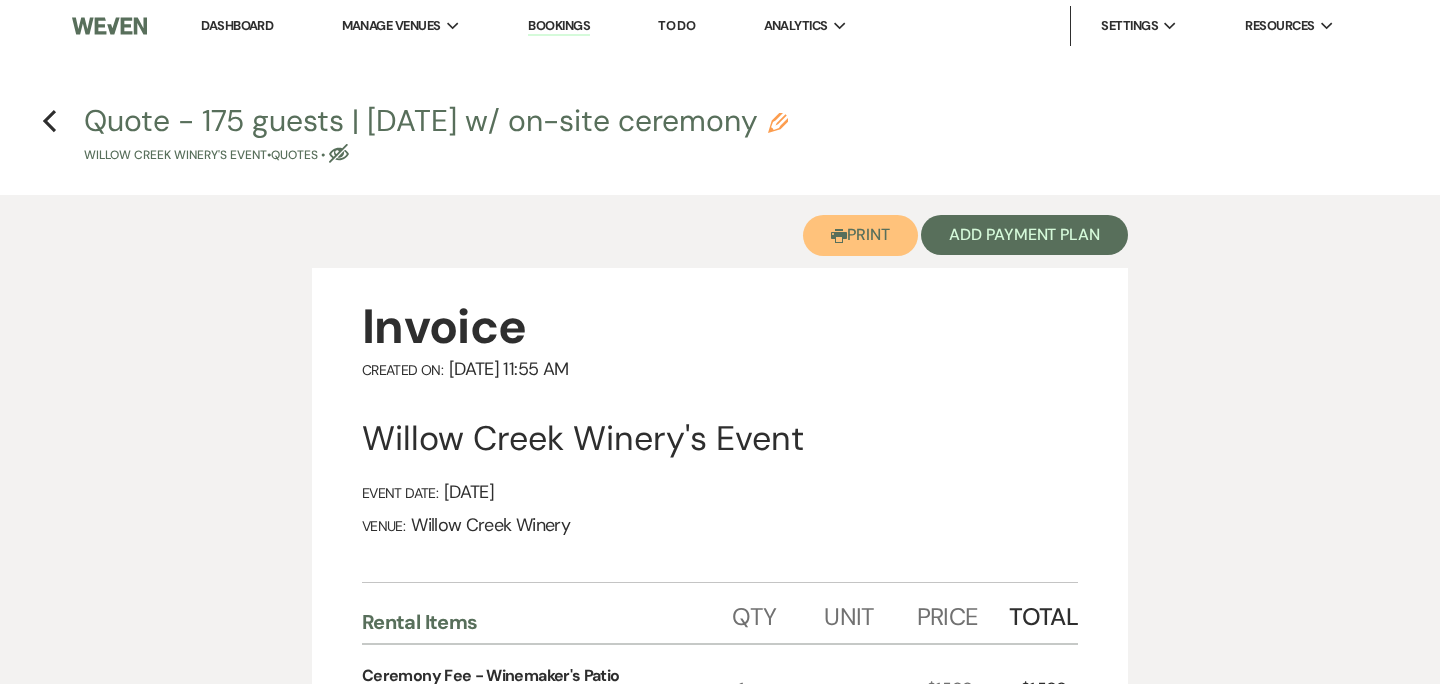 click on "Printer  Print" at bounding box center (860, 235) 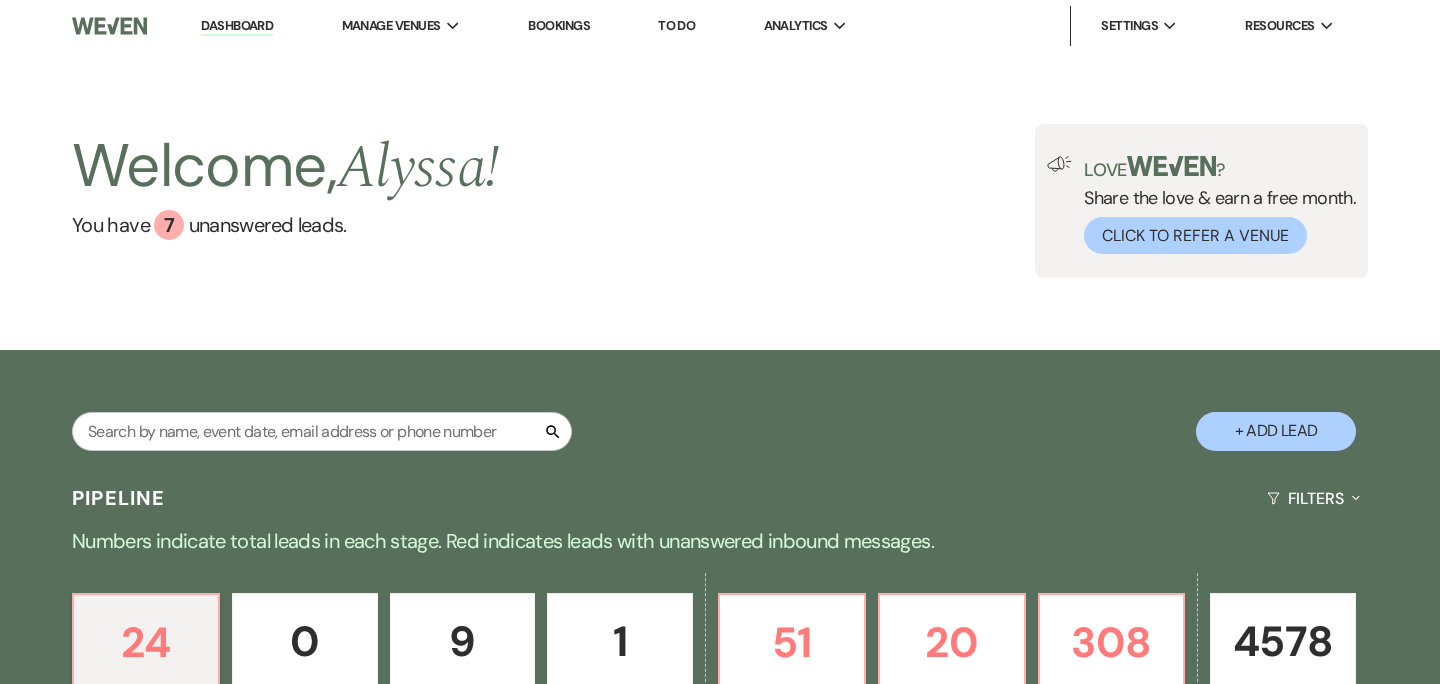 scroll, scrollTop: 0, scrollLeft: 0, axis: both 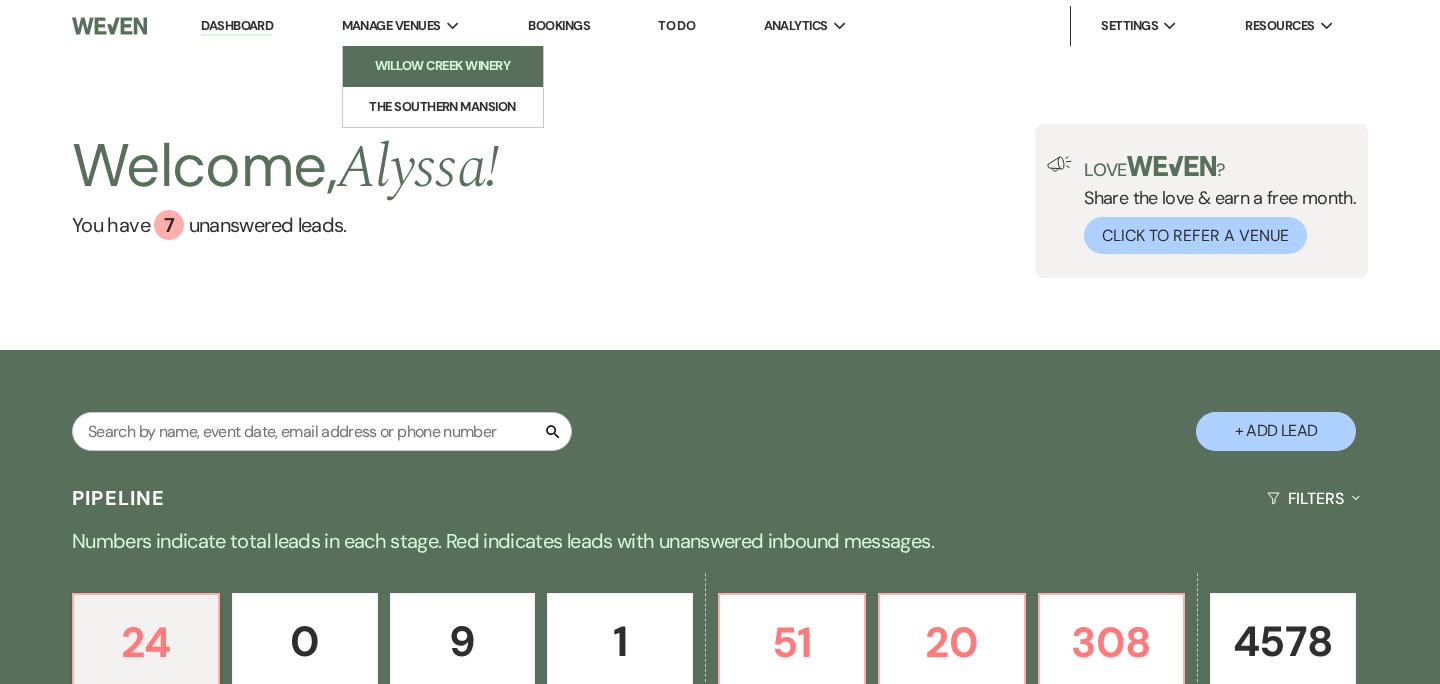 click on "Willow Creek Winery" at bounding box center [443, 66] 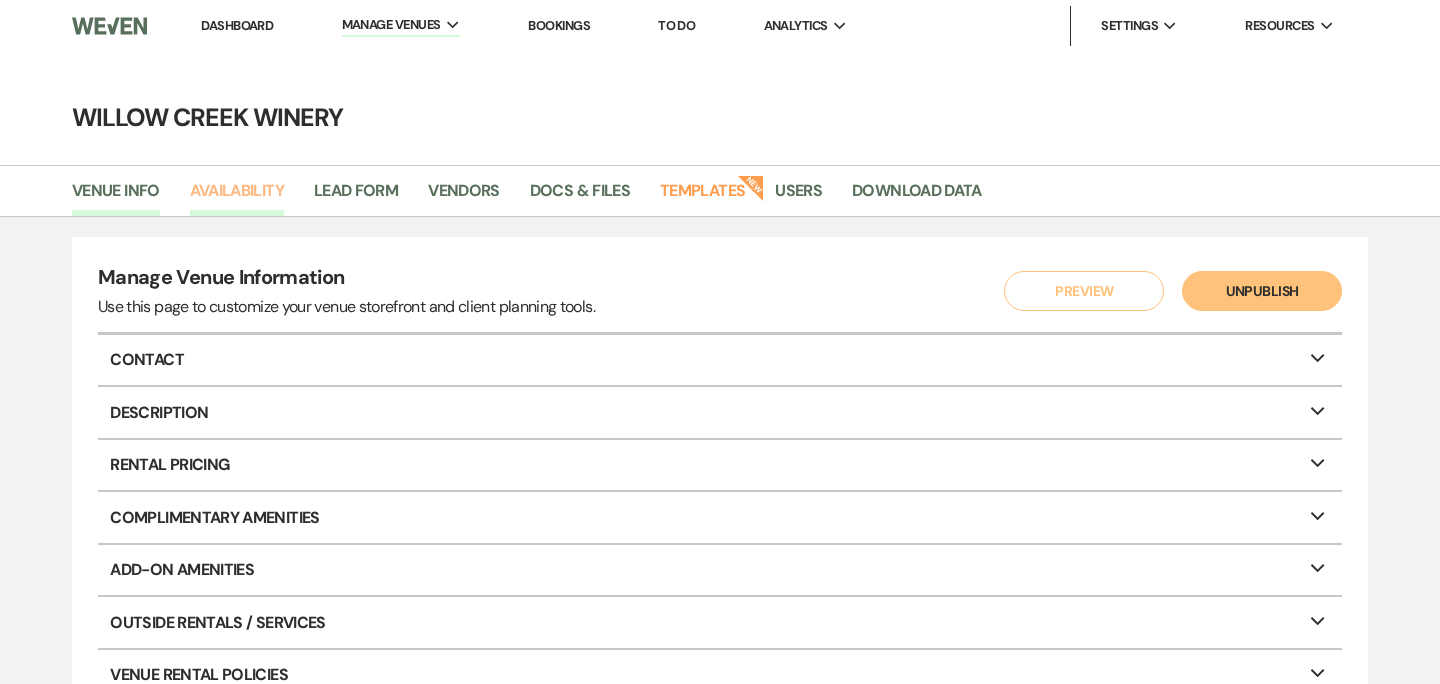 click on "Availability" at bounding box center [237, 197] 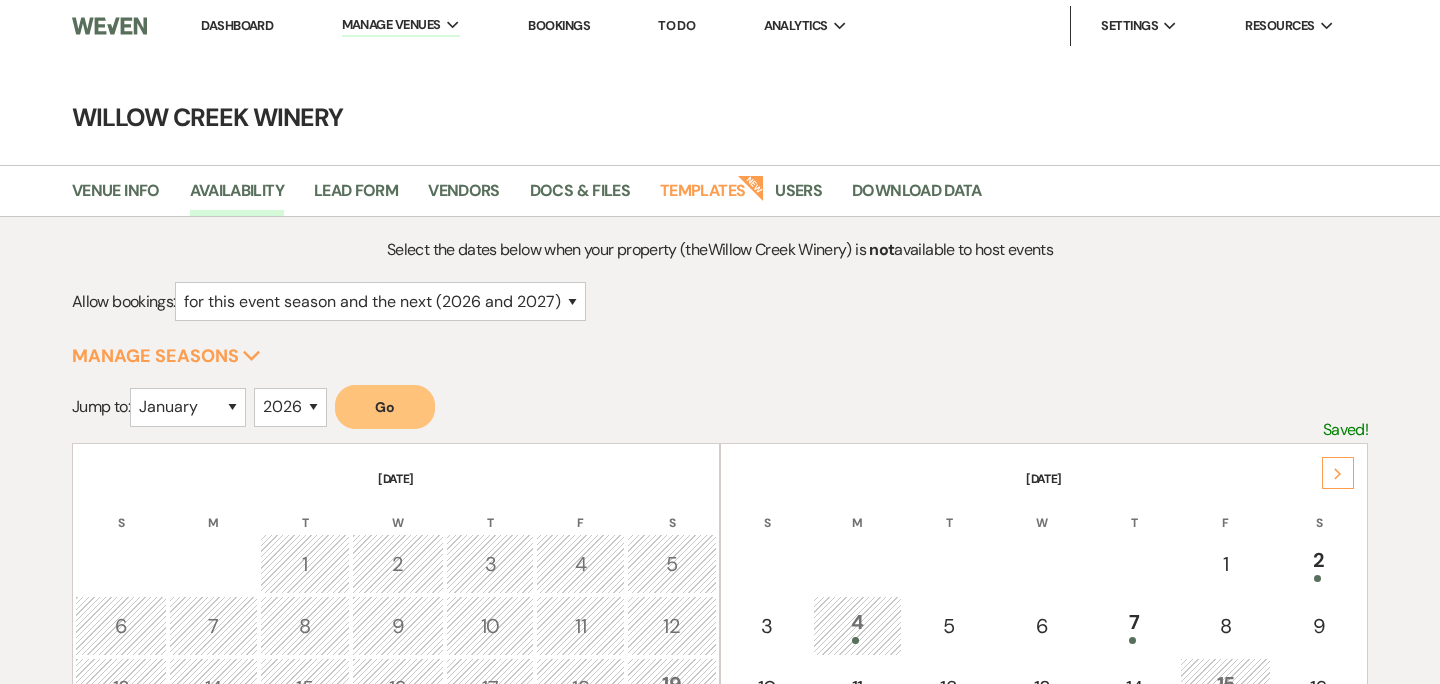 click on "Next" 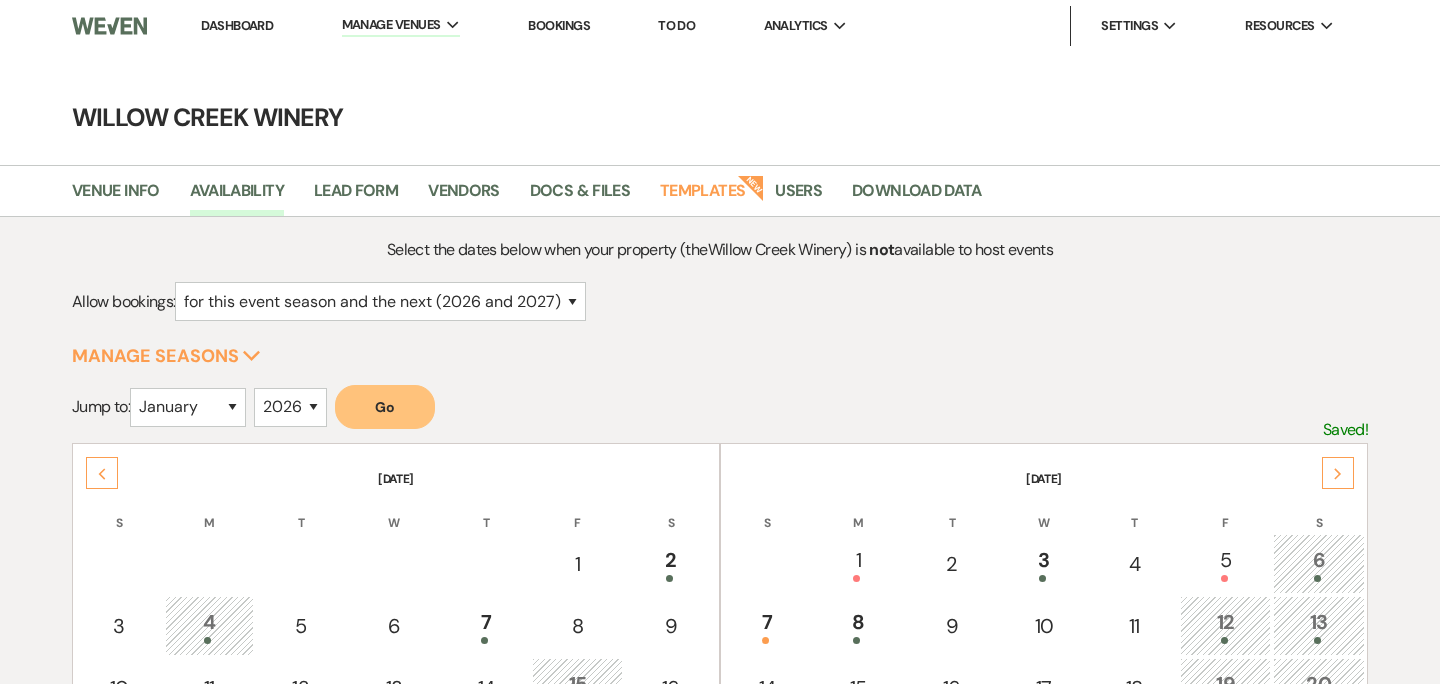 click on "Next" 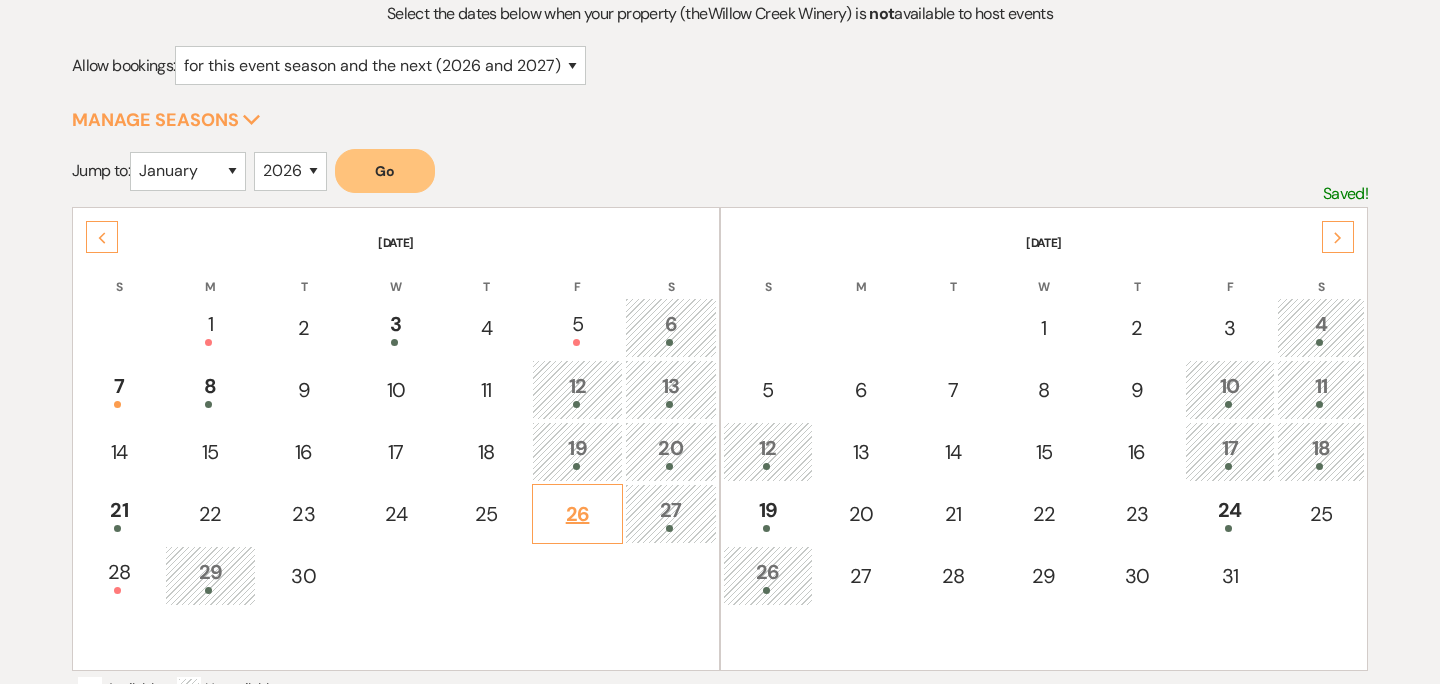 scroll, scrollTop: 0, scrollLeft: 0, axis: both 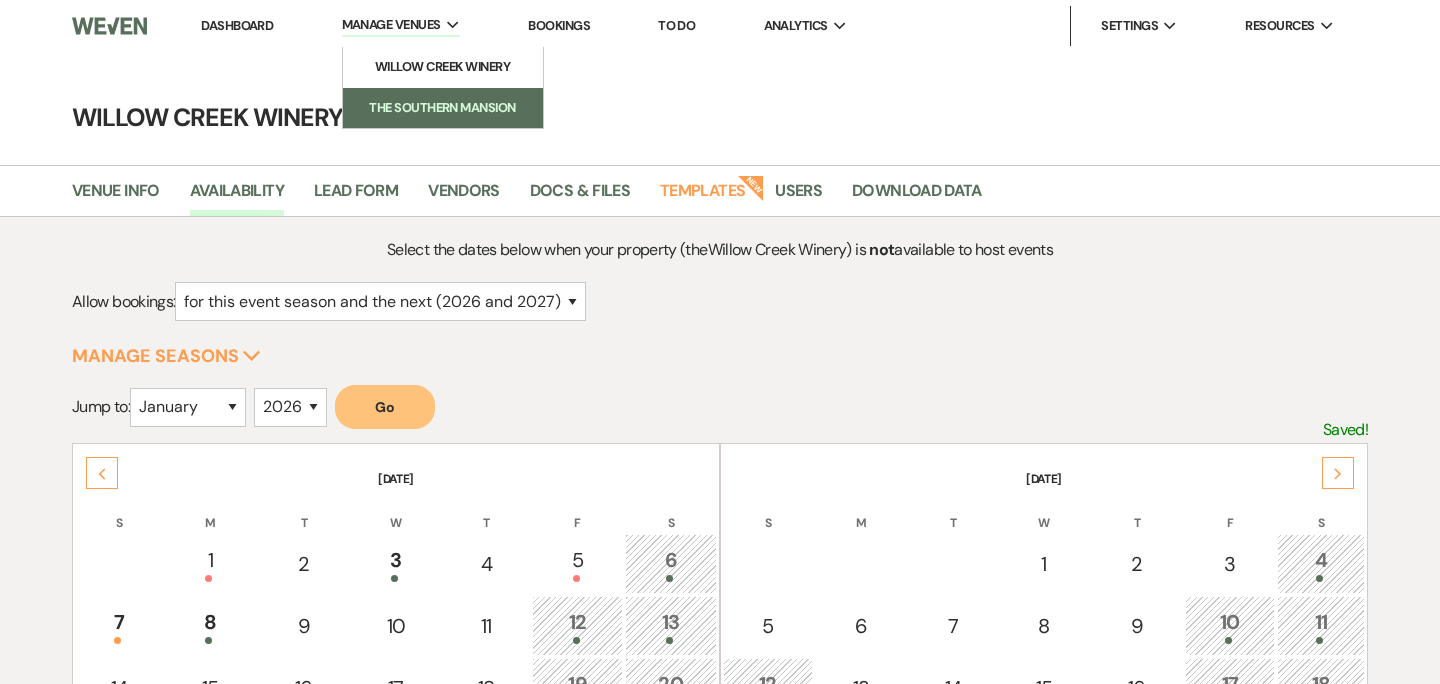 click on "The Southern Mansion" at bounding box center (443, 108) 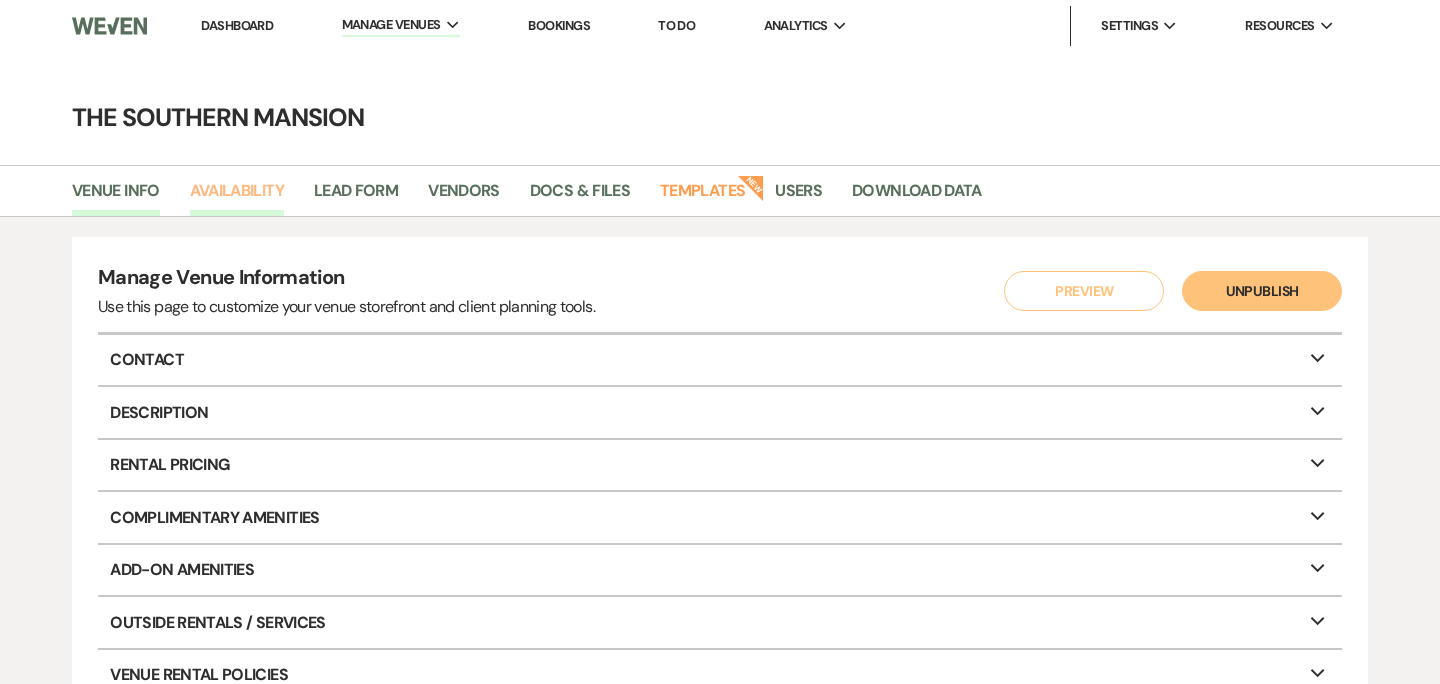 click on "Availability" at bounding box center (237, 197) 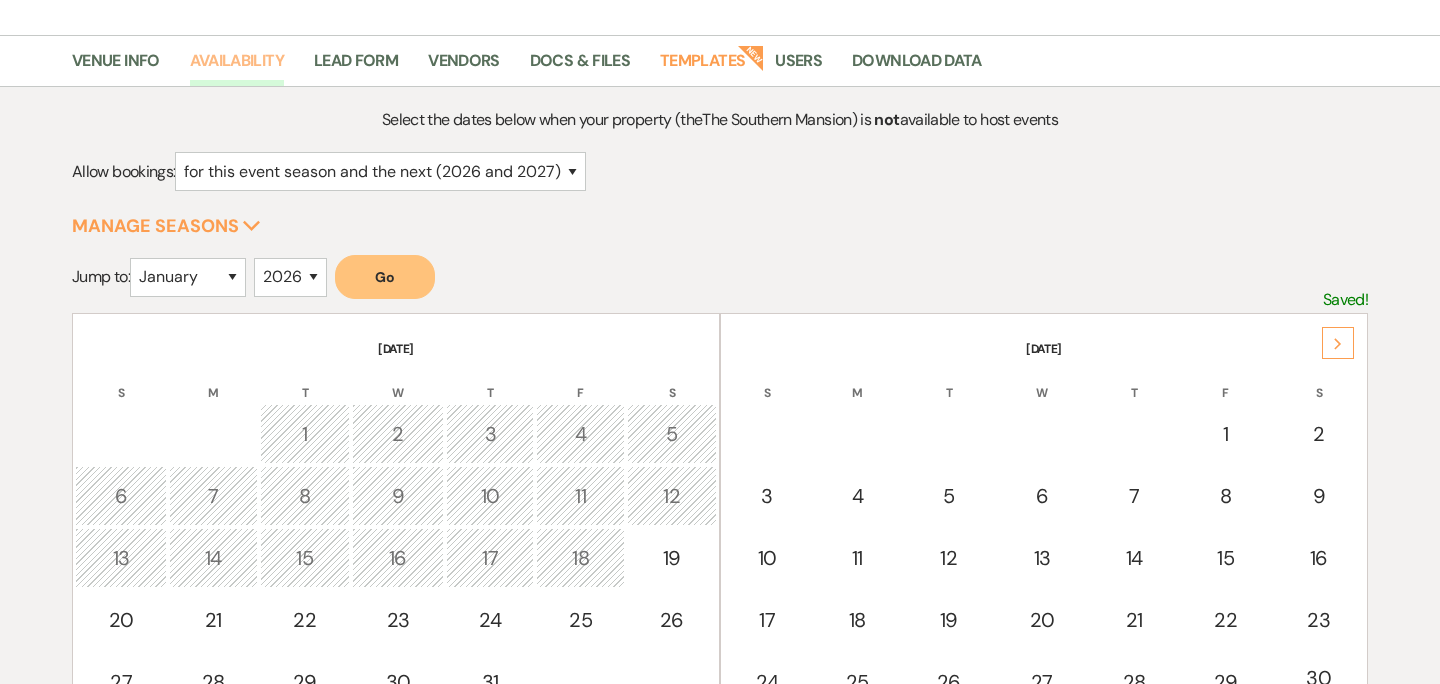 scroll, scrollTop: 460, scrollLeft: 0, axis: vertical 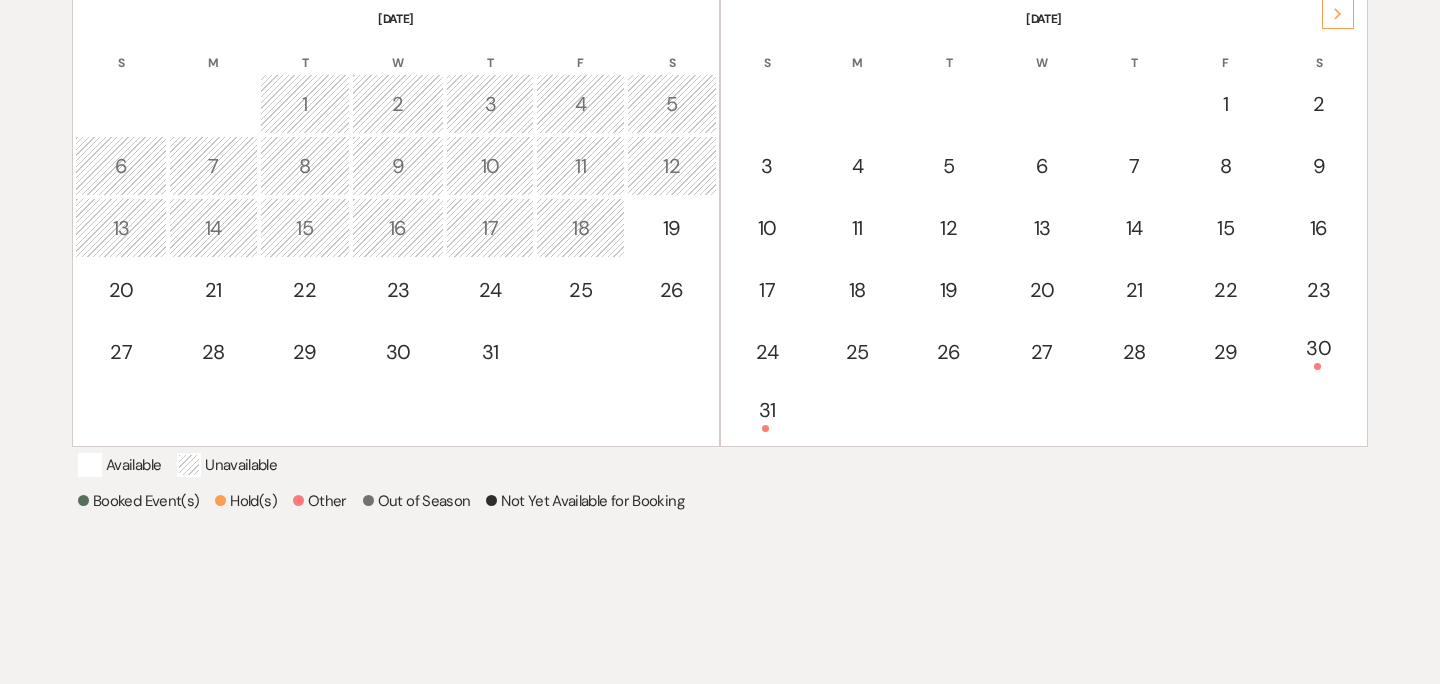 click on "Next" 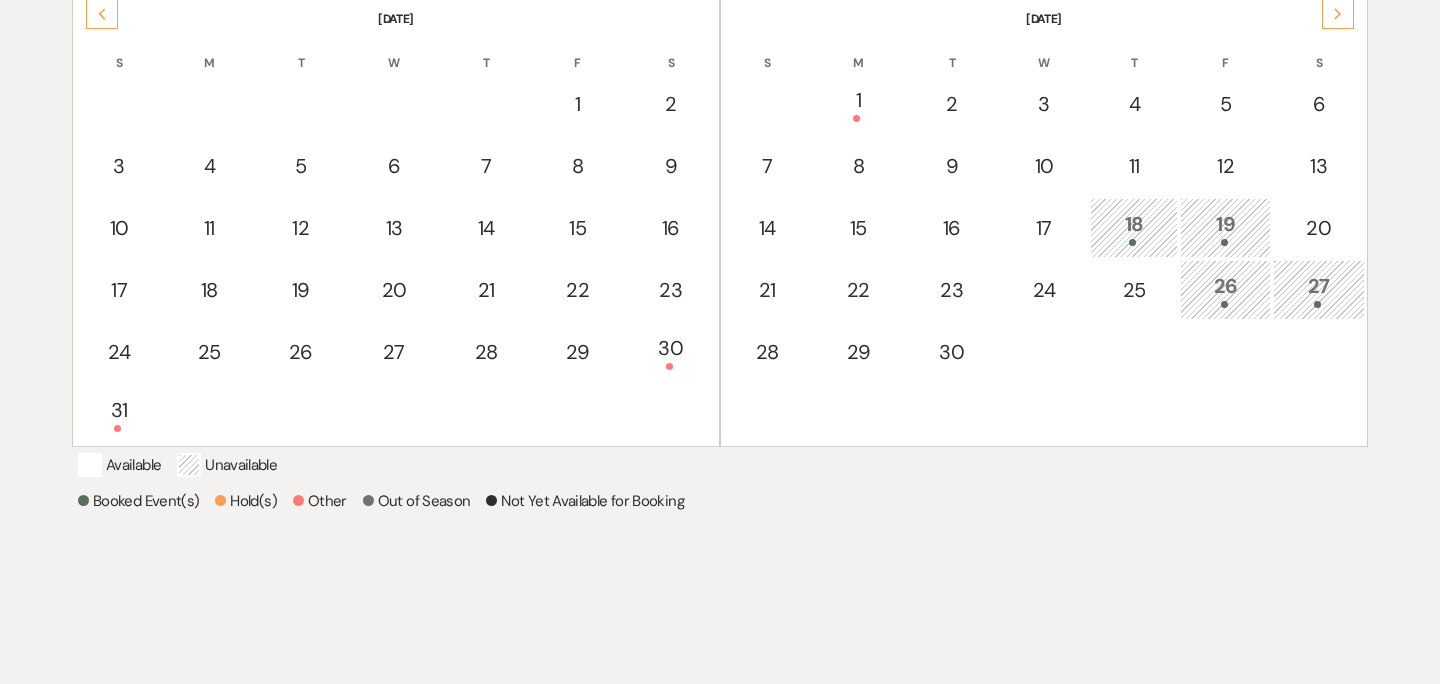 click on "Next" 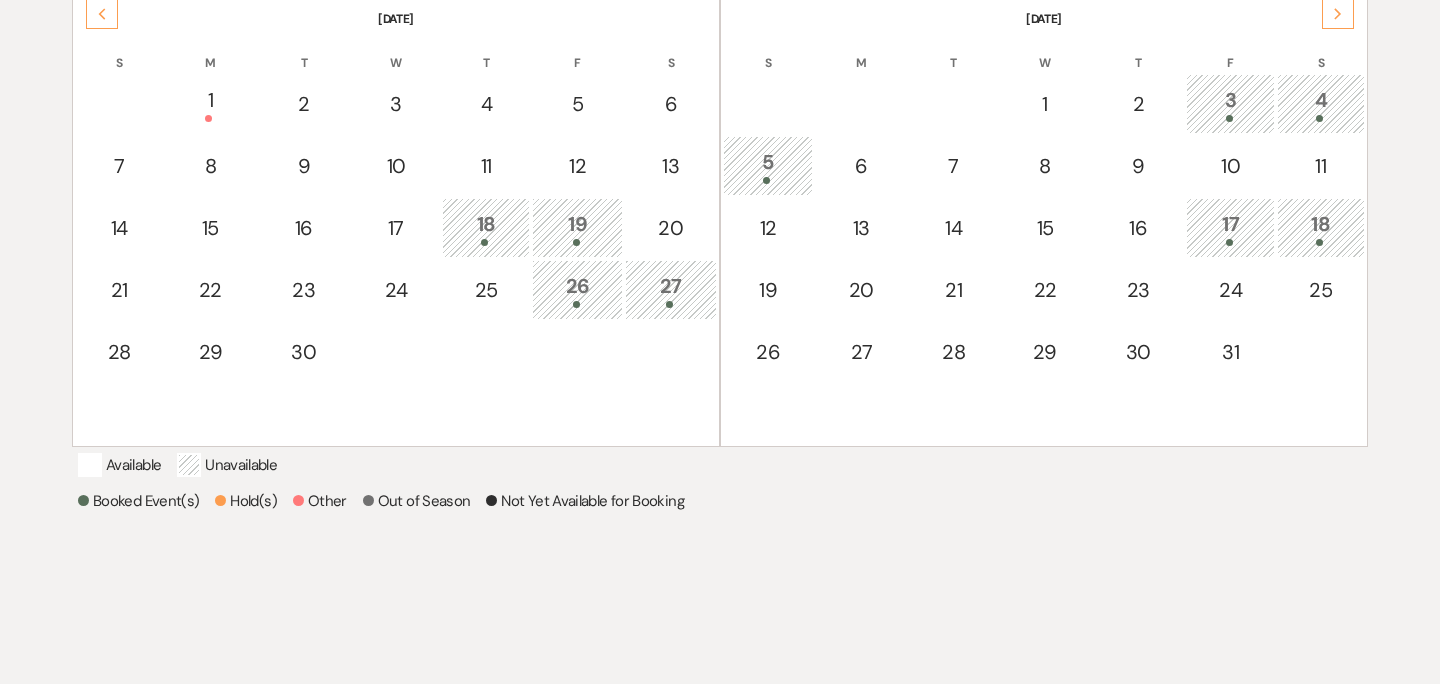 click on "26" at bounding box center (577, 289) 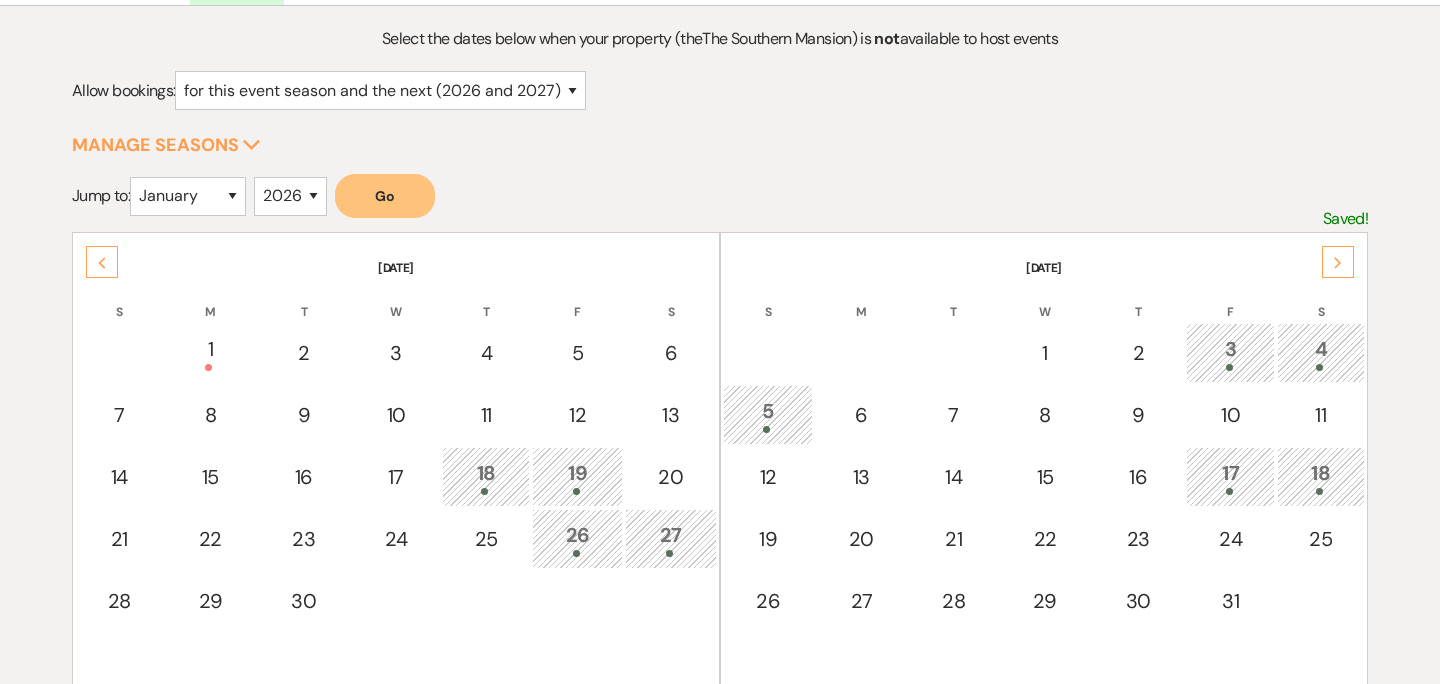 scroll, scrollTop: 295, scrollLeft: 0, axis: vertical 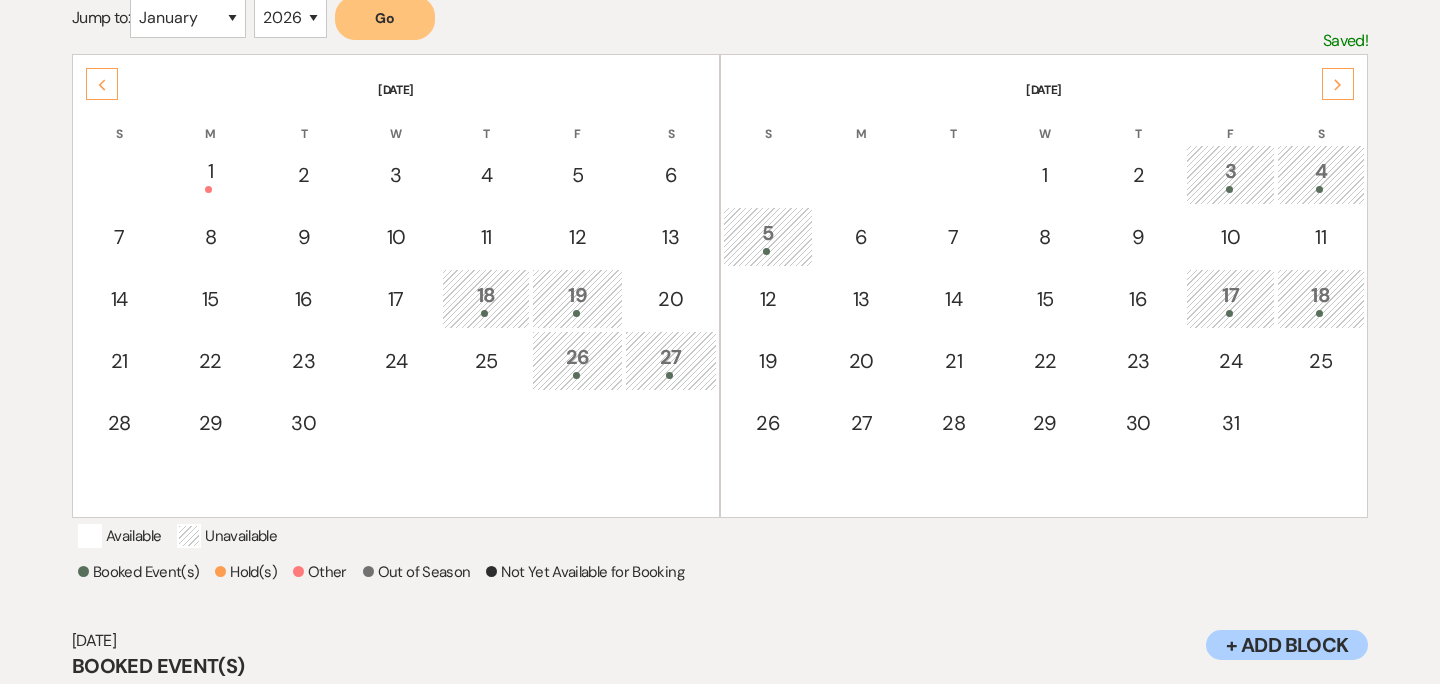 click on "3" at bounding box center (1230, 174) 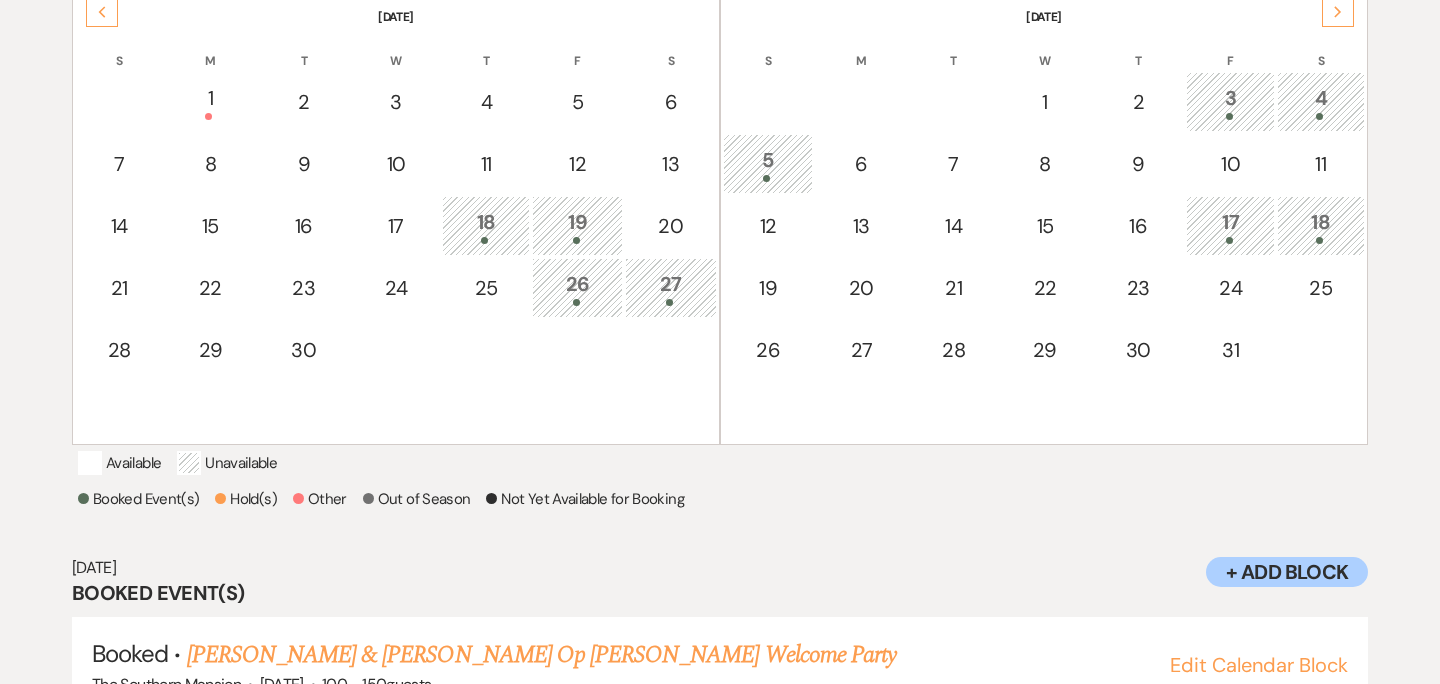 scroll, scrollTop: 463, scrollLeft: 0, axis: vertical 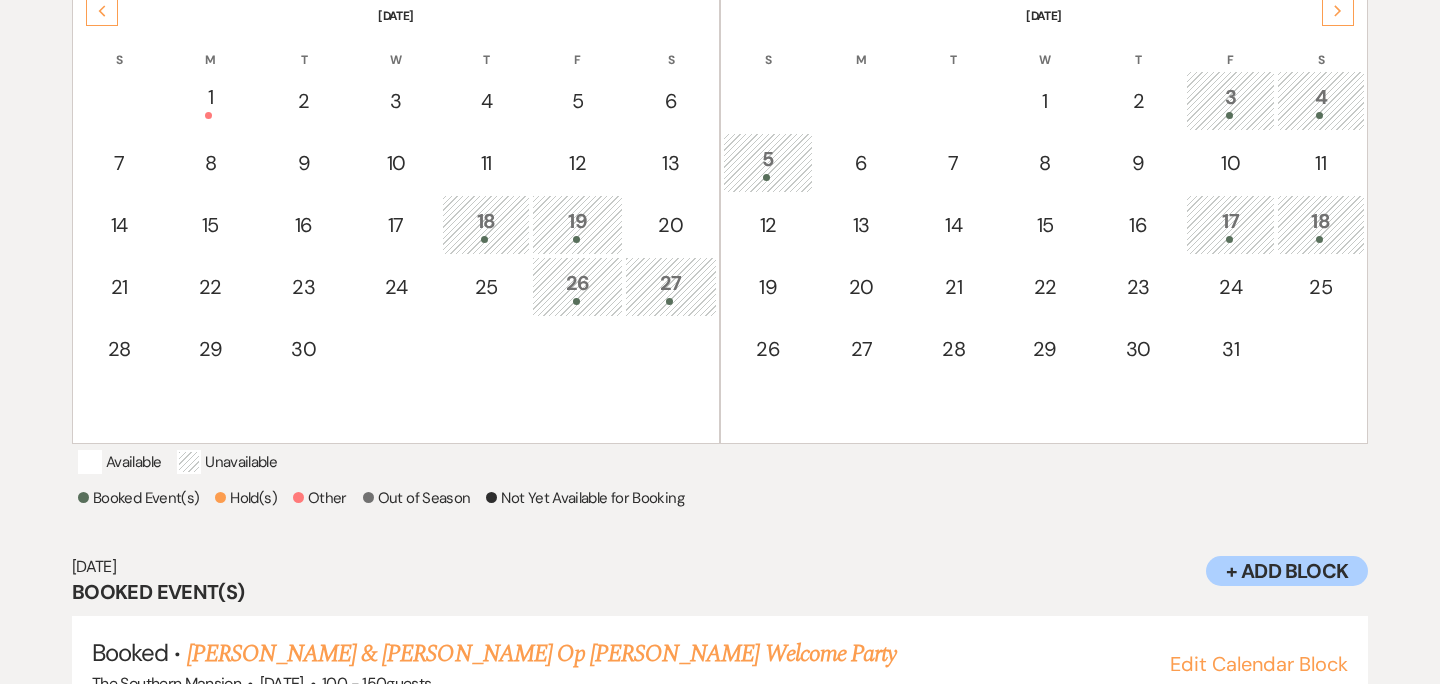 click at bounding box center [1321, 115] 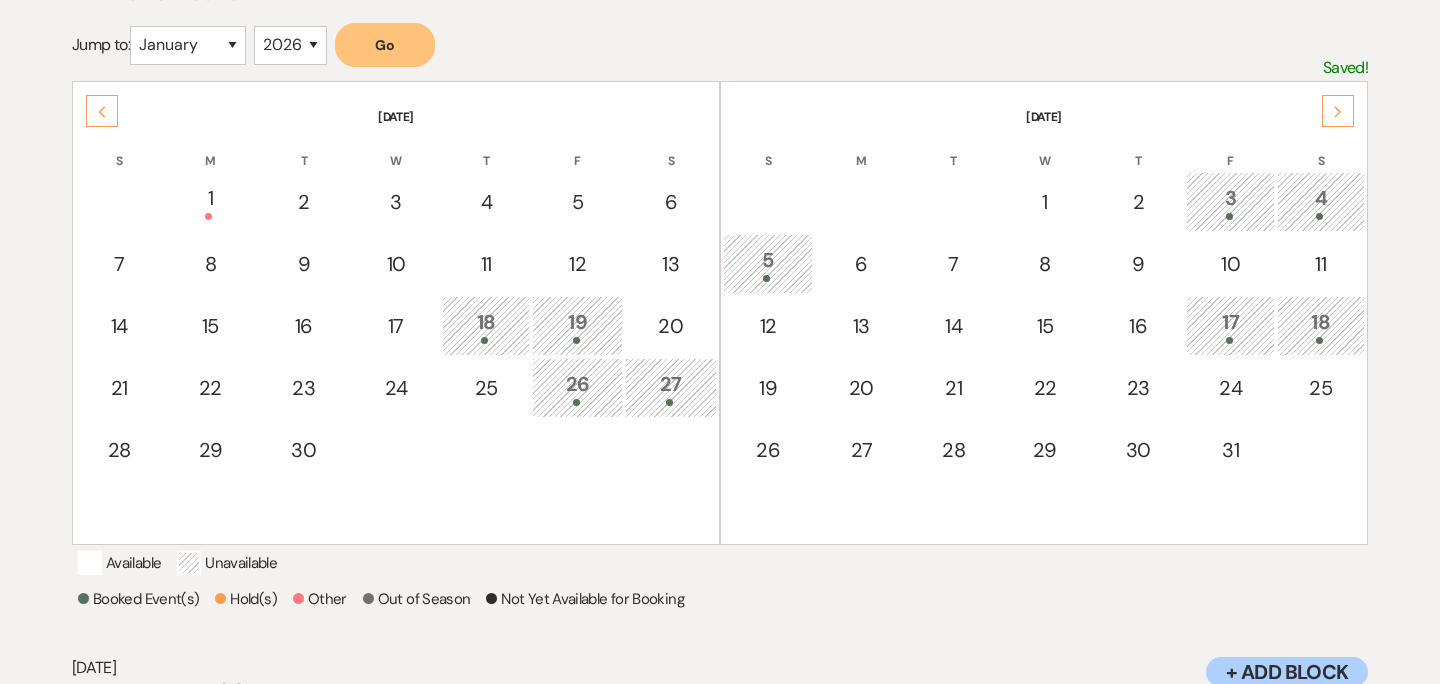 scroll, scrollTop: 317, scrollLeft: 0, axis: vertical 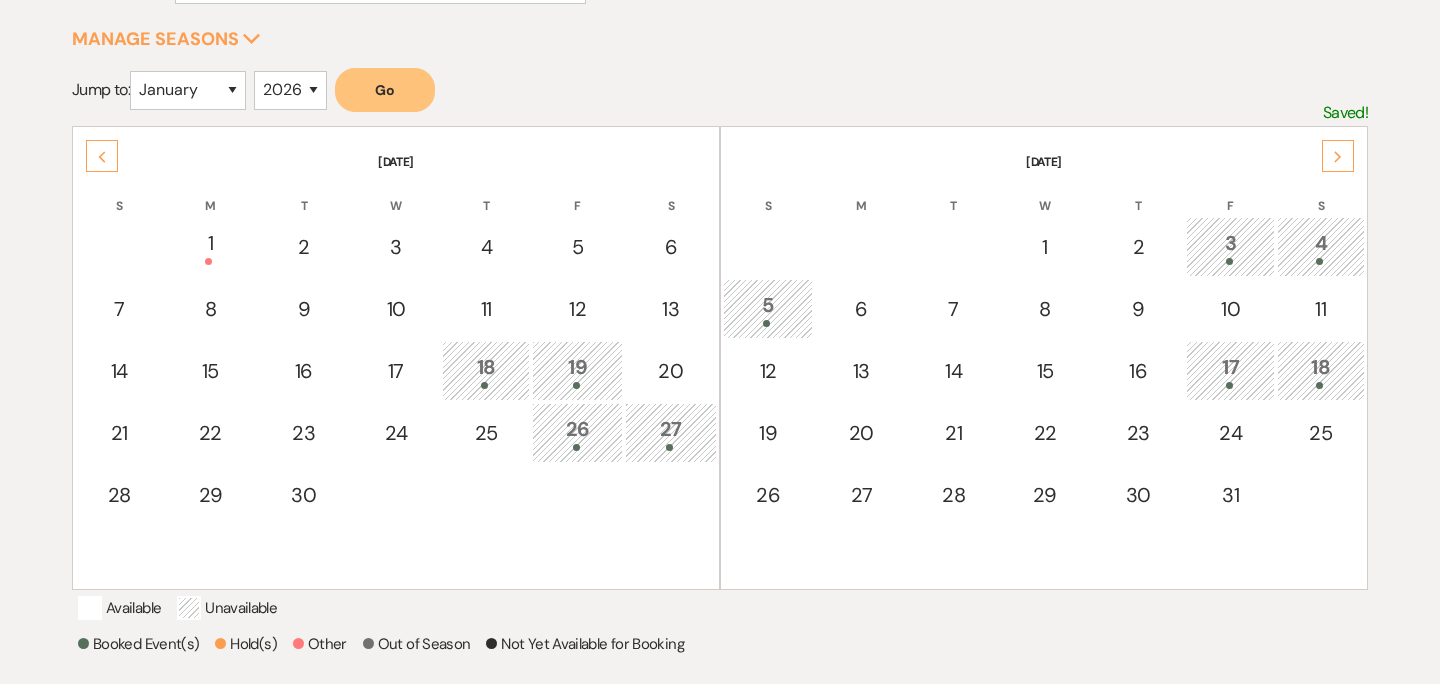 click on "5" at bounding box center (768, 308) 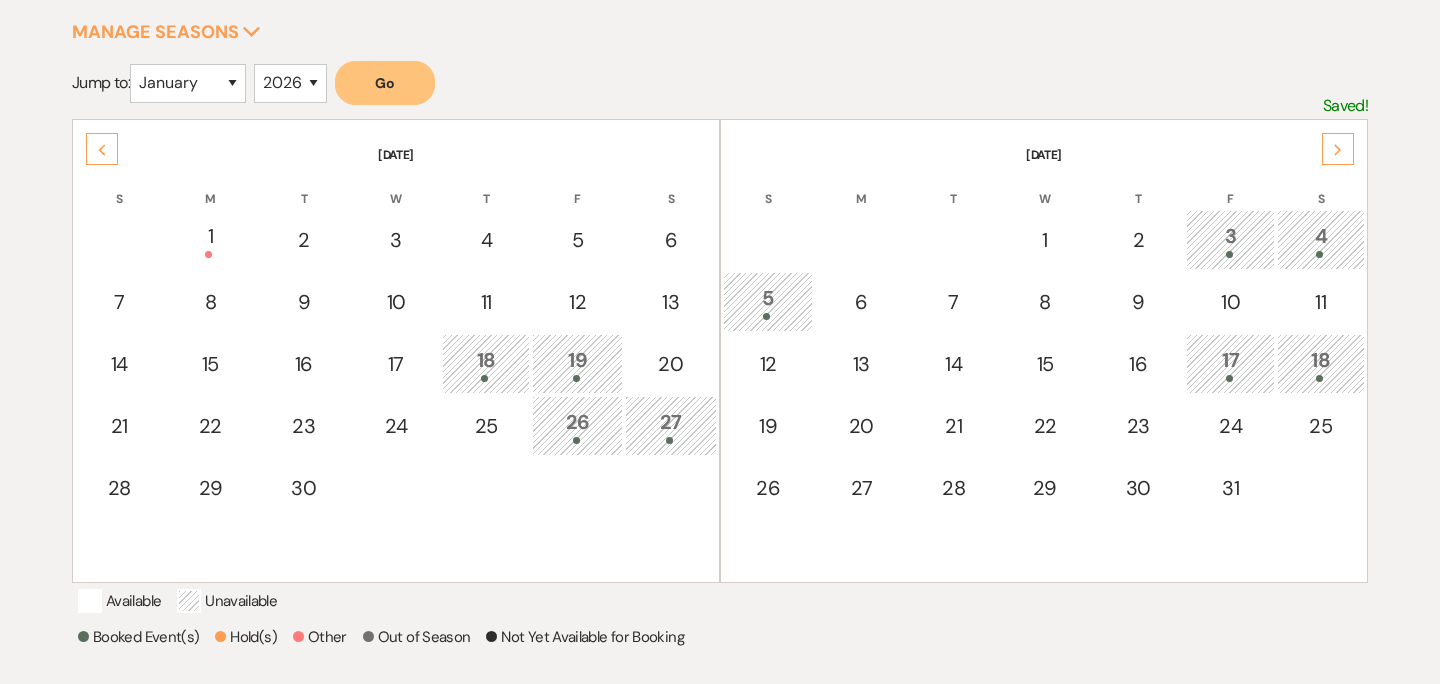 scroll, scrollTop: 313, scrollLeft: 0, axis: vertical 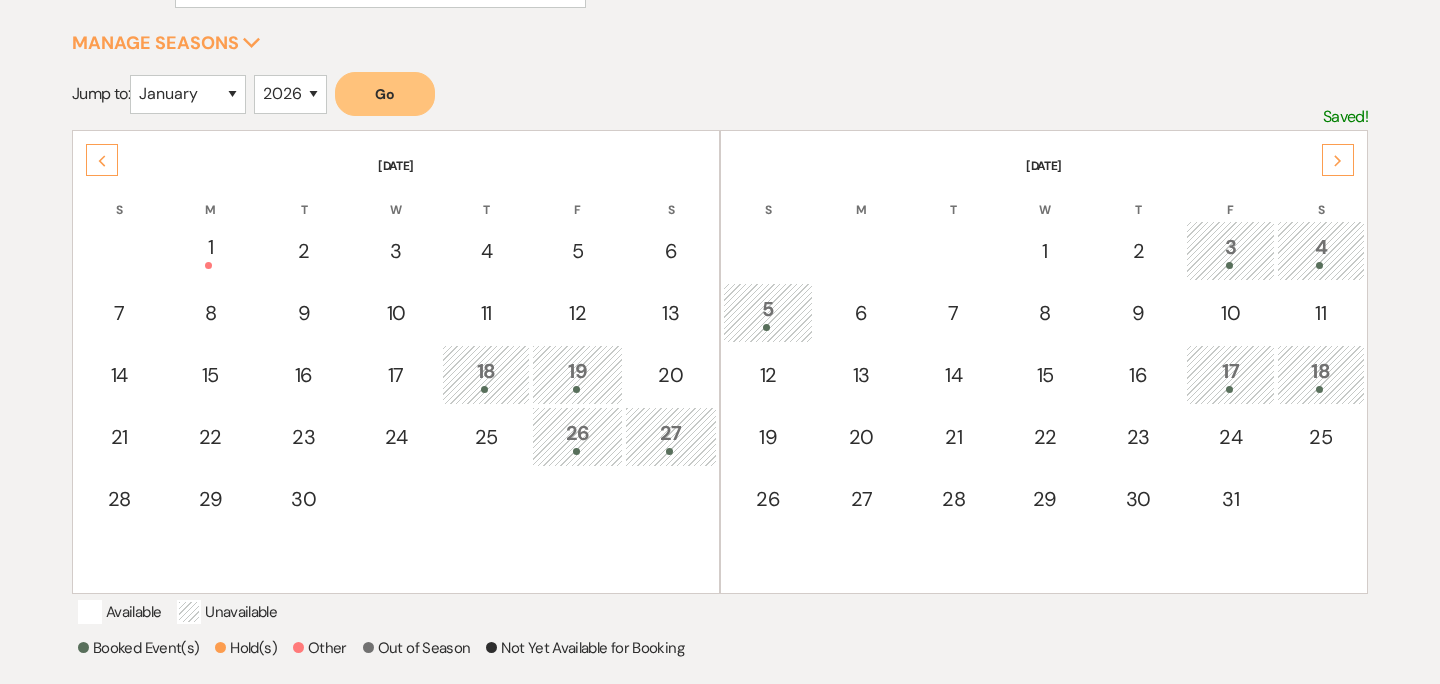 click on "Next" 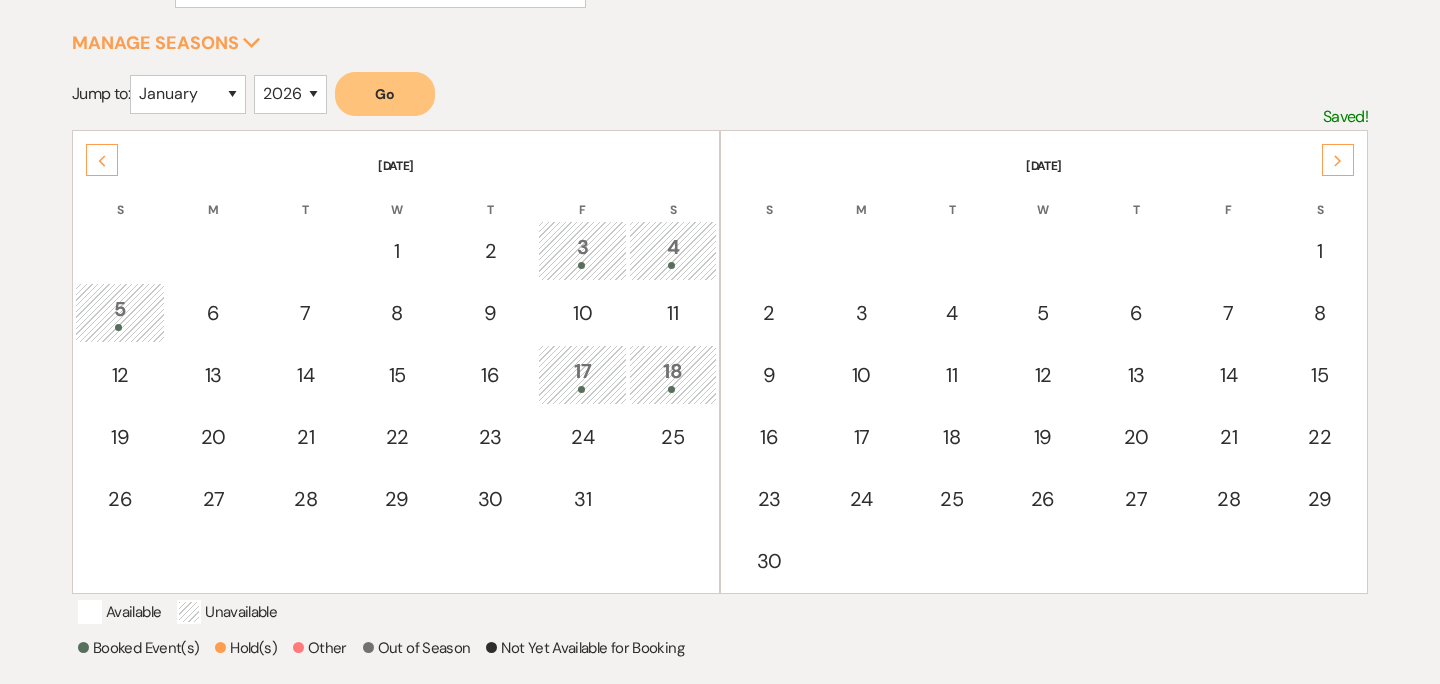 click on "Next" 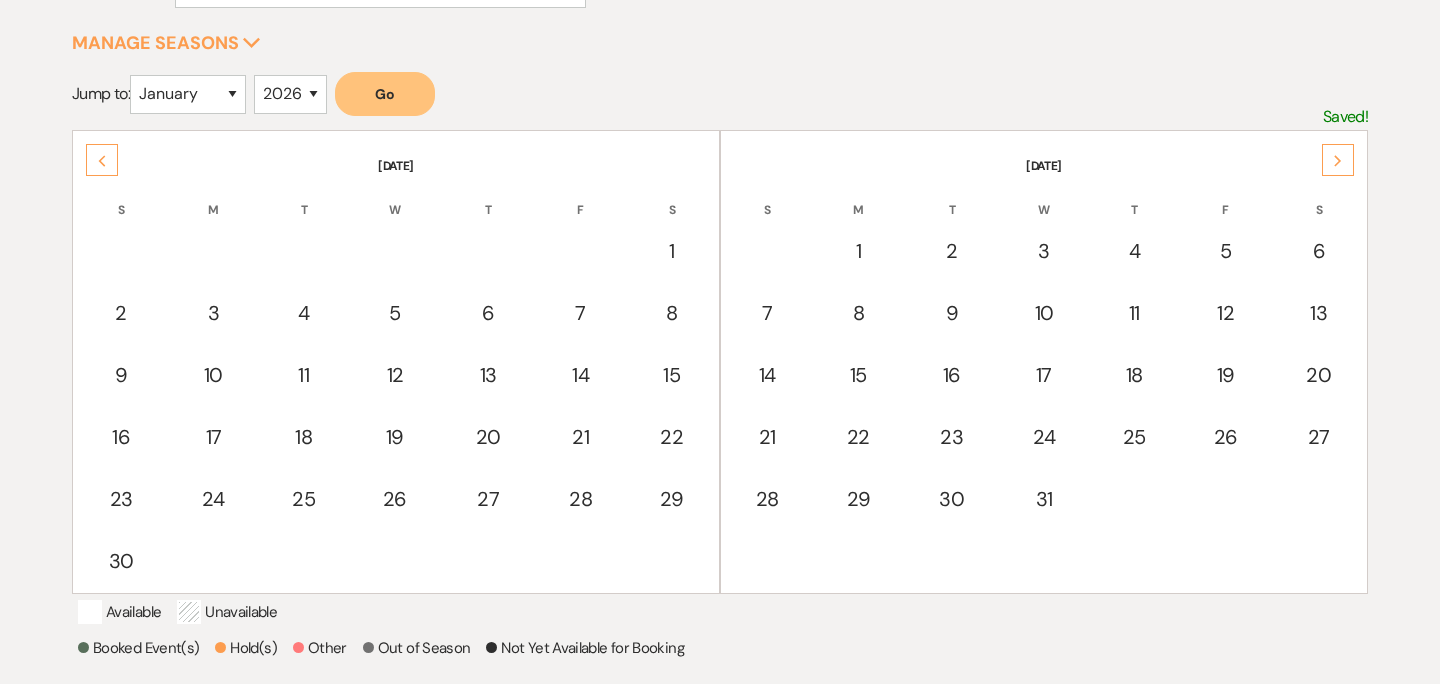 click on "Next" 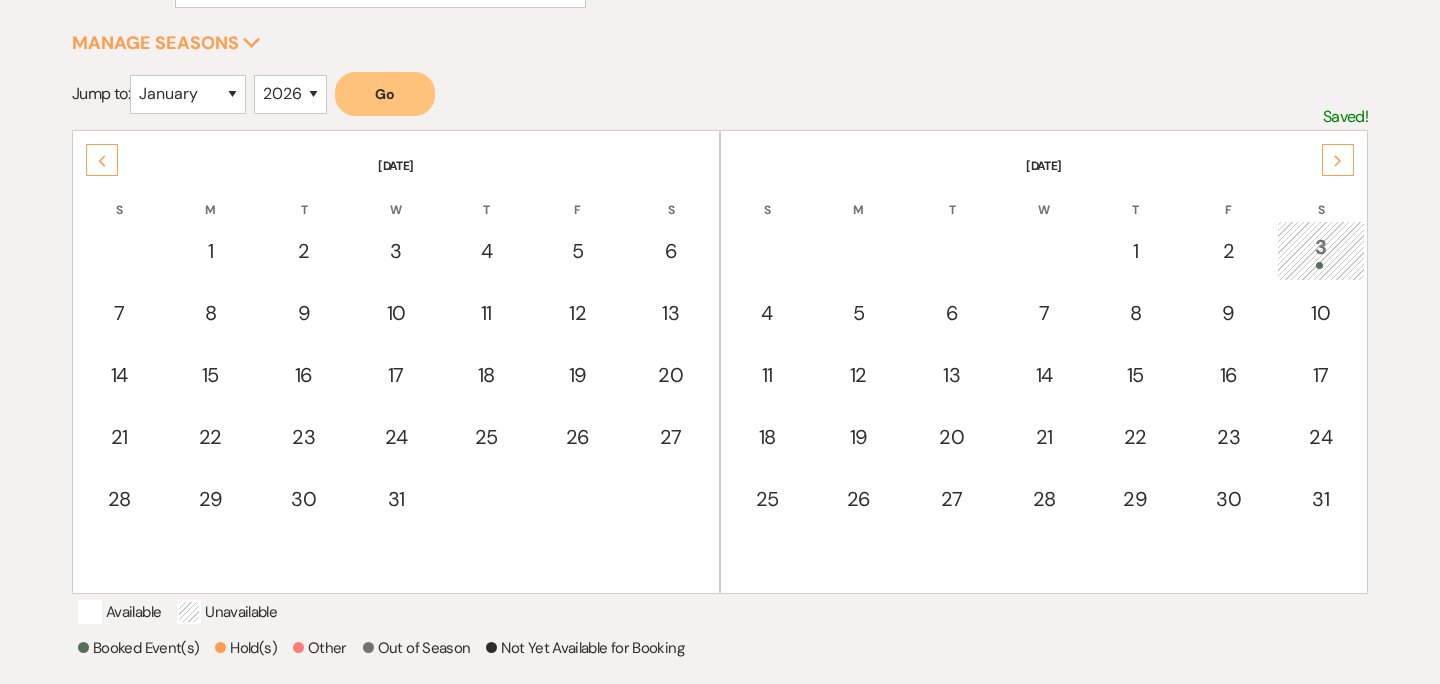 click on "Next" 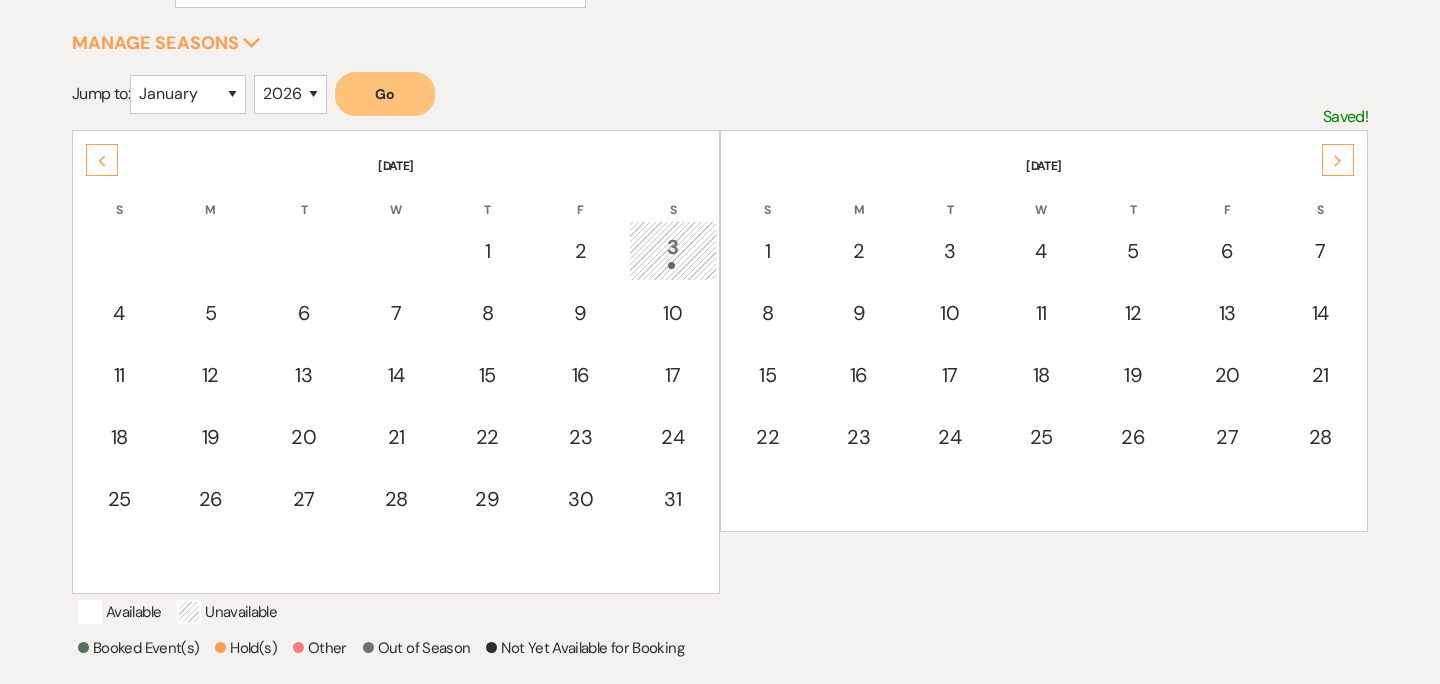 click on "Next" 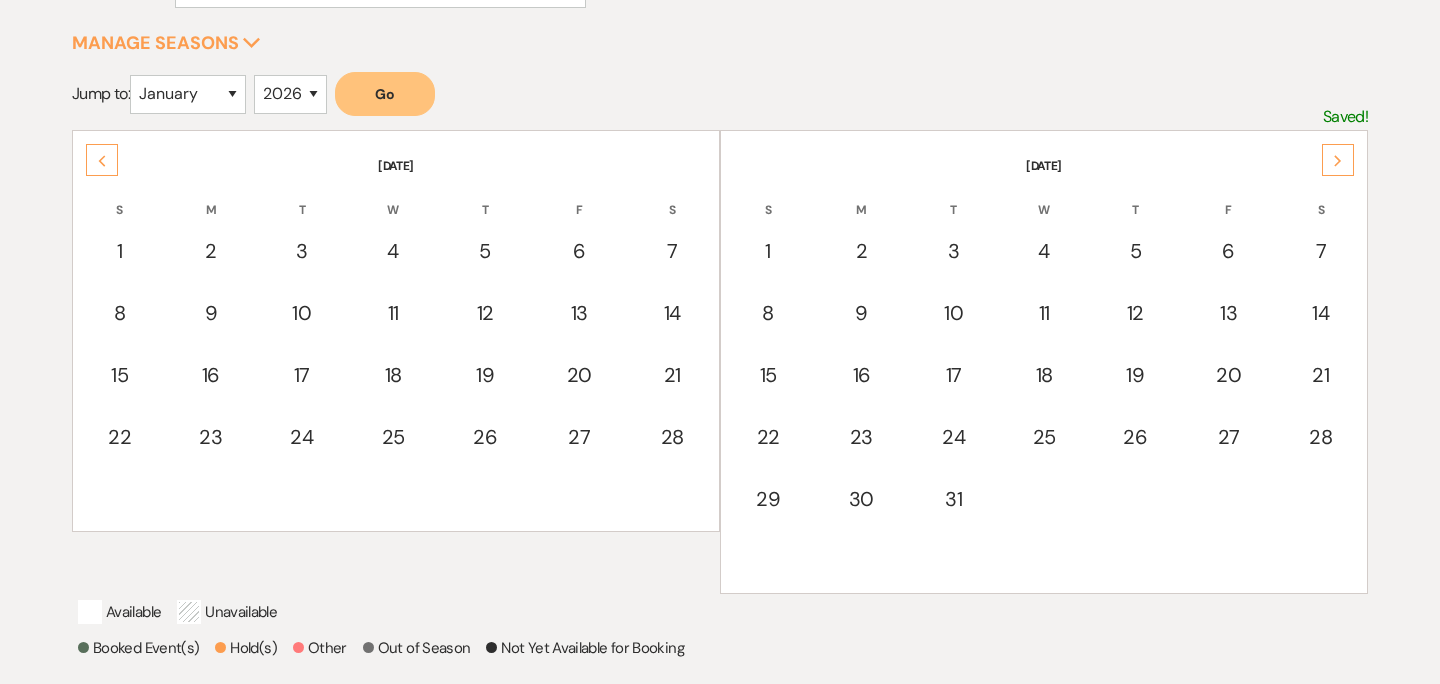 click on "Next" 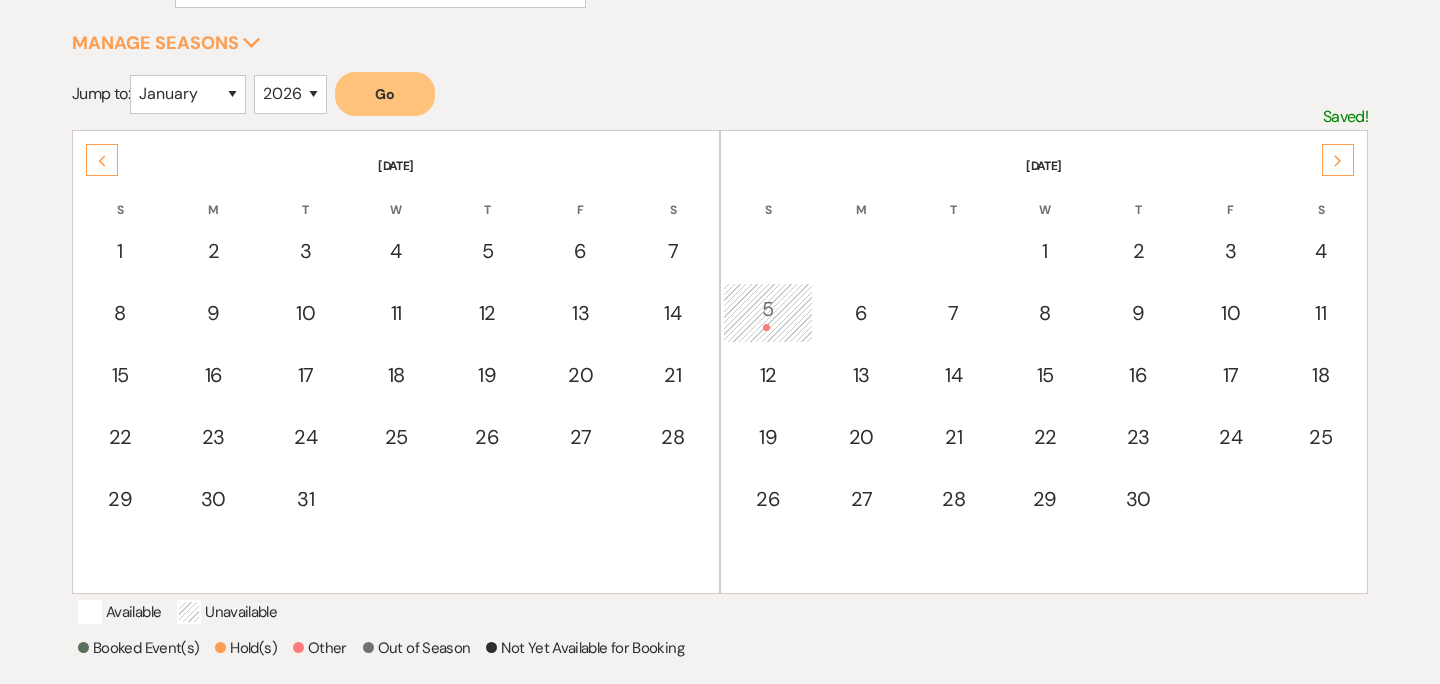 click on "Next" 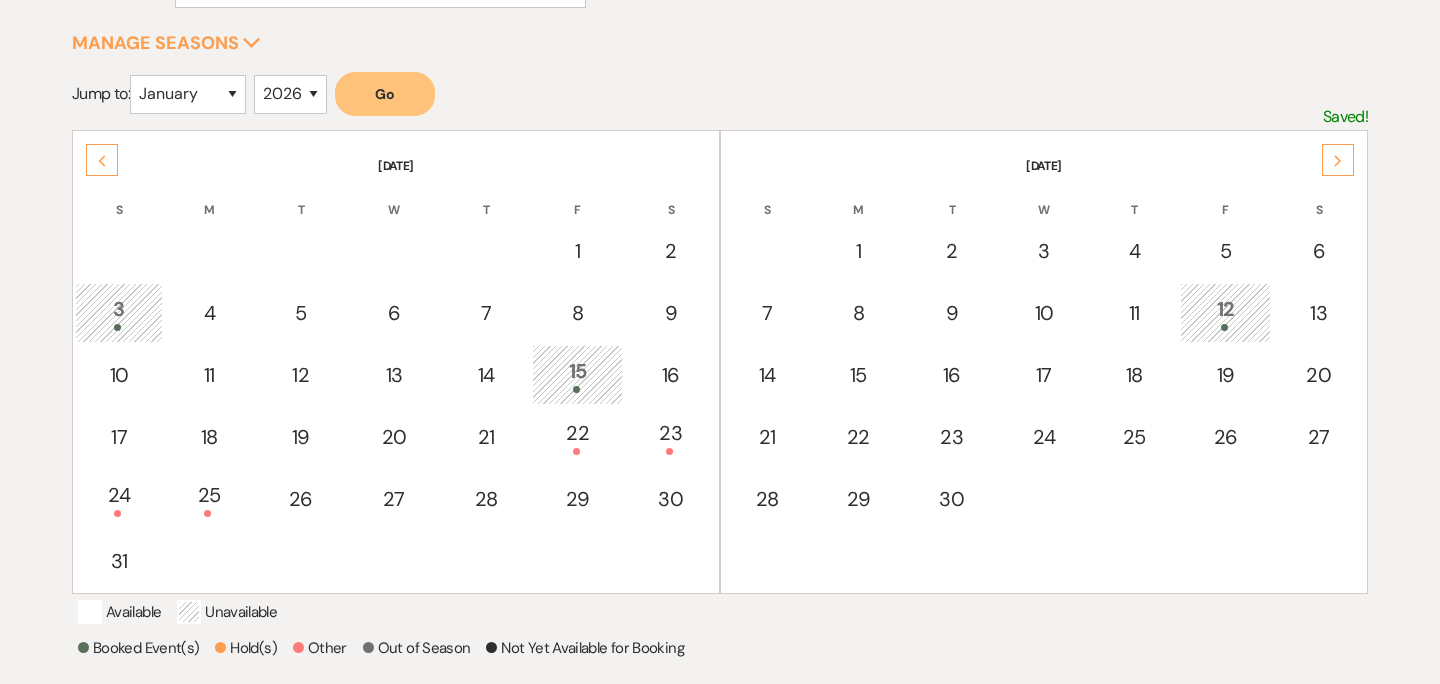 click on "12" at bounding box center [1225, 312] 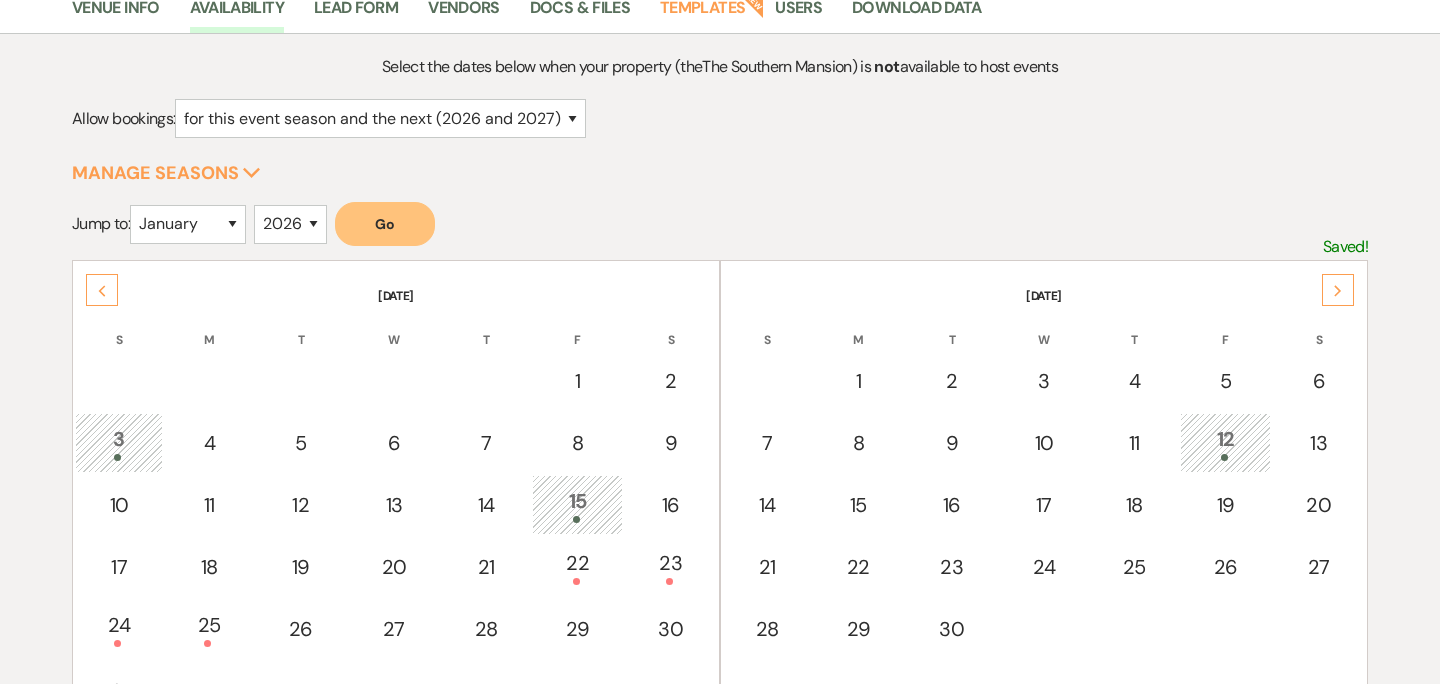 scroll, scrollTop: 0, scrollLeft: 0, axis: both 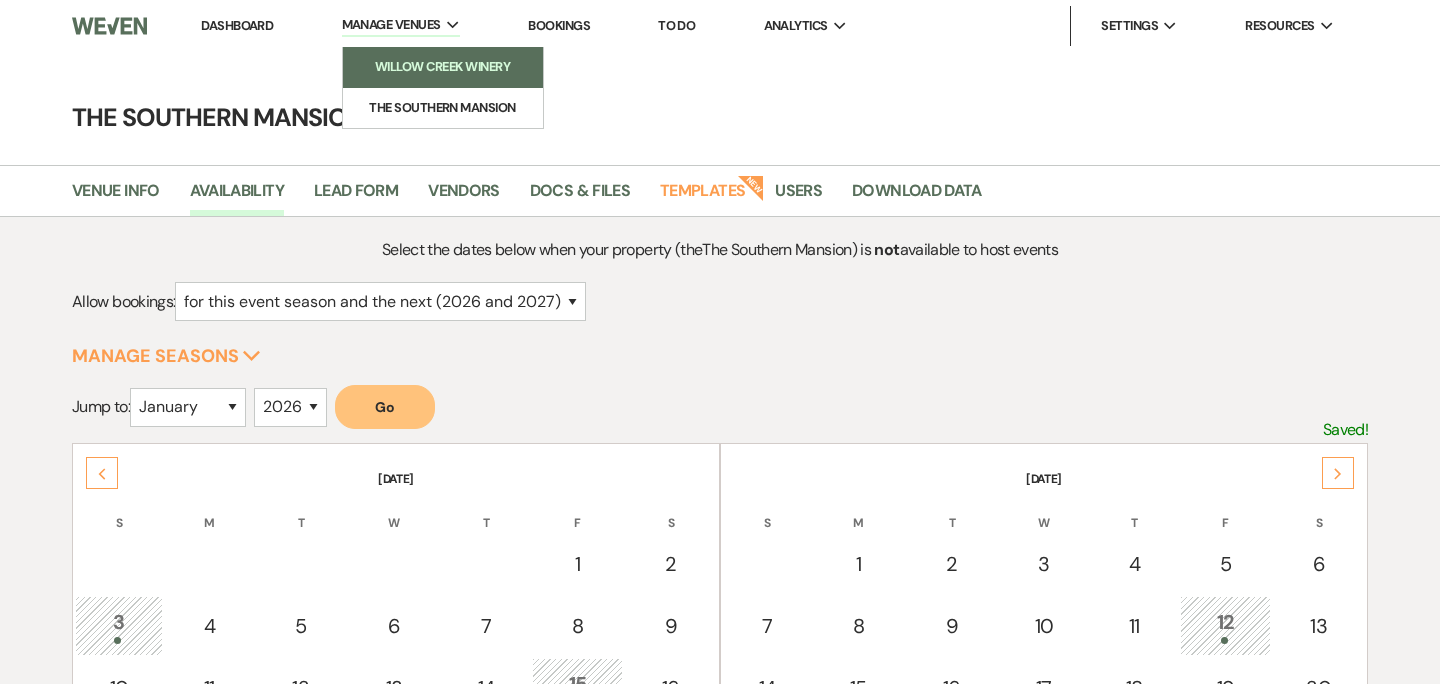 click on "Willow Creek Winery" at bounding box center (443, 67) 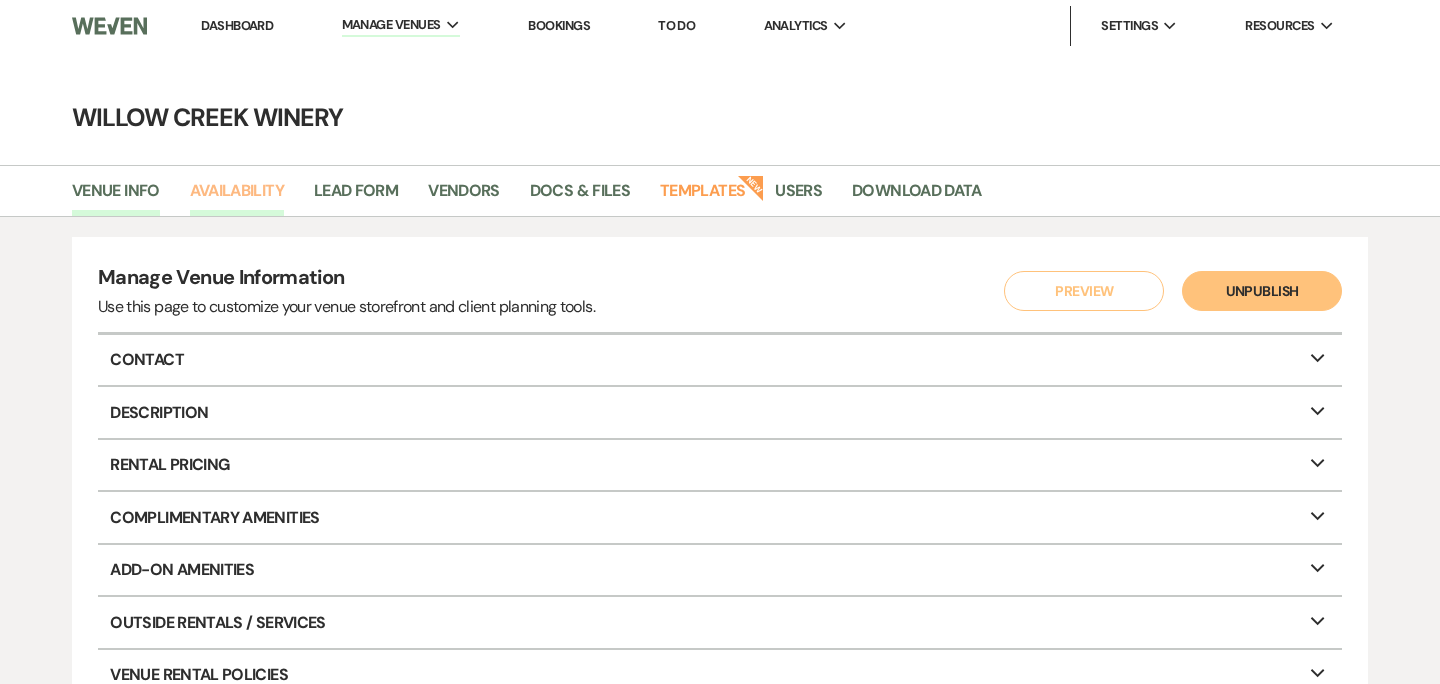 click on "Availability" at bounding box center [237, 197] 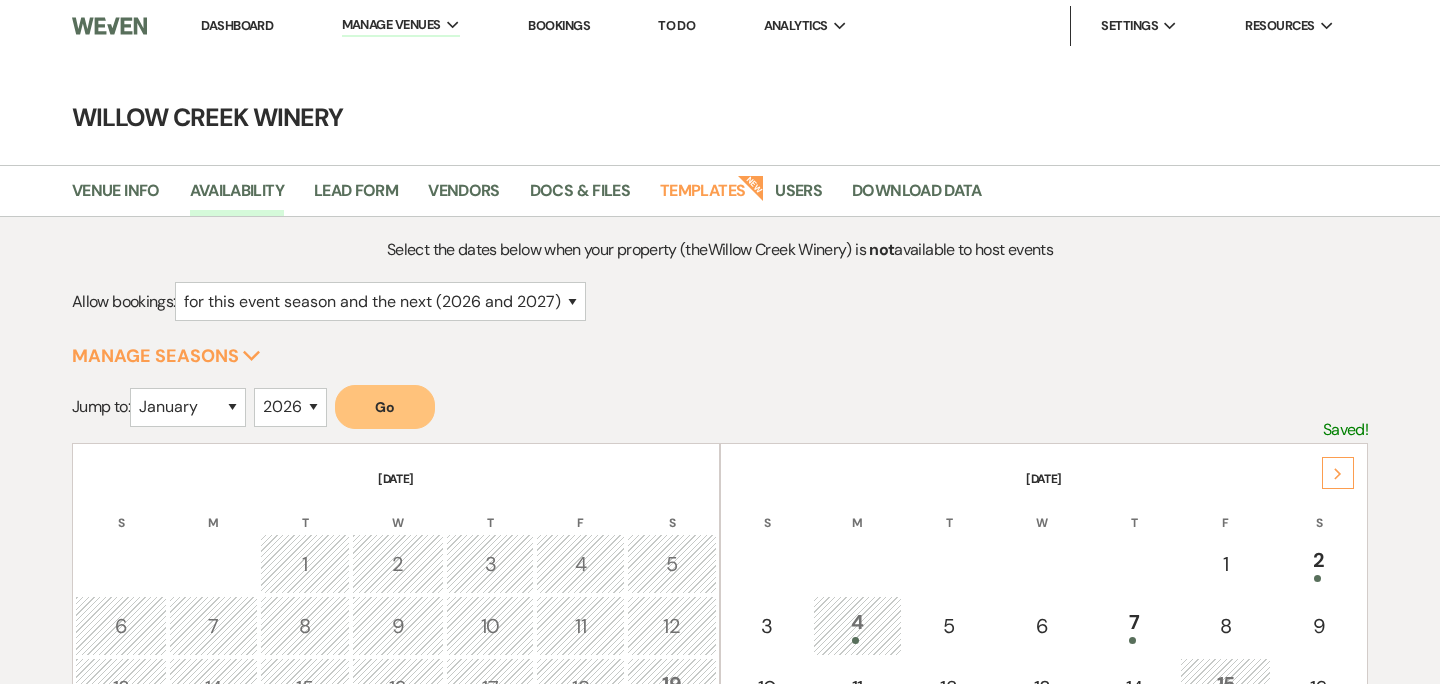 click on "Next" 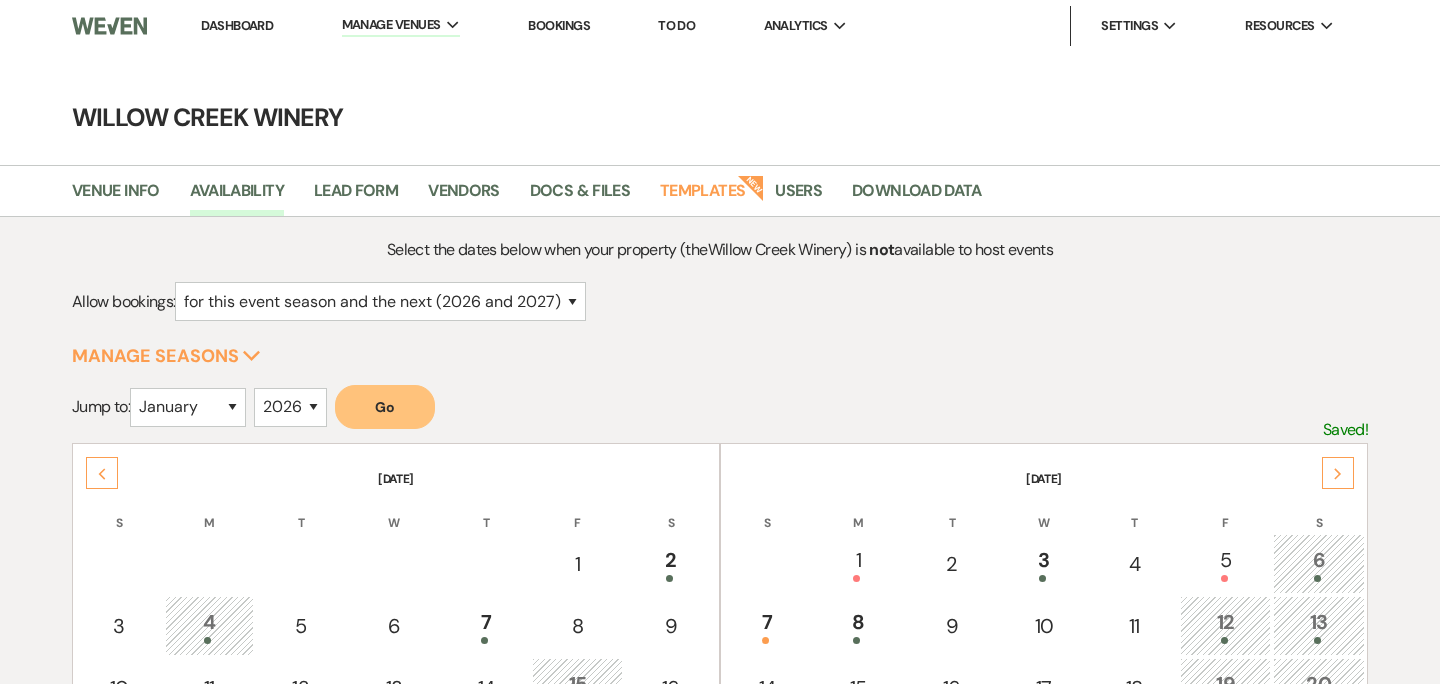 click on "Next" 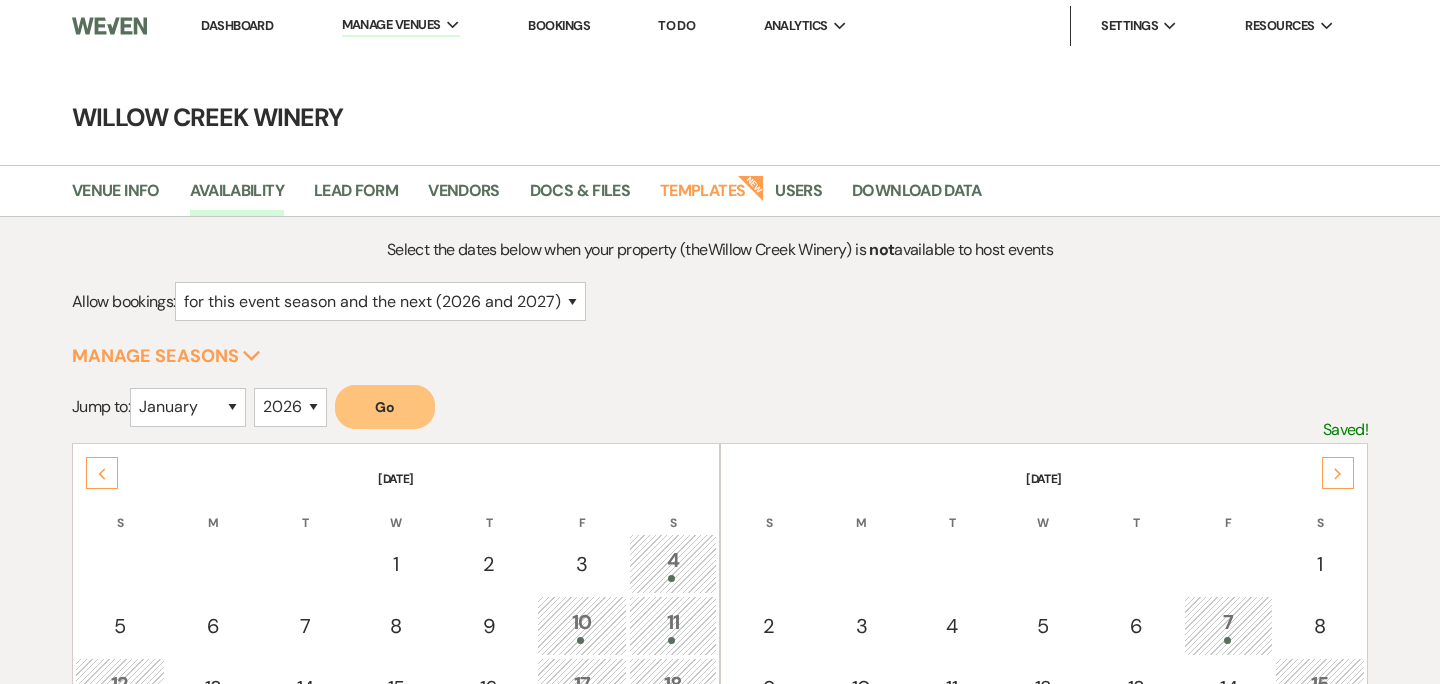 click on "Next" 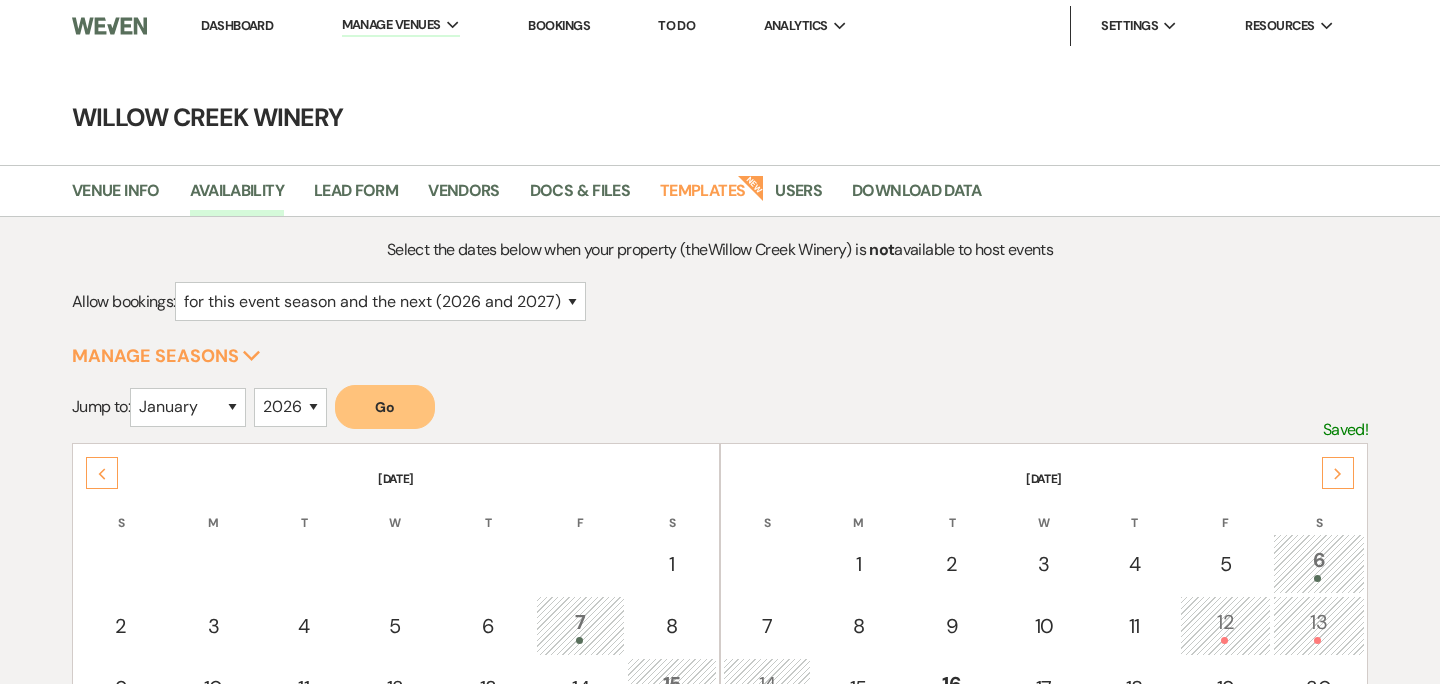 click on "Next" 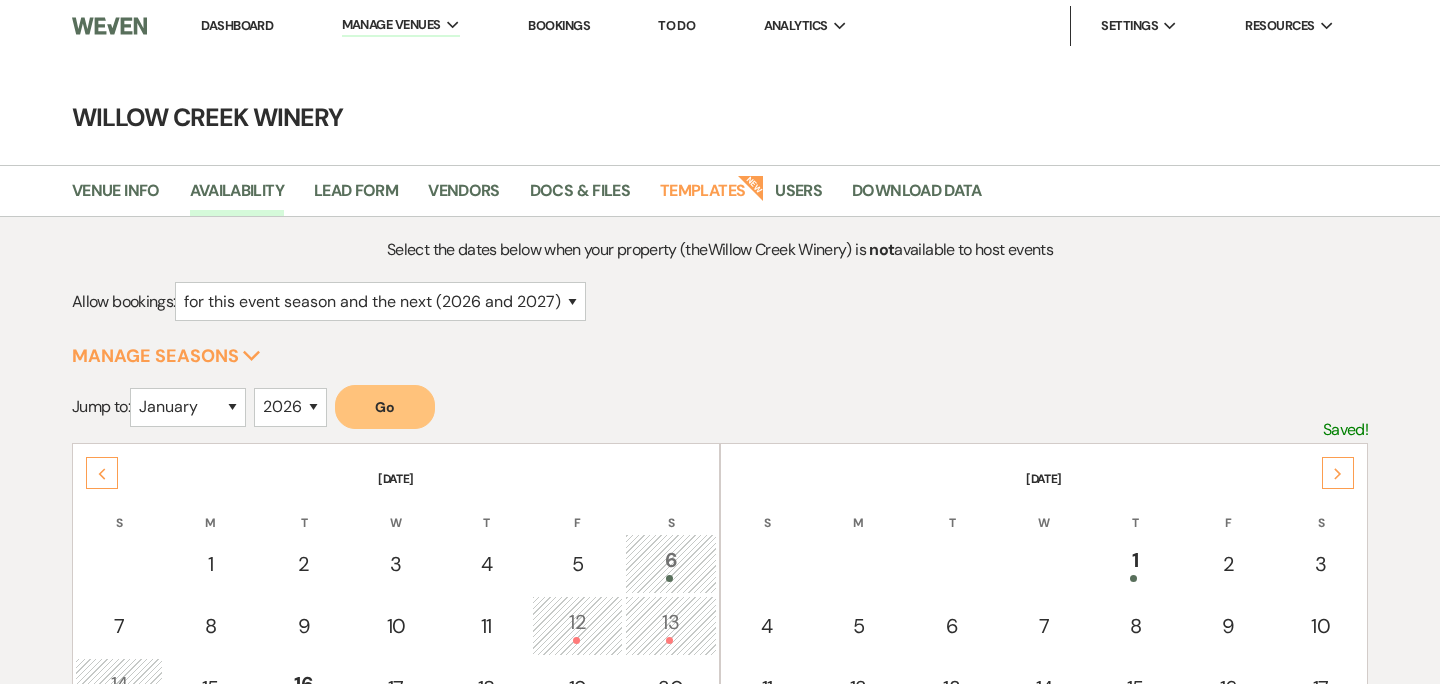 click on "Next" 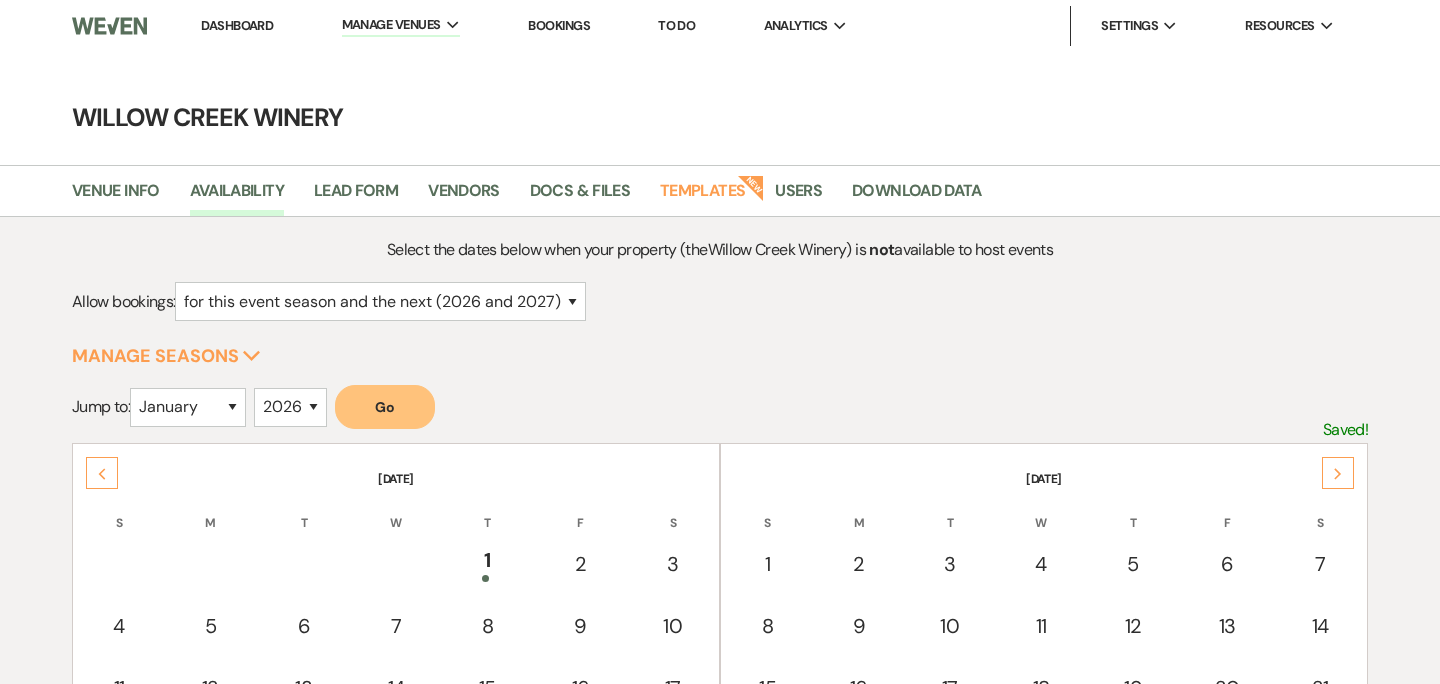 click on "Next" 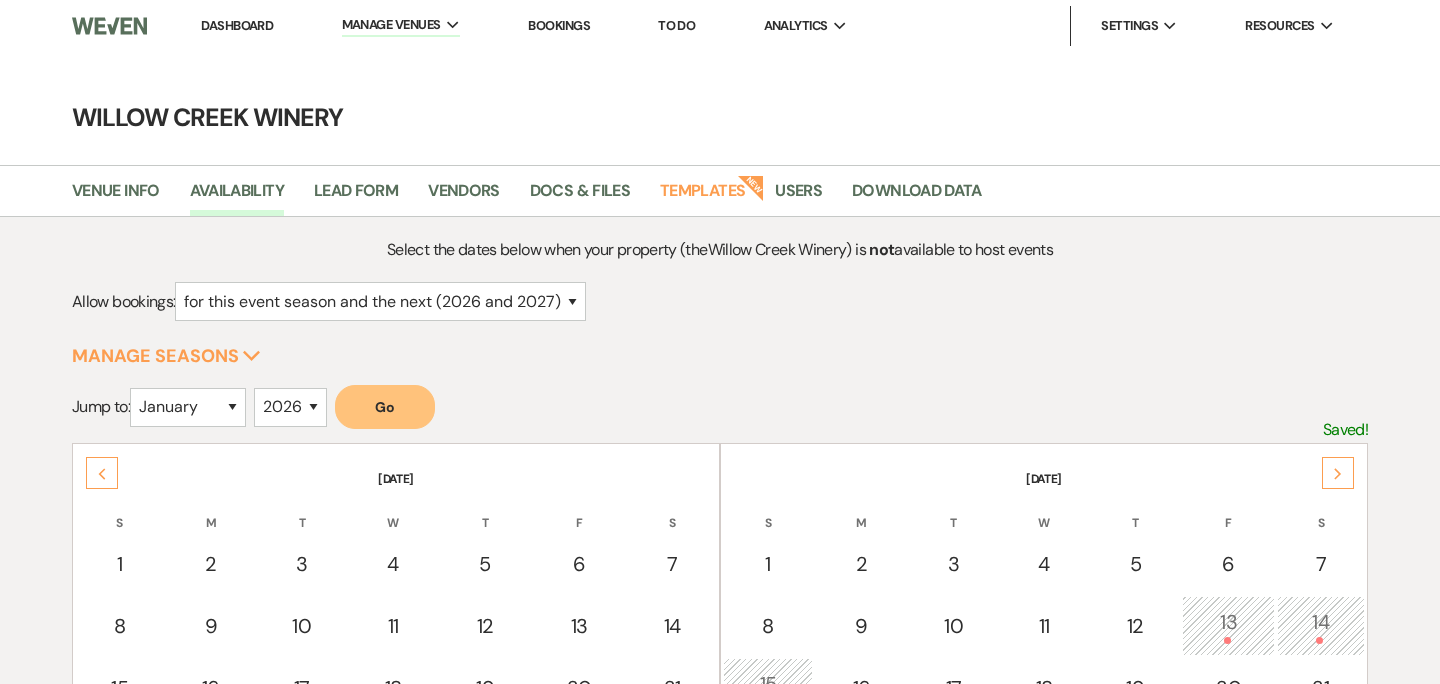 click on "Next" 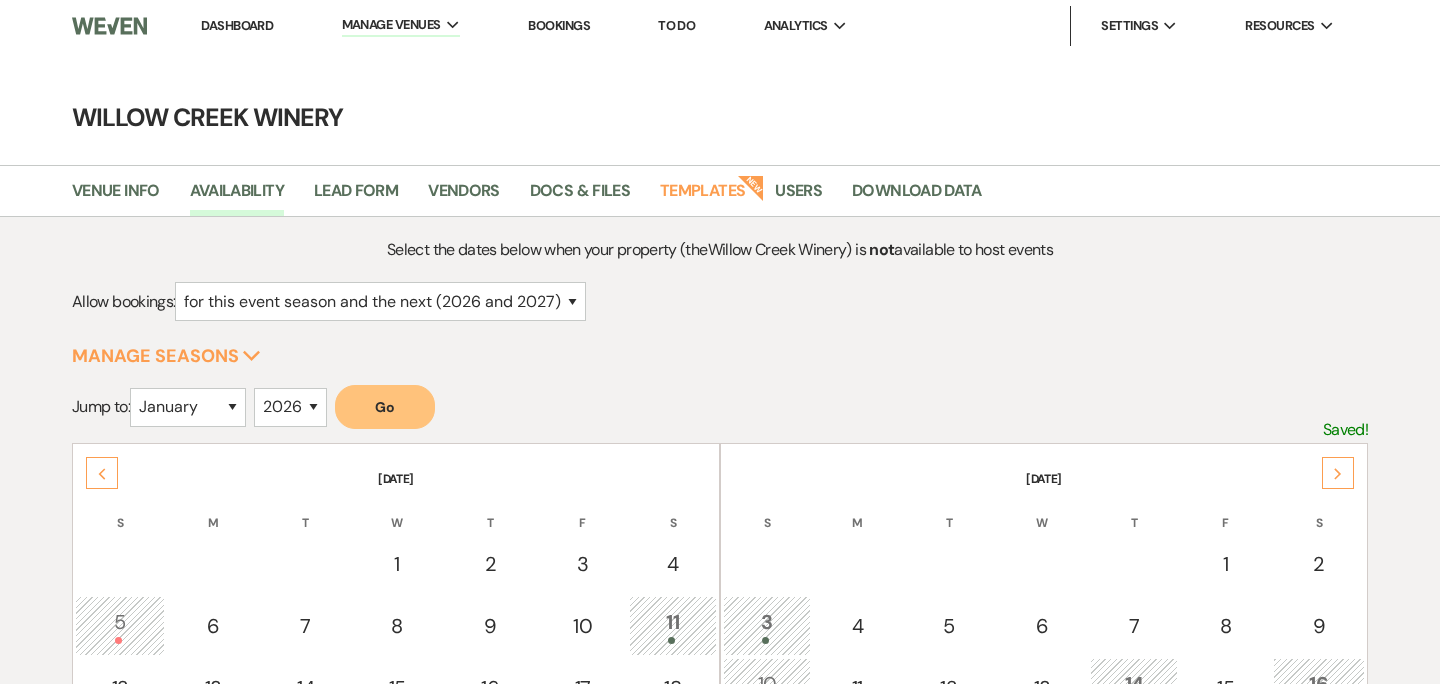 click on "Next" 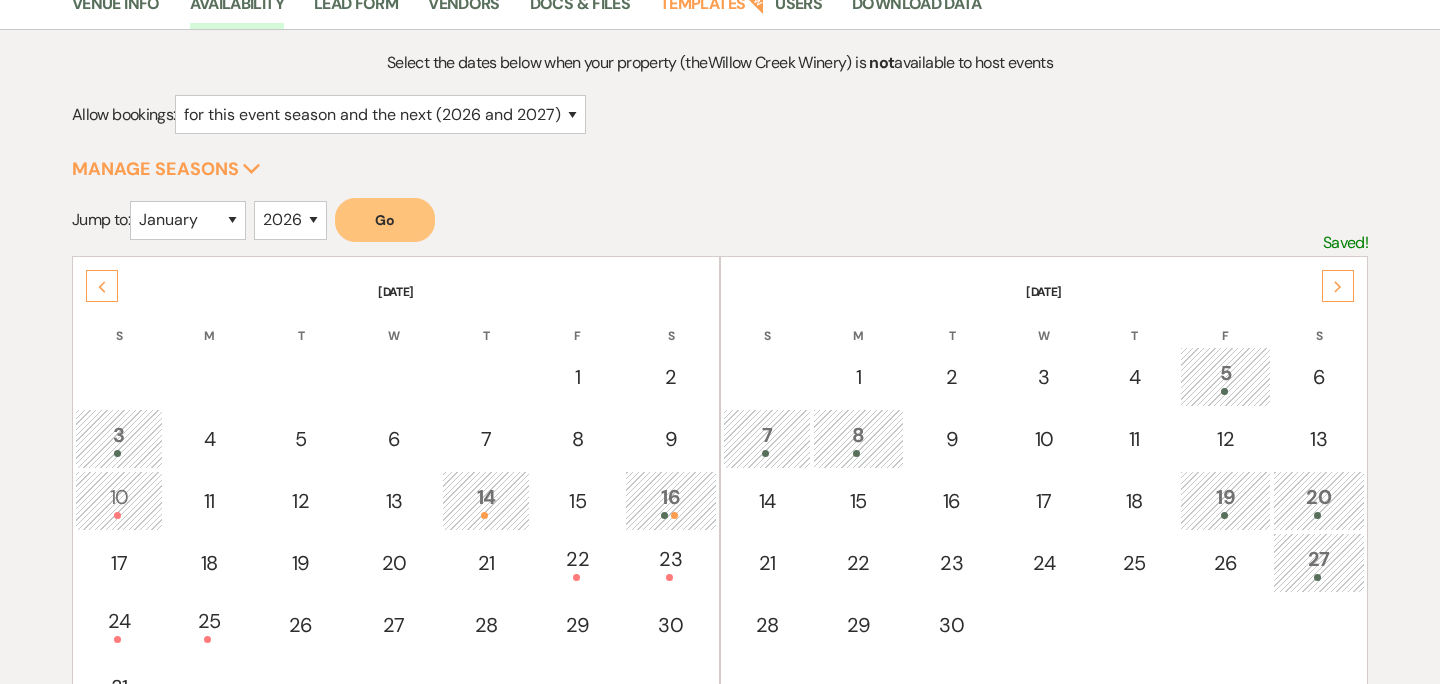 scroll, scrollTop: 0, scrollLeft: 0, axis: both 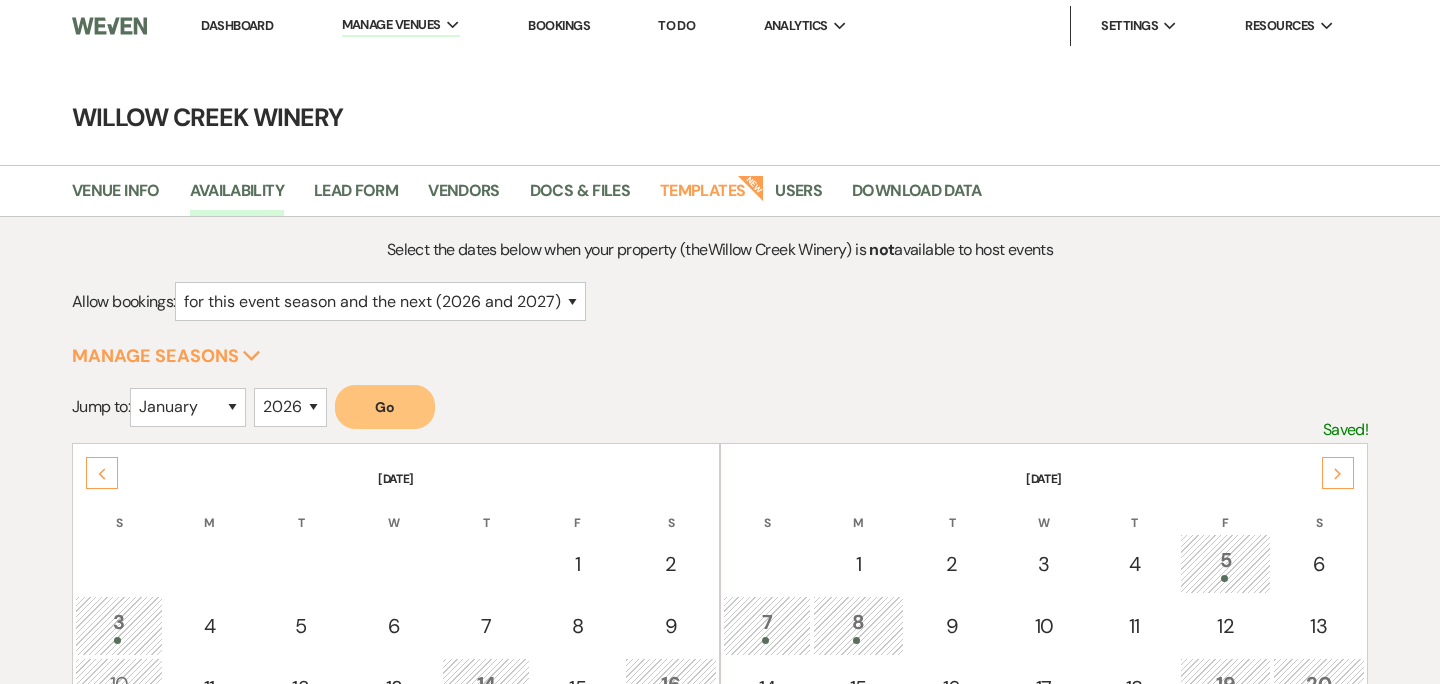 click on "Dashboard" at bounding box center [237, 25] 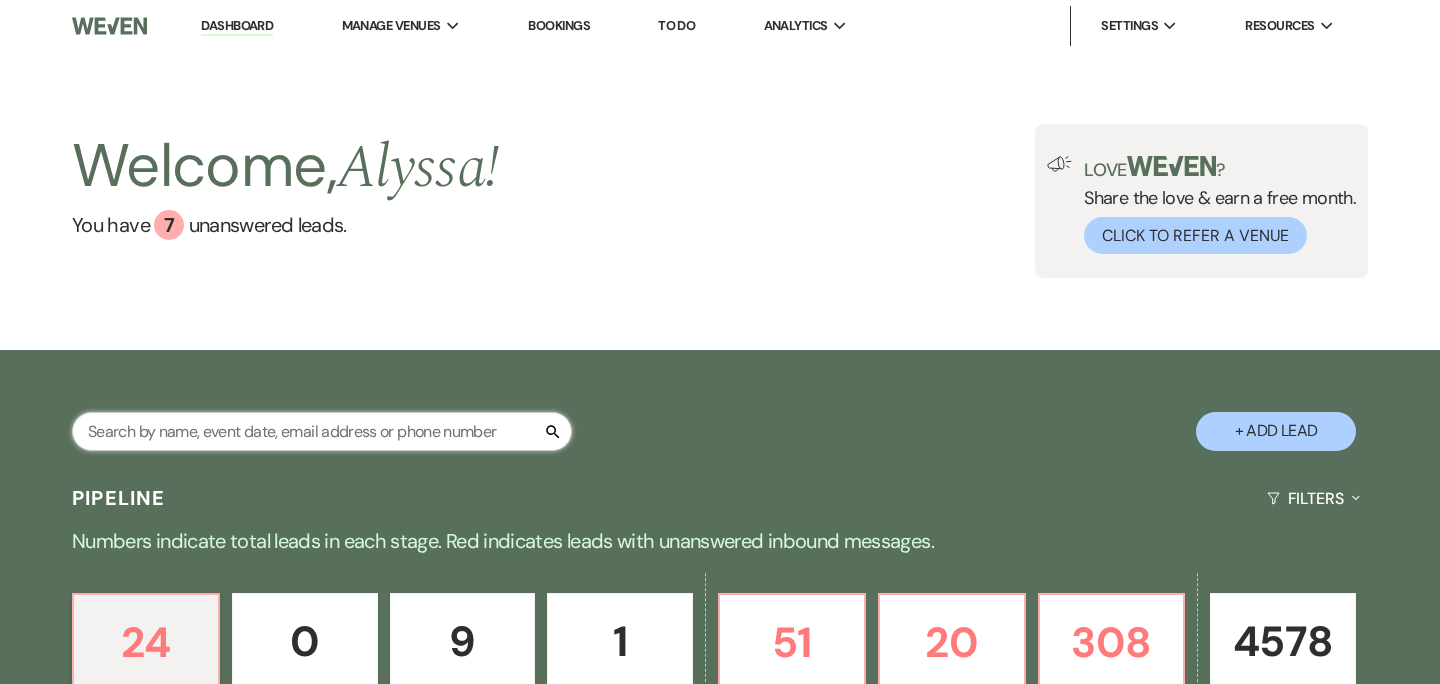 click at bounding box center [322, 431] 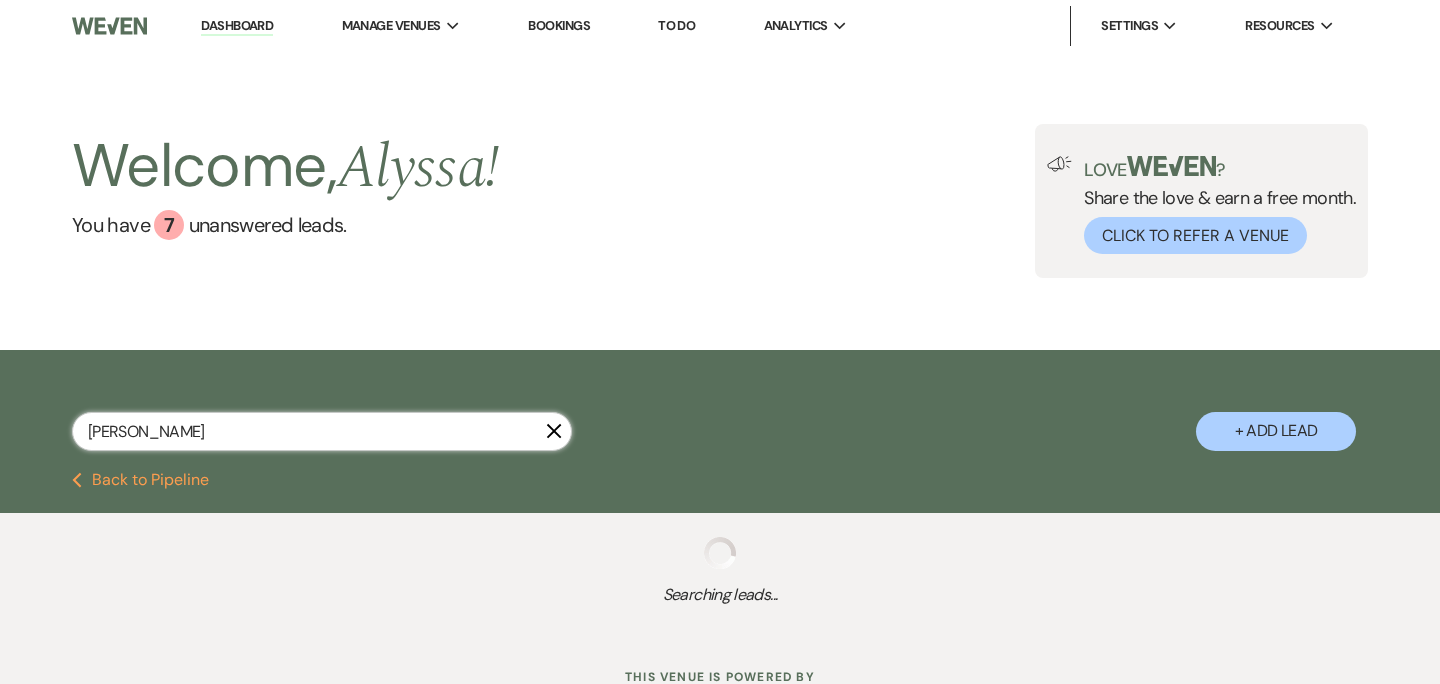 type on "[PERSON_NAME]" 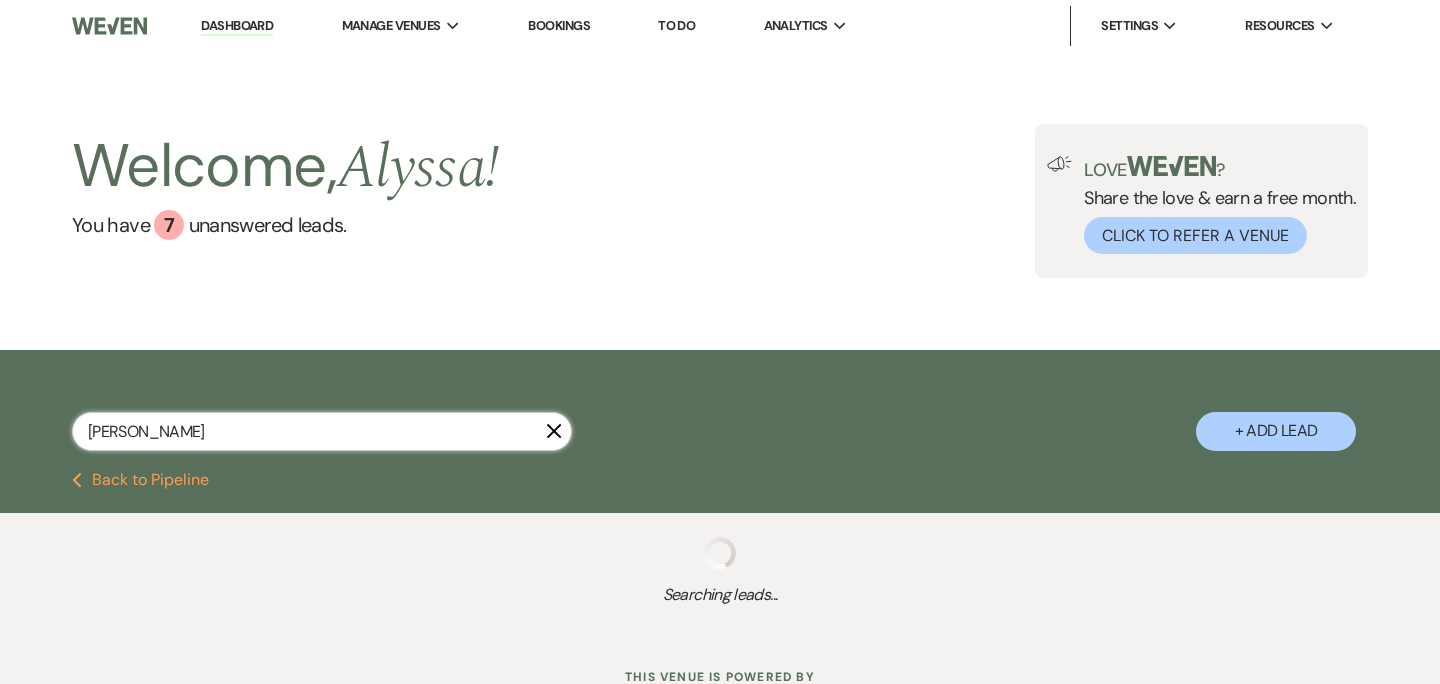 select on "5" 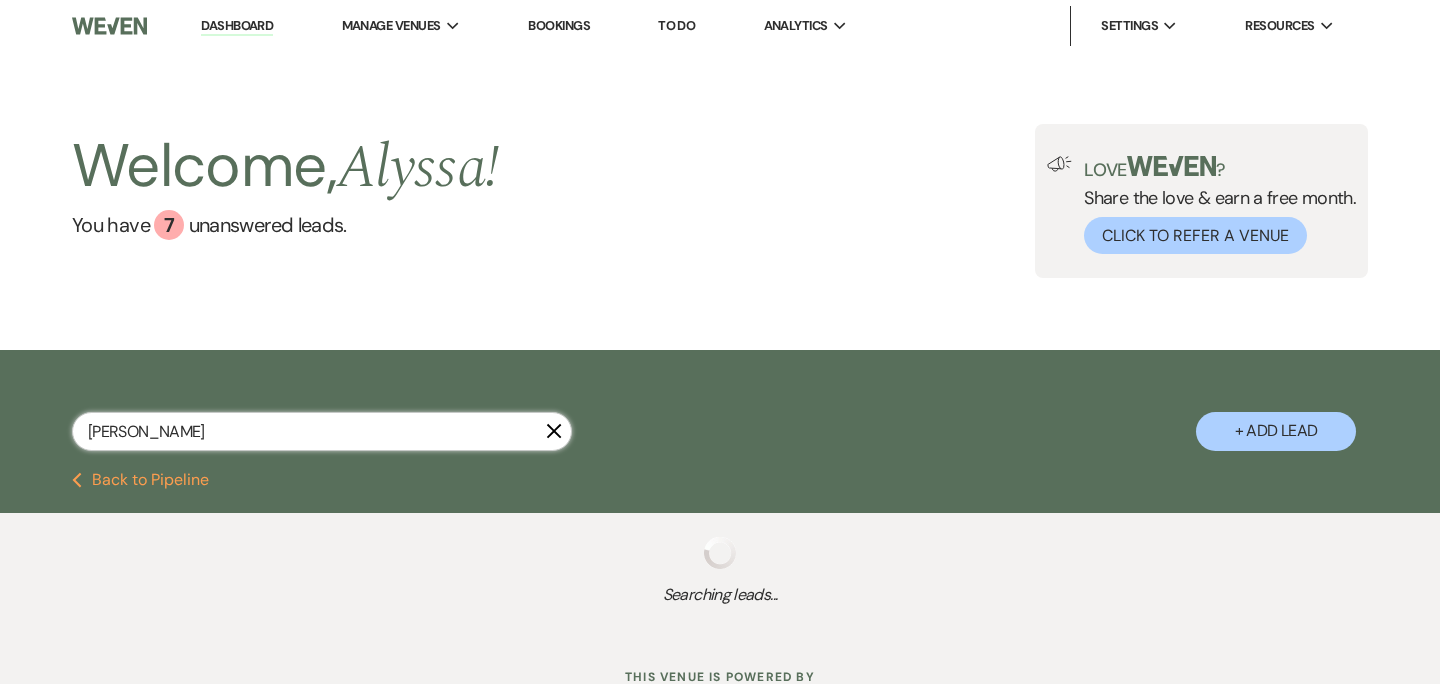 select on "8" 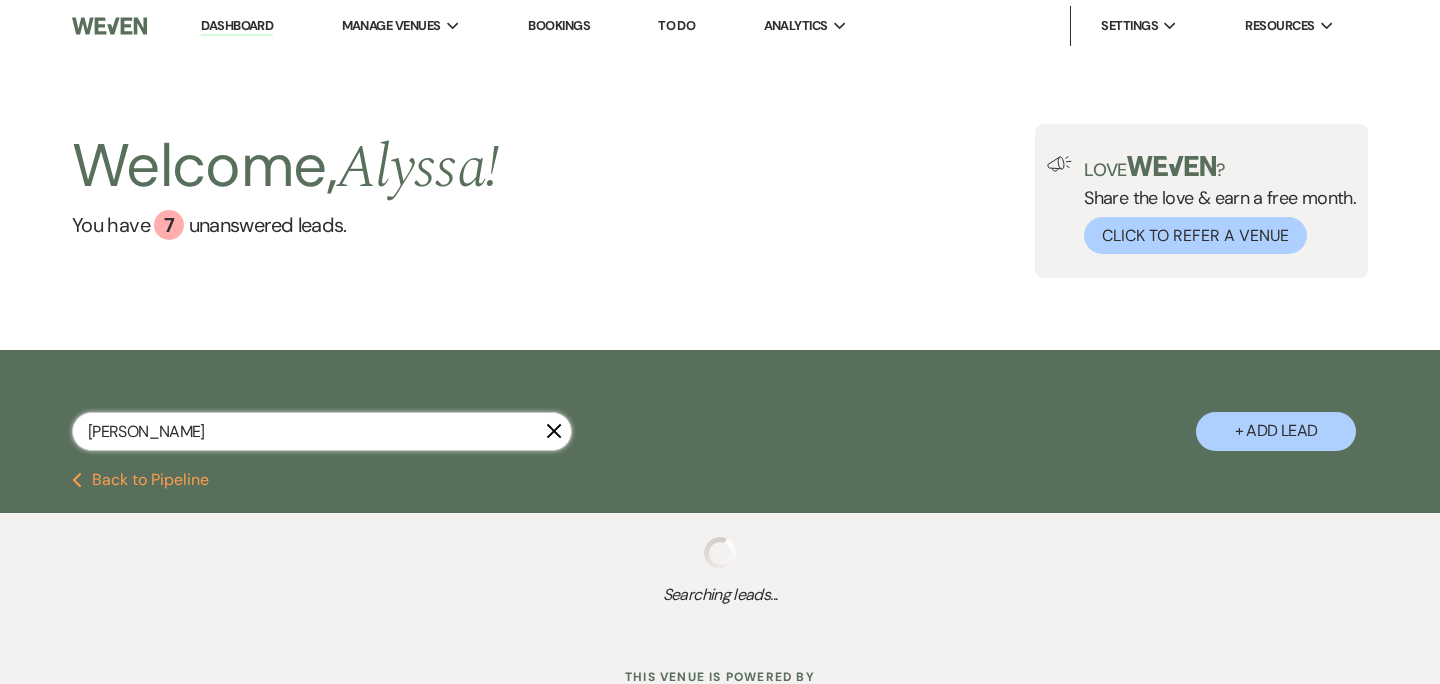 select on "6" 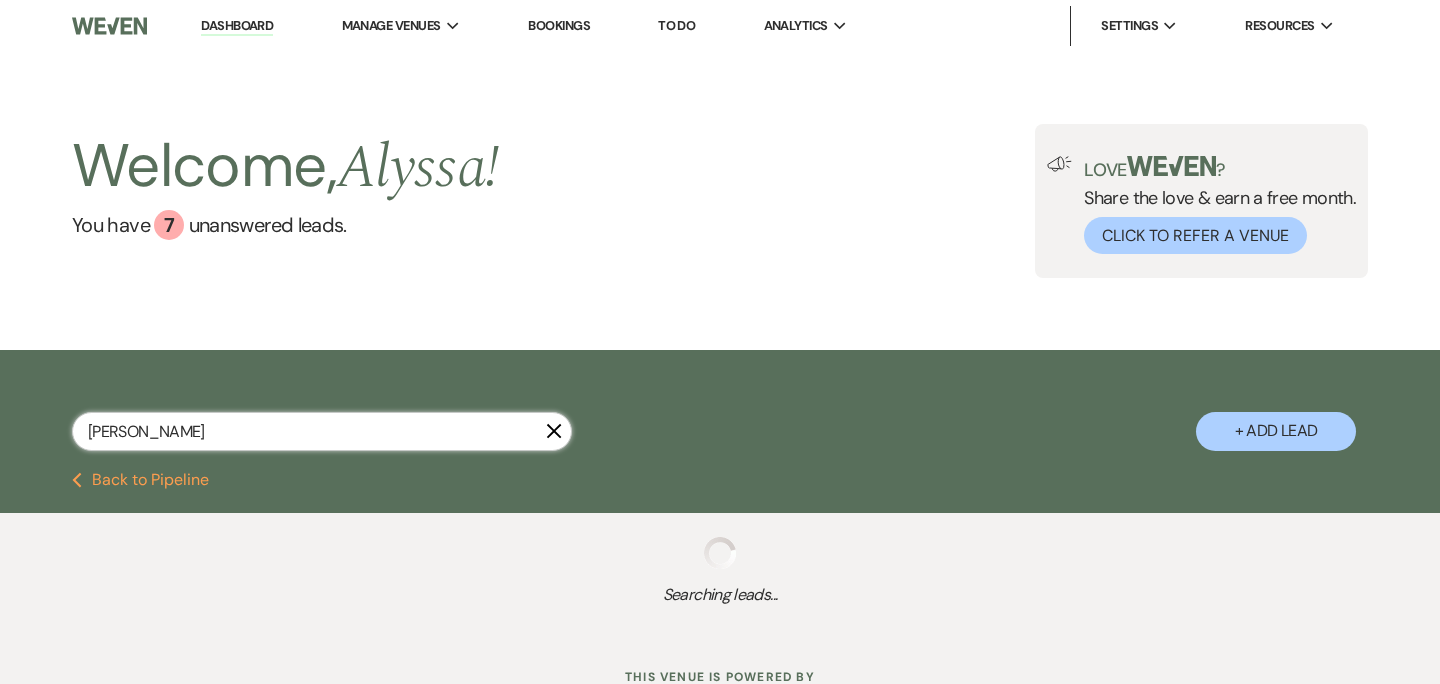 select on "5" 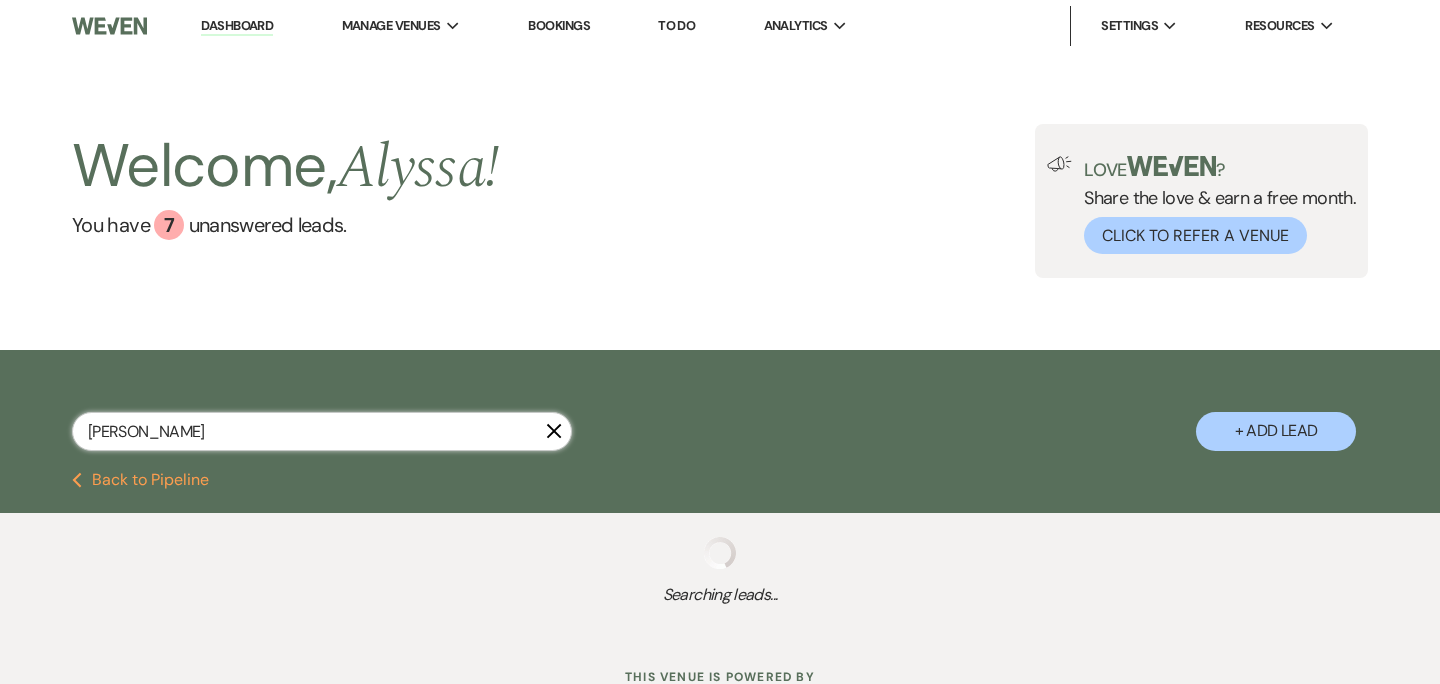 select on "8" 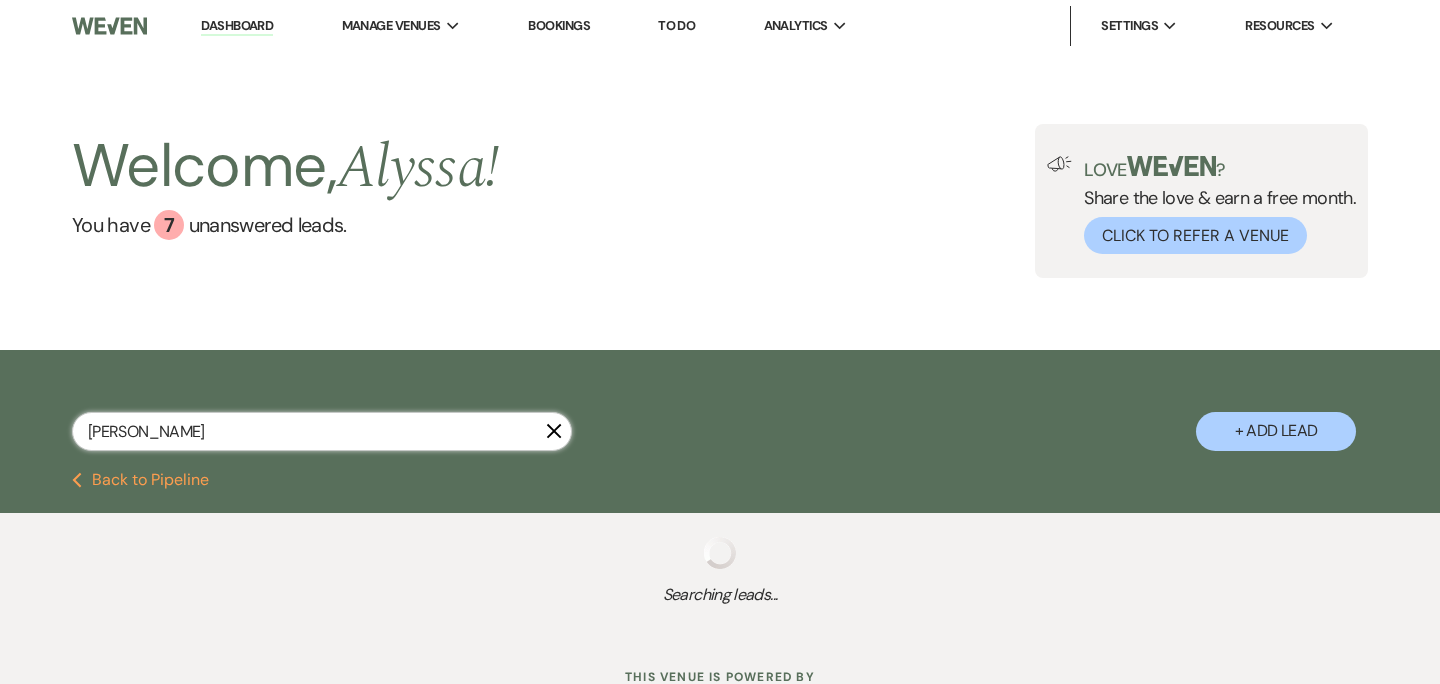 select on "4" 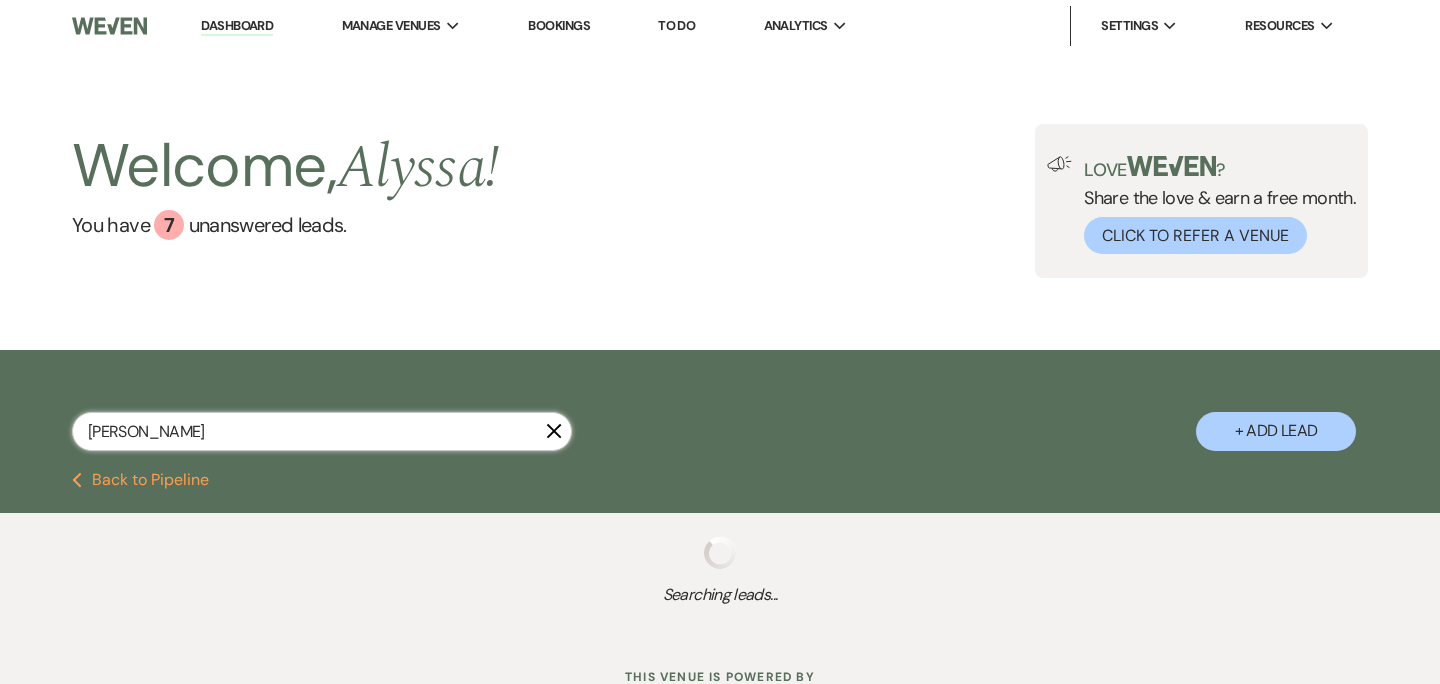 select on "8" 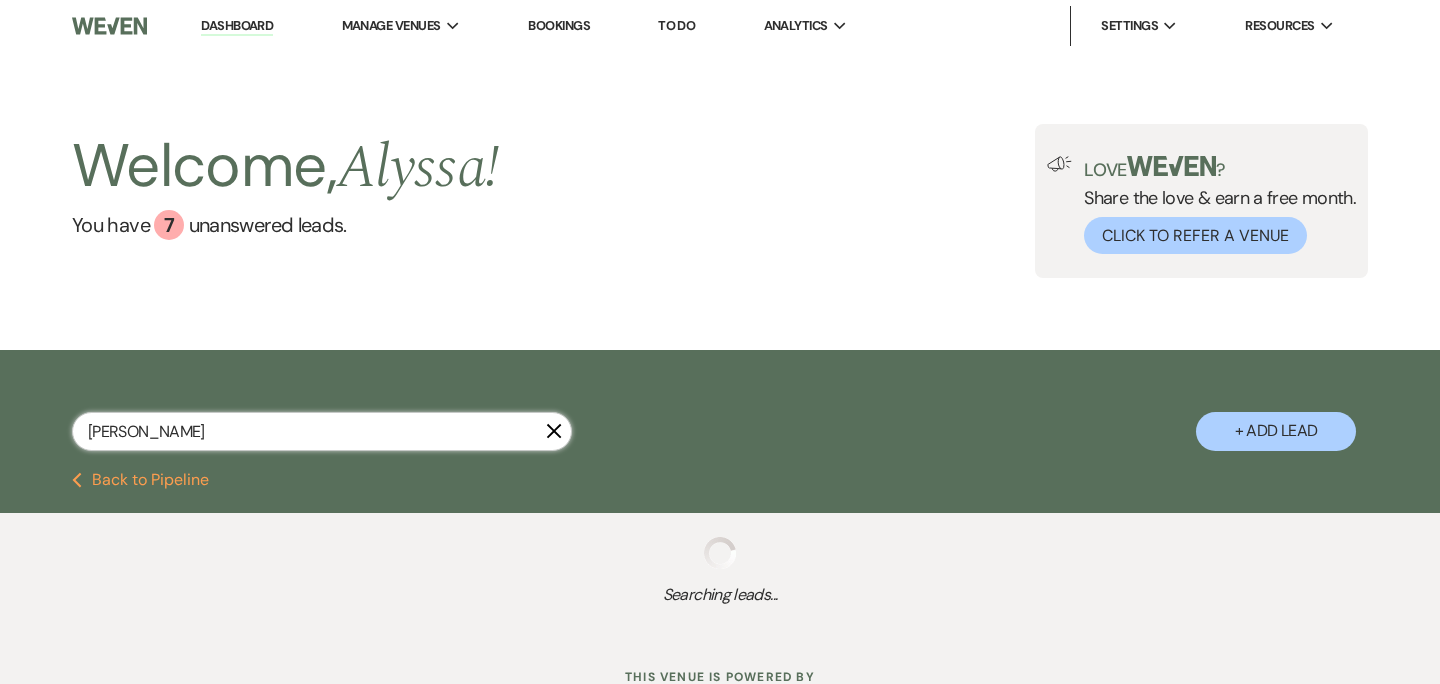 select on "5" 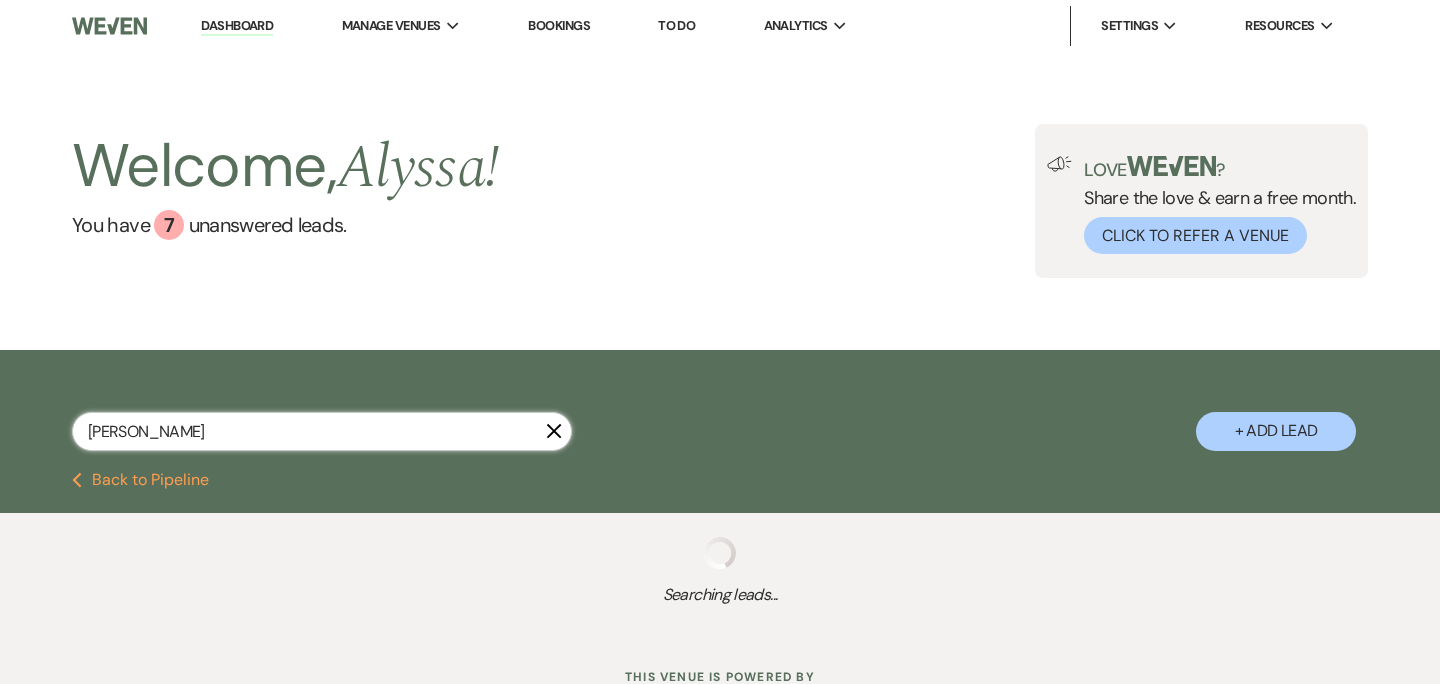 select on "8" 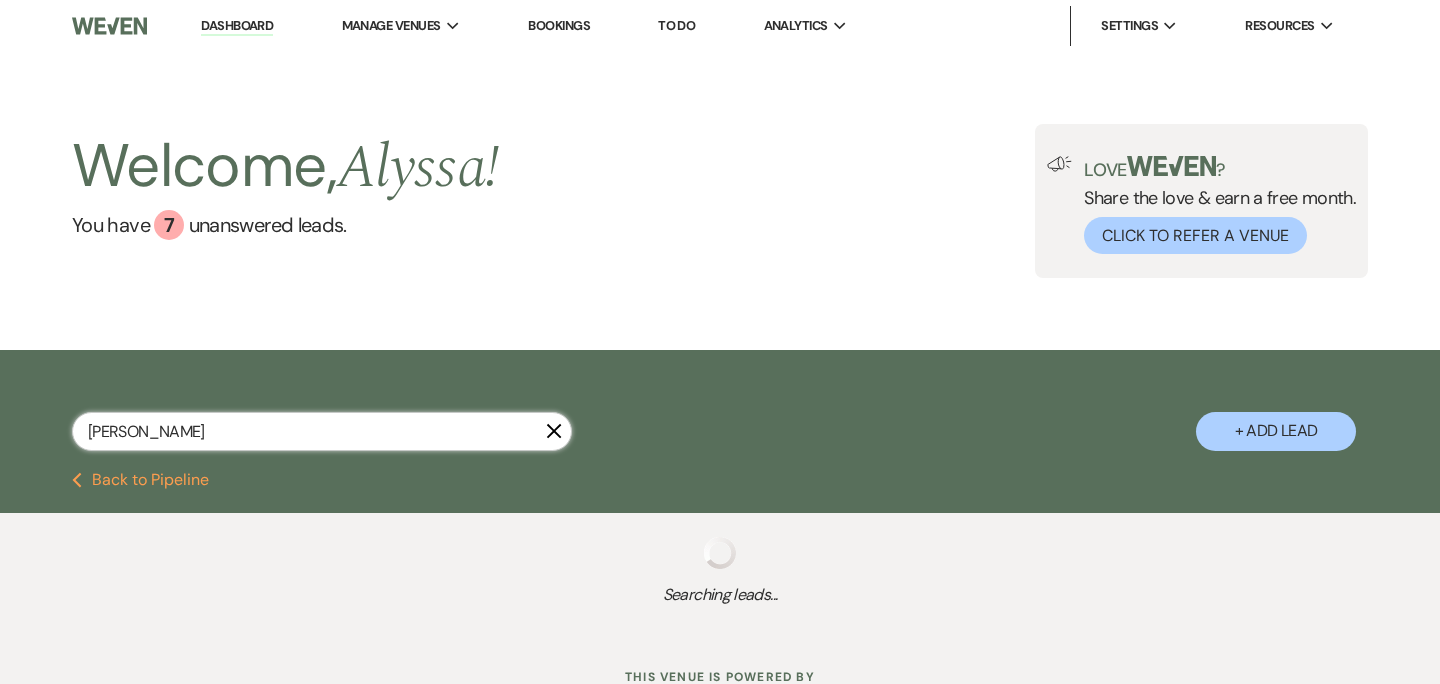 select on "10" 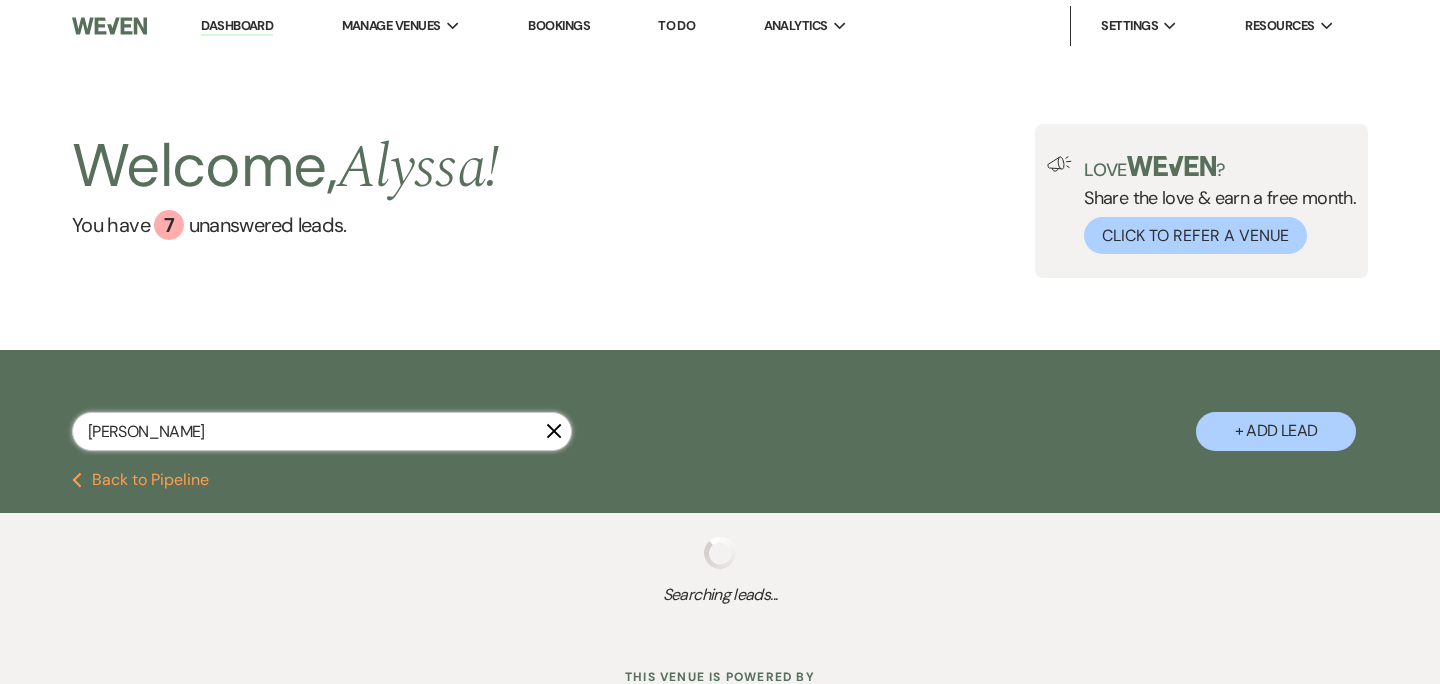 select on "8" 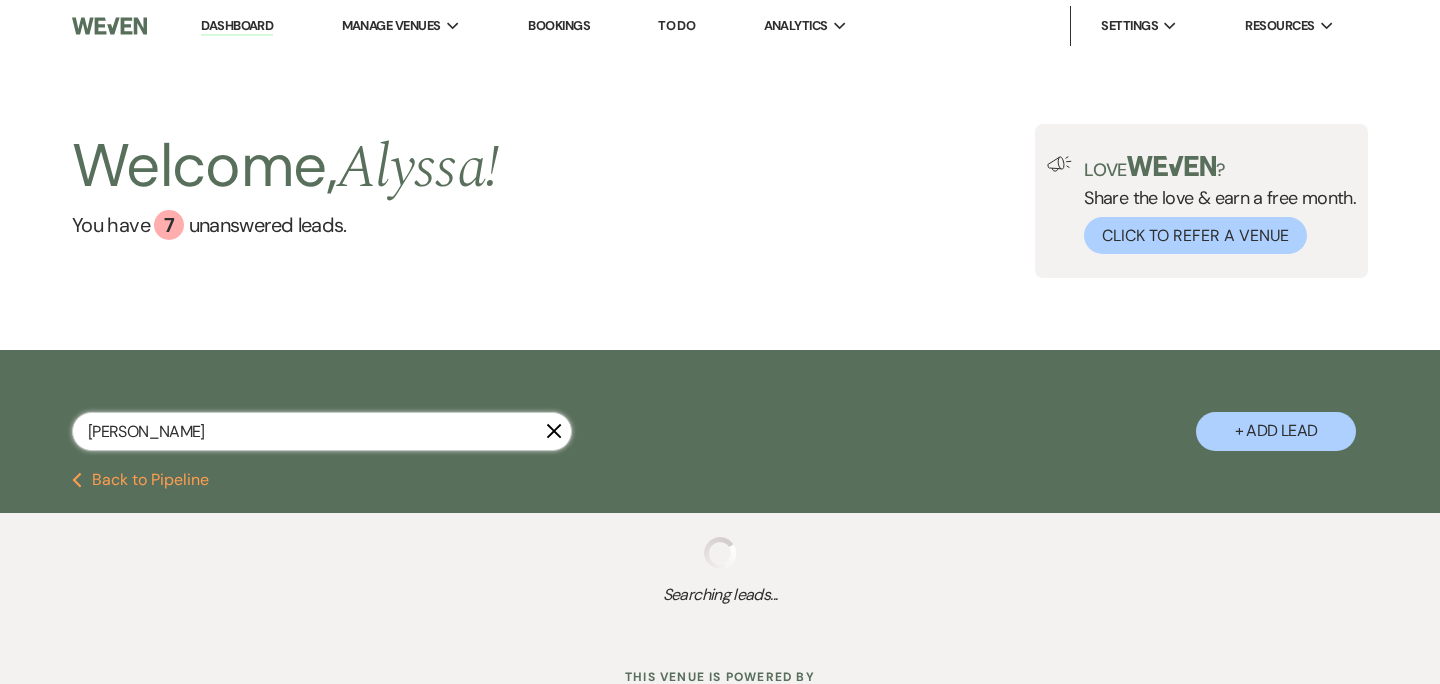select on "7" 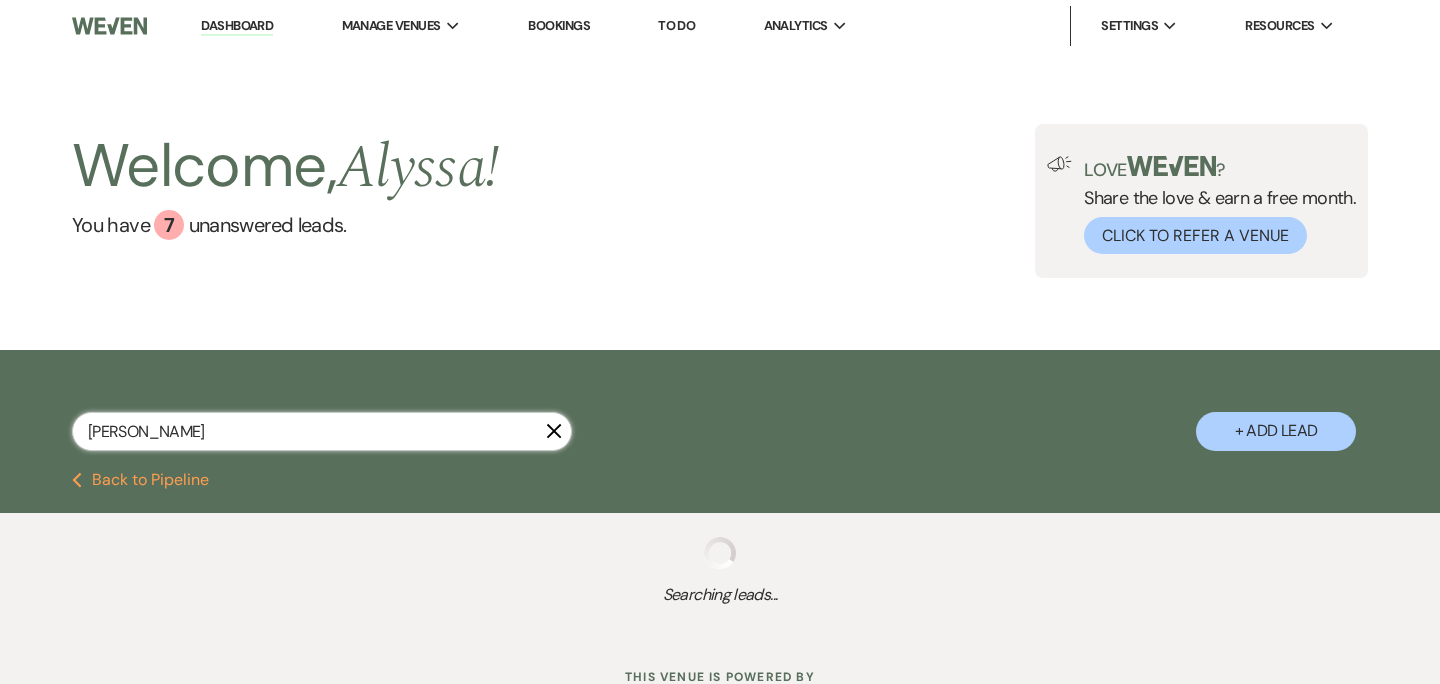 select on "8" 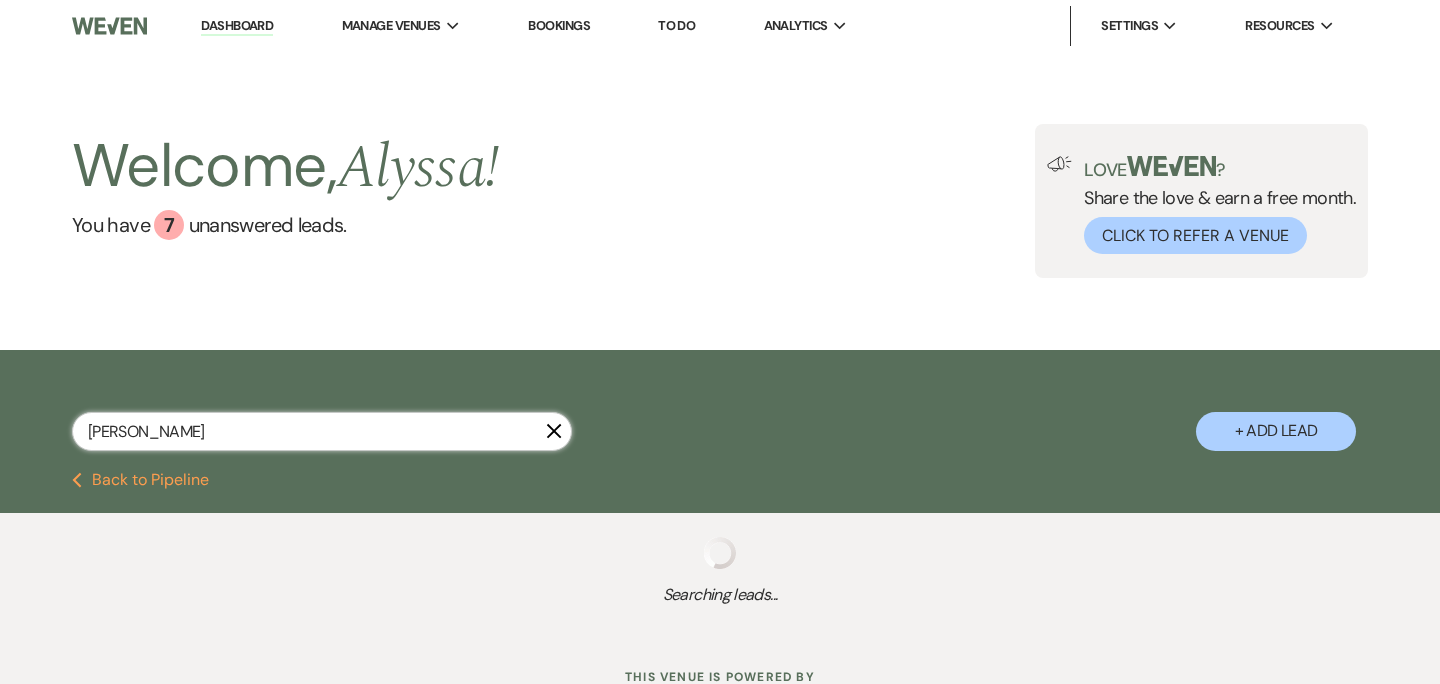 select on "5" 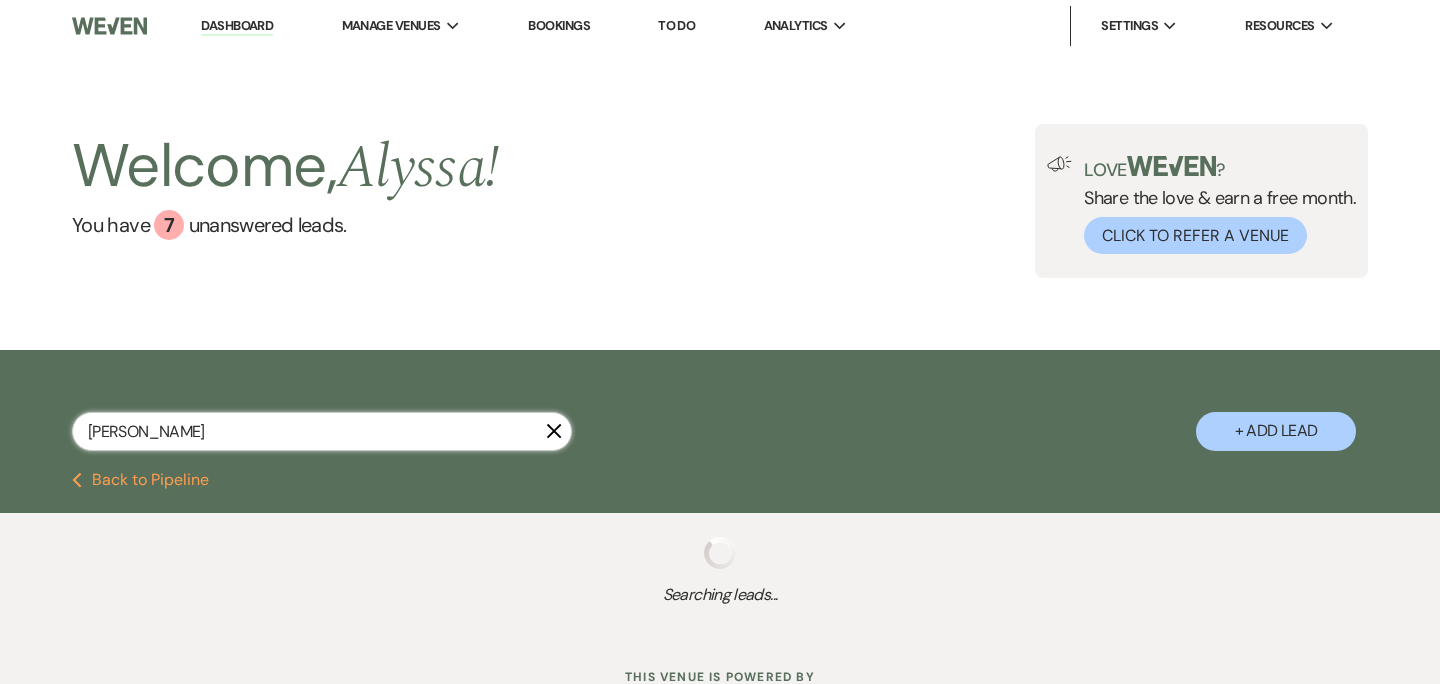 select on "8" 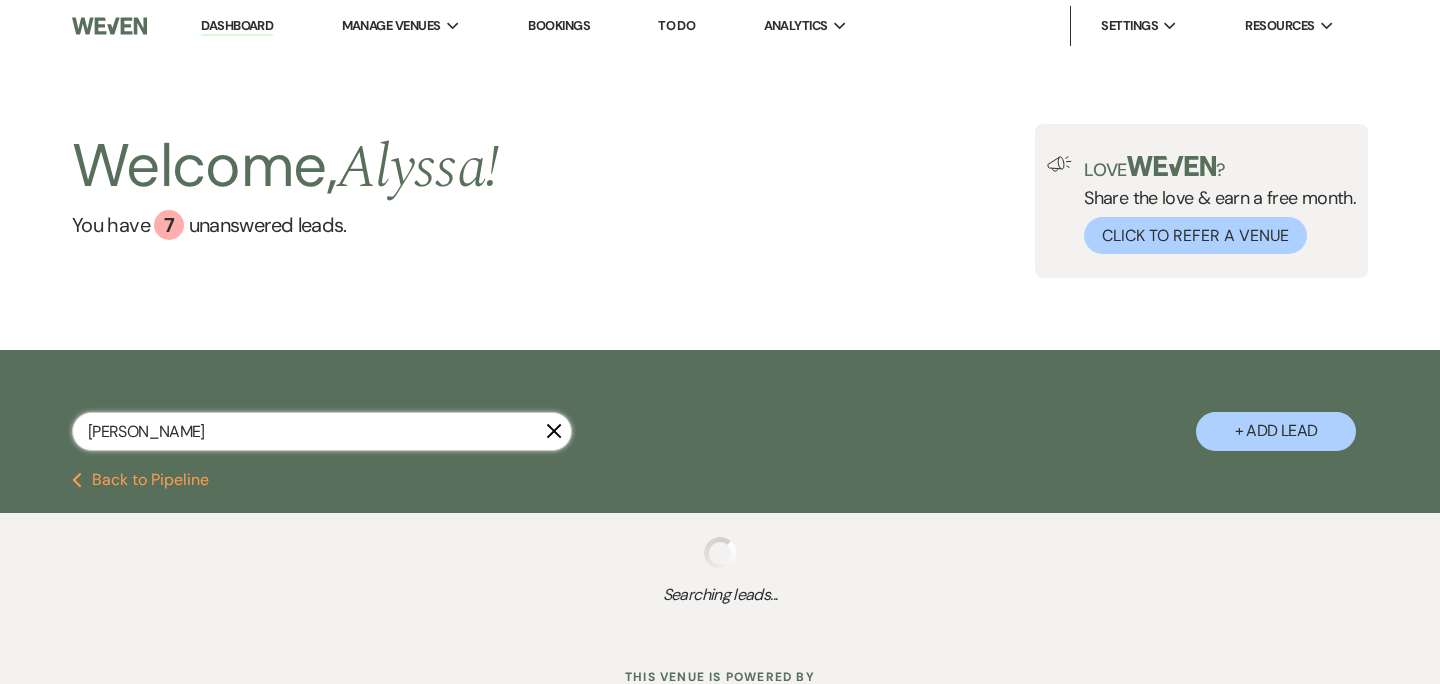 select on "5" 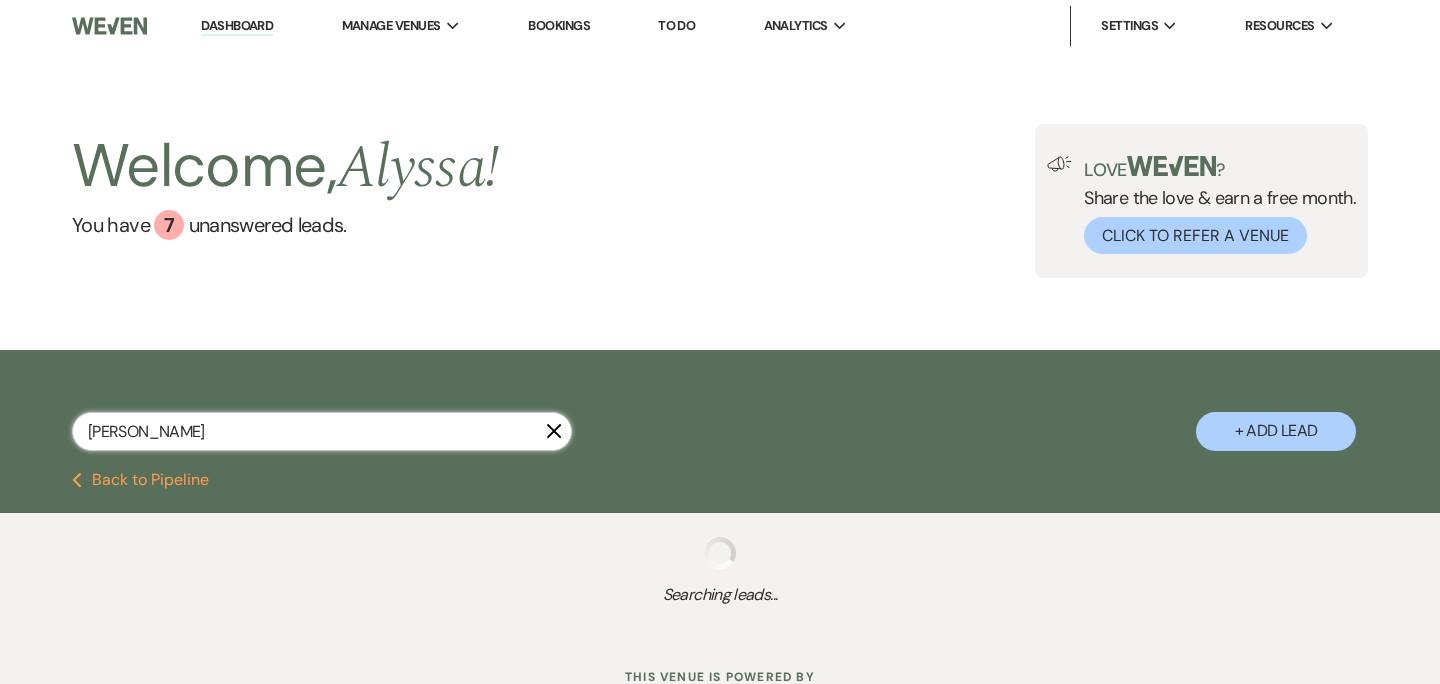 select on "8" 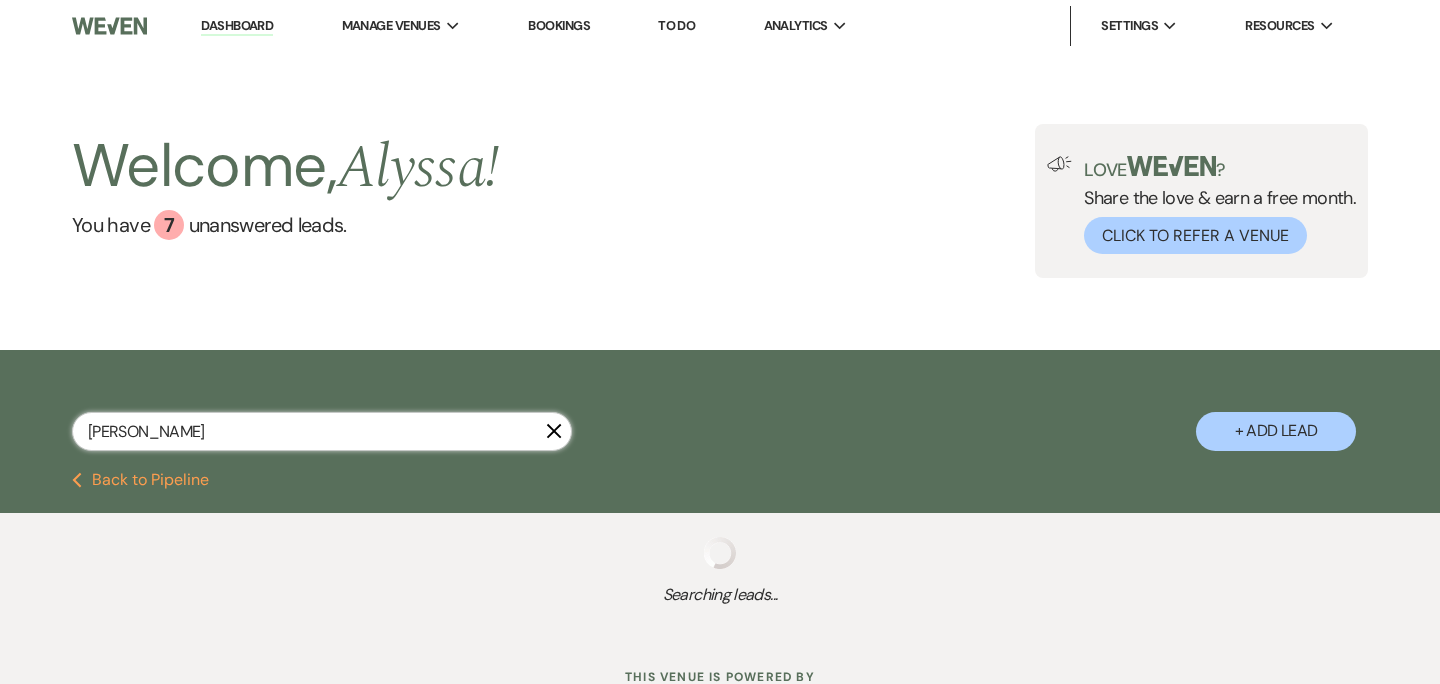 select on "5" 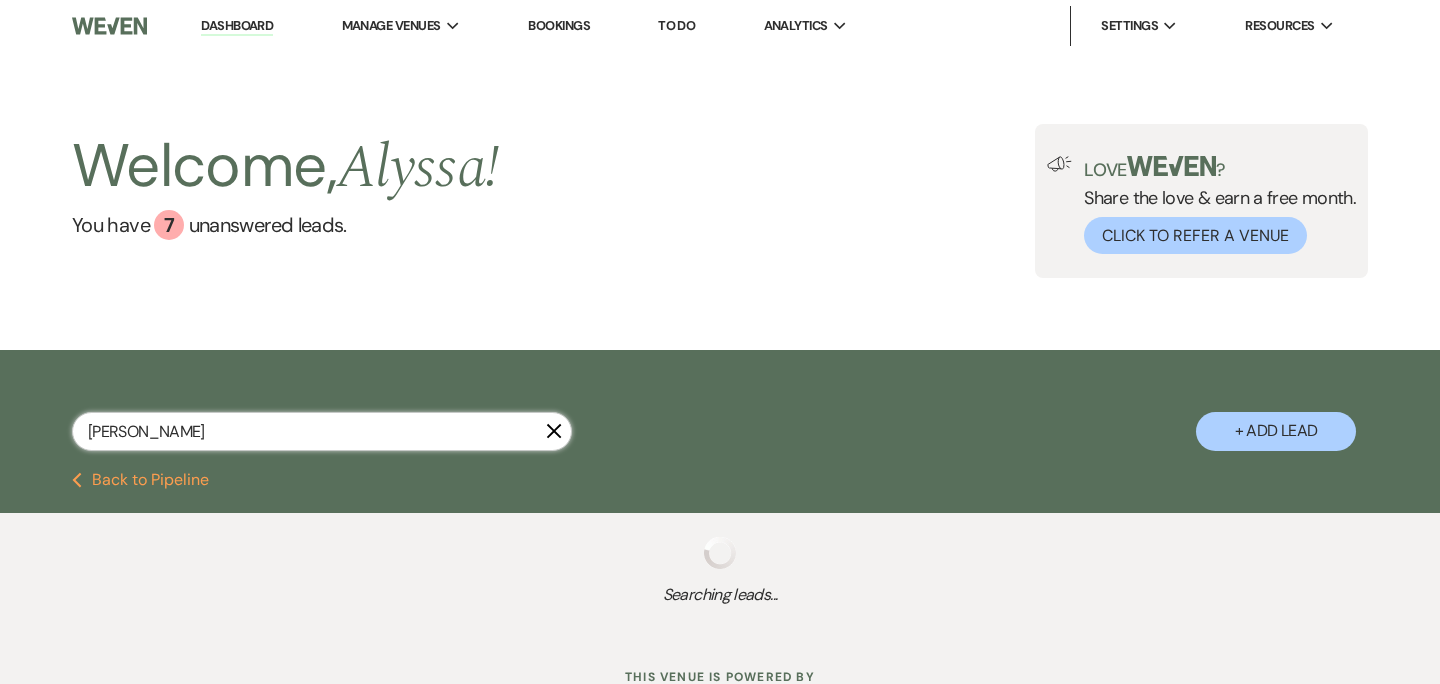 select on "8" 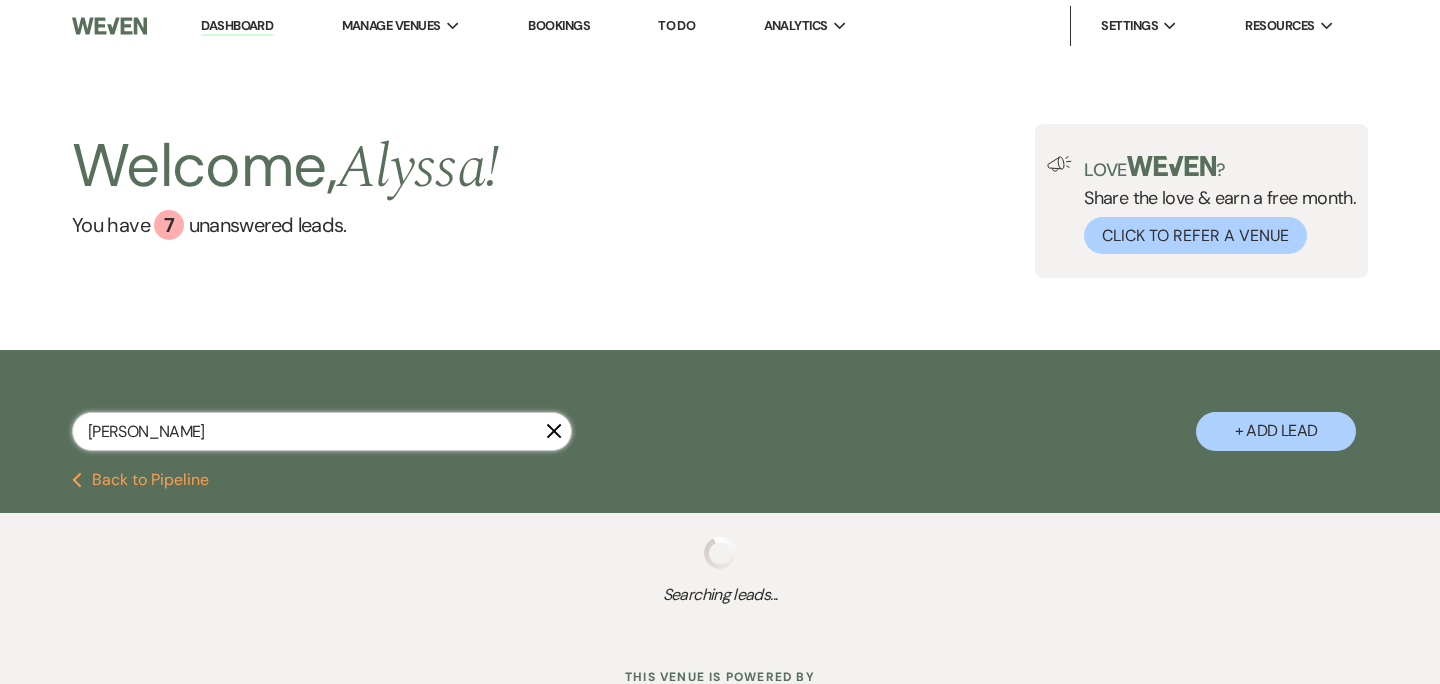 select on "5" 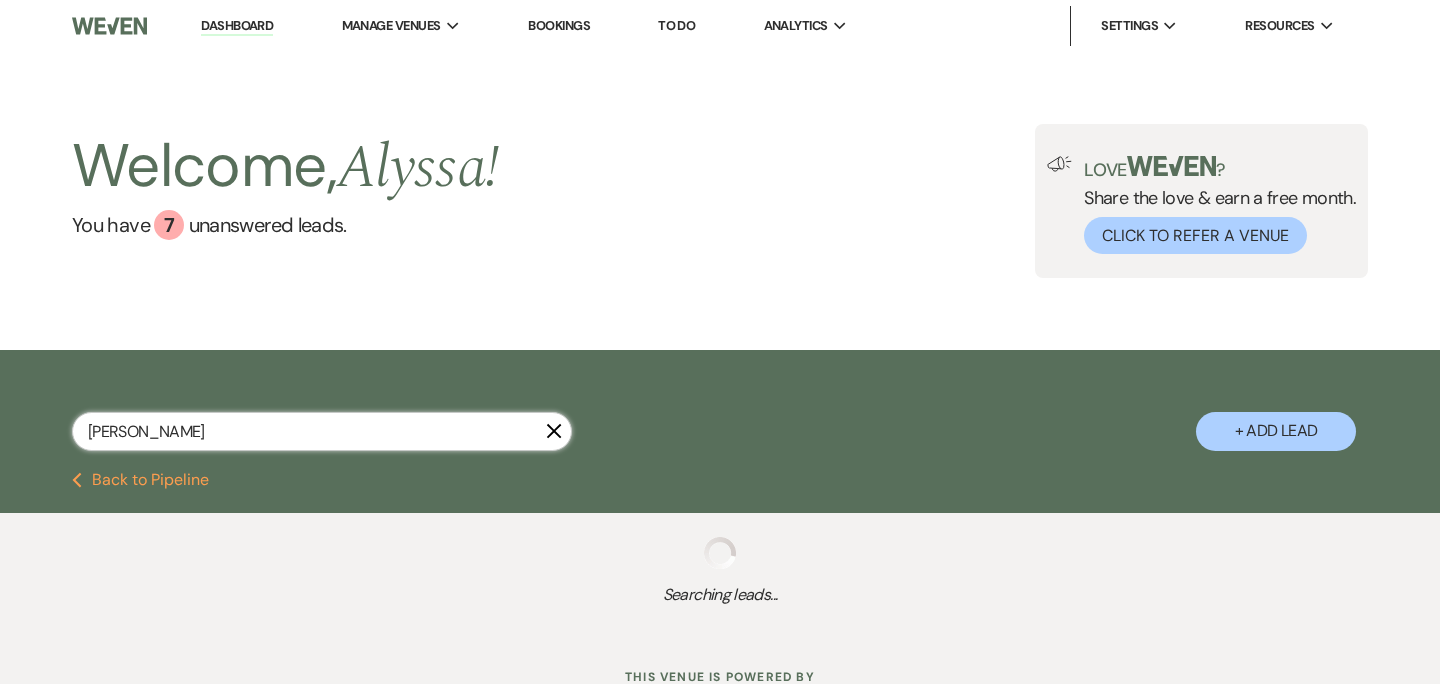select on "8" 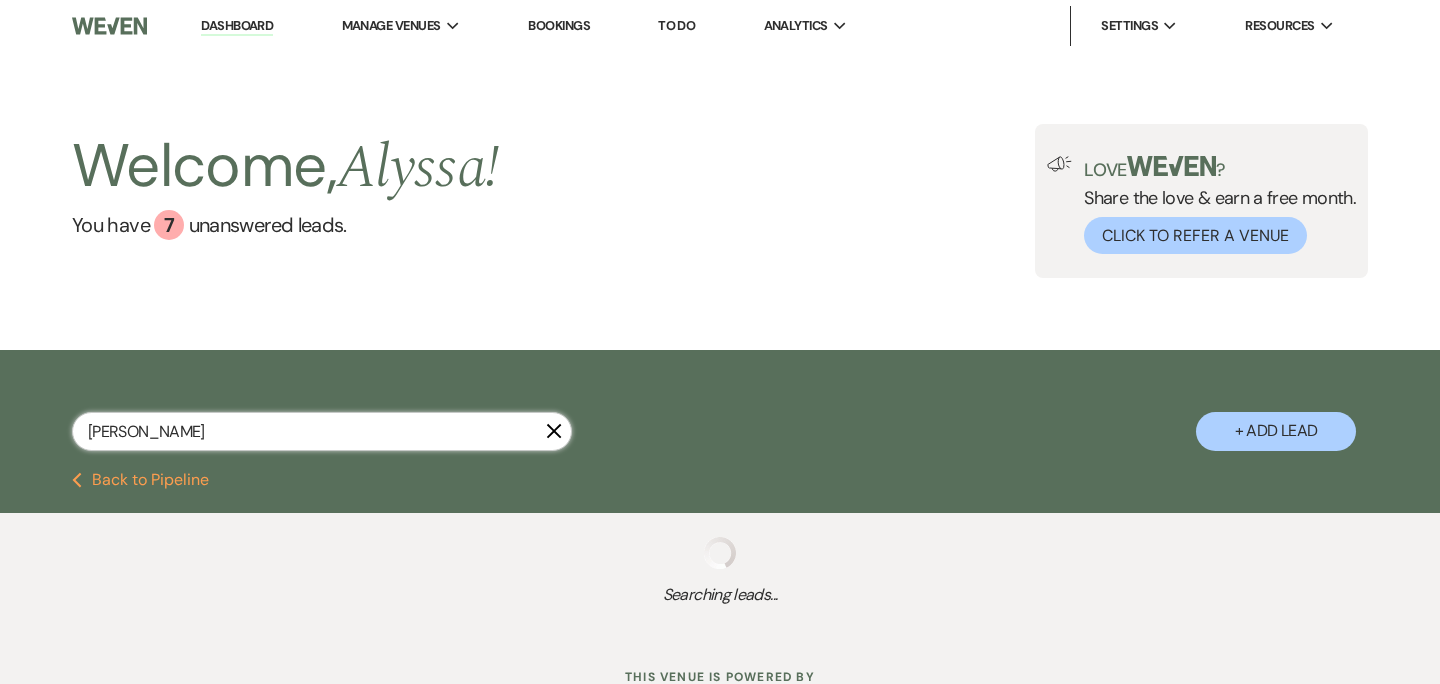 select on "5" 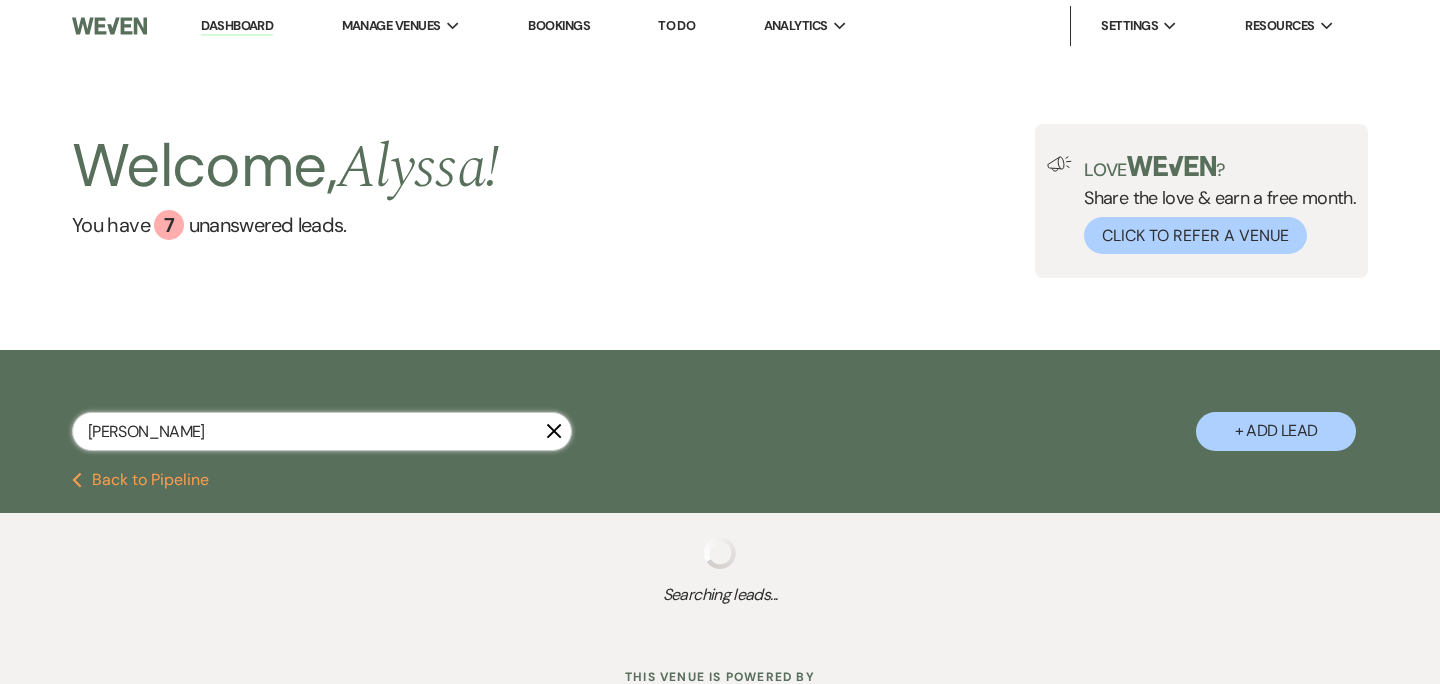 select on "8" 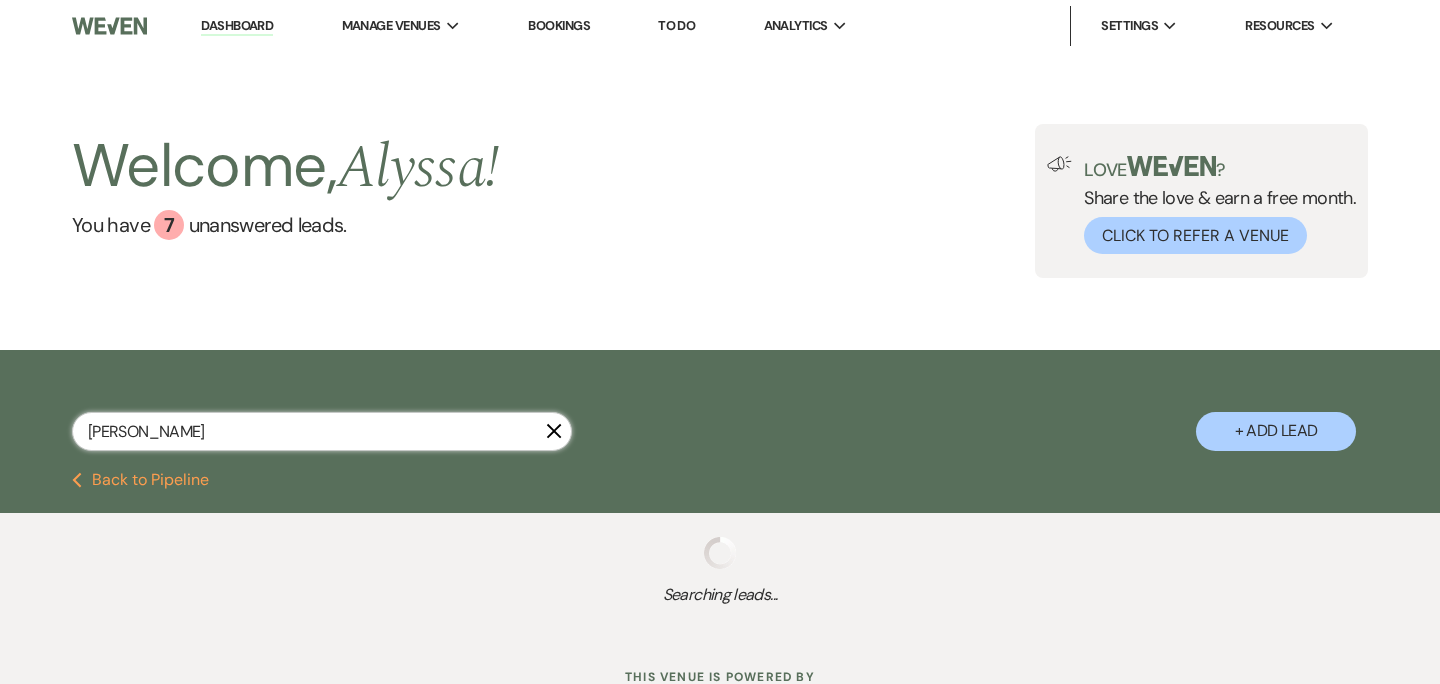select on "5" 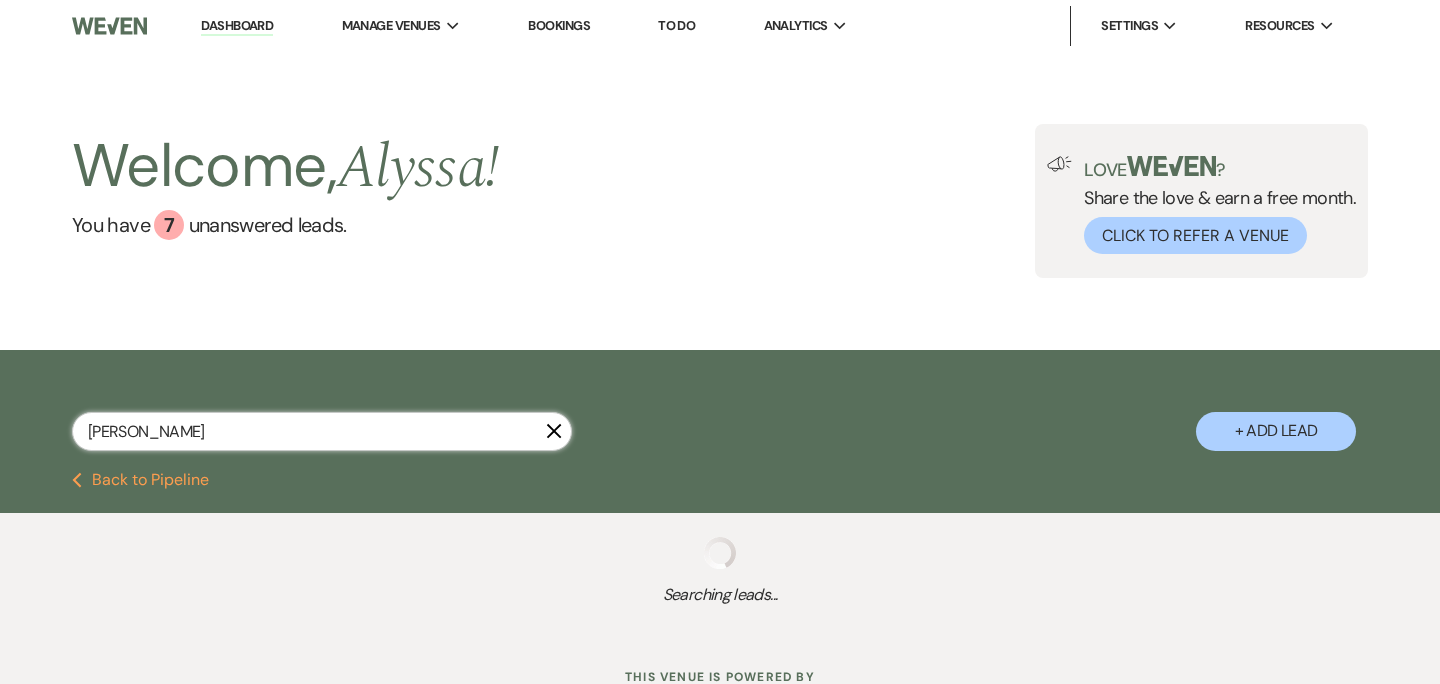 select on "8" 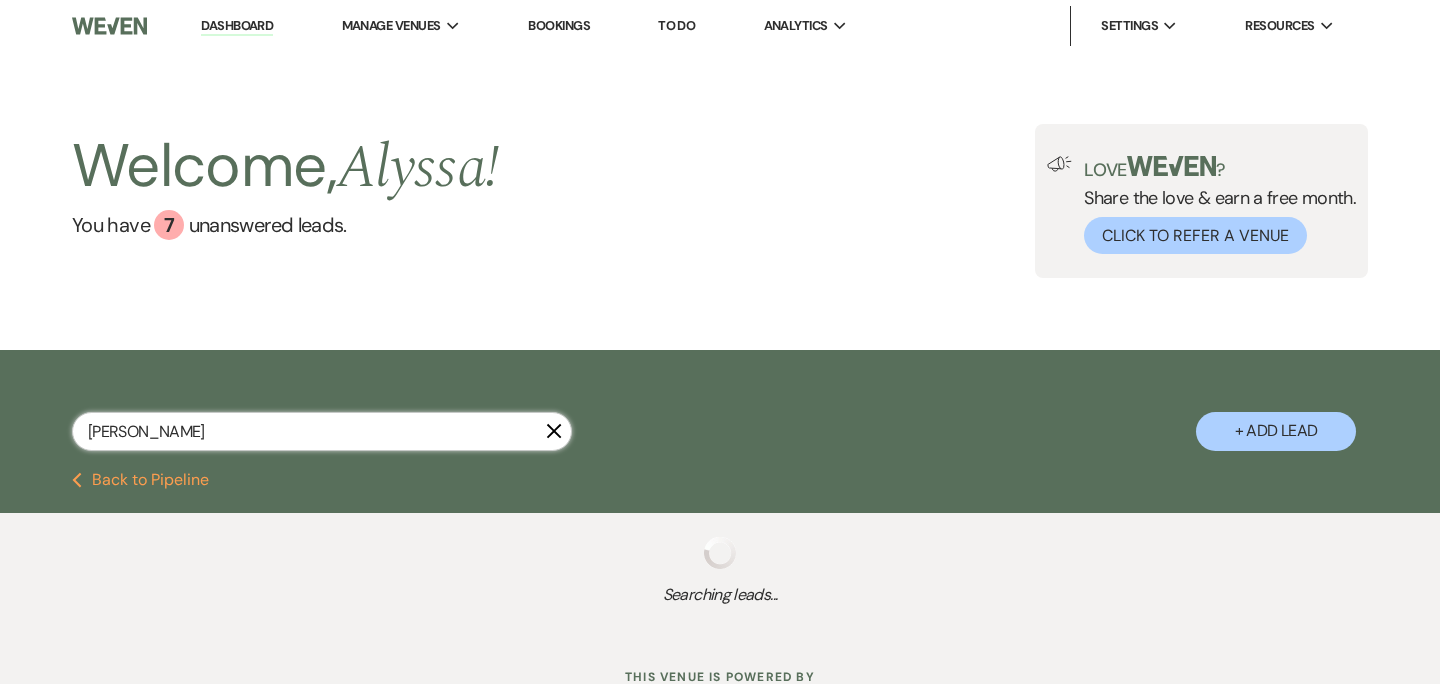 select on "5" 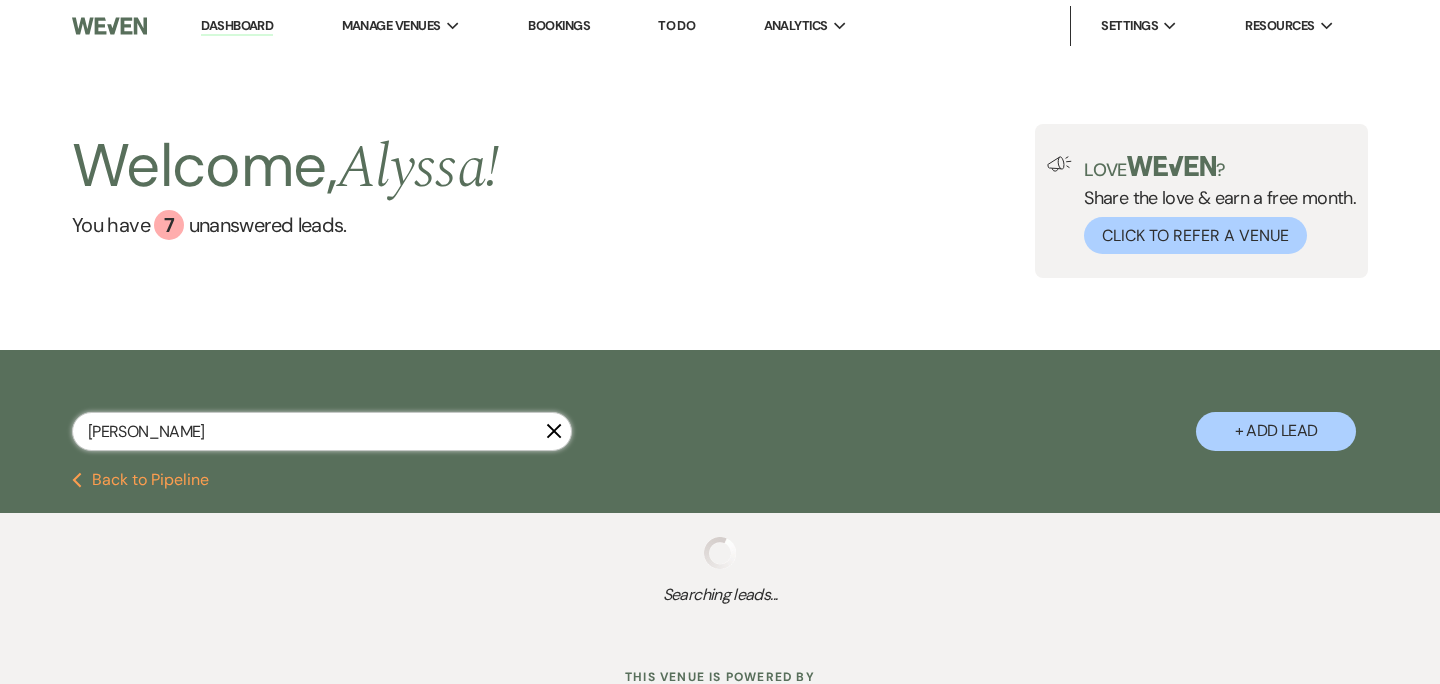 select on "8" 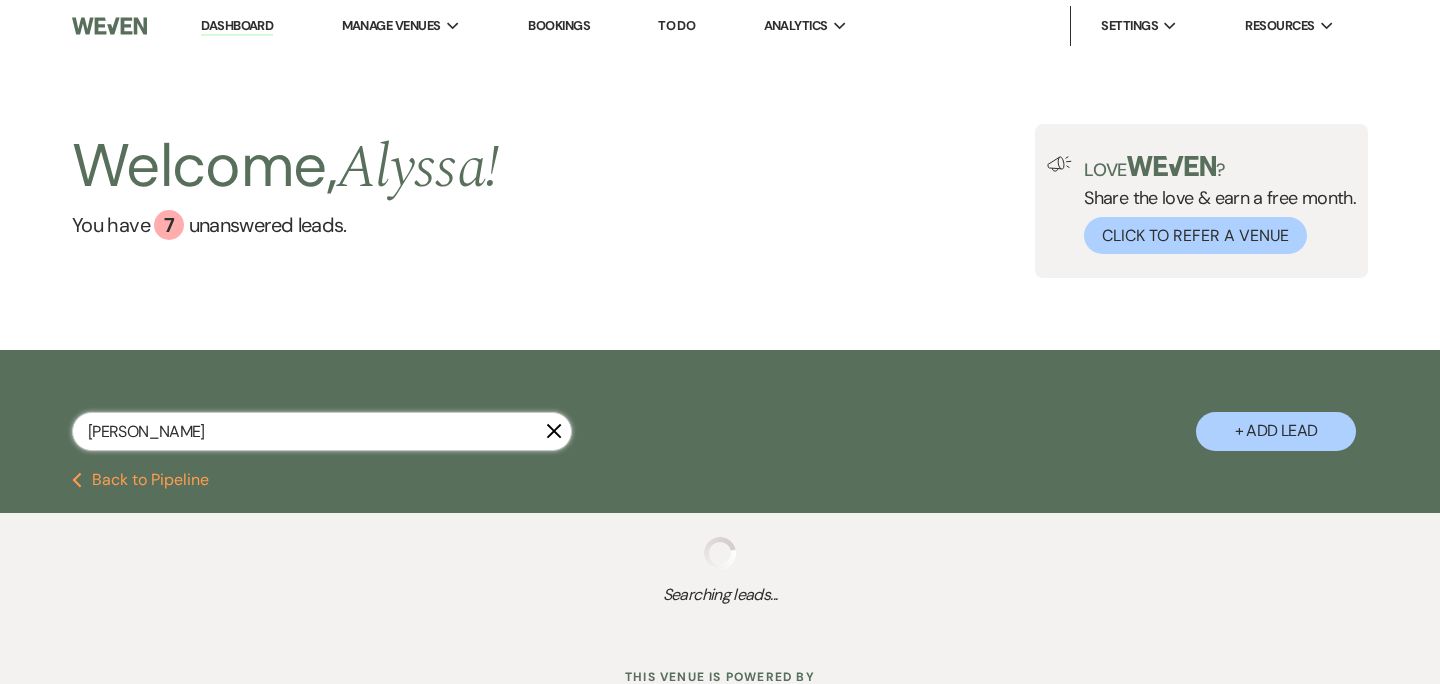 select on "5" 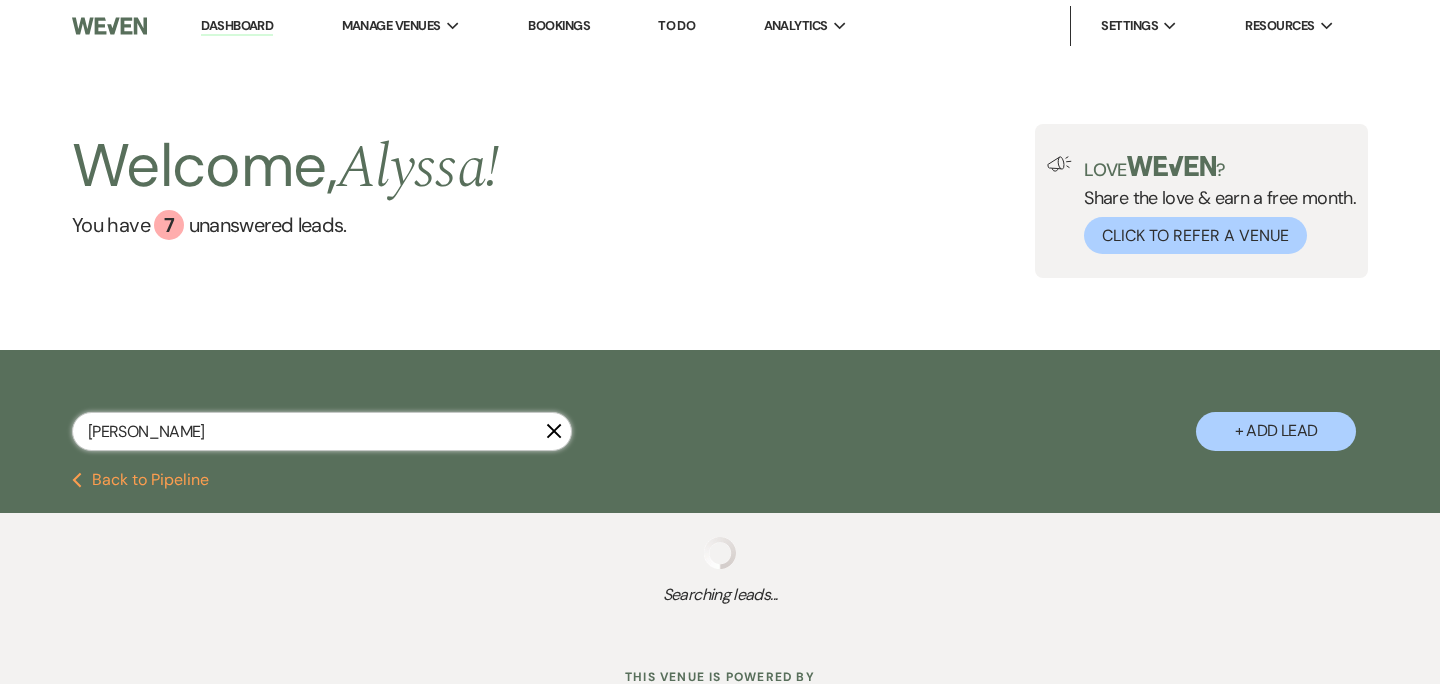 select on "8" 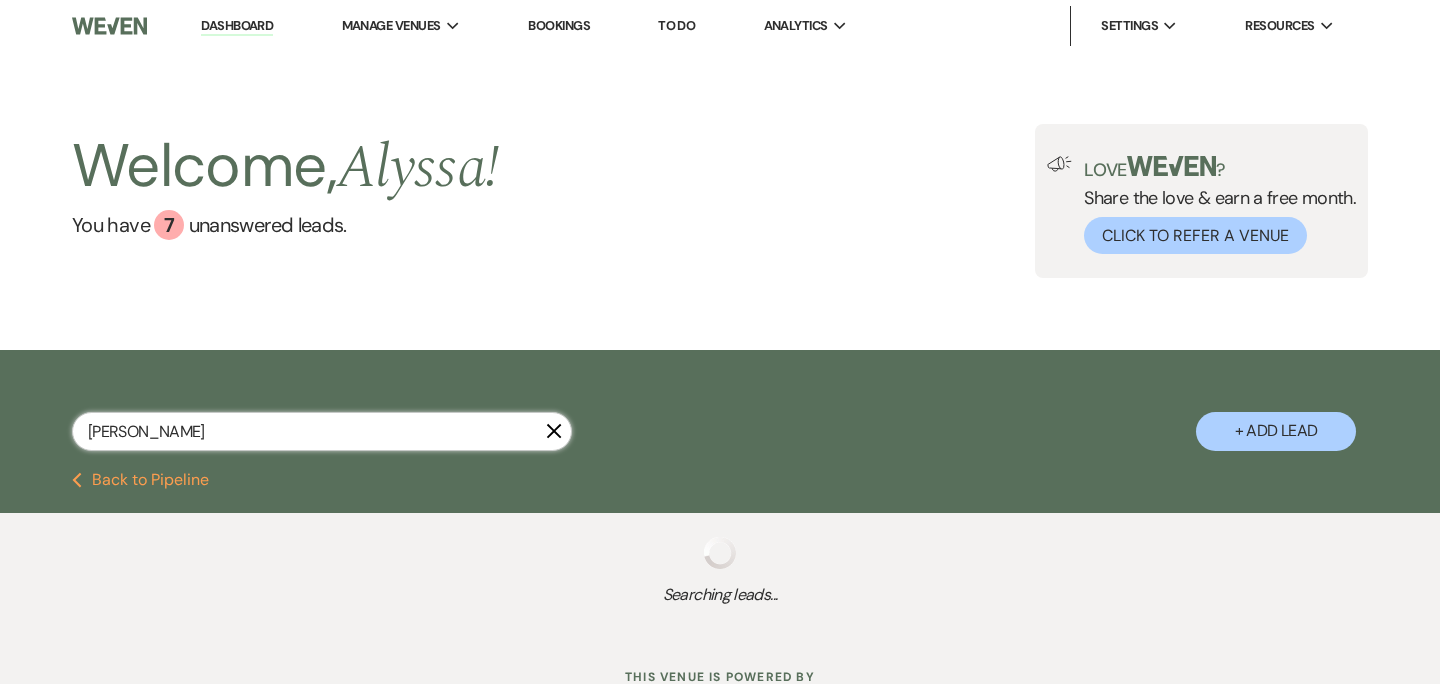 select on "5" 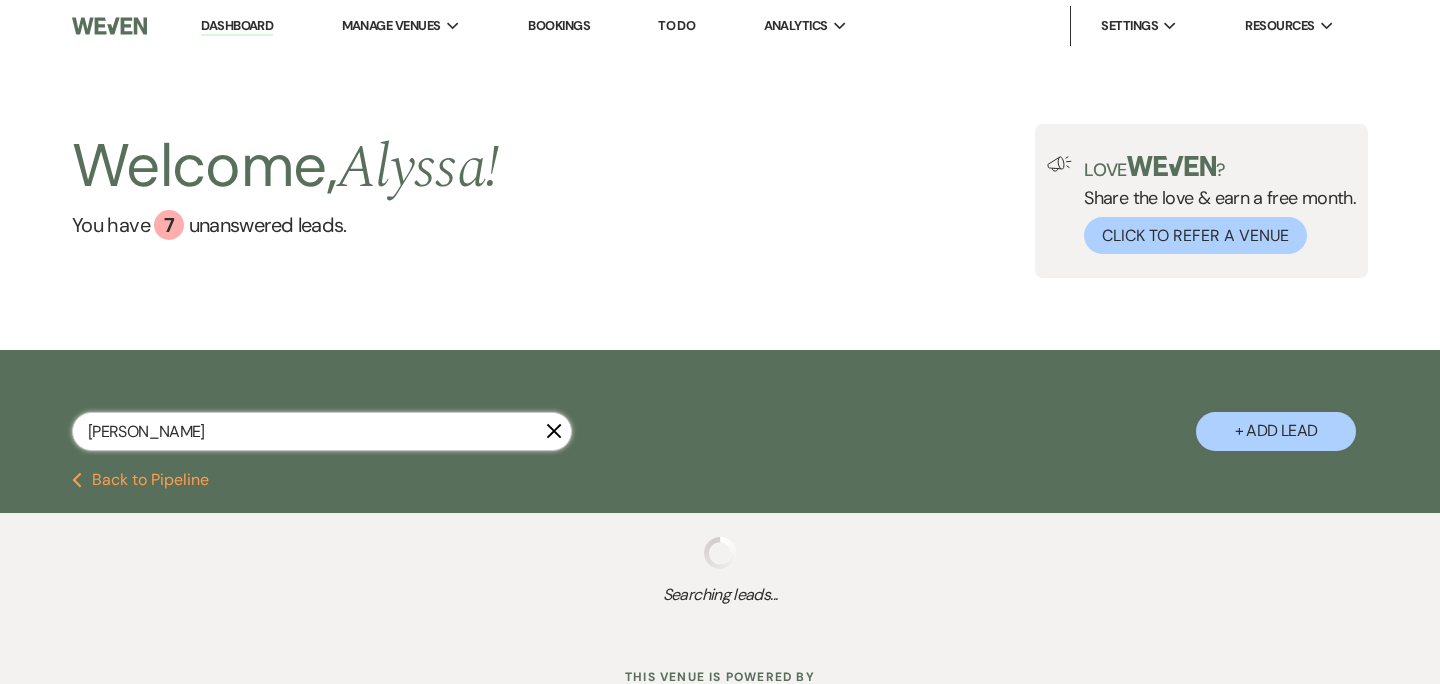 select on "8" 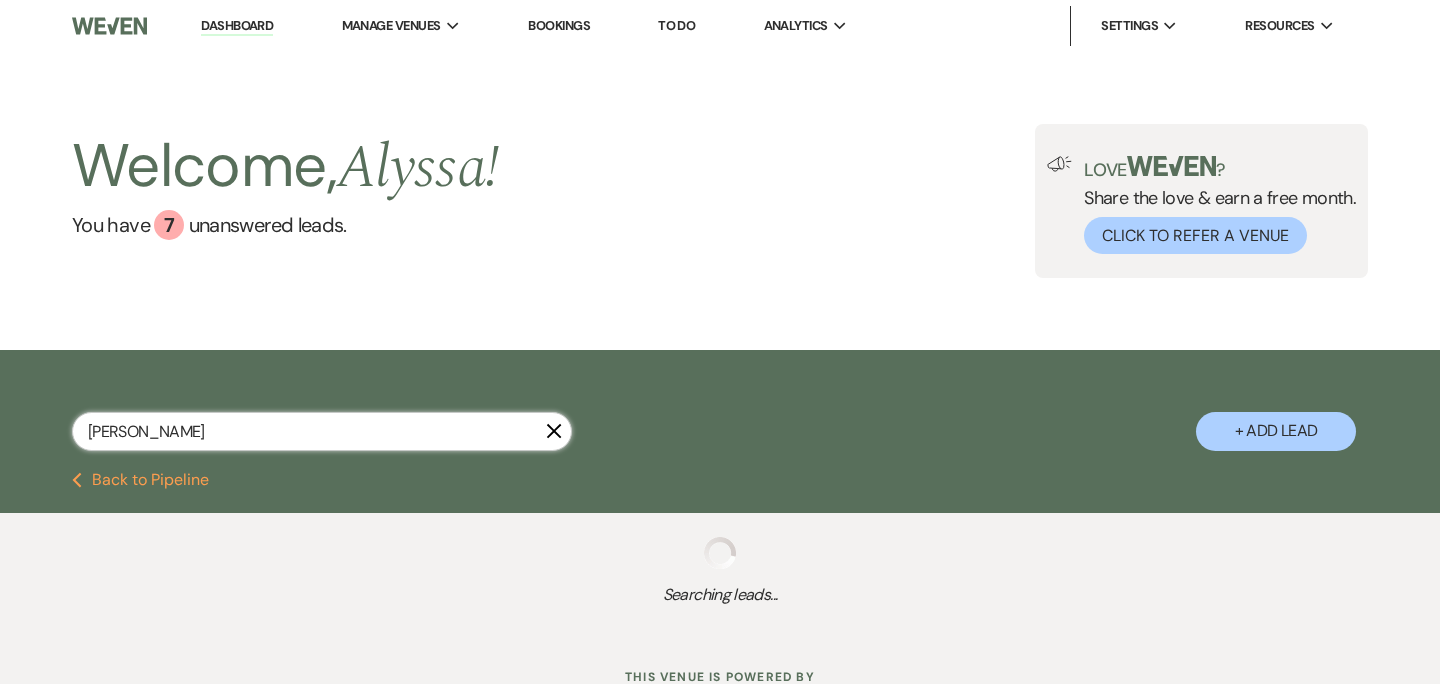 select on "10" 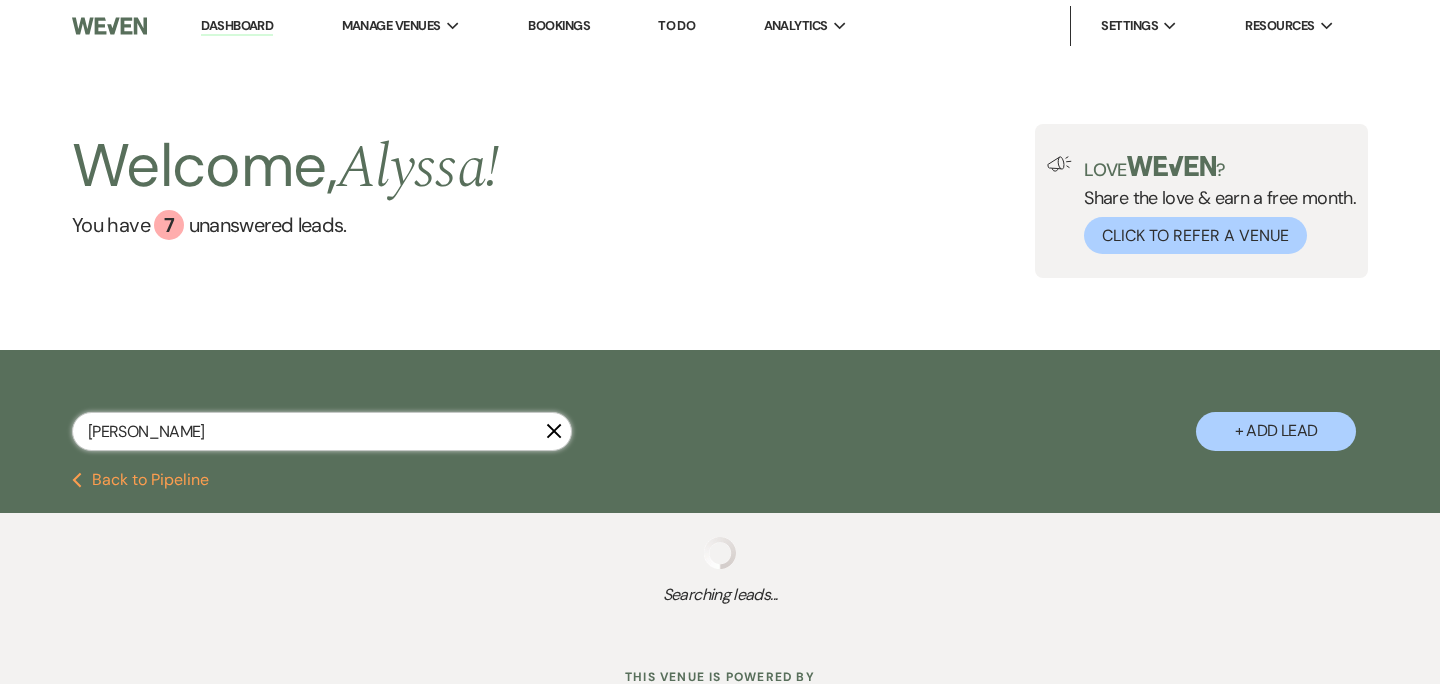 select on "8" 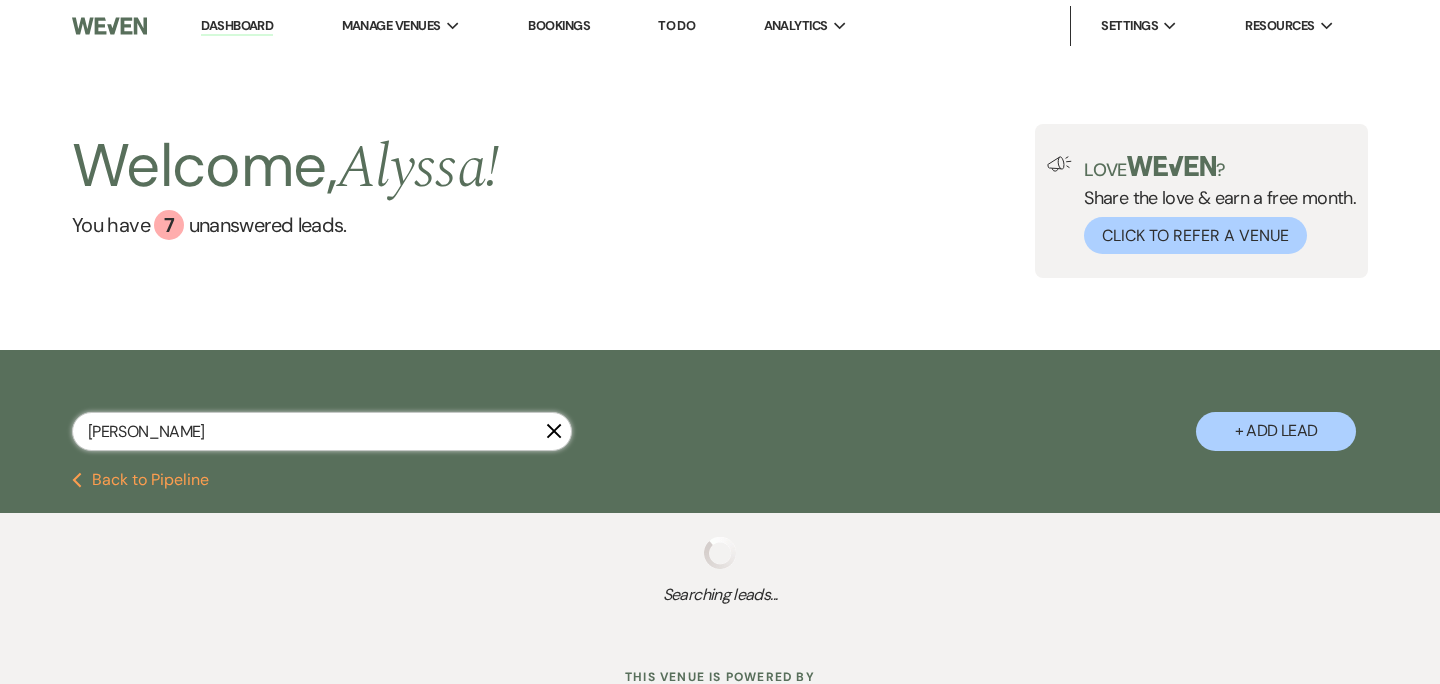 select on "5" 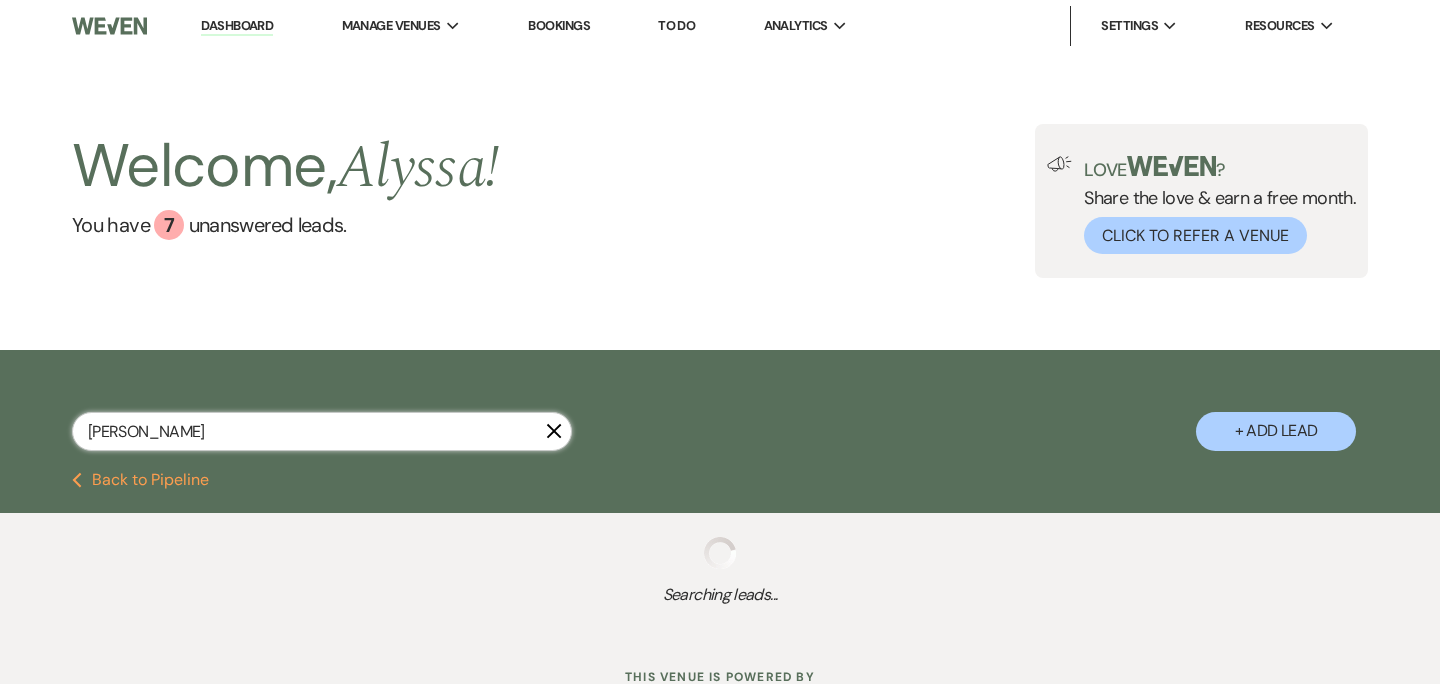 select on "8" 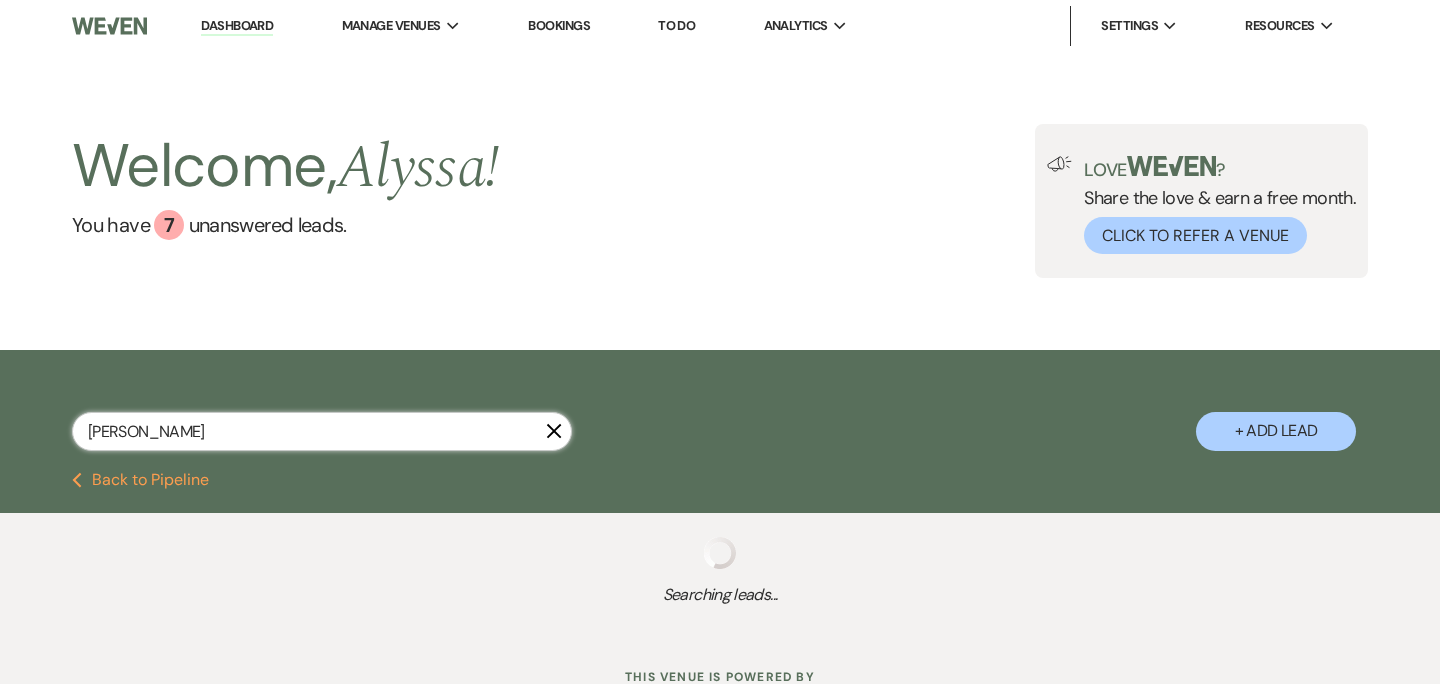 select on "5" 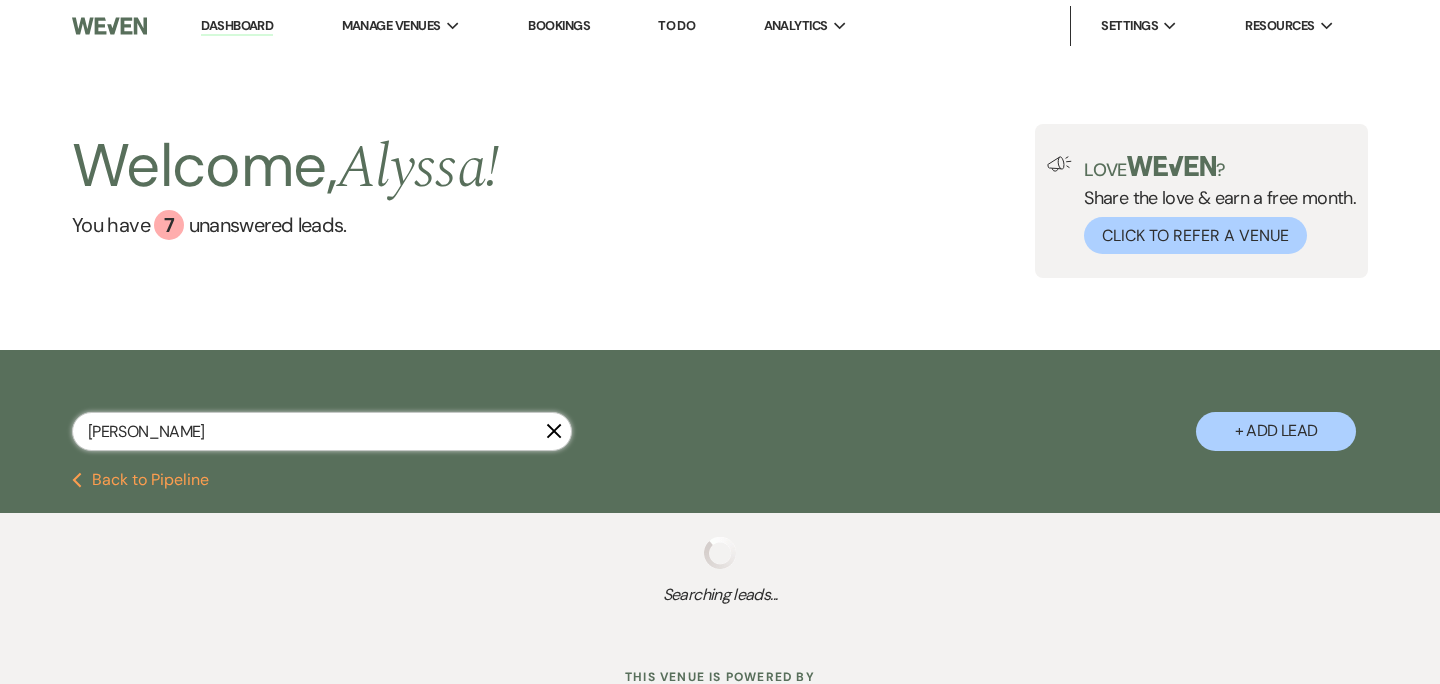 select on "8" 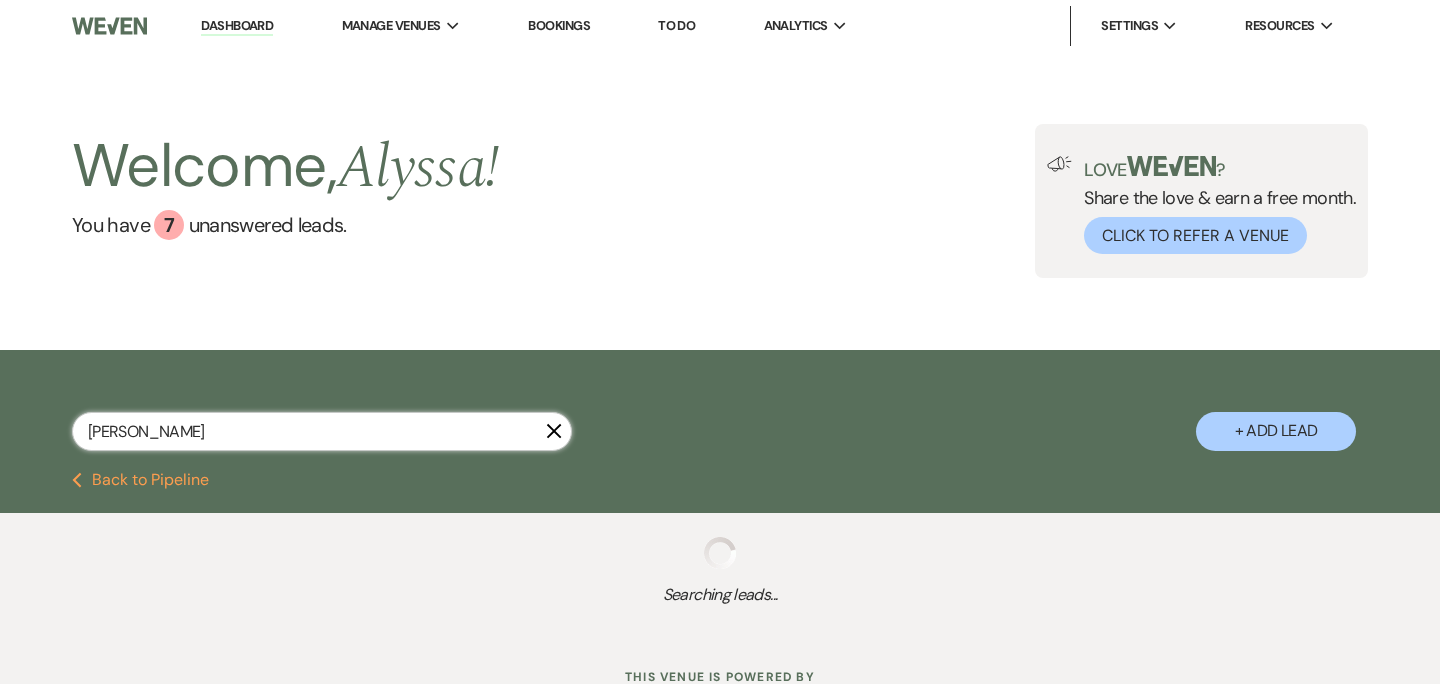 select on "10" 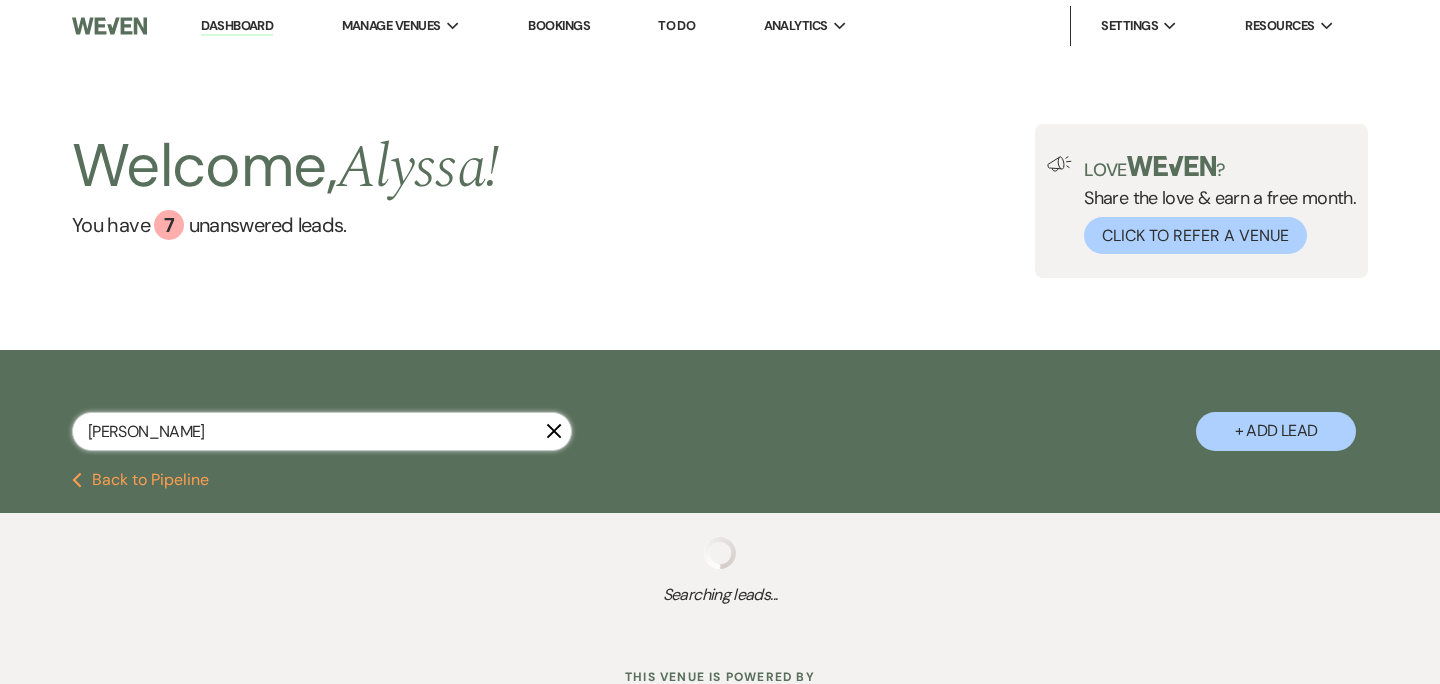 select on "8" 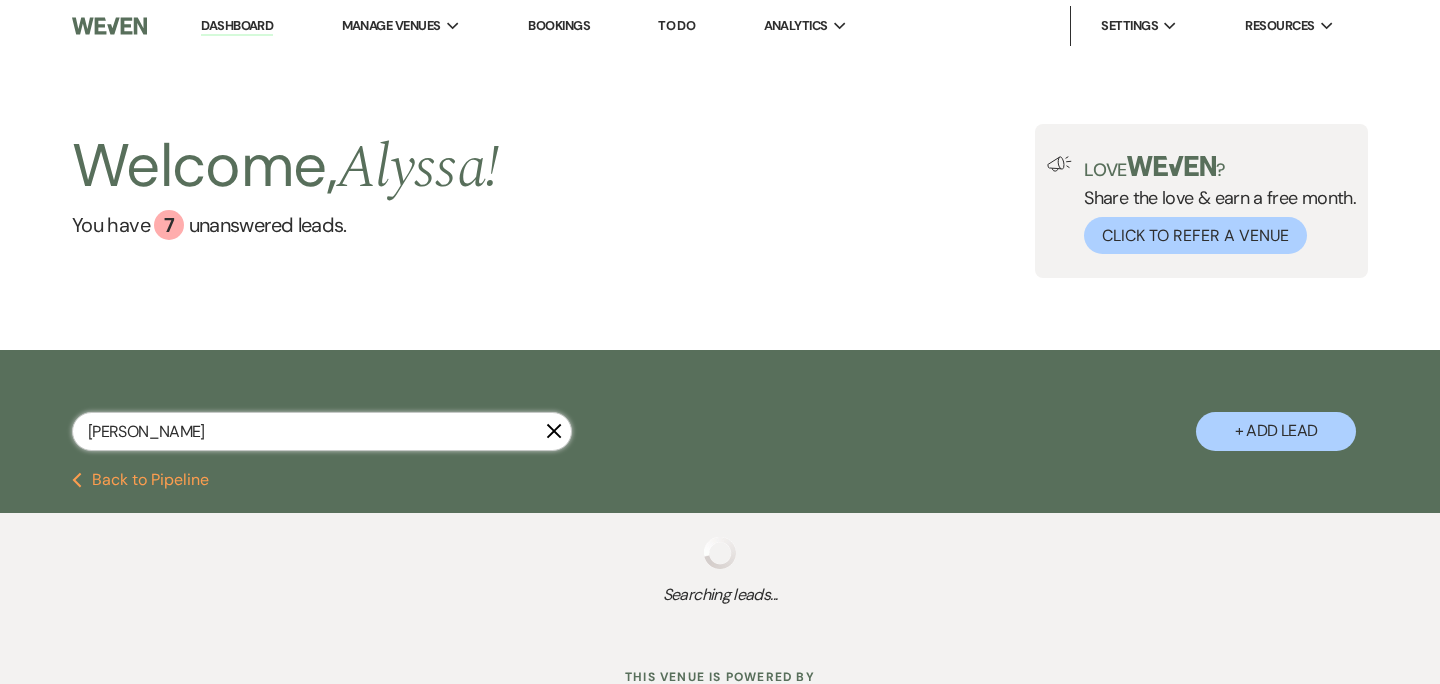 select on "6" 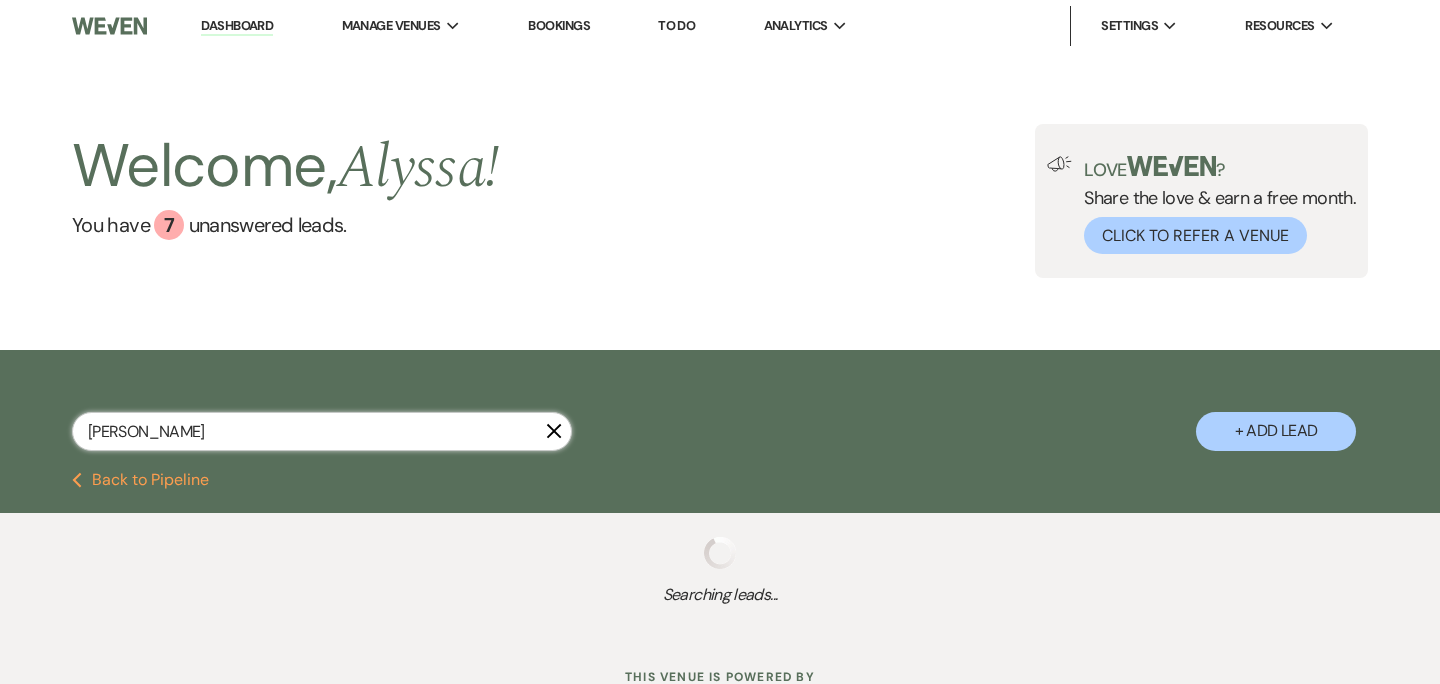 select on "8" 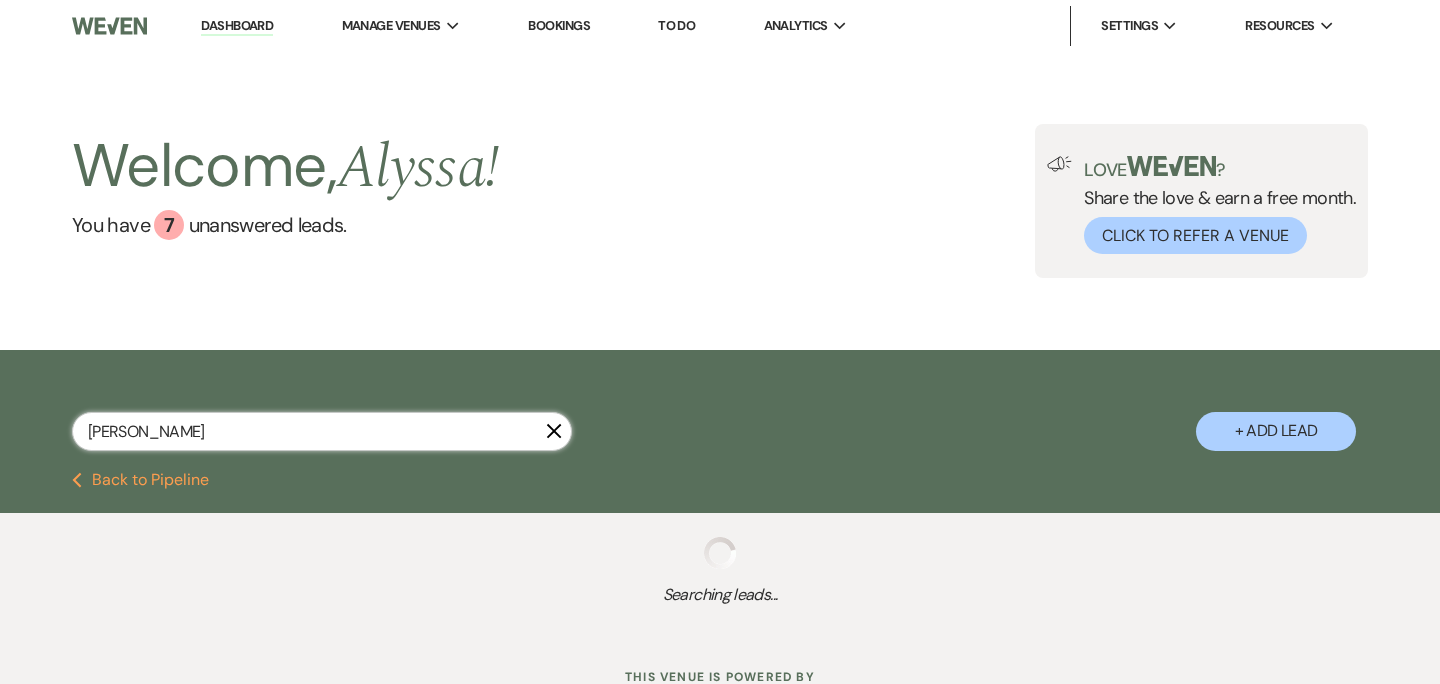 select on "5" 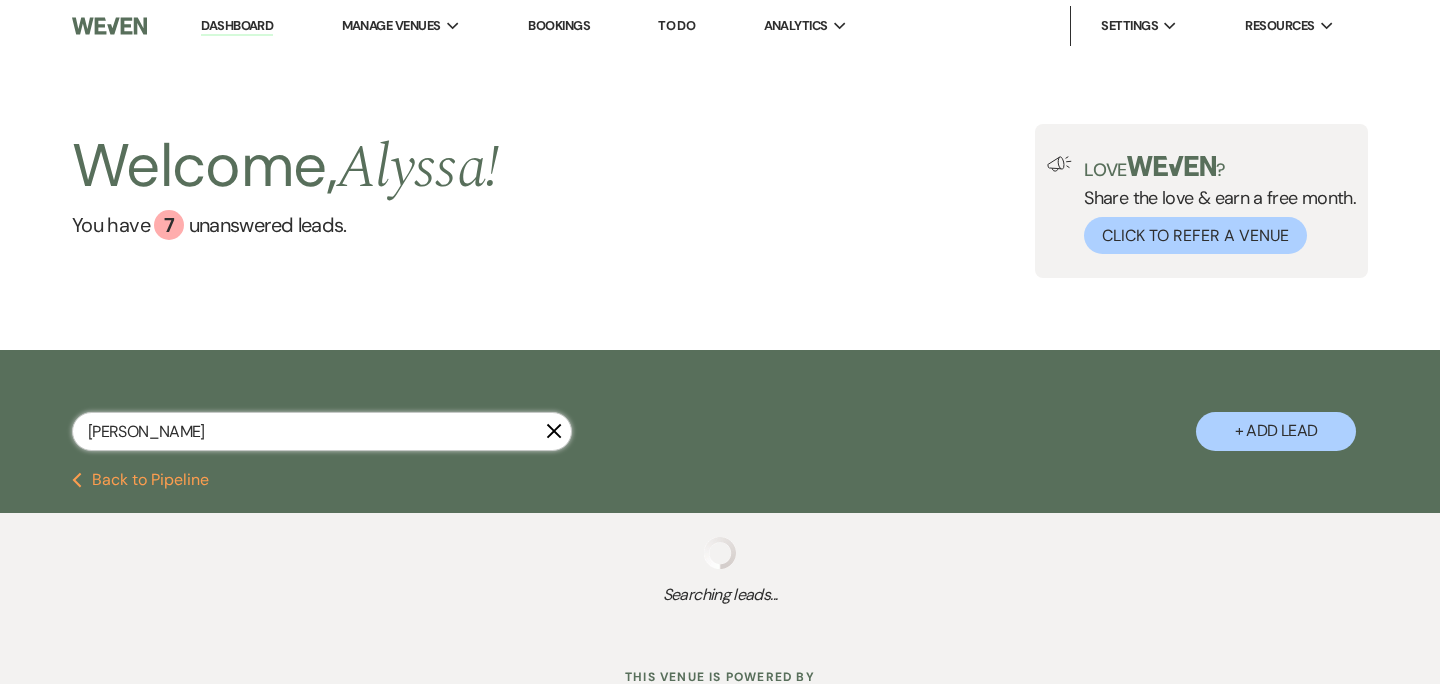 select on "8" 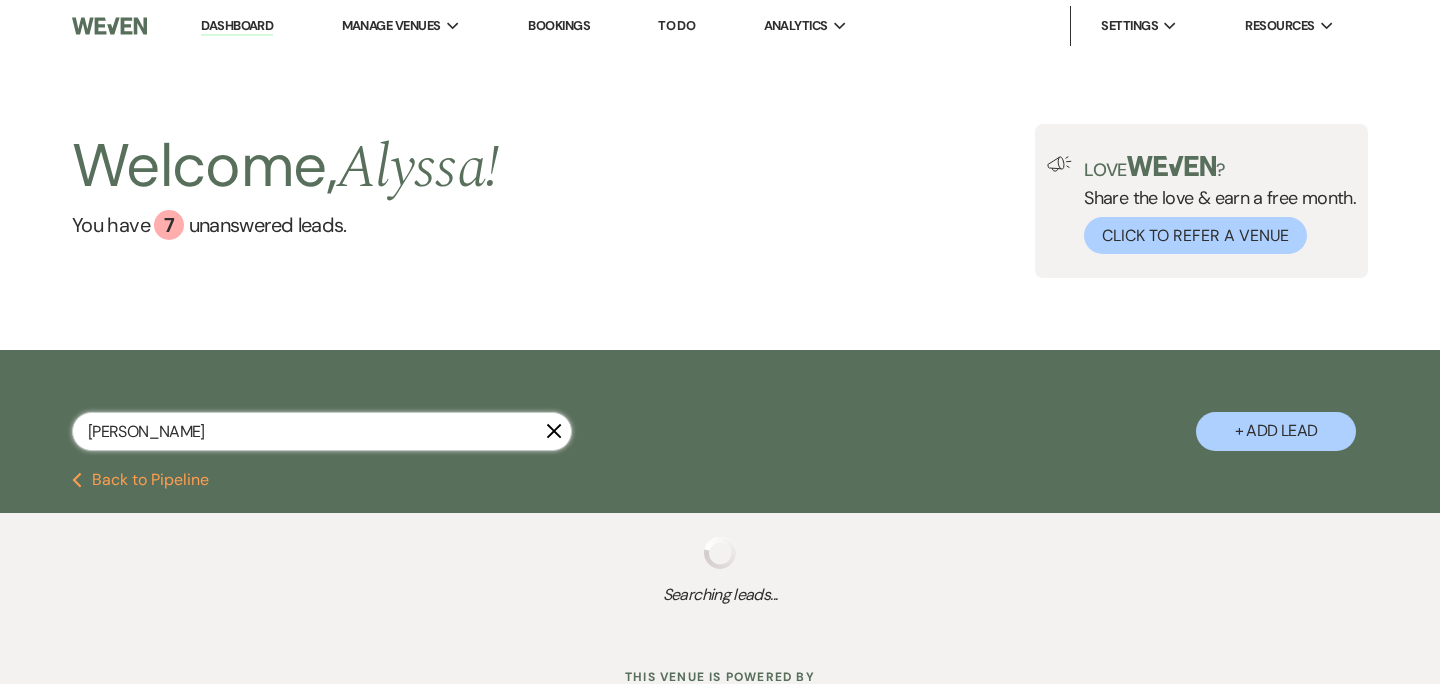 select on "2" 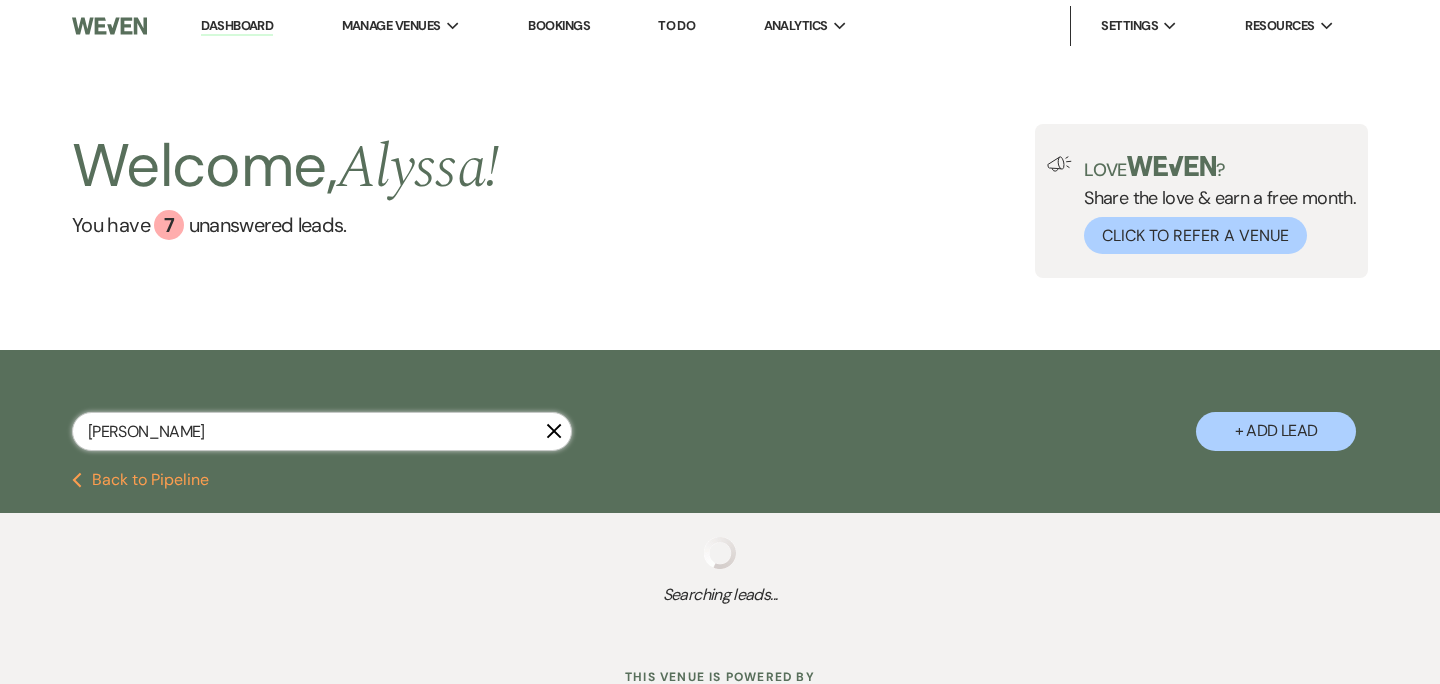 select on "5" 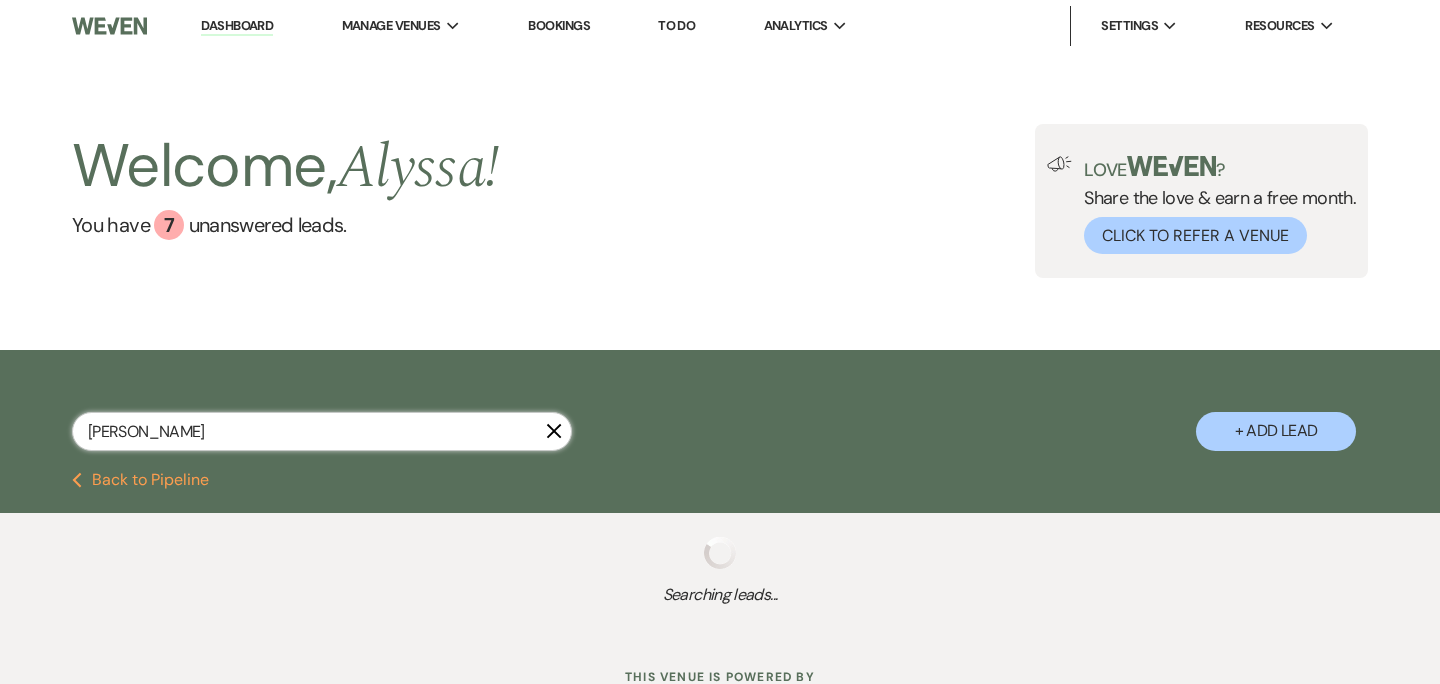 select on "8" 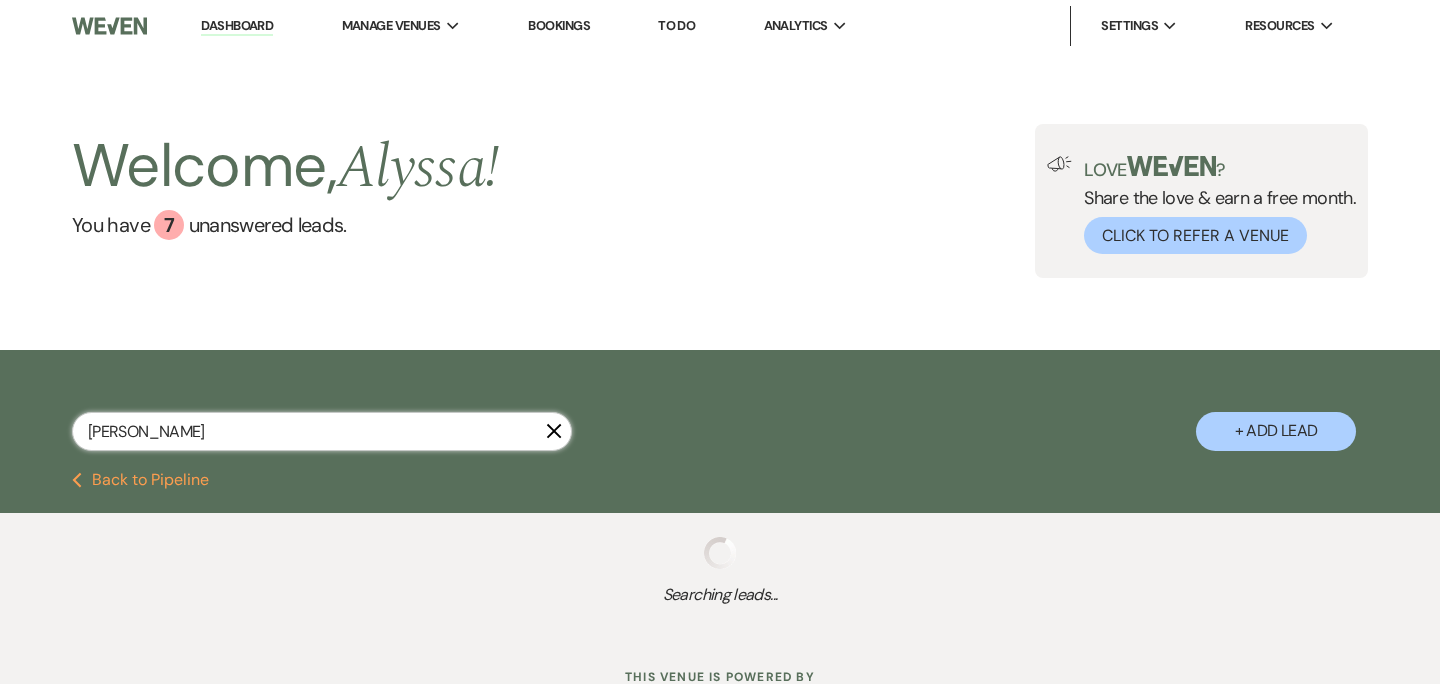 select on "6" 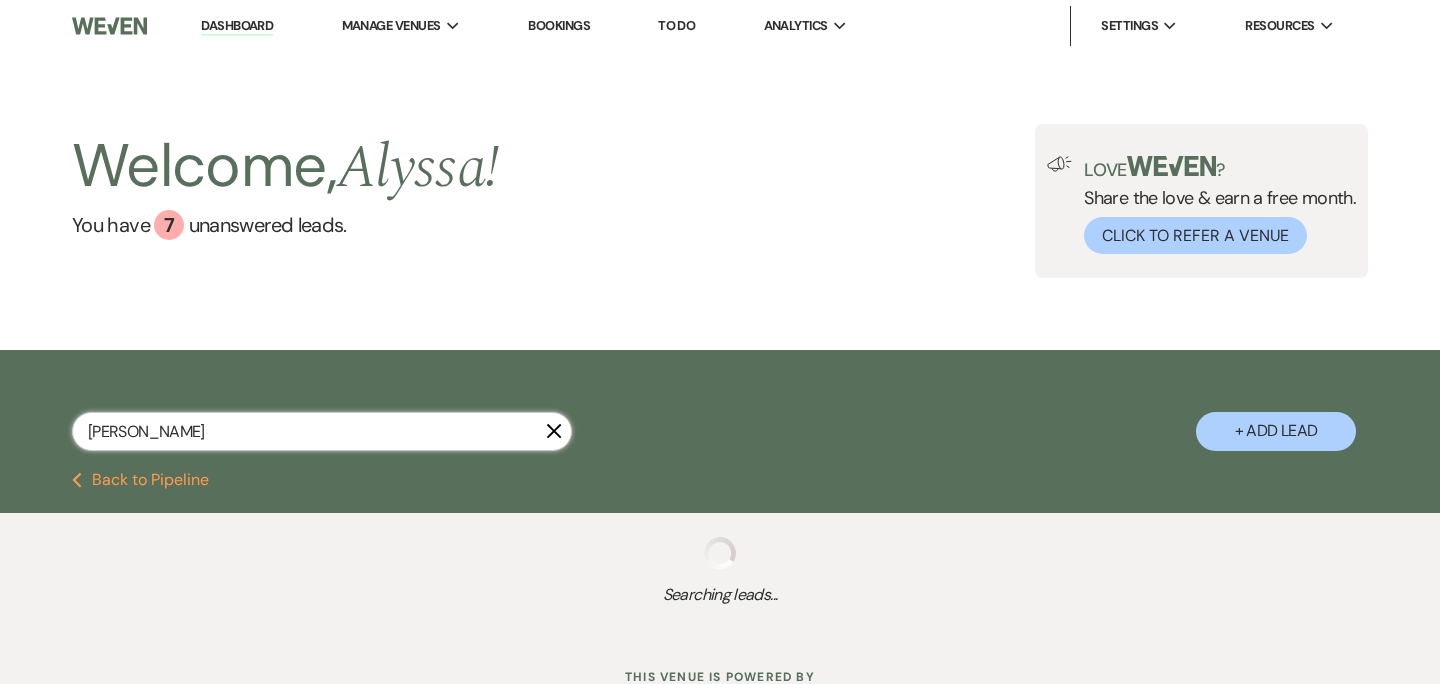select on "5" 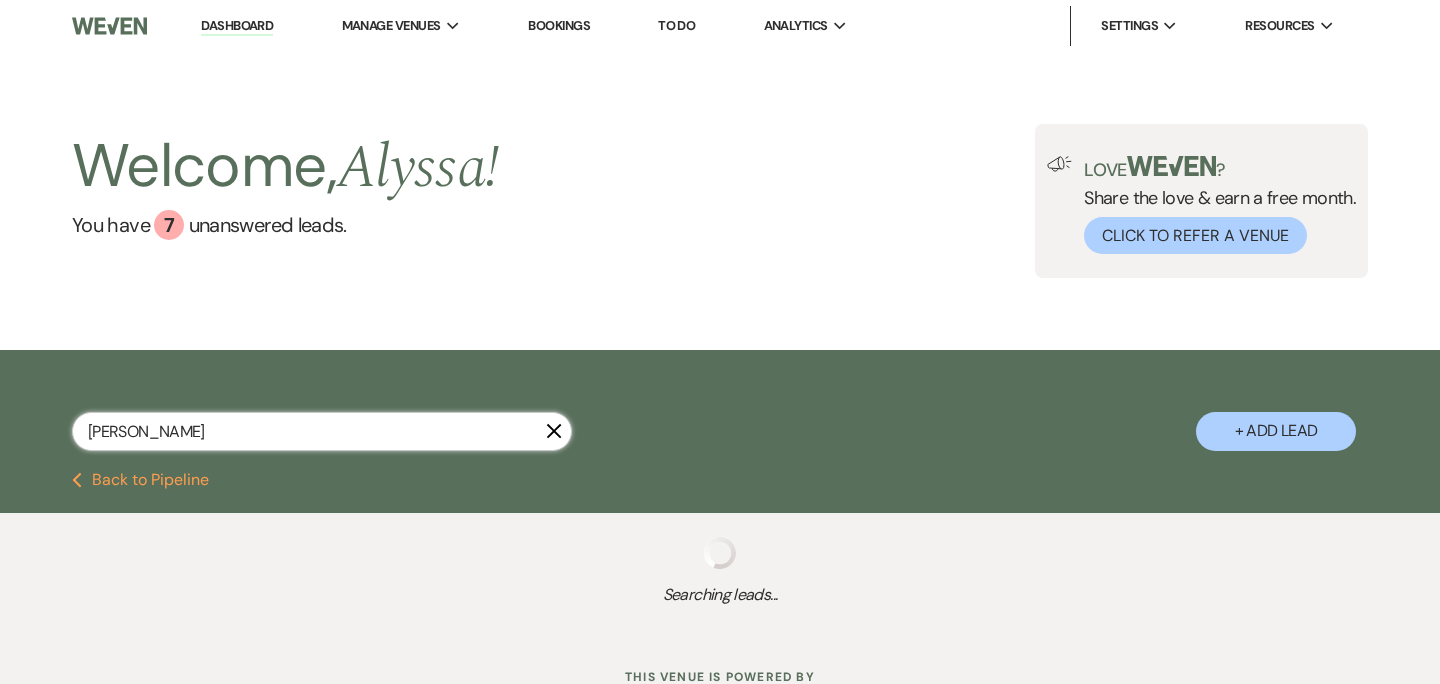select on "8" 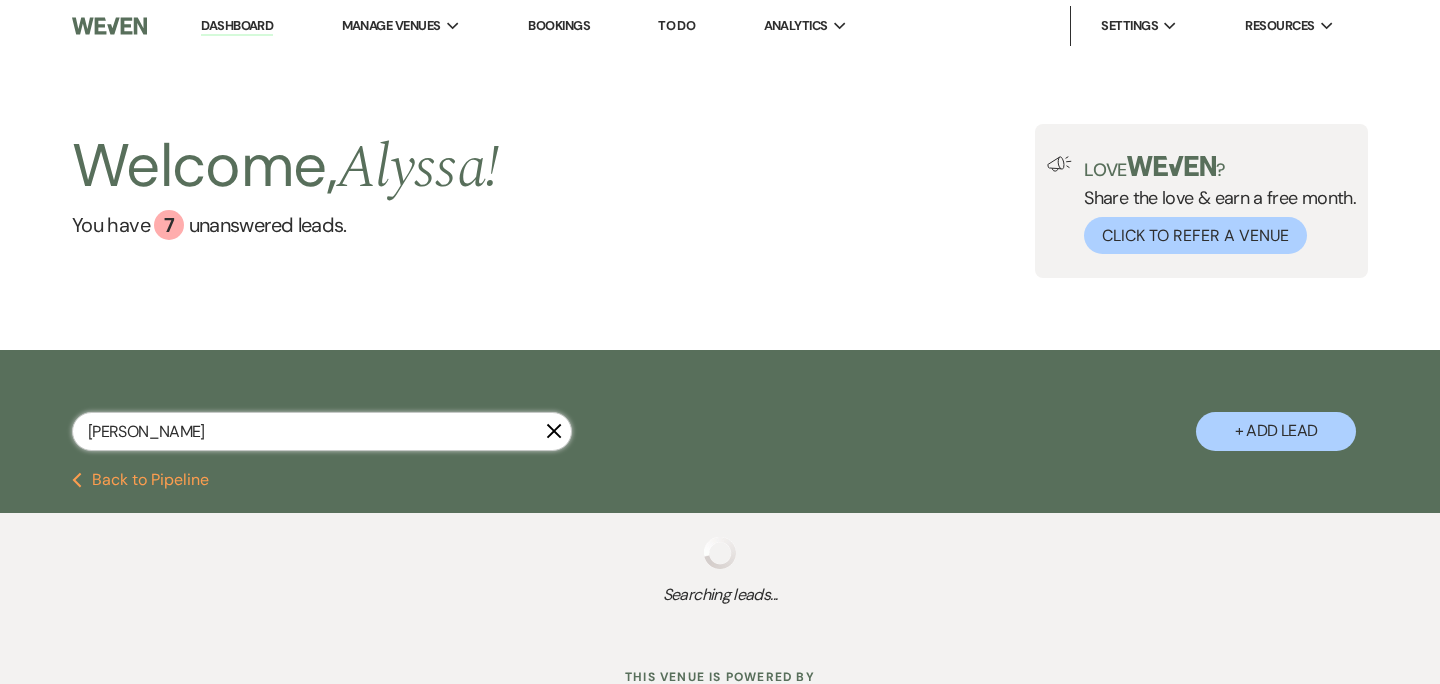 select on "4" 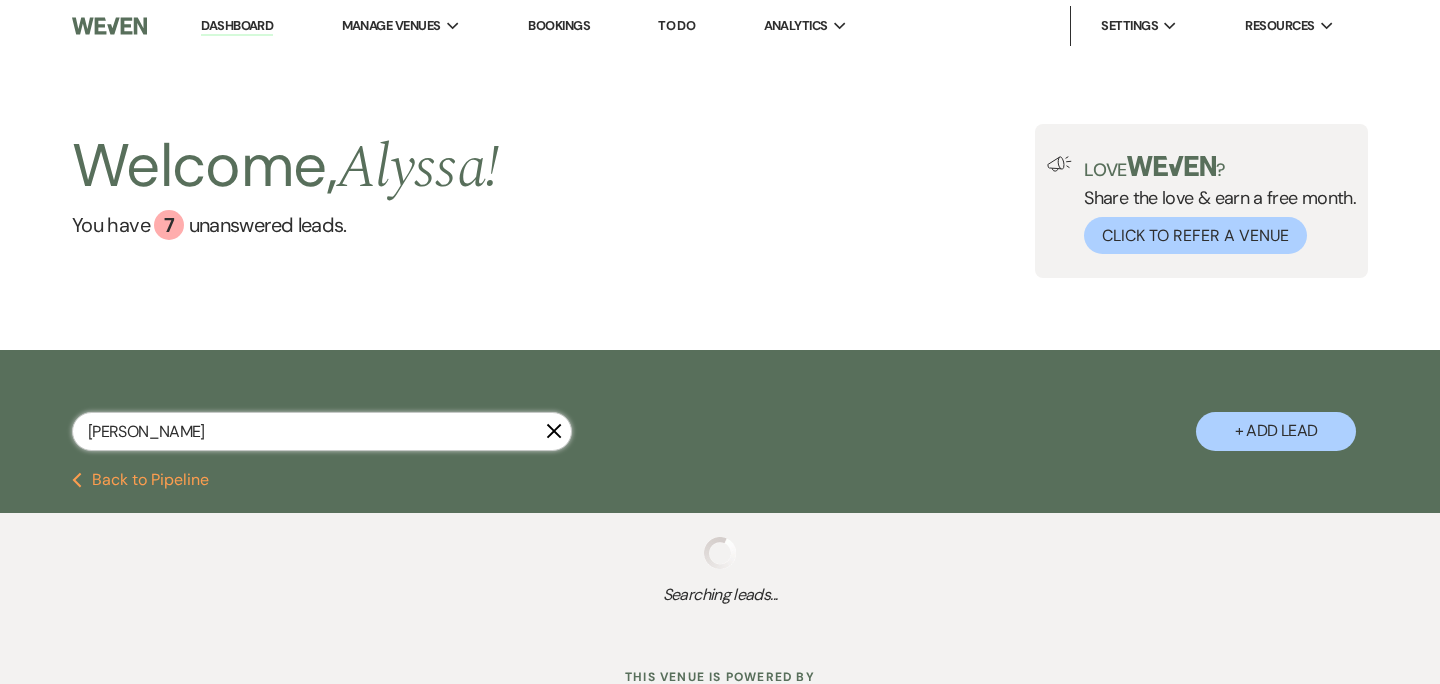 select on "8" 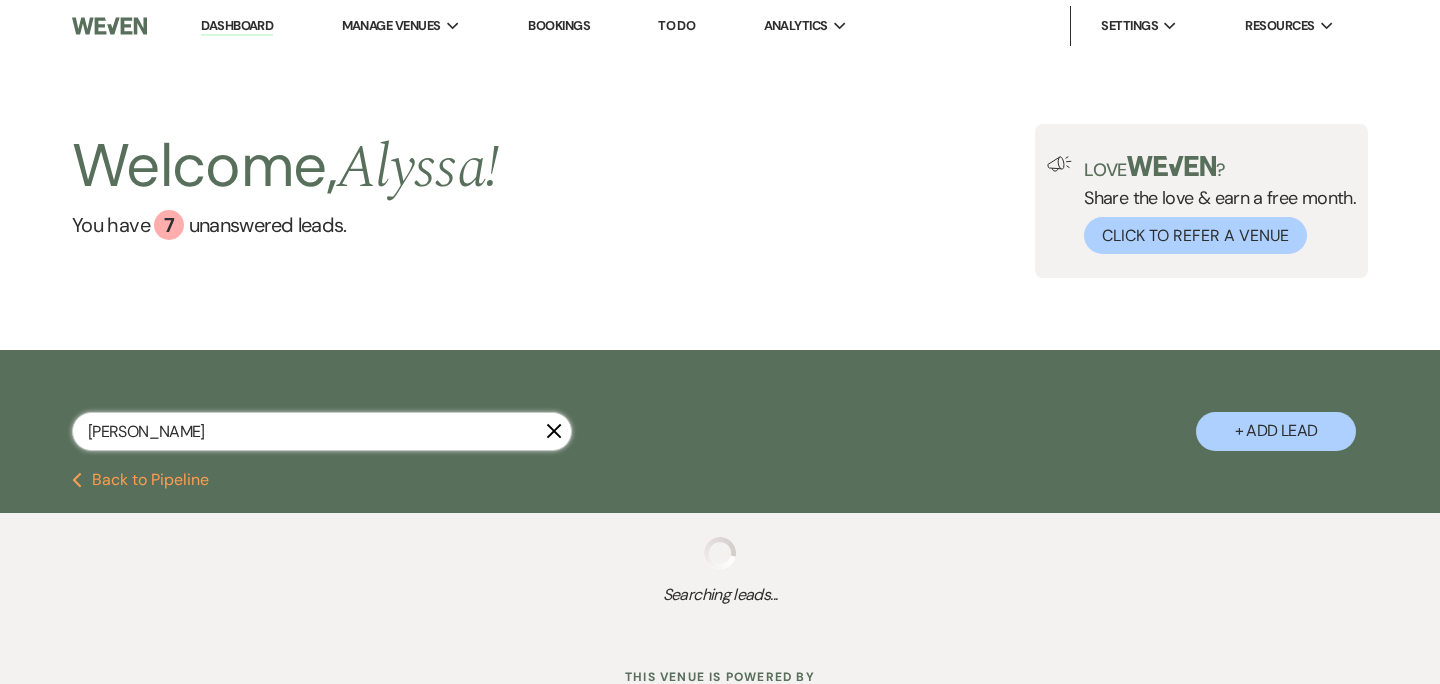 select on "5" 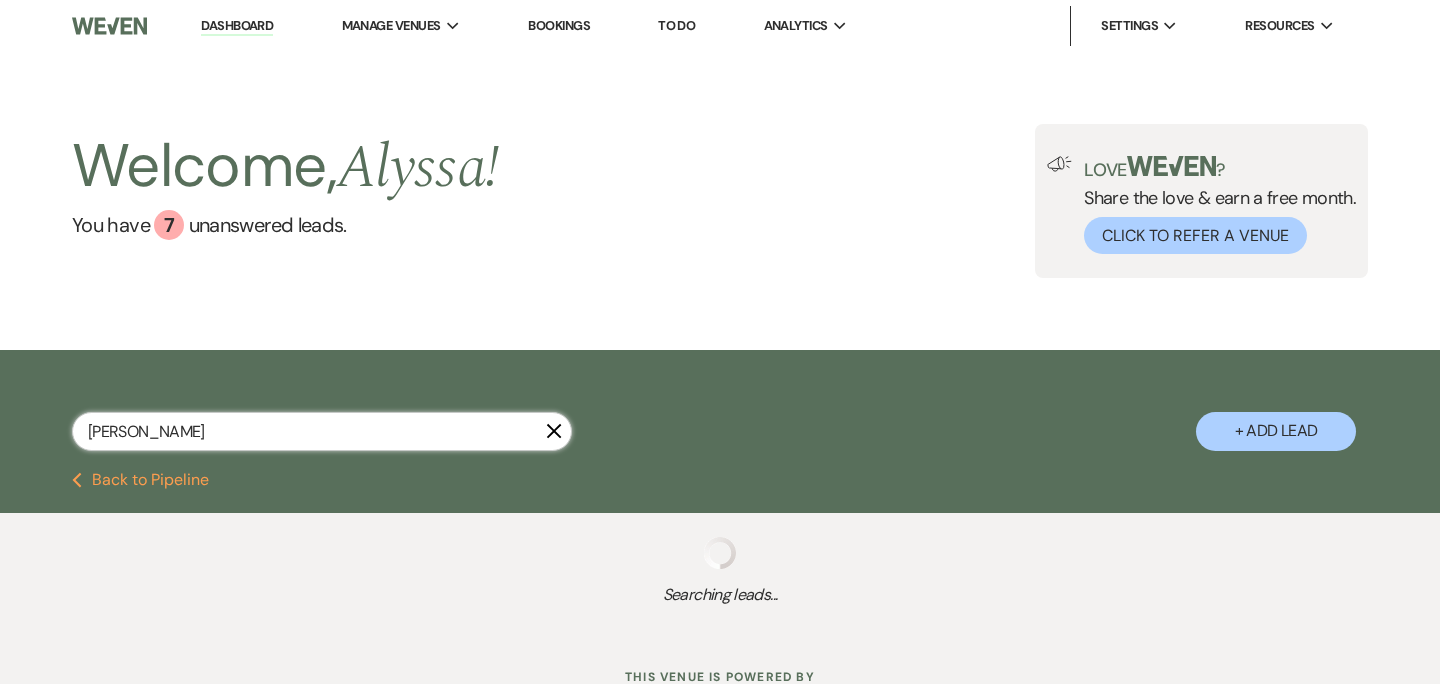 select on "8" 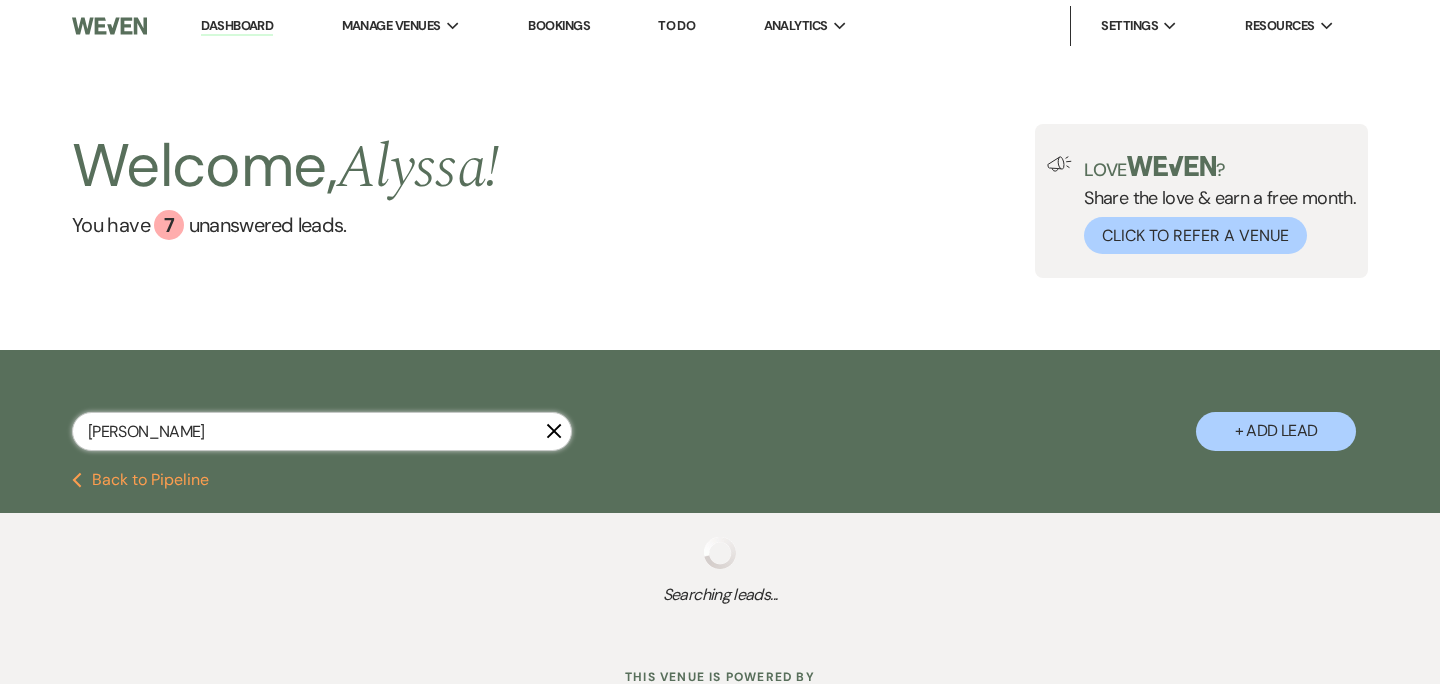select on "10" 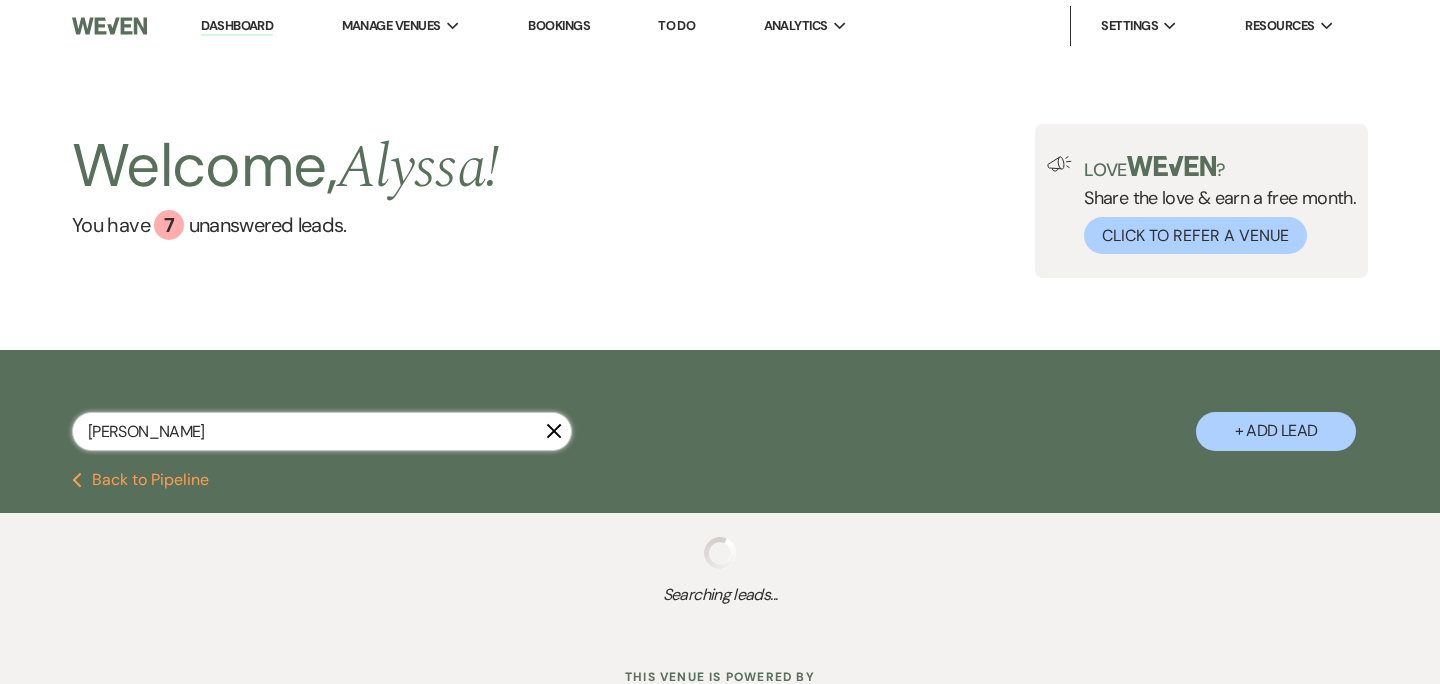 select on "8" 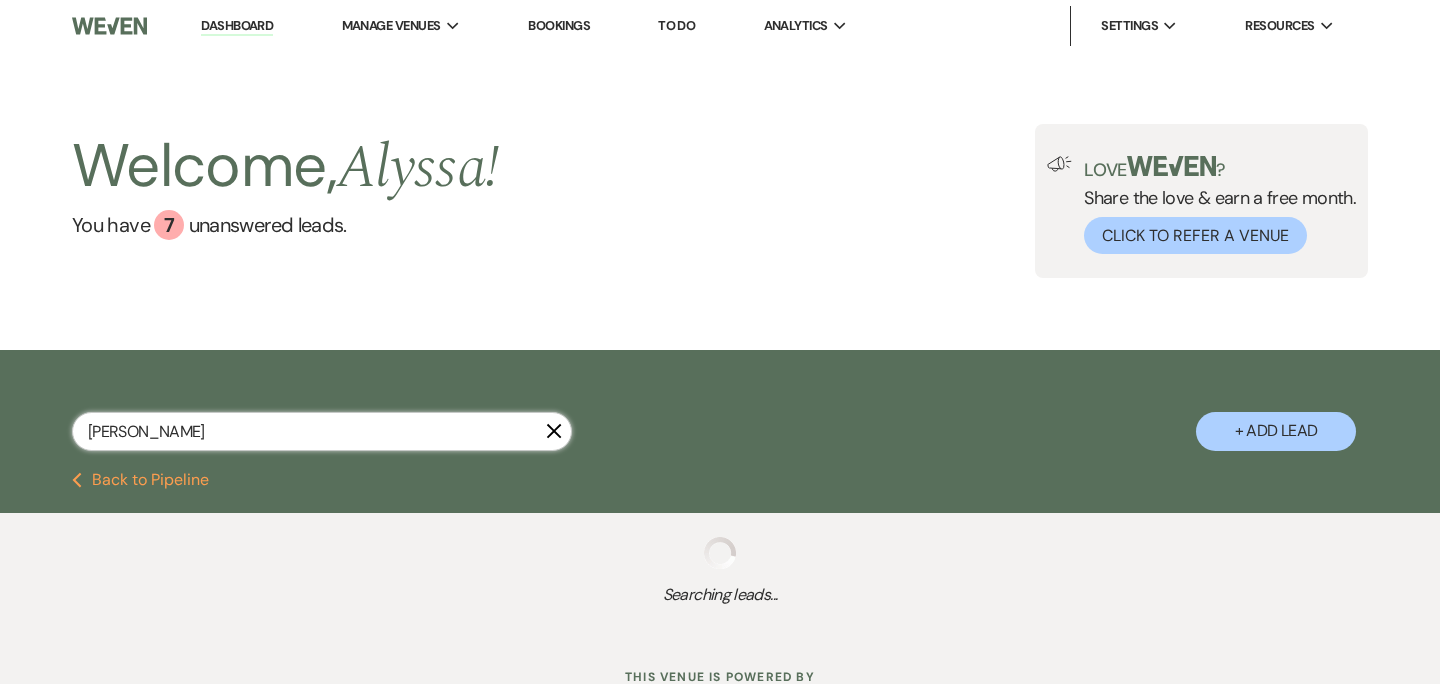 select on "7" 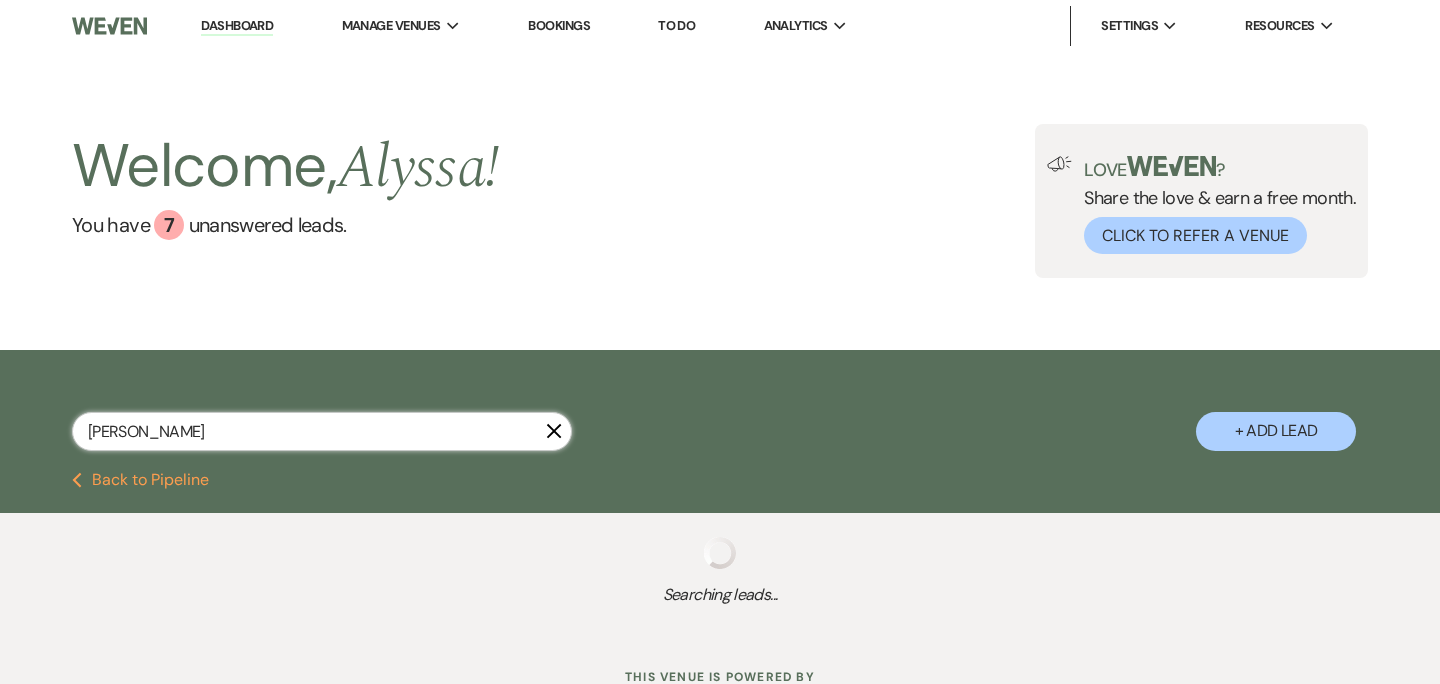 select on "8" 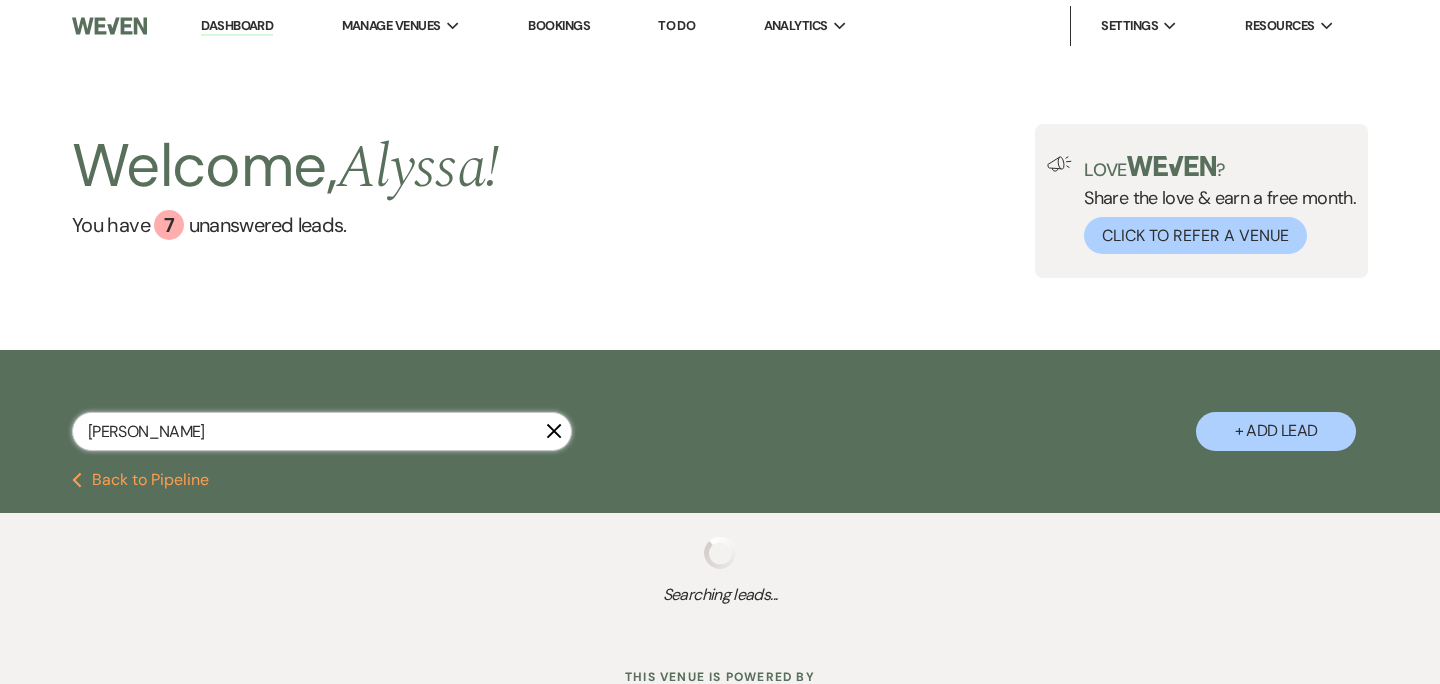 select on "5" 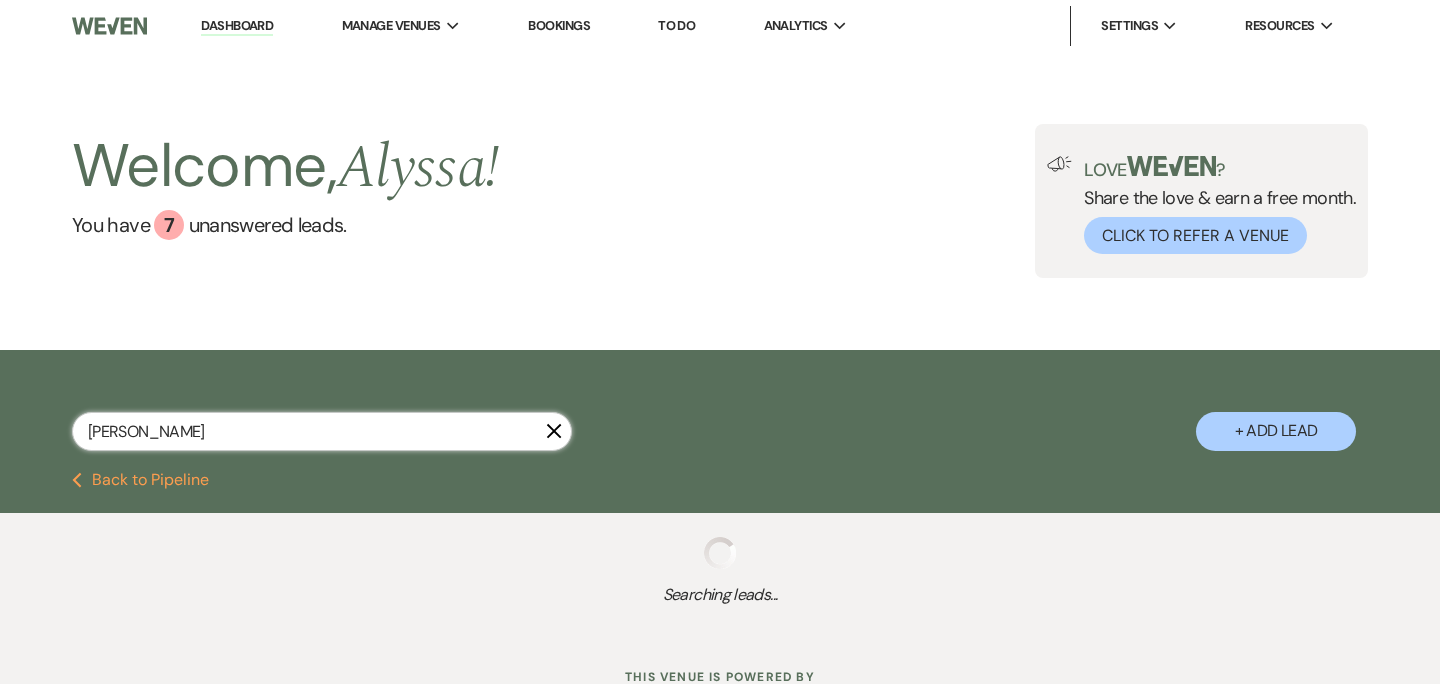 select on "8" 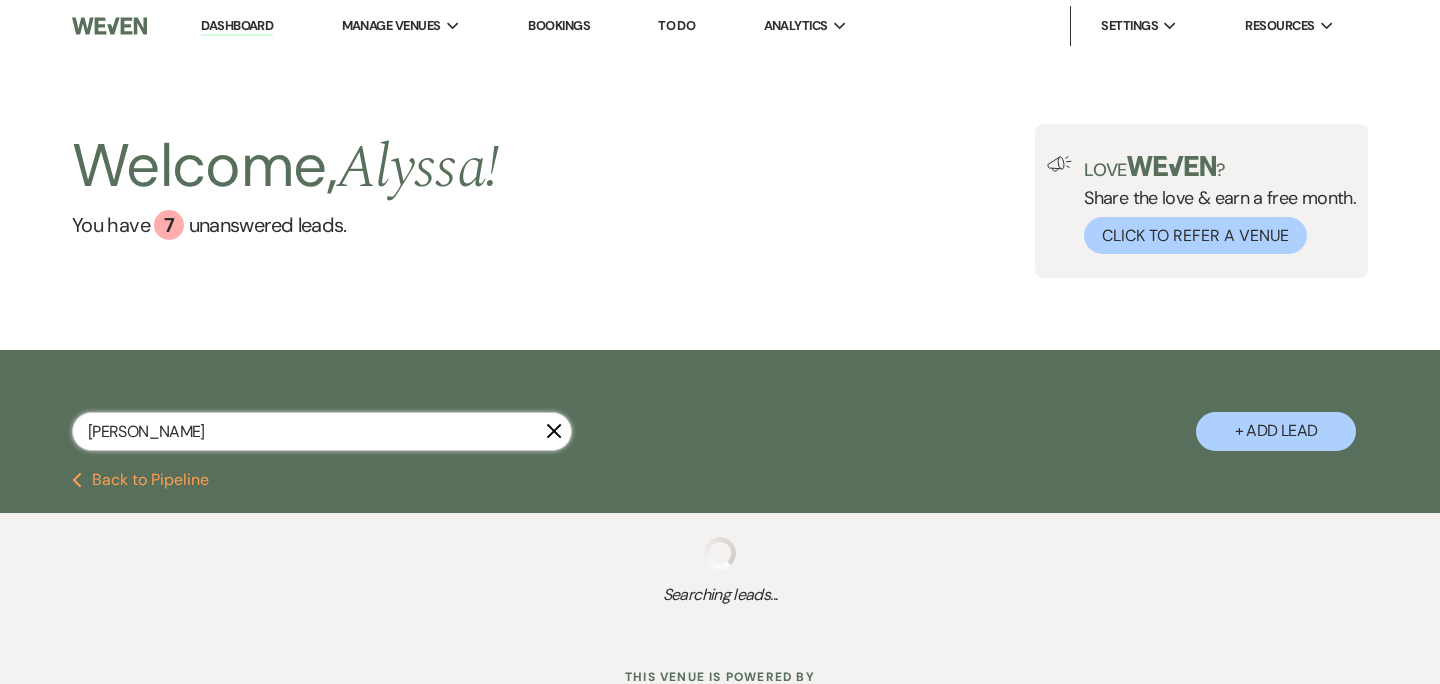 select on "5" 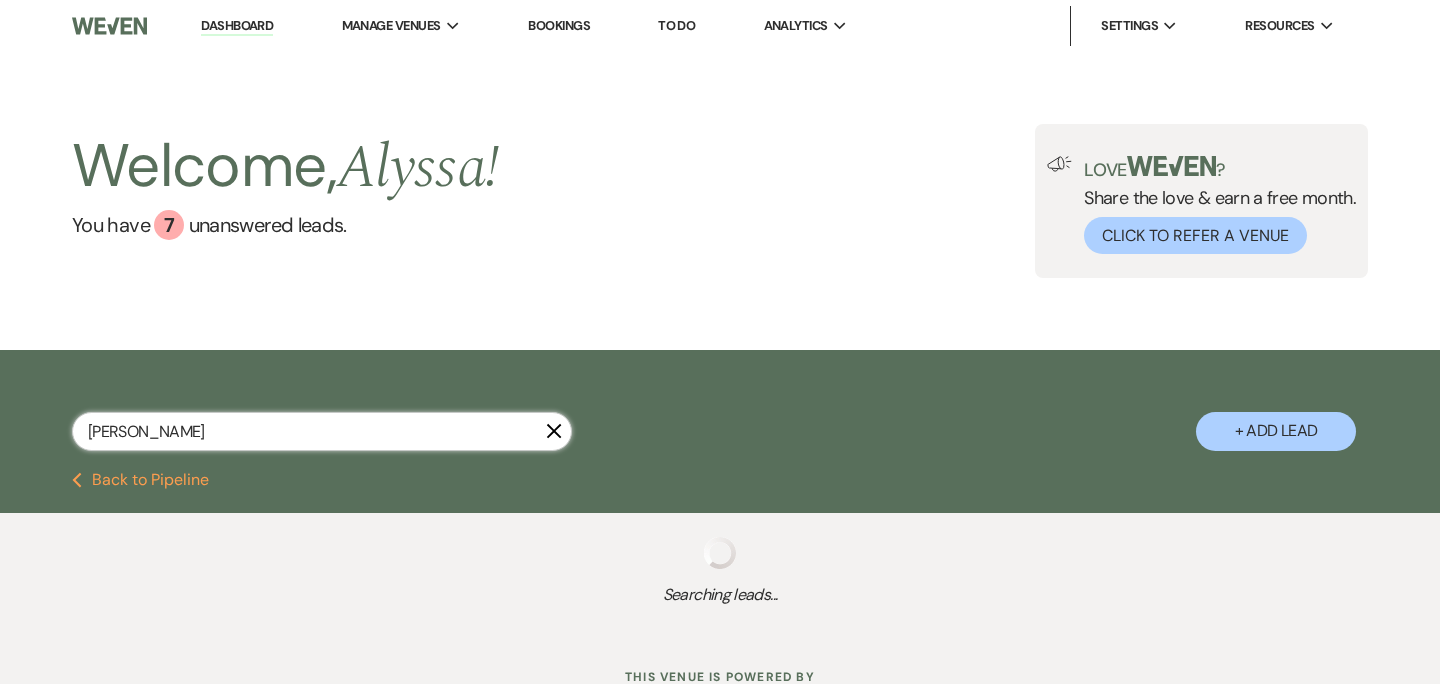select on "8" 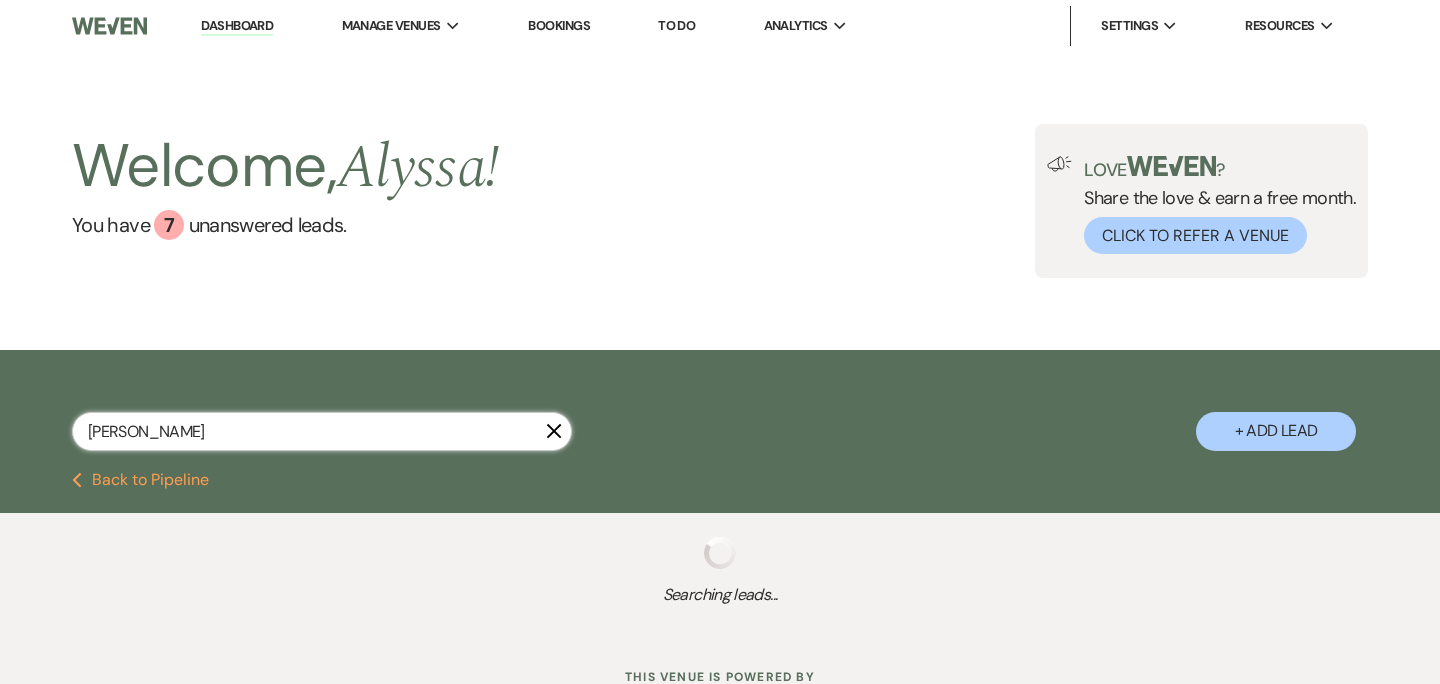select on "5" 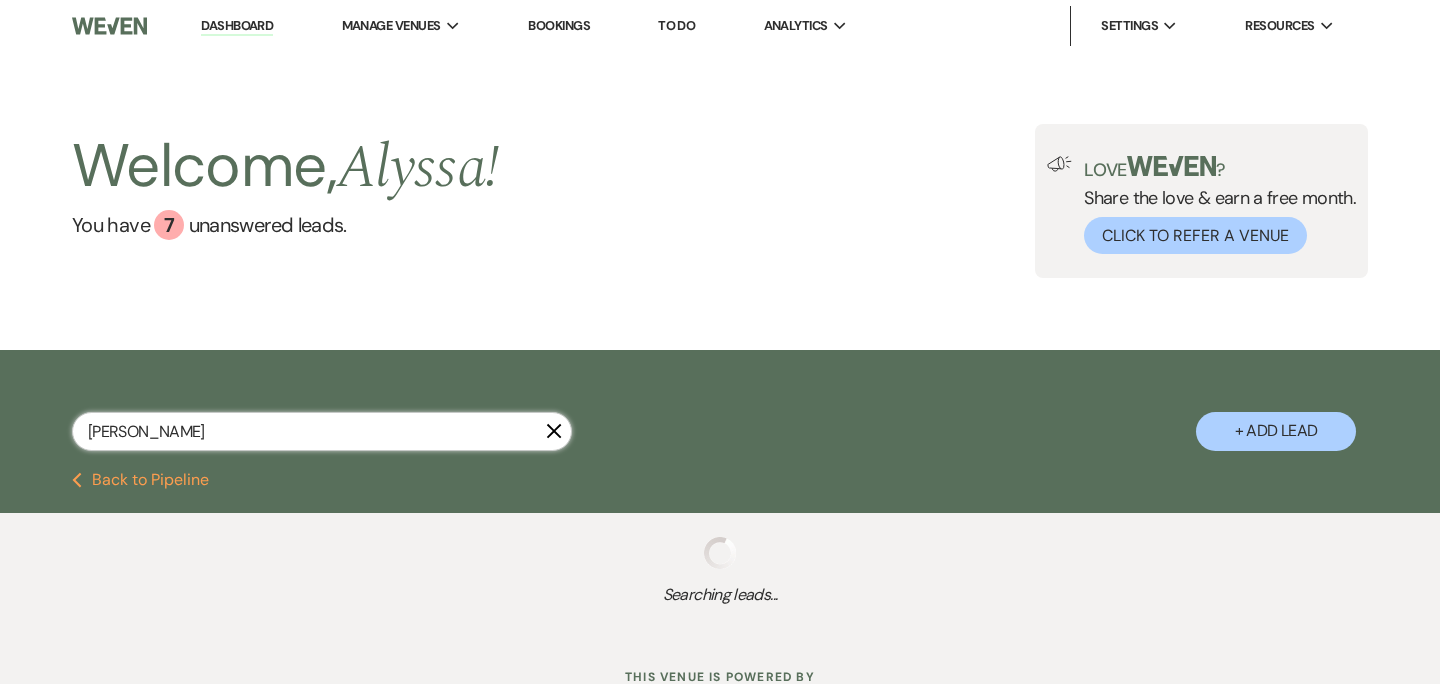 select on "8" 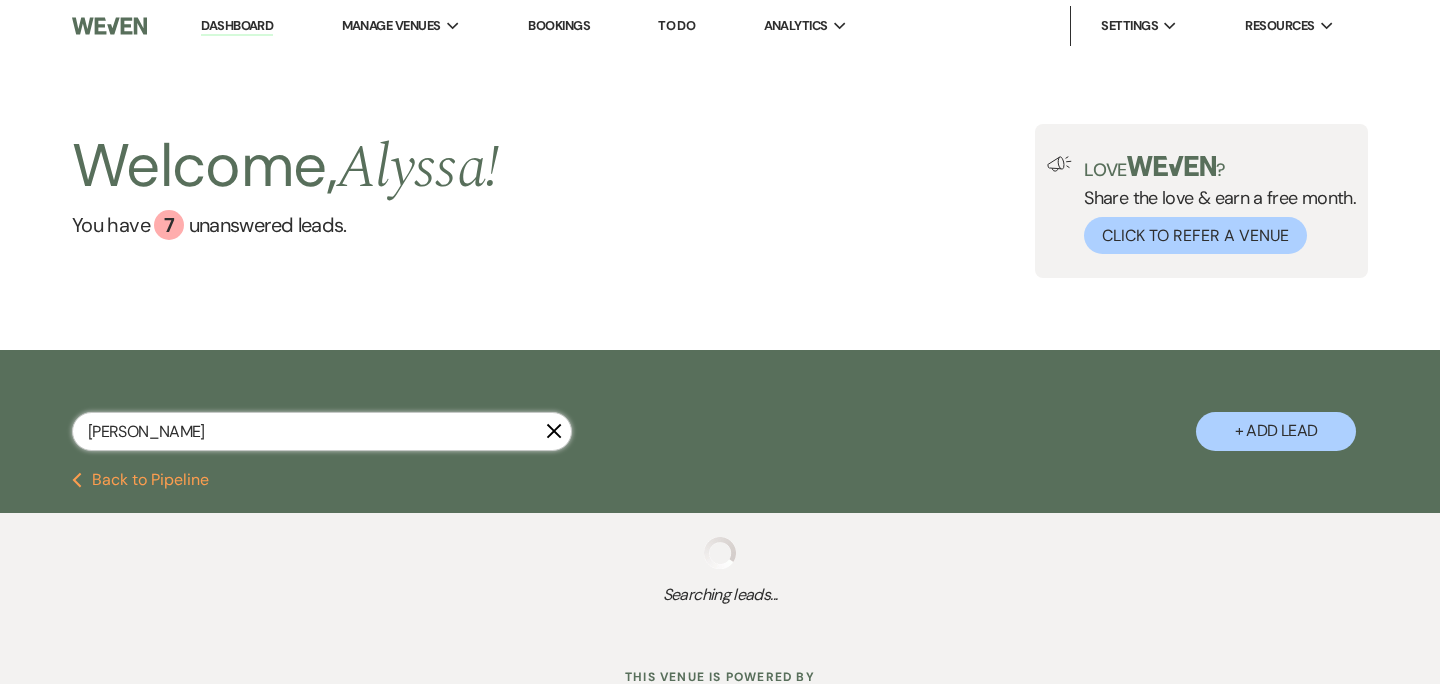 select on "5" 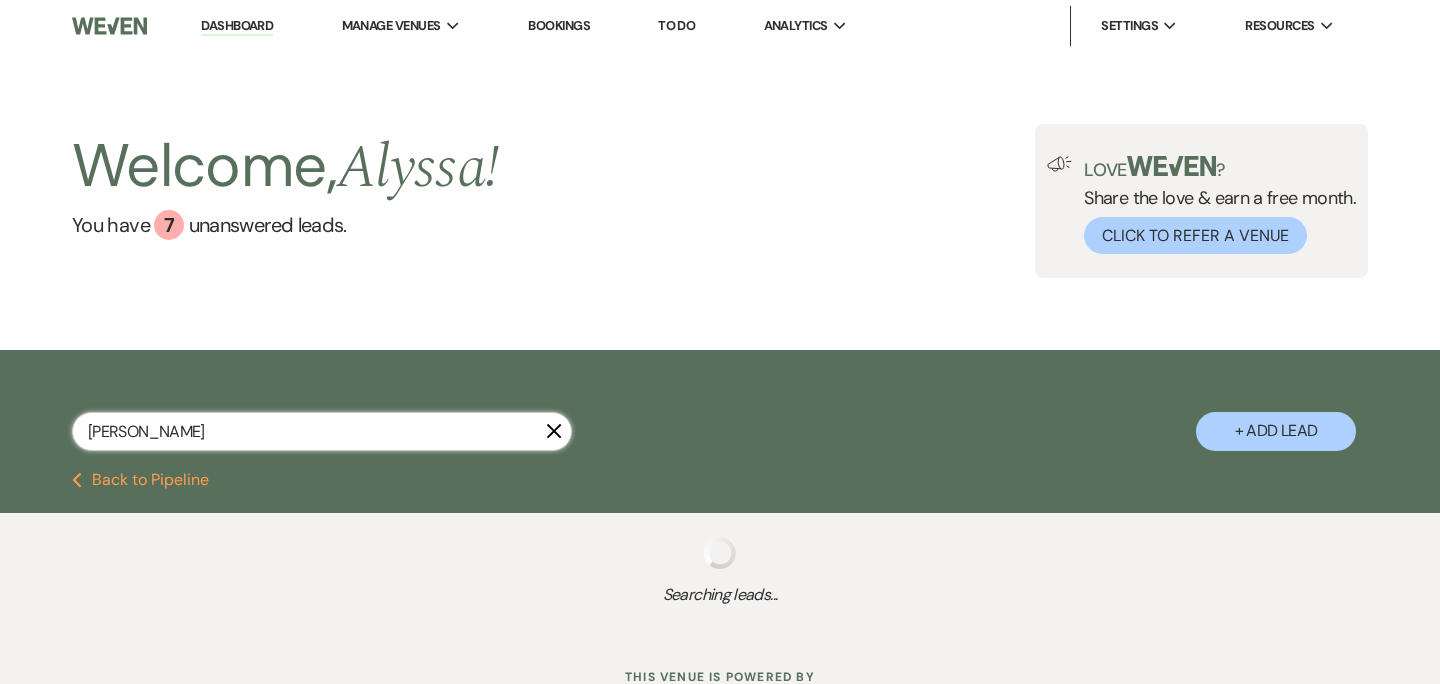 select on "8" 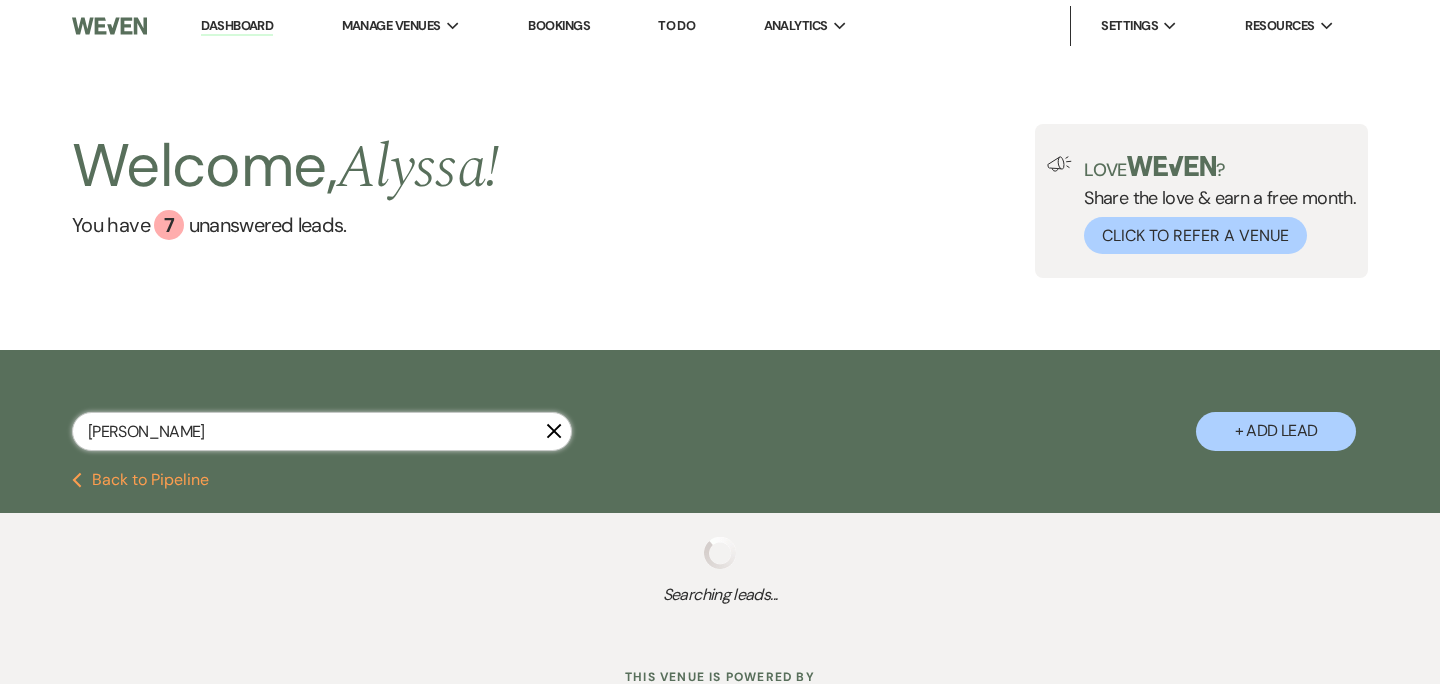 select on "5" 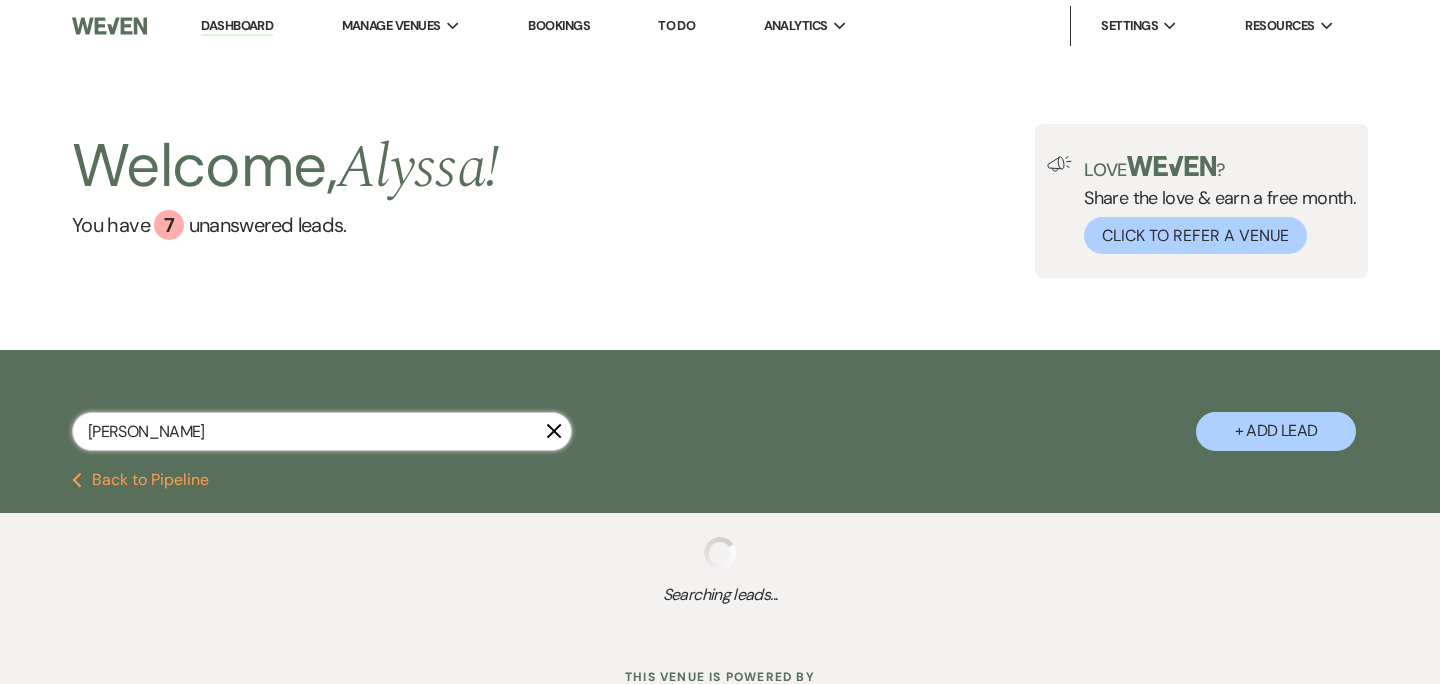 select on "8" 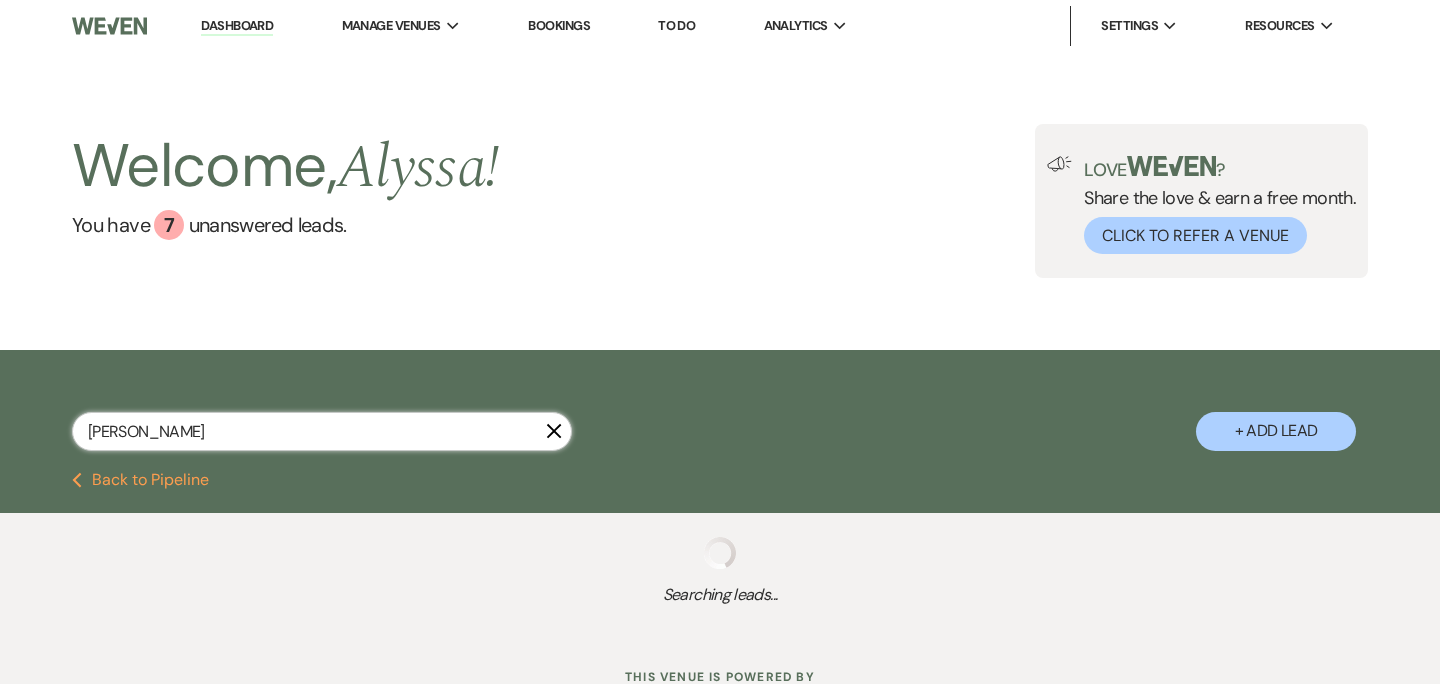 select on "5" 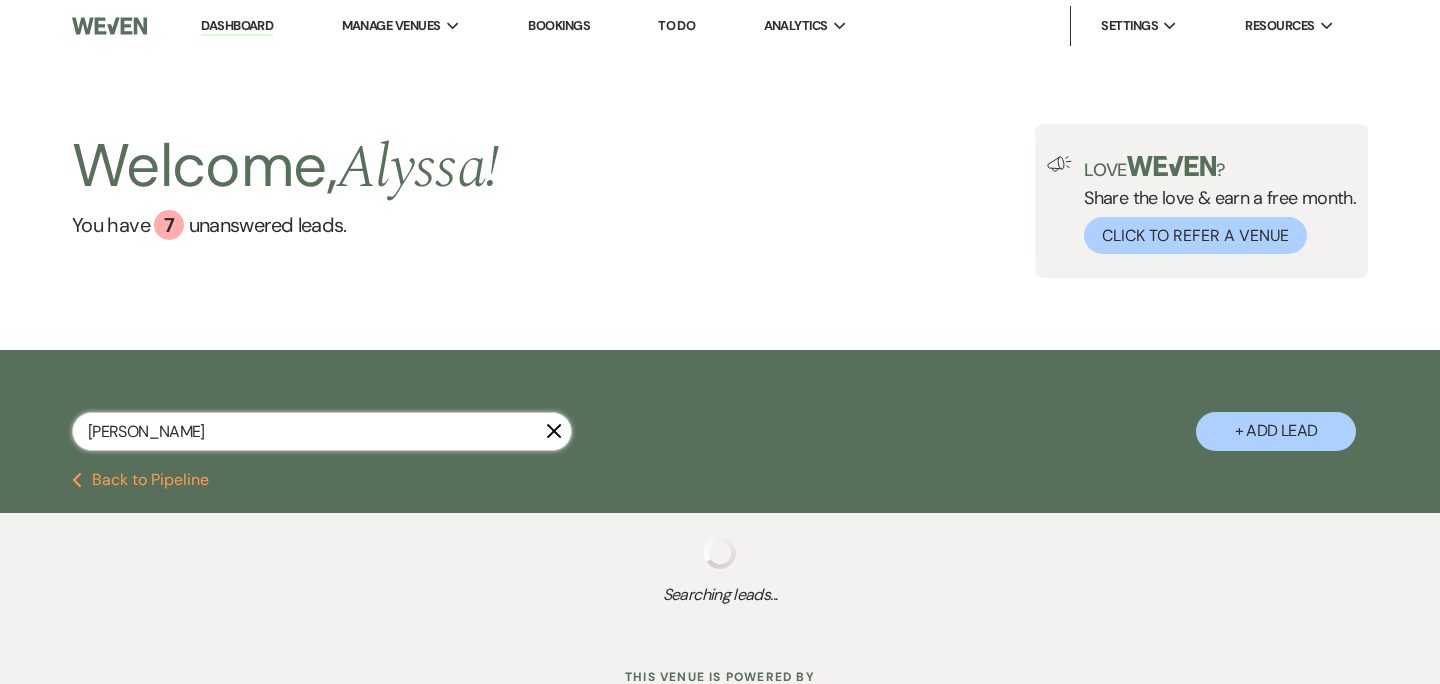 select on "8" 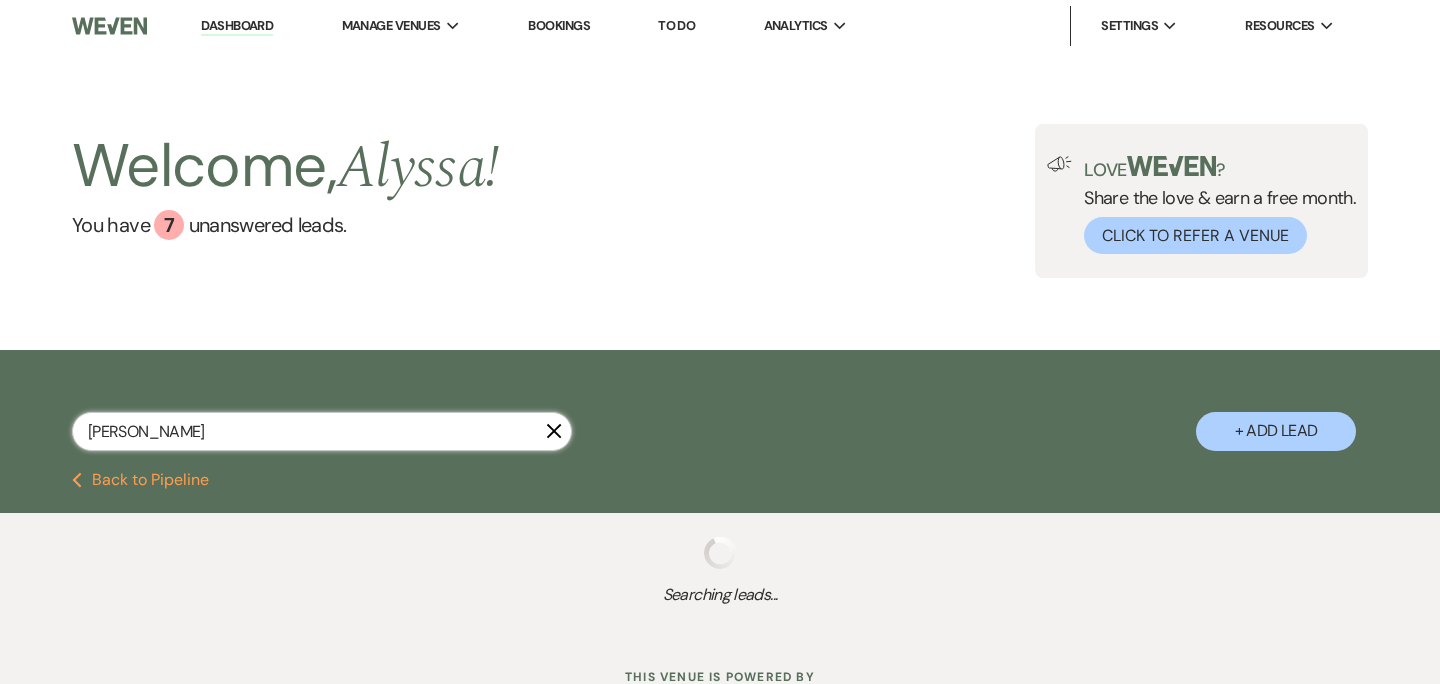 select on "5" 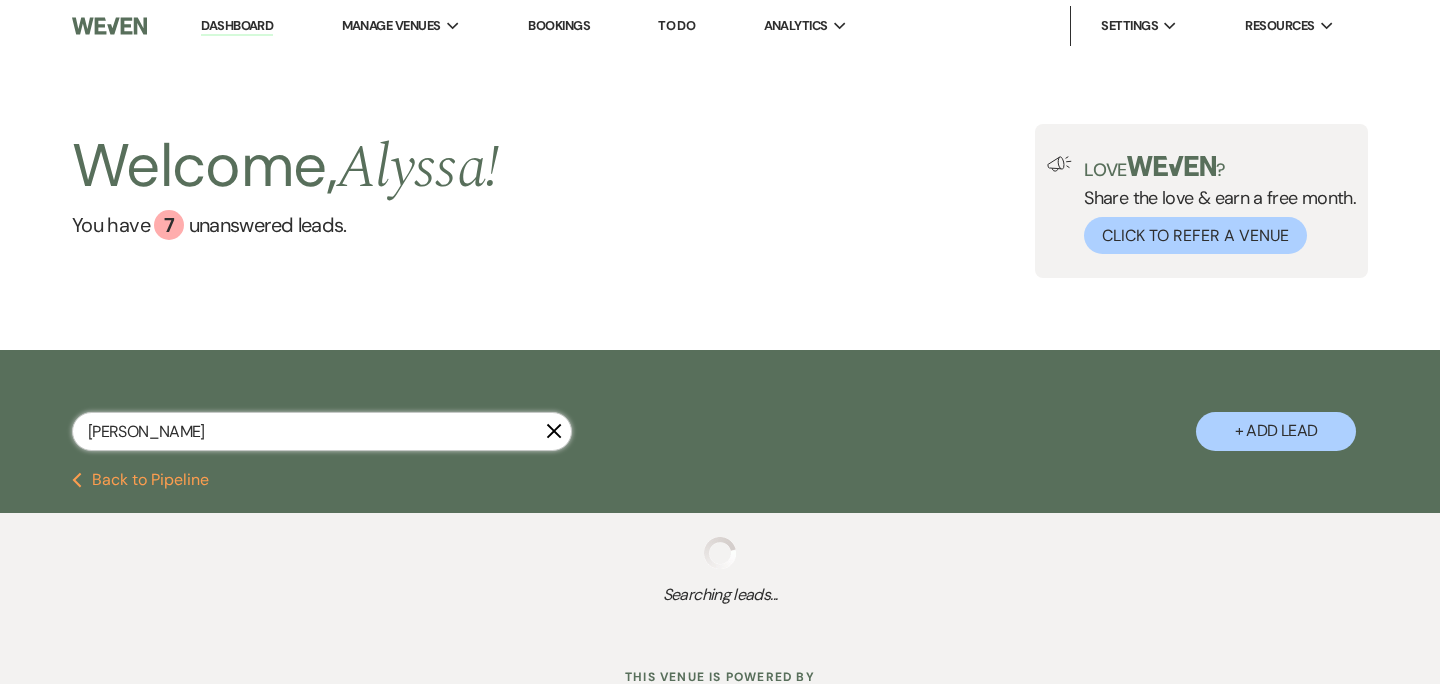 select on "8" 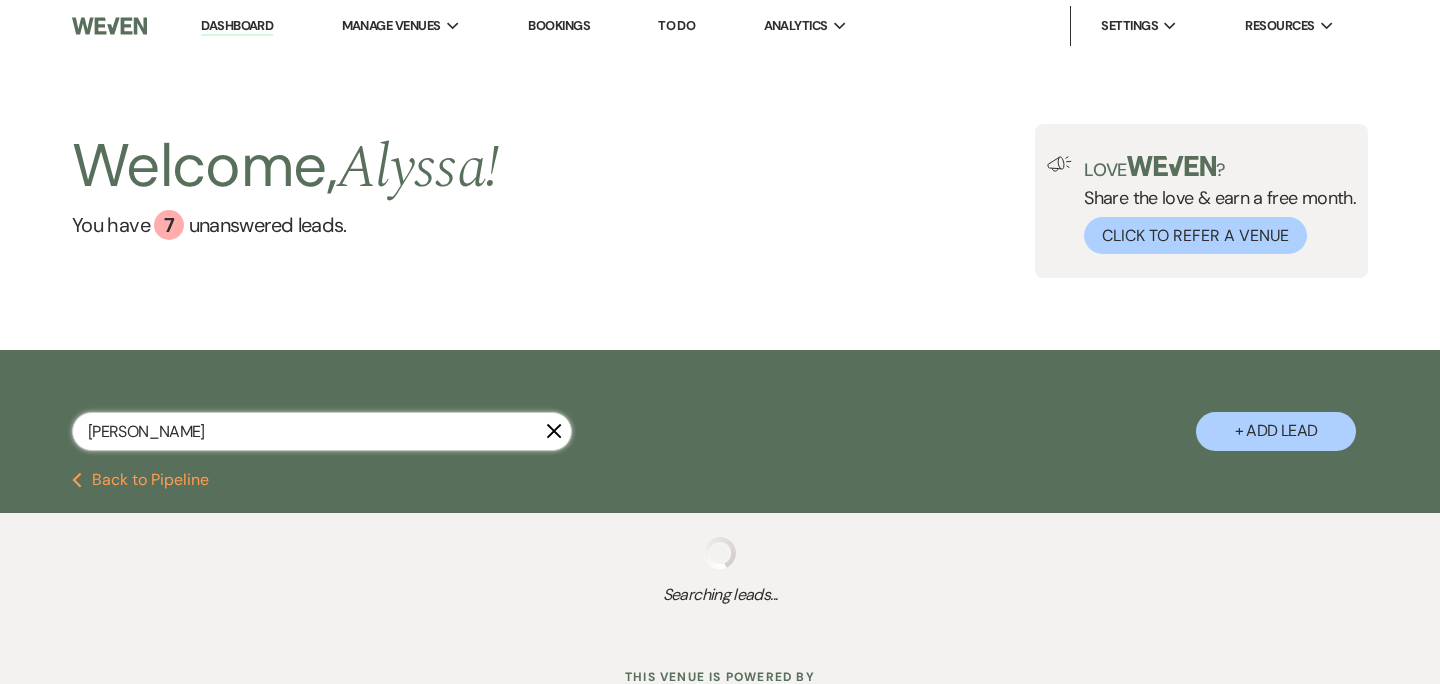 select on "5" 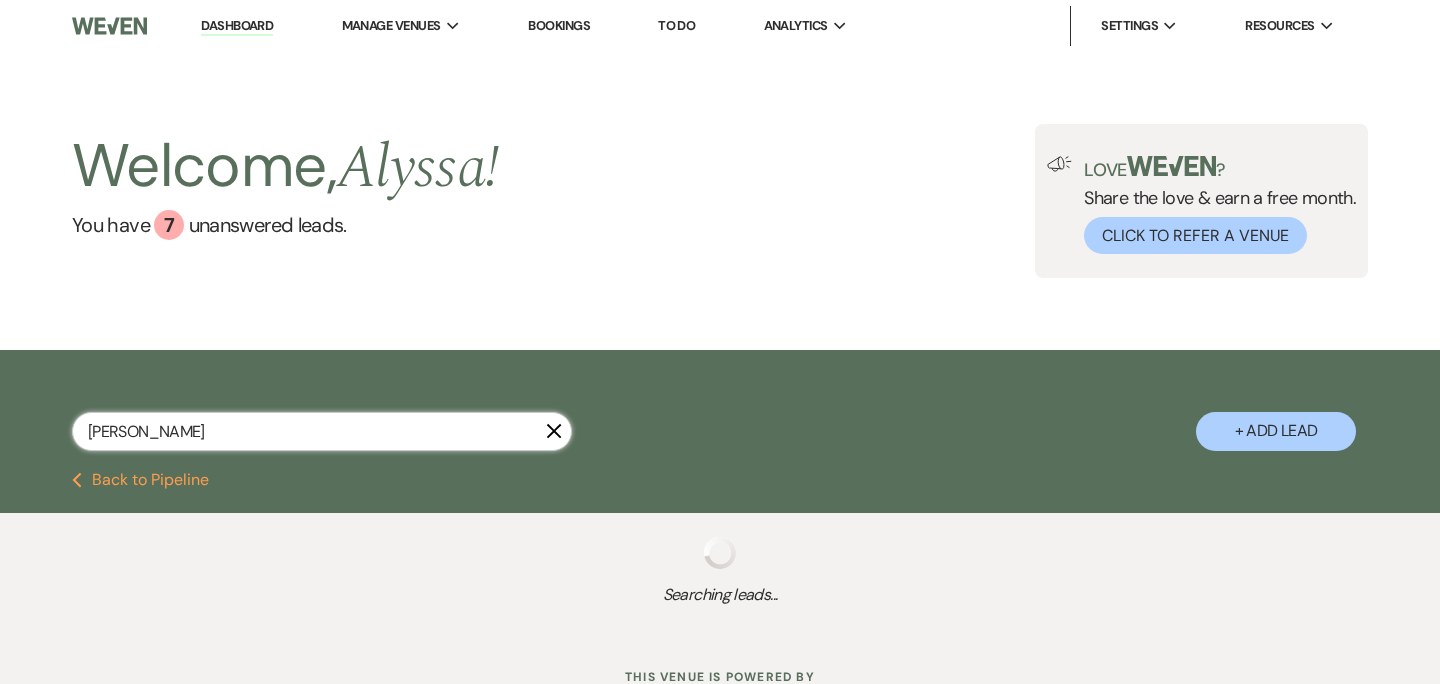 select on "8" 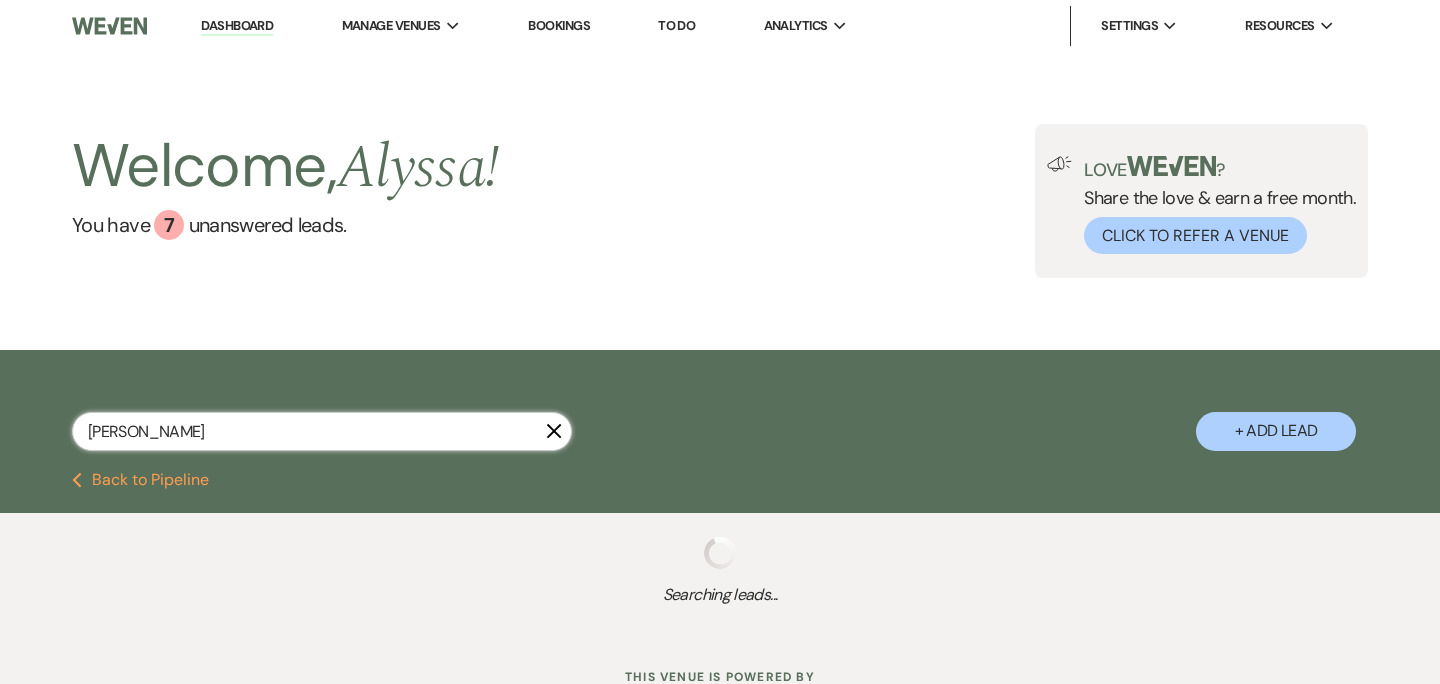 select on "5" 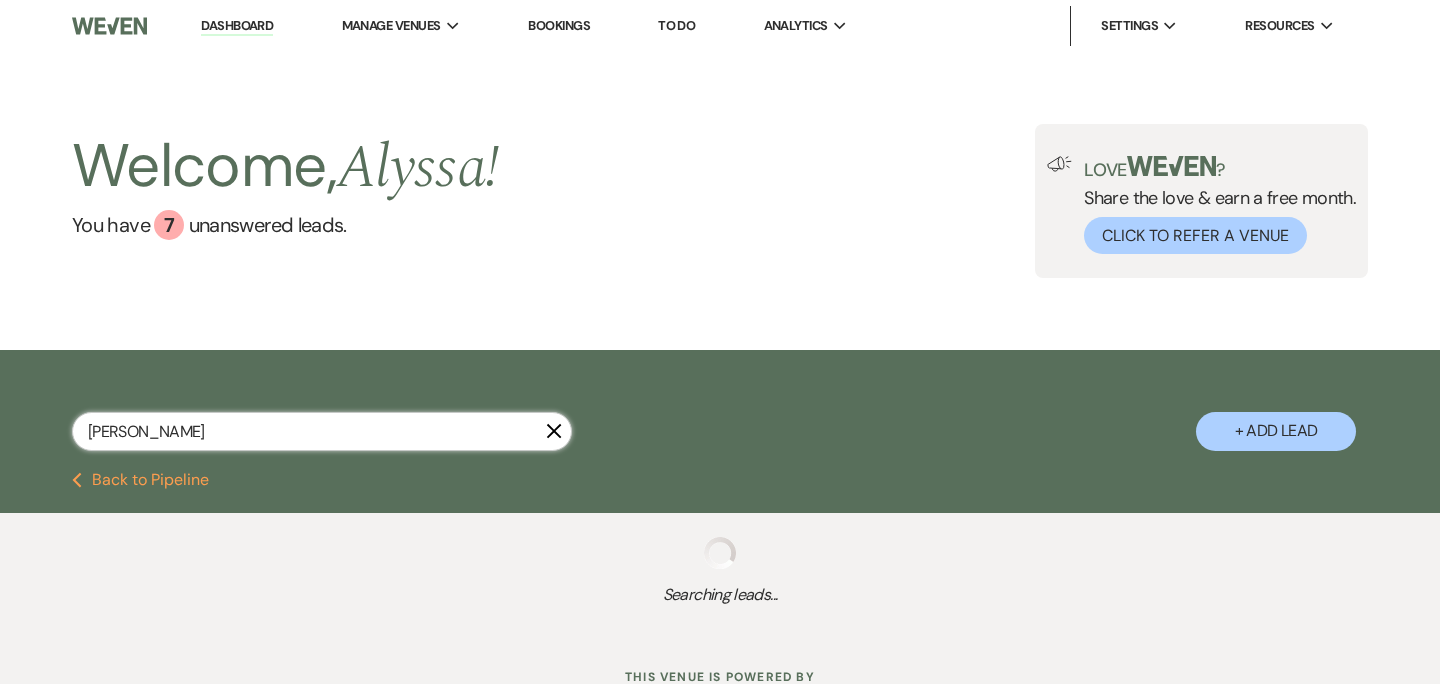 select on "8" 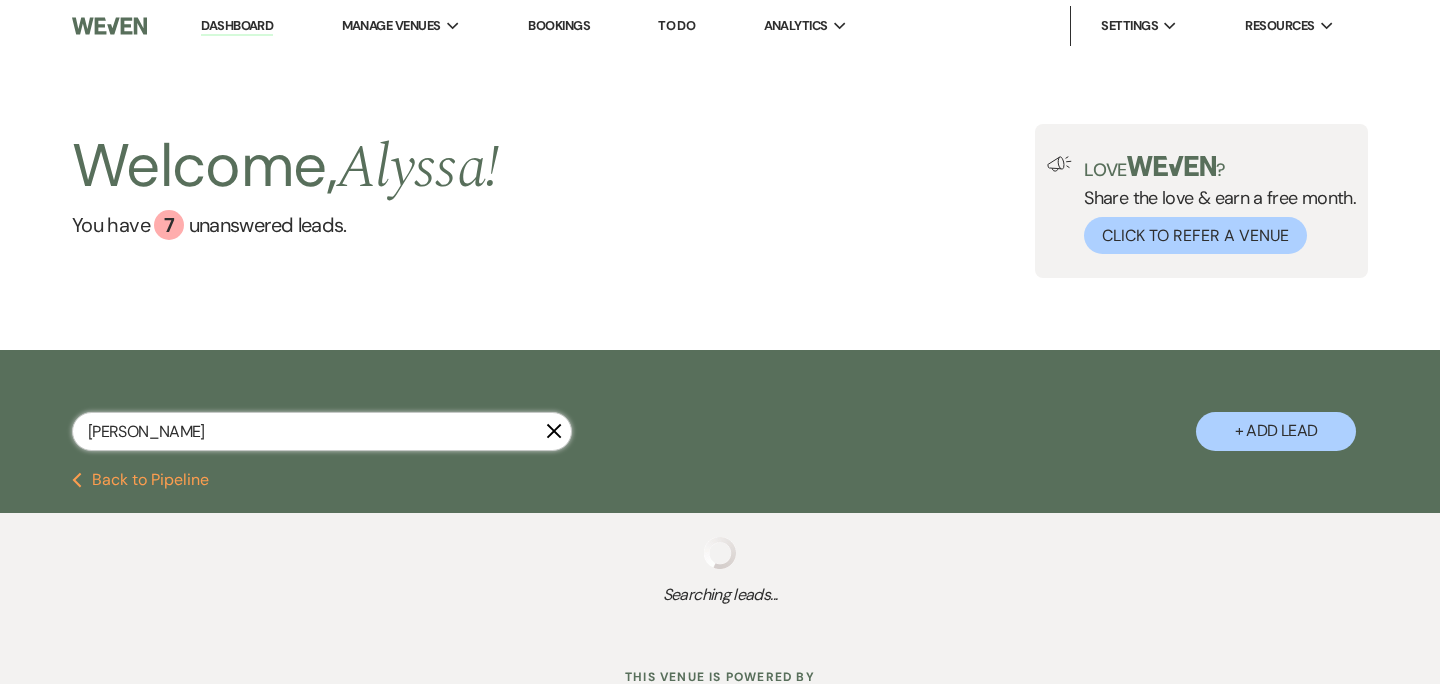 select on "10" 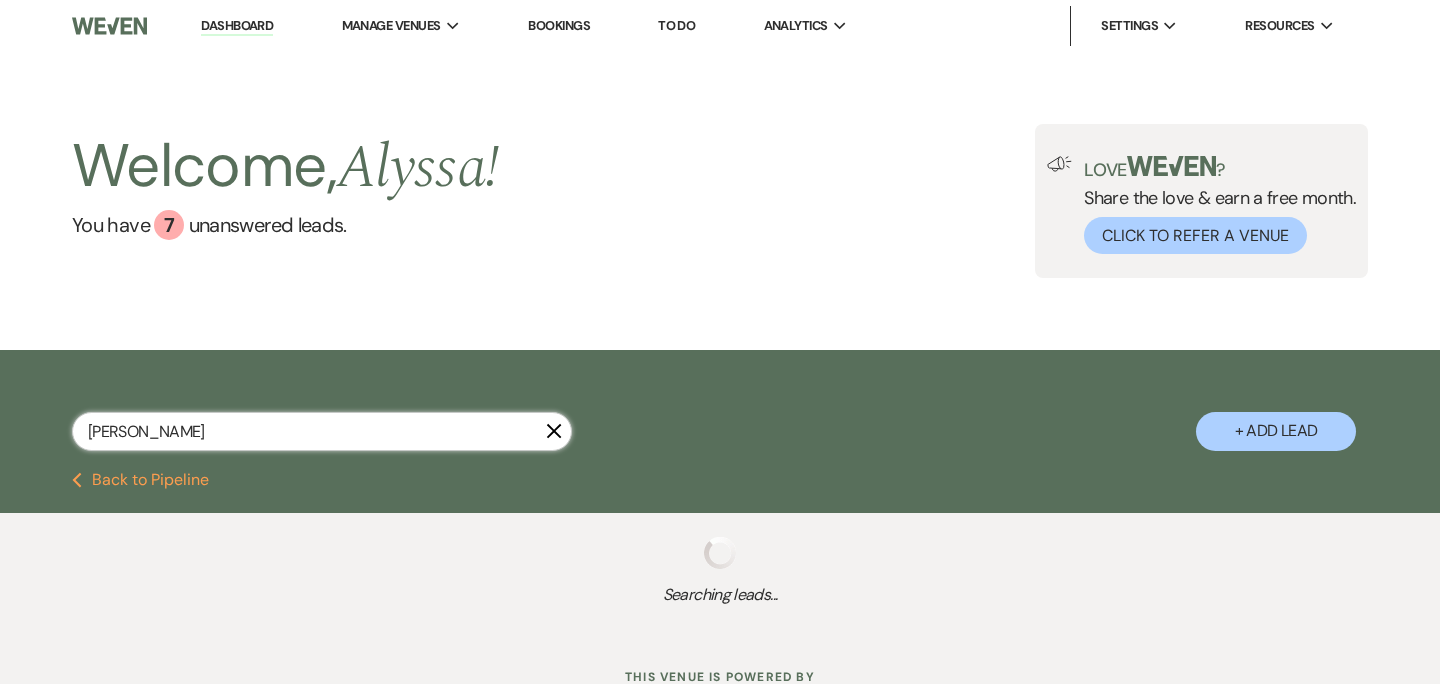 select on "8" 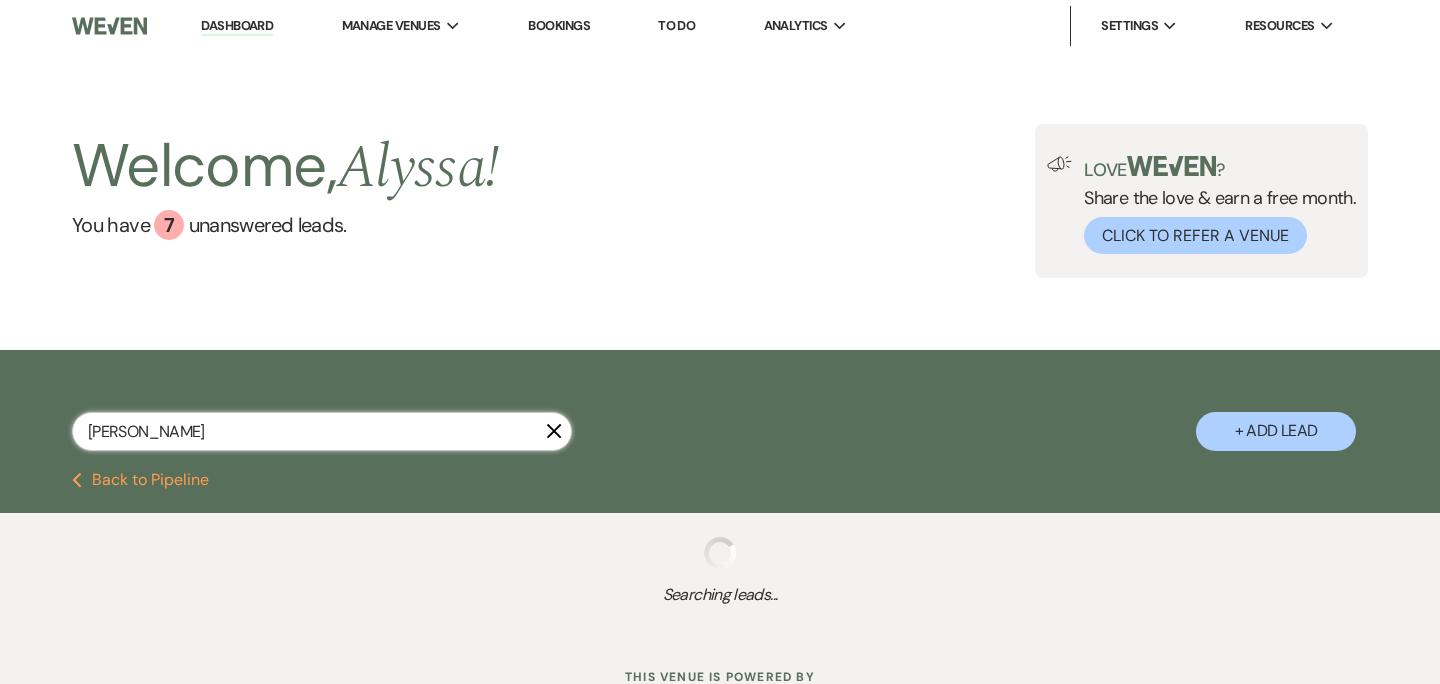 select on "5" 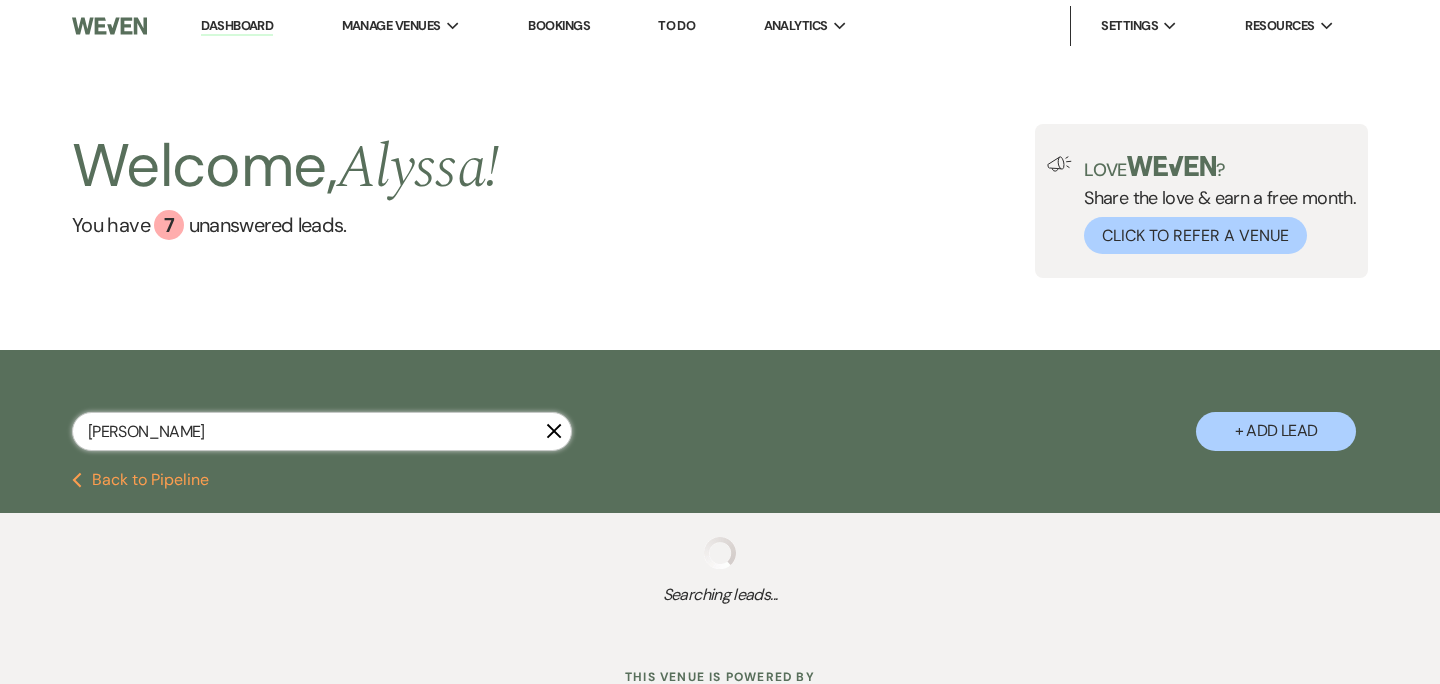 select on "8" 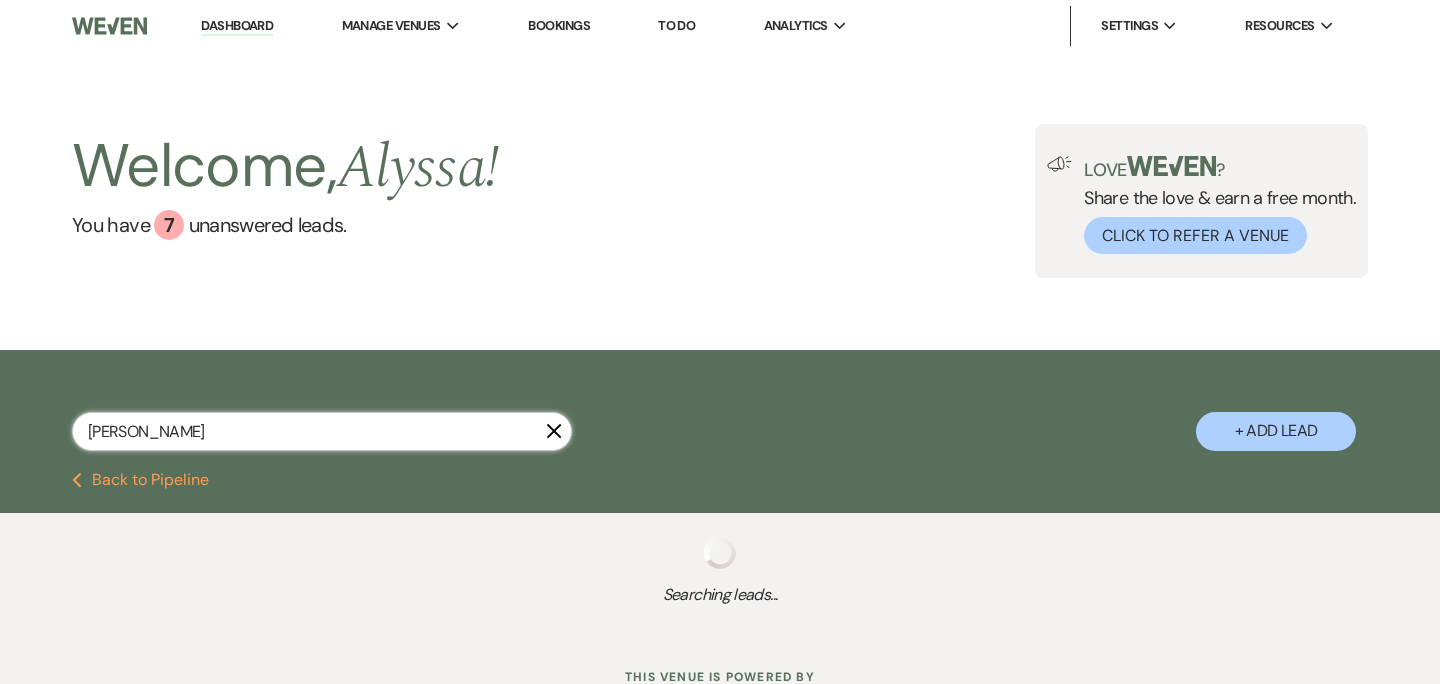 select on "5" 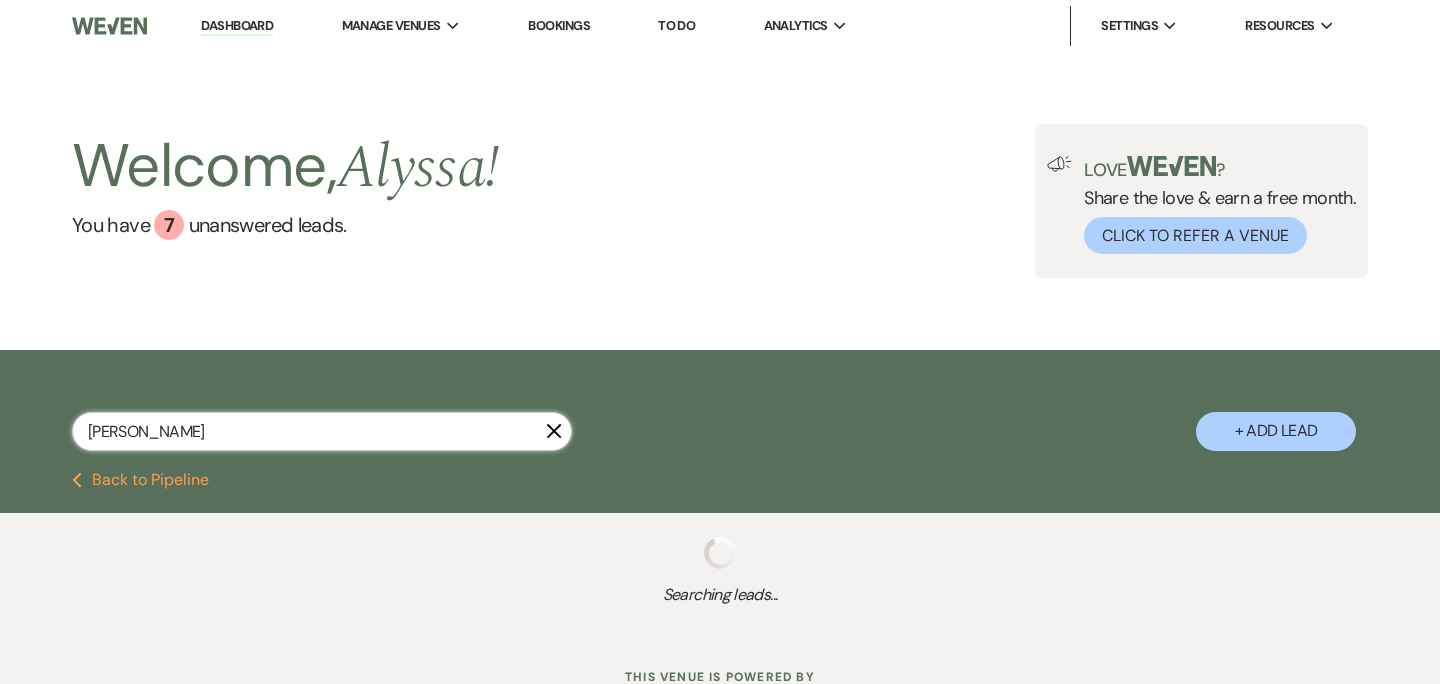 select on "8" 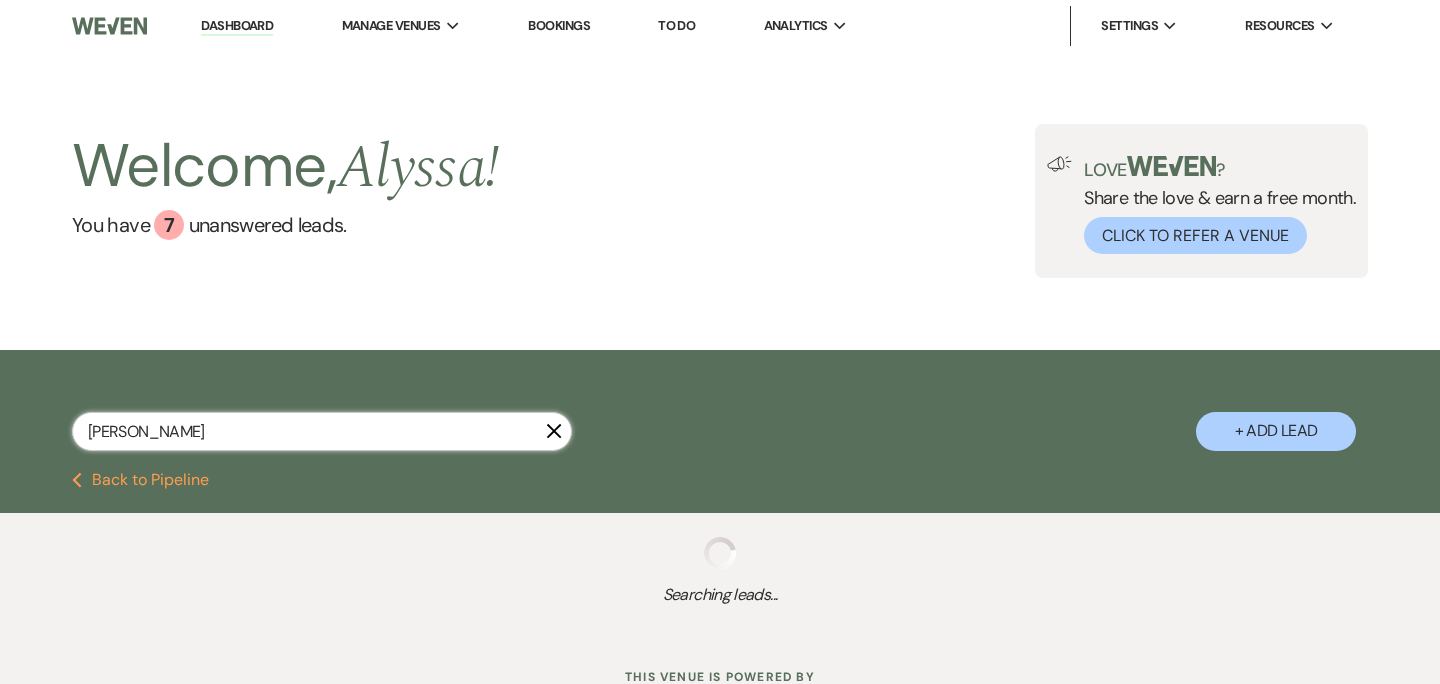 select on "10" 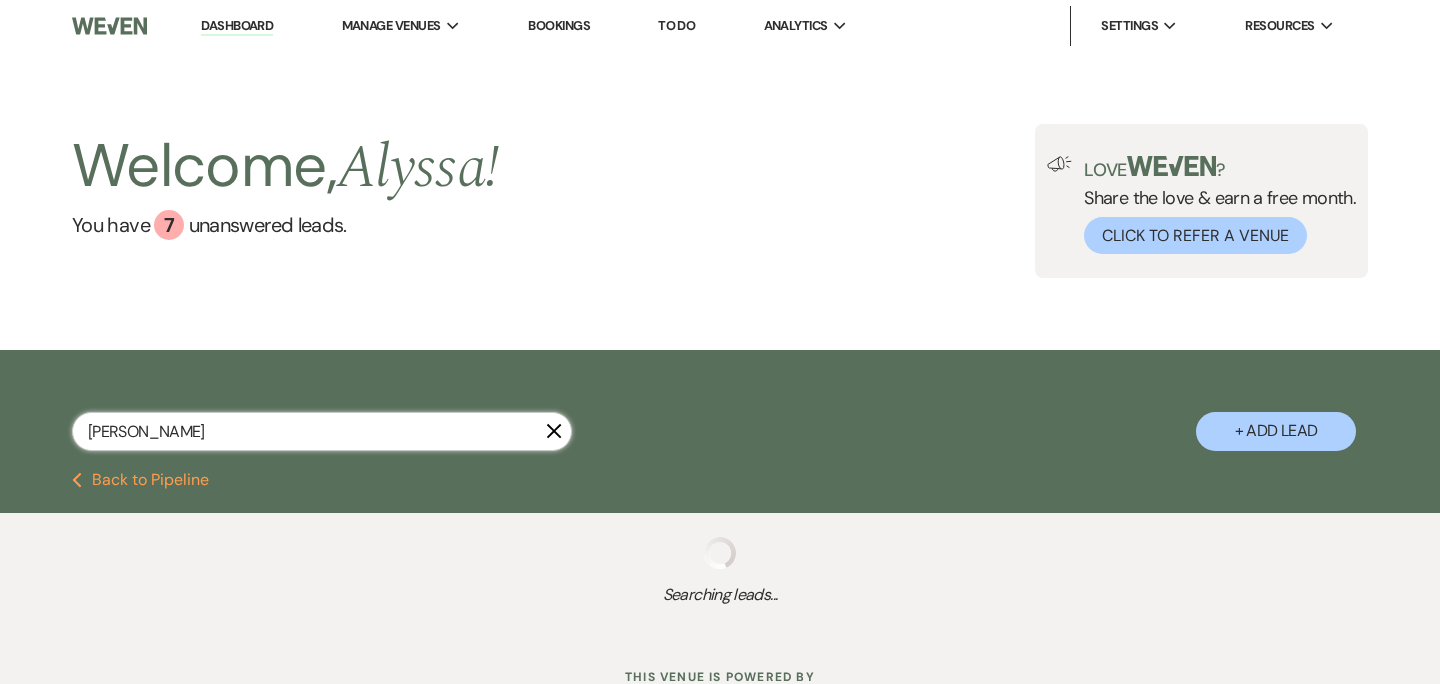 select on "8" 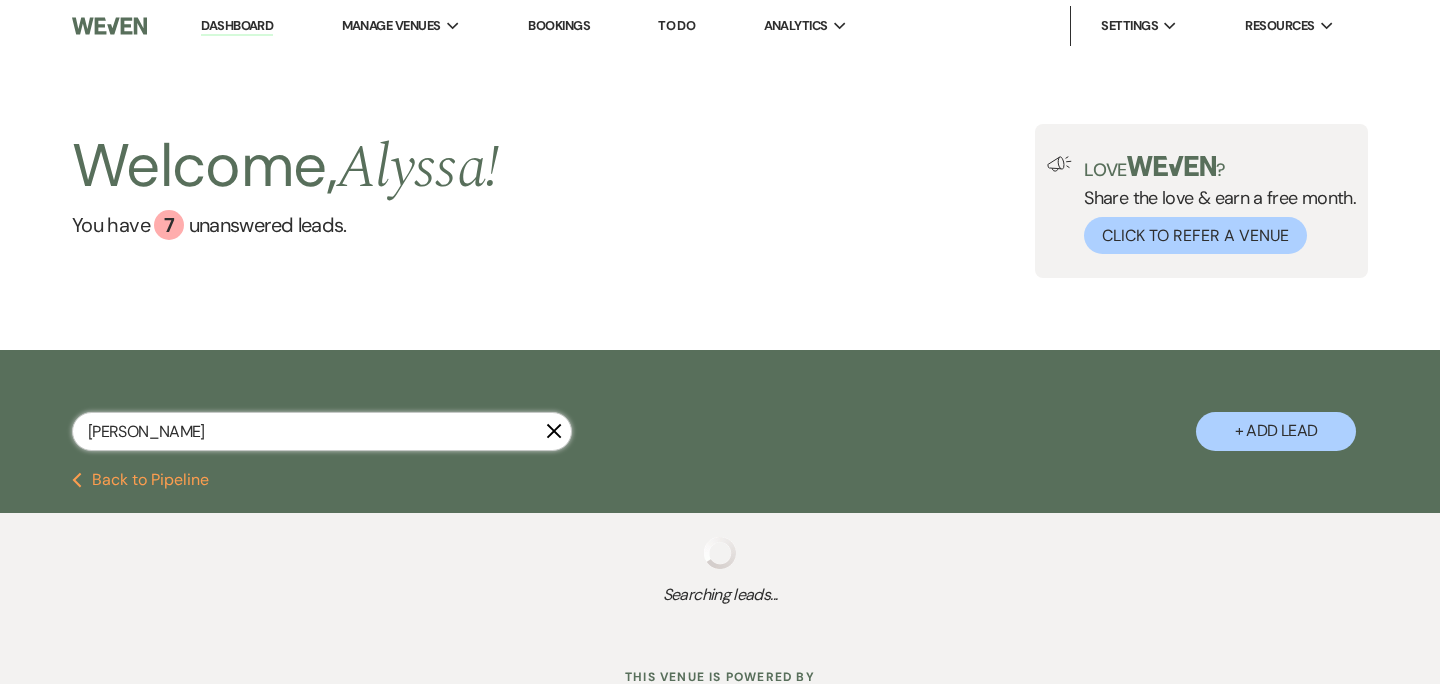 select on "6" 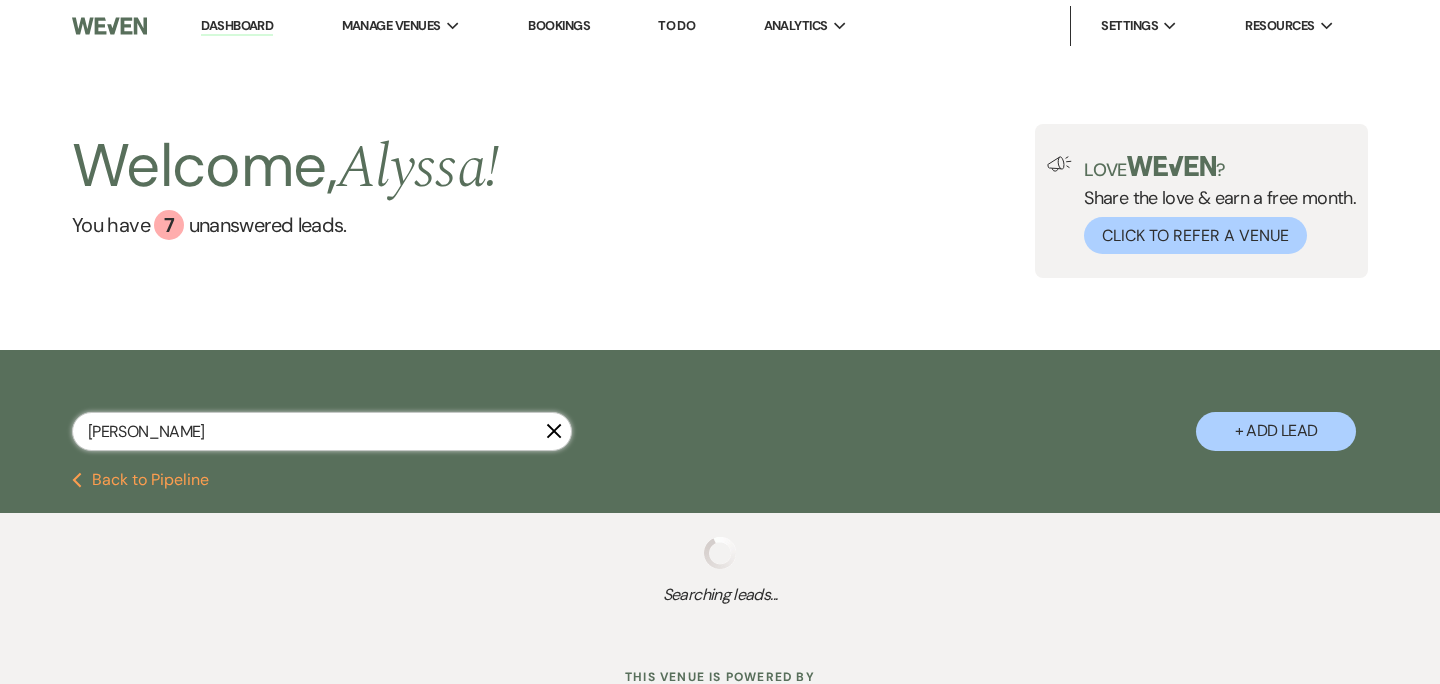 select on "8" 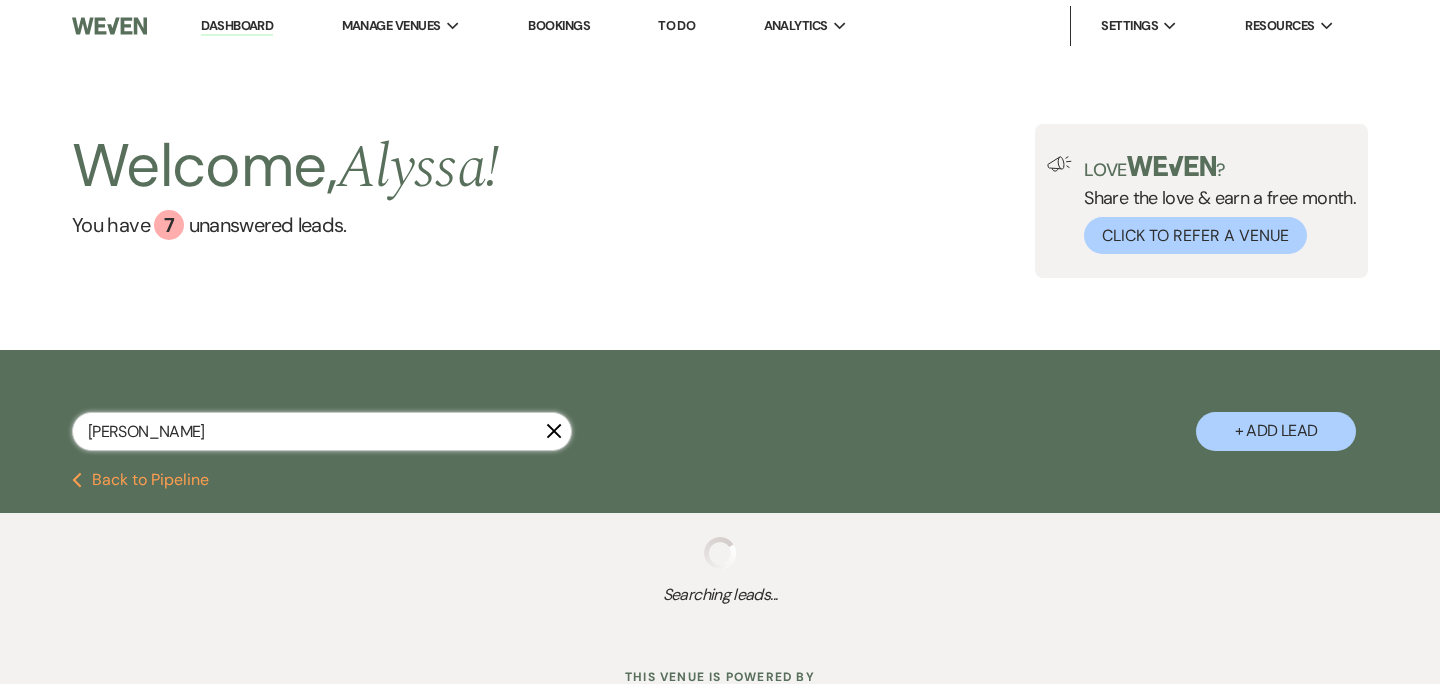 select on "5" 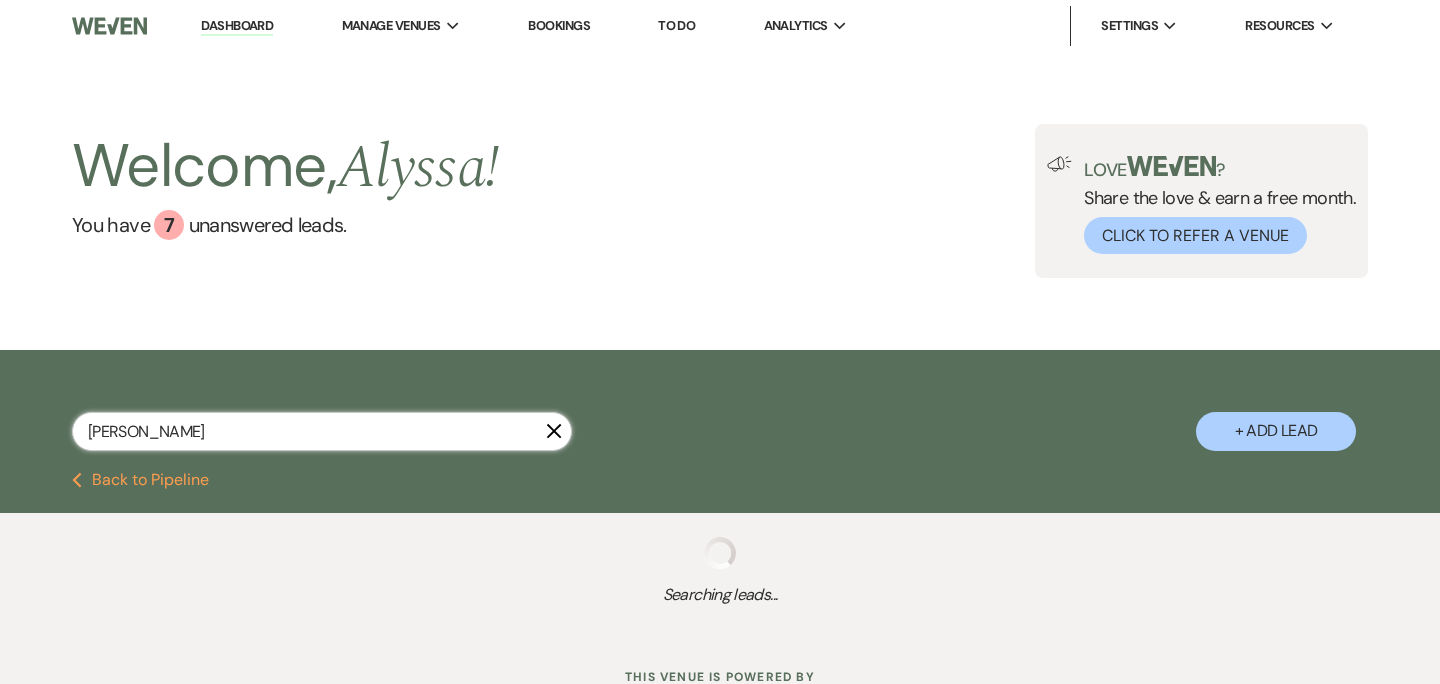 select on "8" 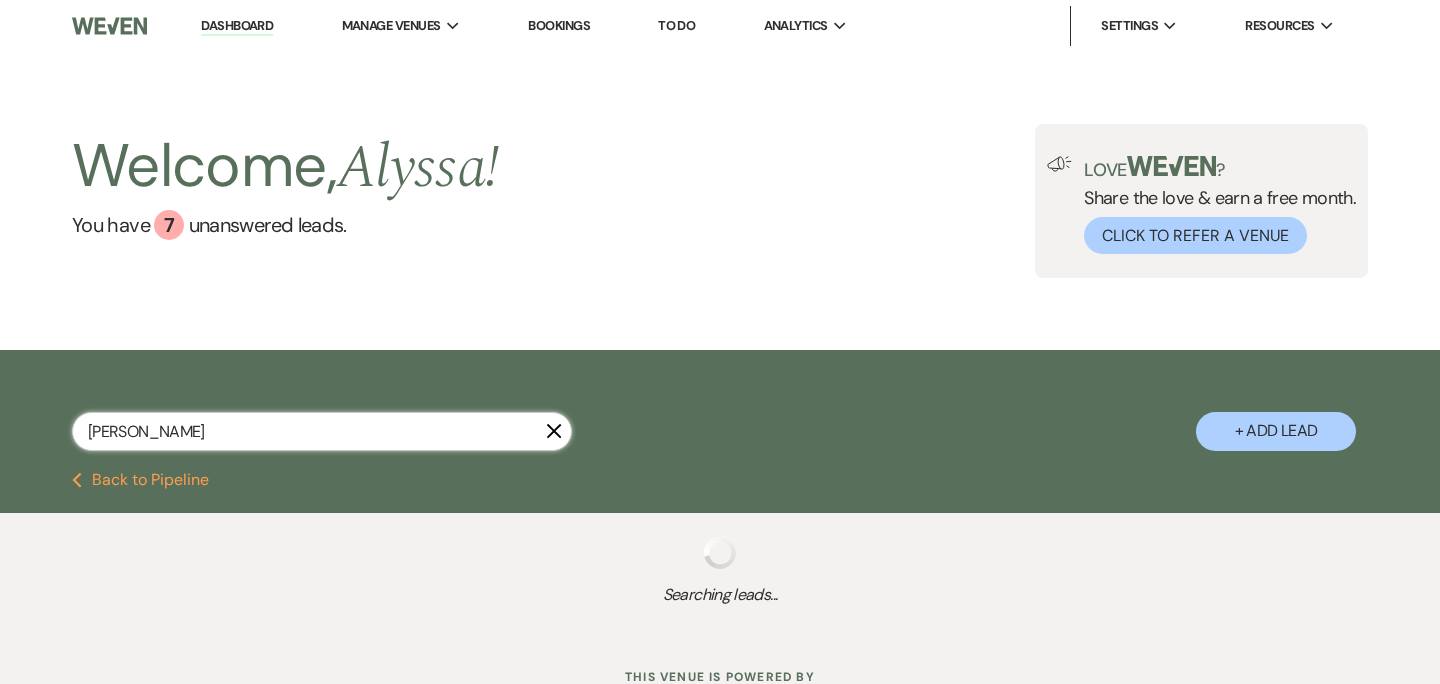 select on "2" 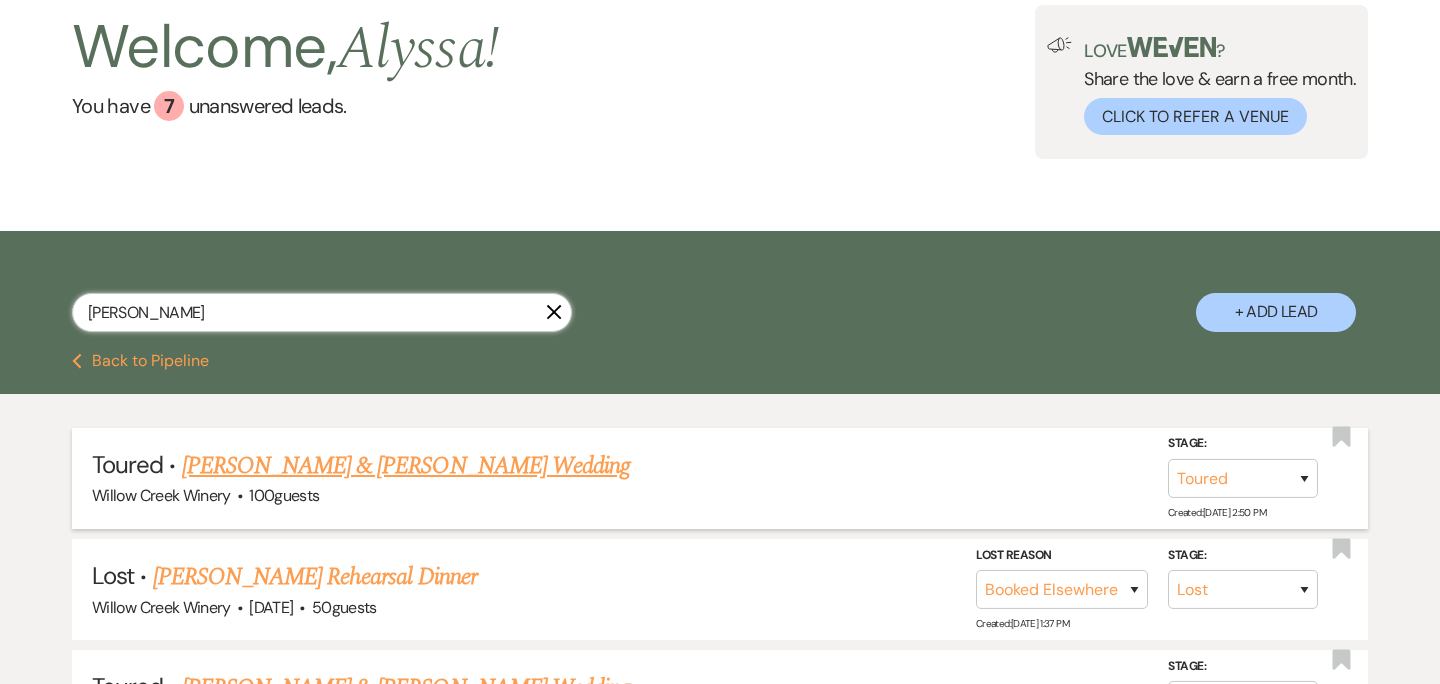 scroll, scrollTop: 124, scrollLeft: 0, axis: vertical 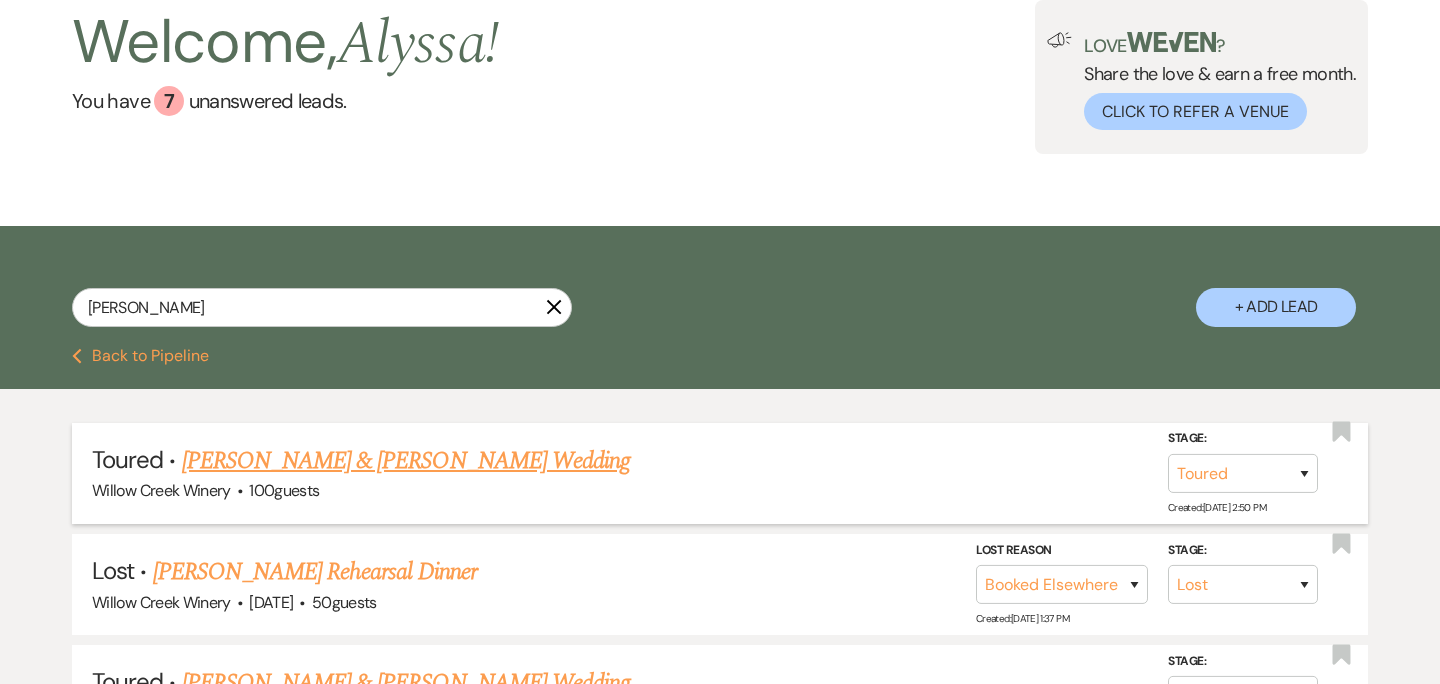 click on "[PERSON_NAME] & [PERSON_NAME] Wedding" at bounding box center (406, 461) 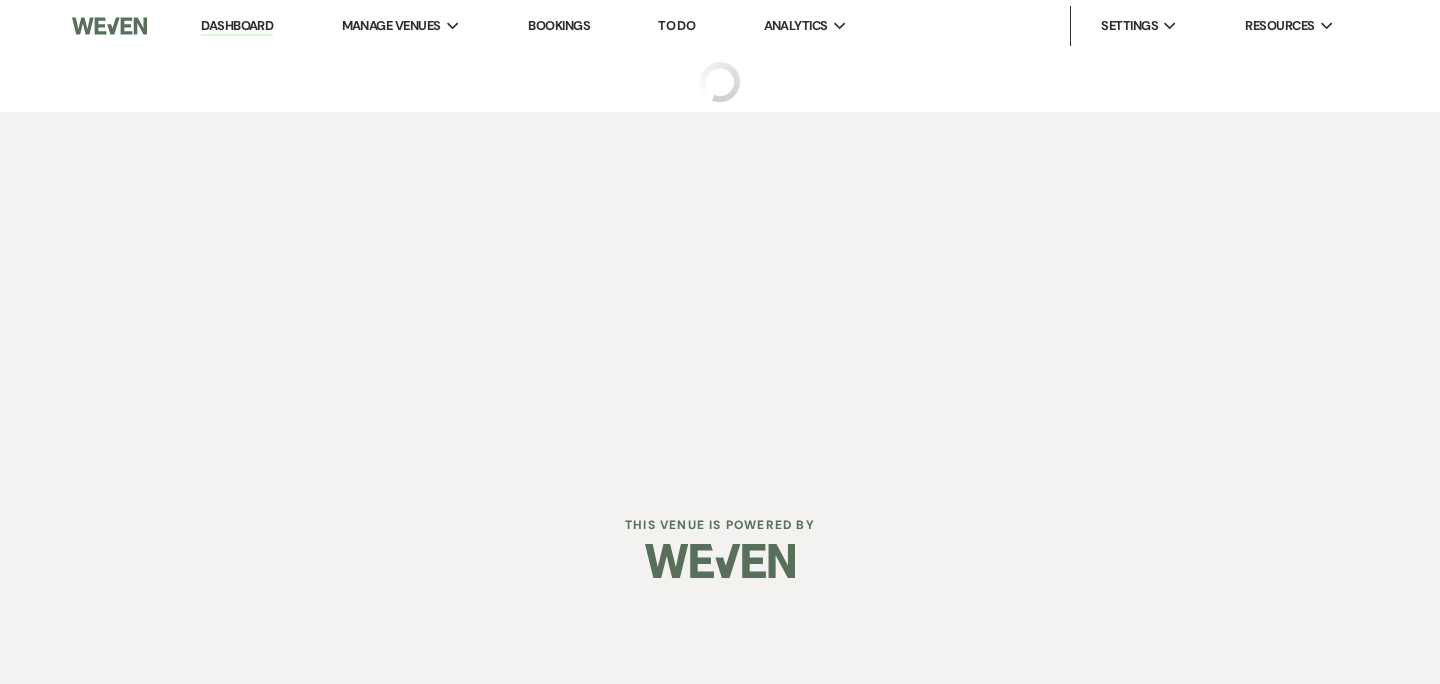 scroll, scrollTop: 0, scrollLeft: 0, axis: both 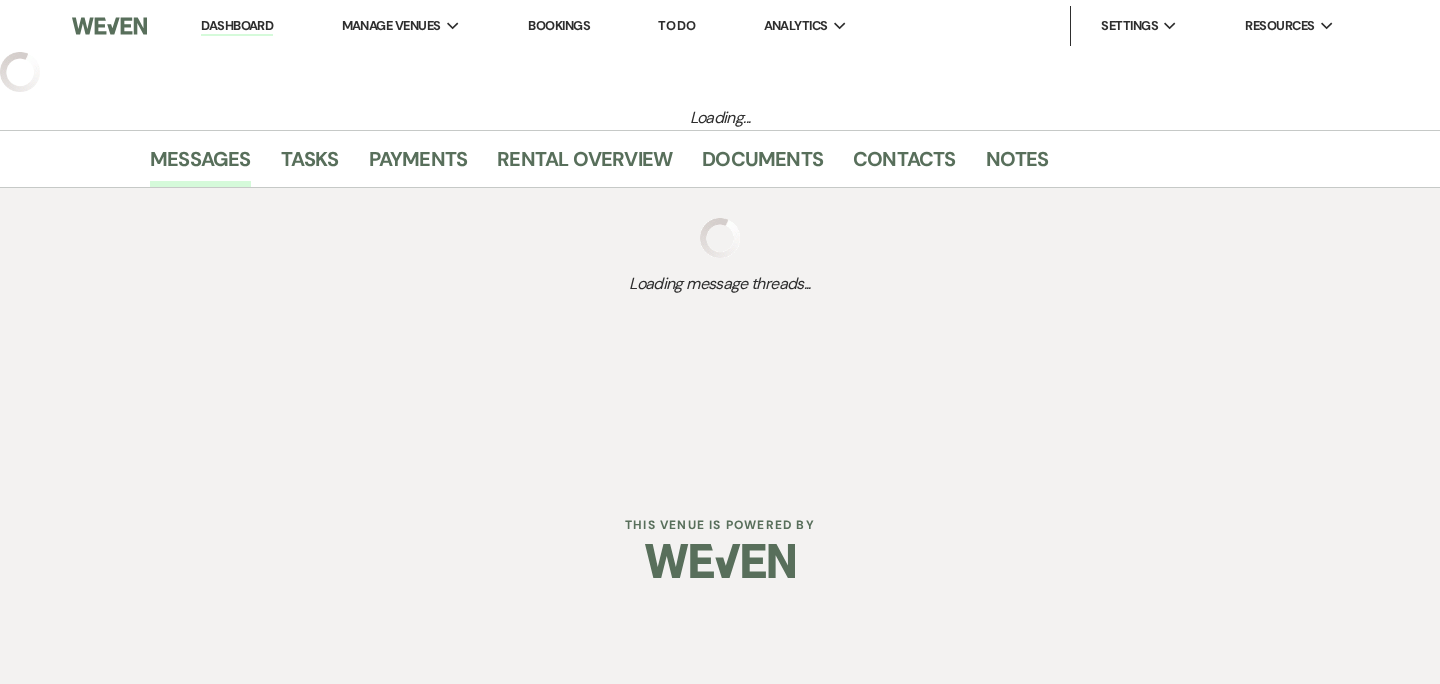 select on "5" 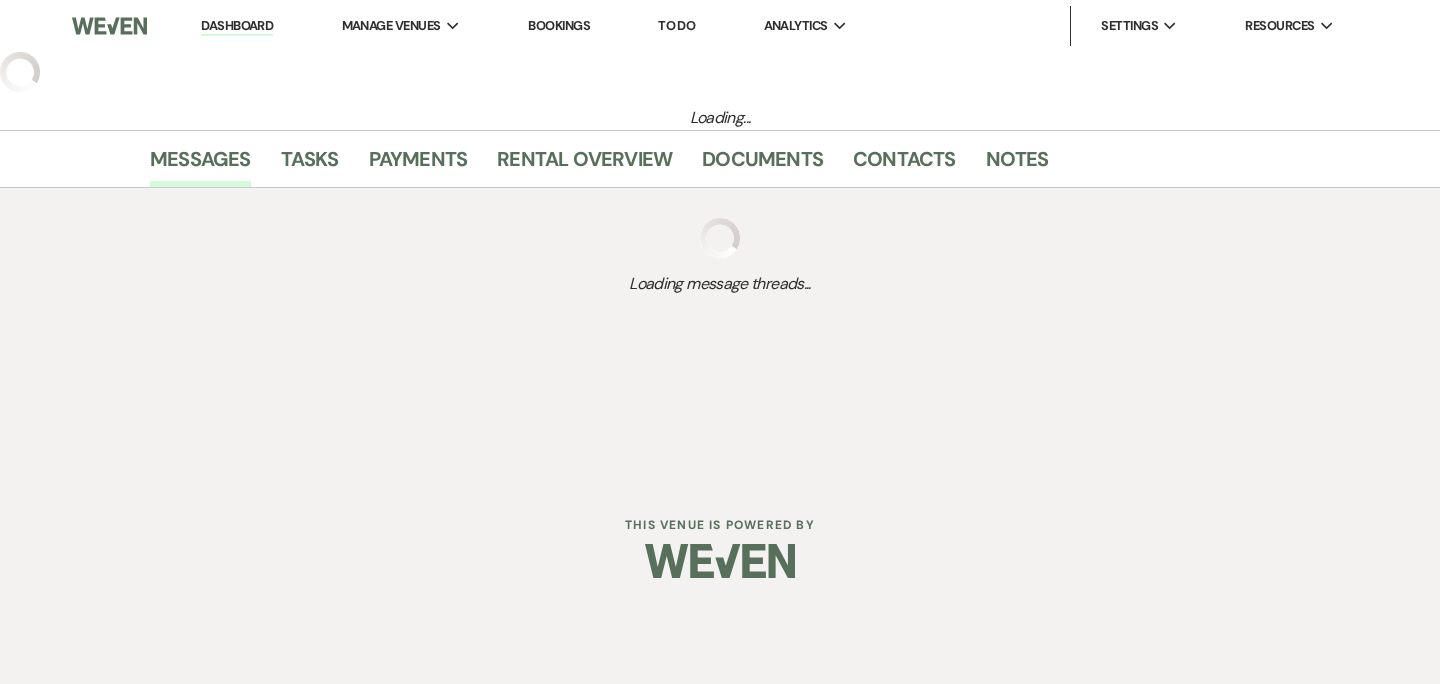 select on "14" 